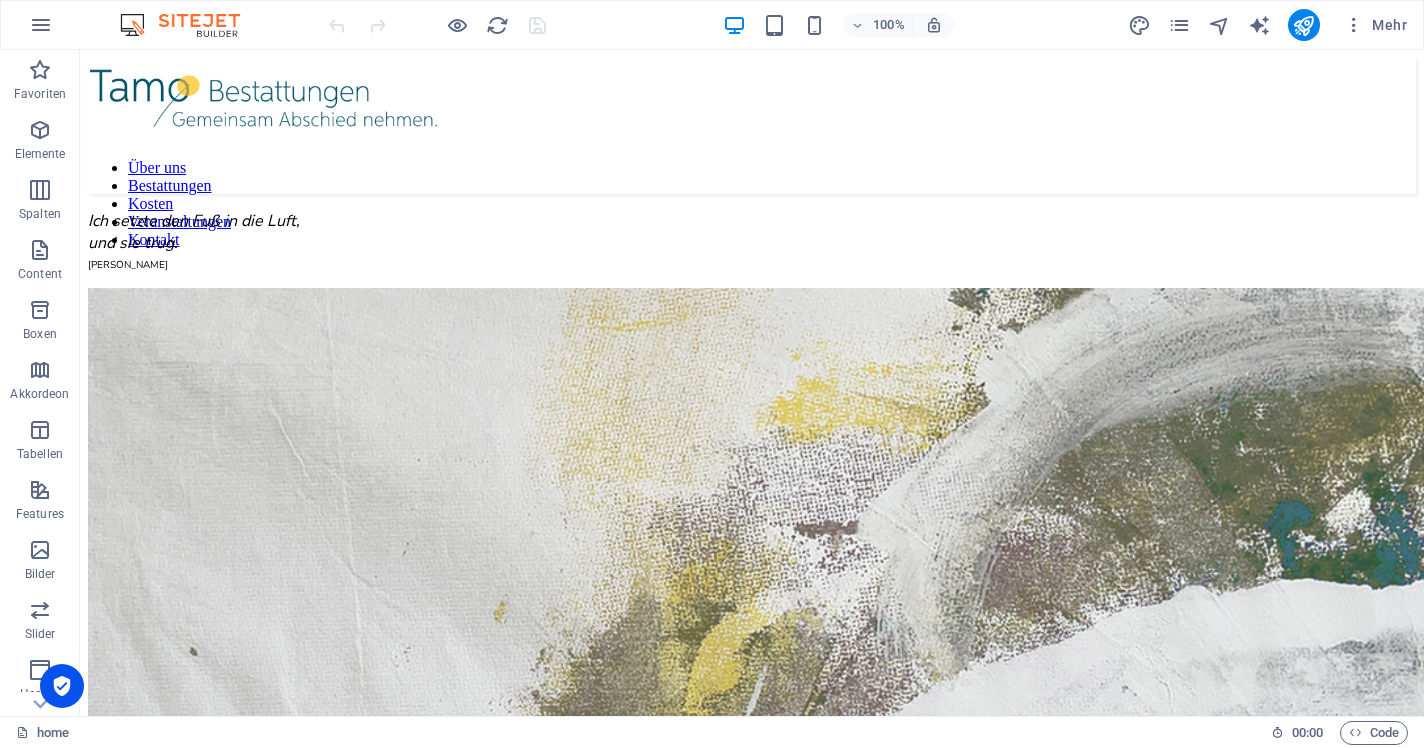 scroll, scrollTop: 0, scrollLeft: 0, axis: both 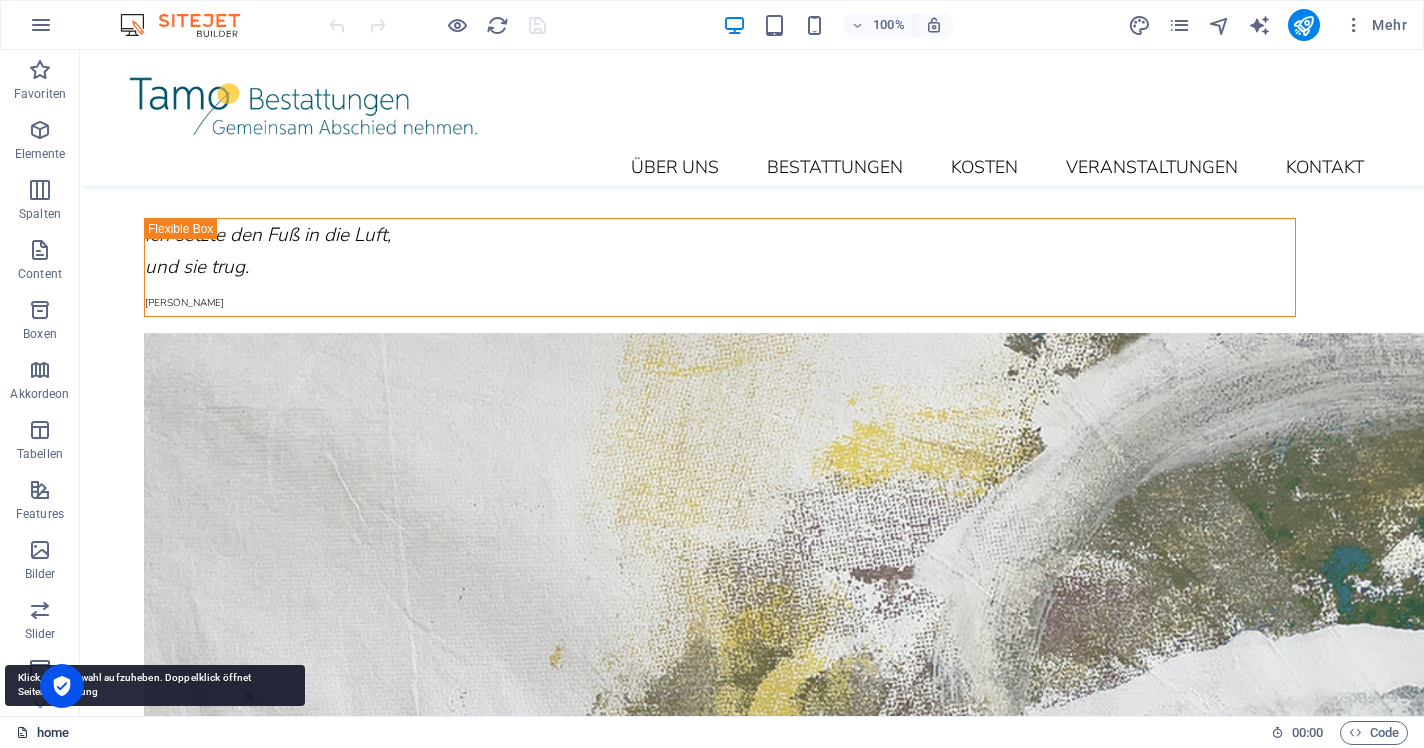 click on "home" at bounding box center (42, 733) 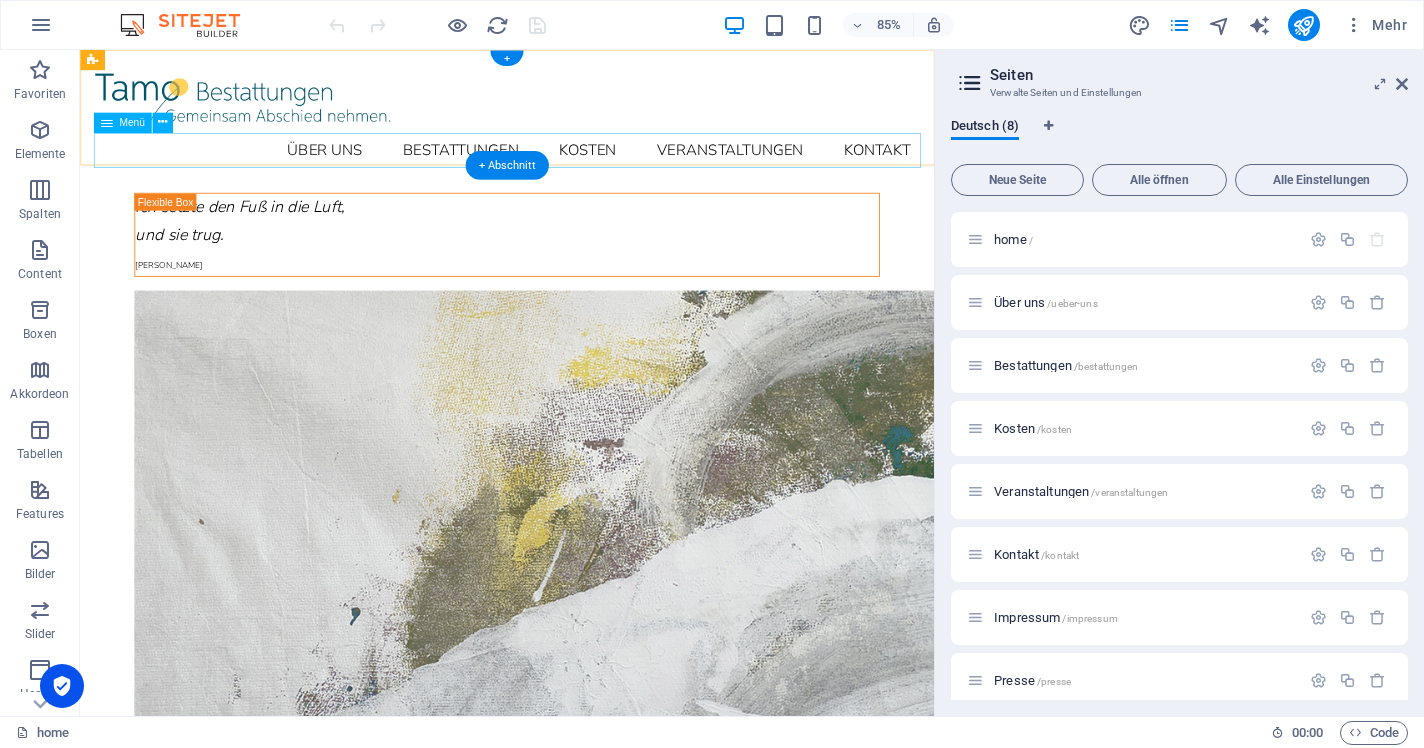 click on "Über uns Bestattungen Kosten Veranstaltungen Kontakt" at bounding box center (582, 168) 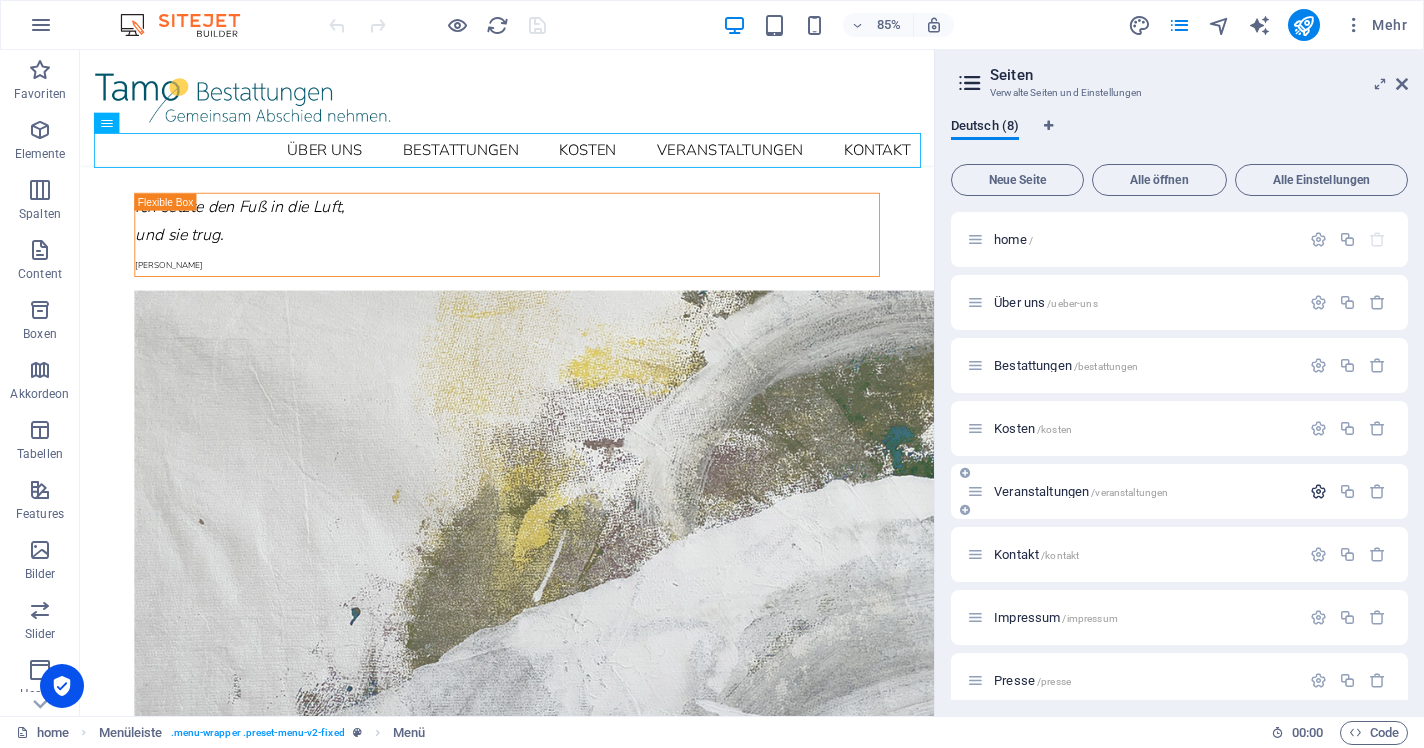 click at bounding box center [1318, 491] 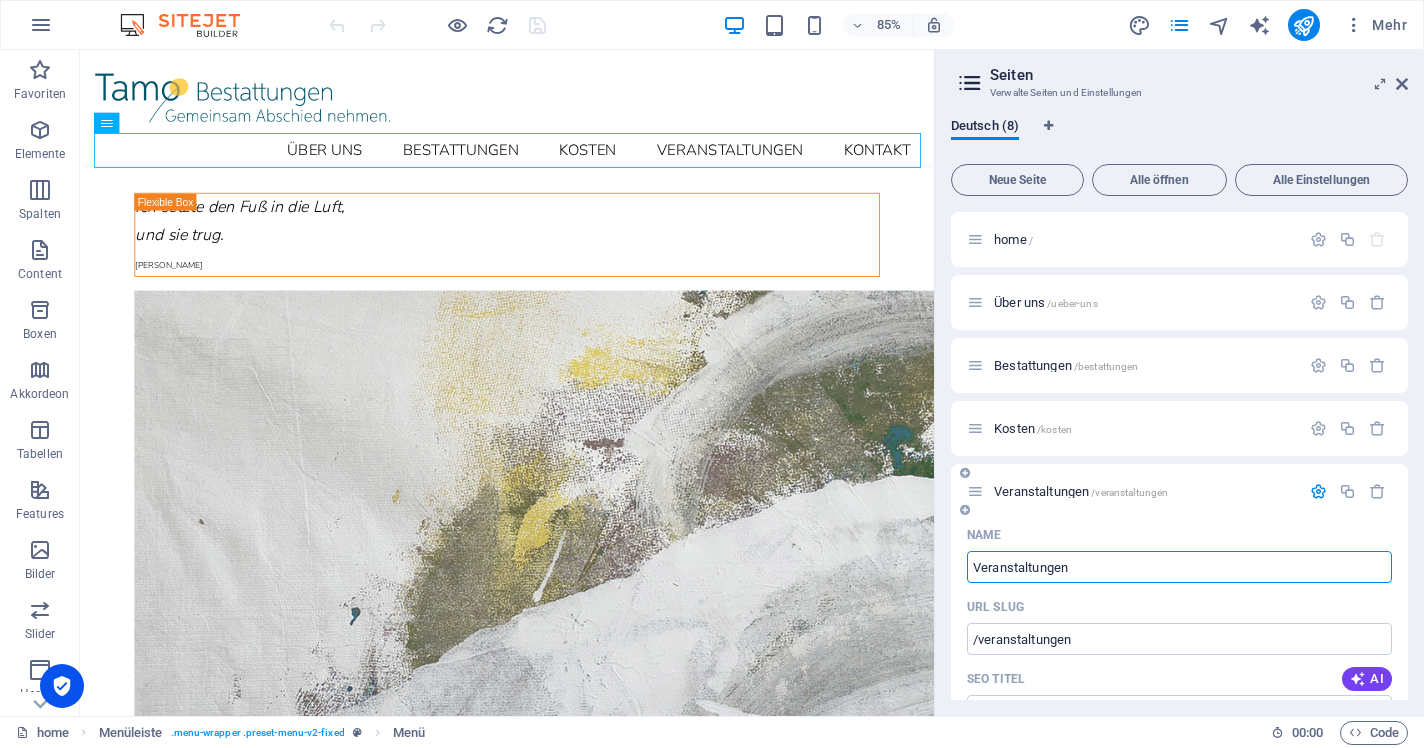 click on "Veranstaltungen" at bounding box center (1179, 567) 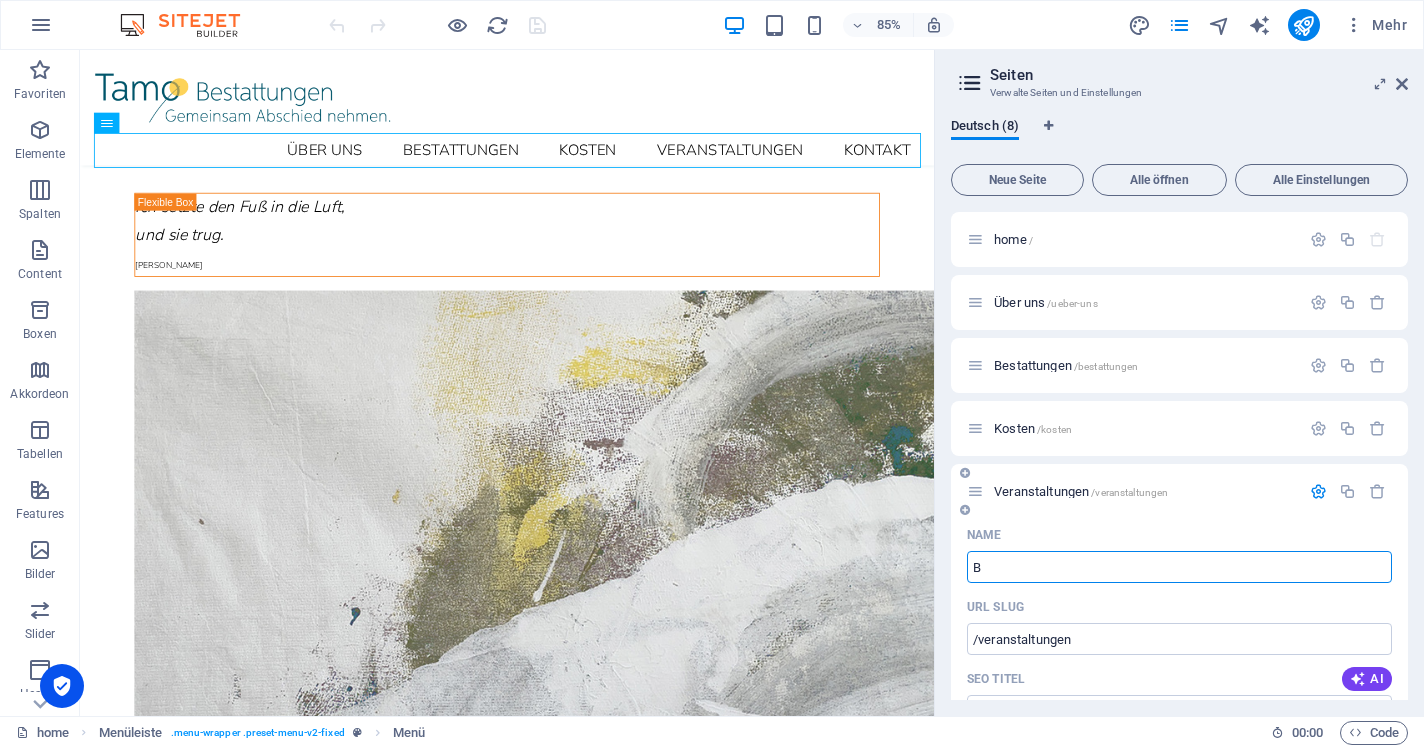type on "B" 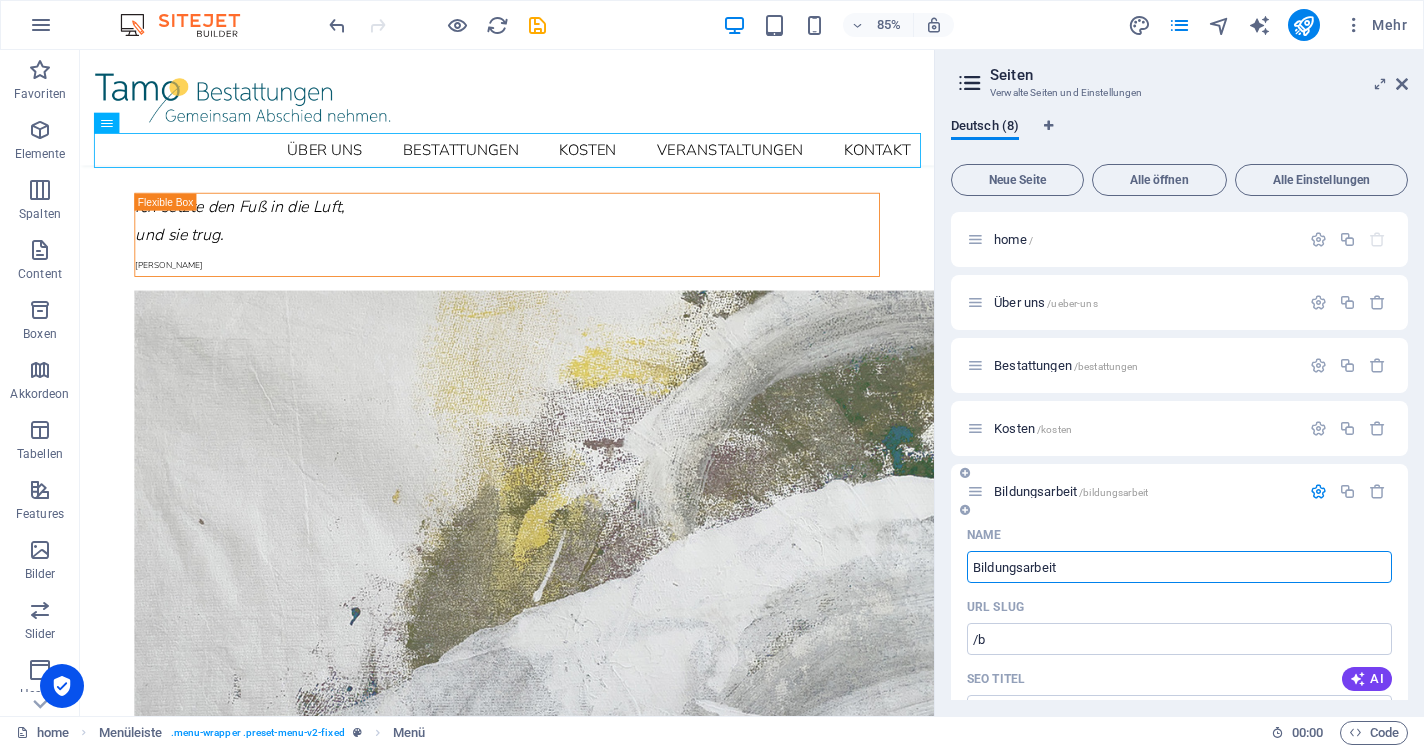 type on "Bildungsarbeit" 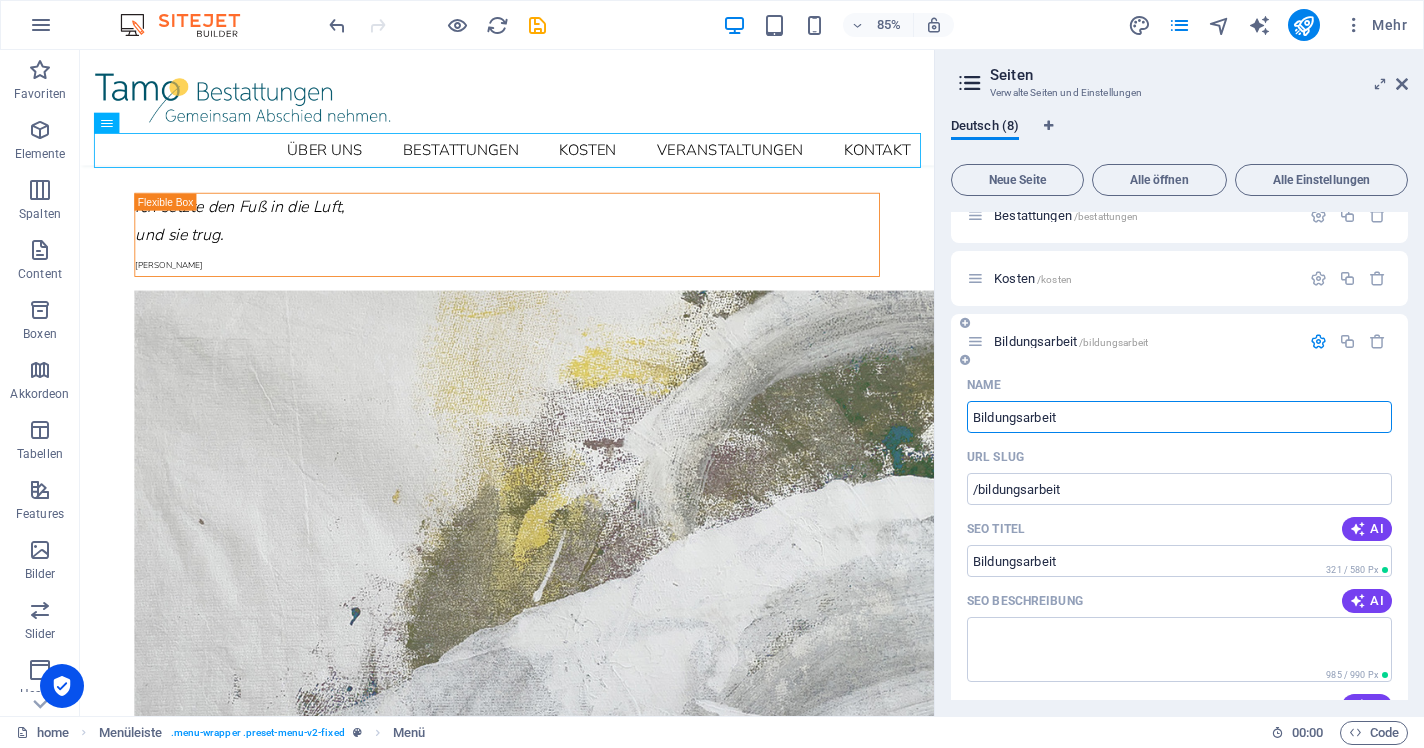 scroll, scrollTop: 147, scrollLeft: 0, axis: vertical 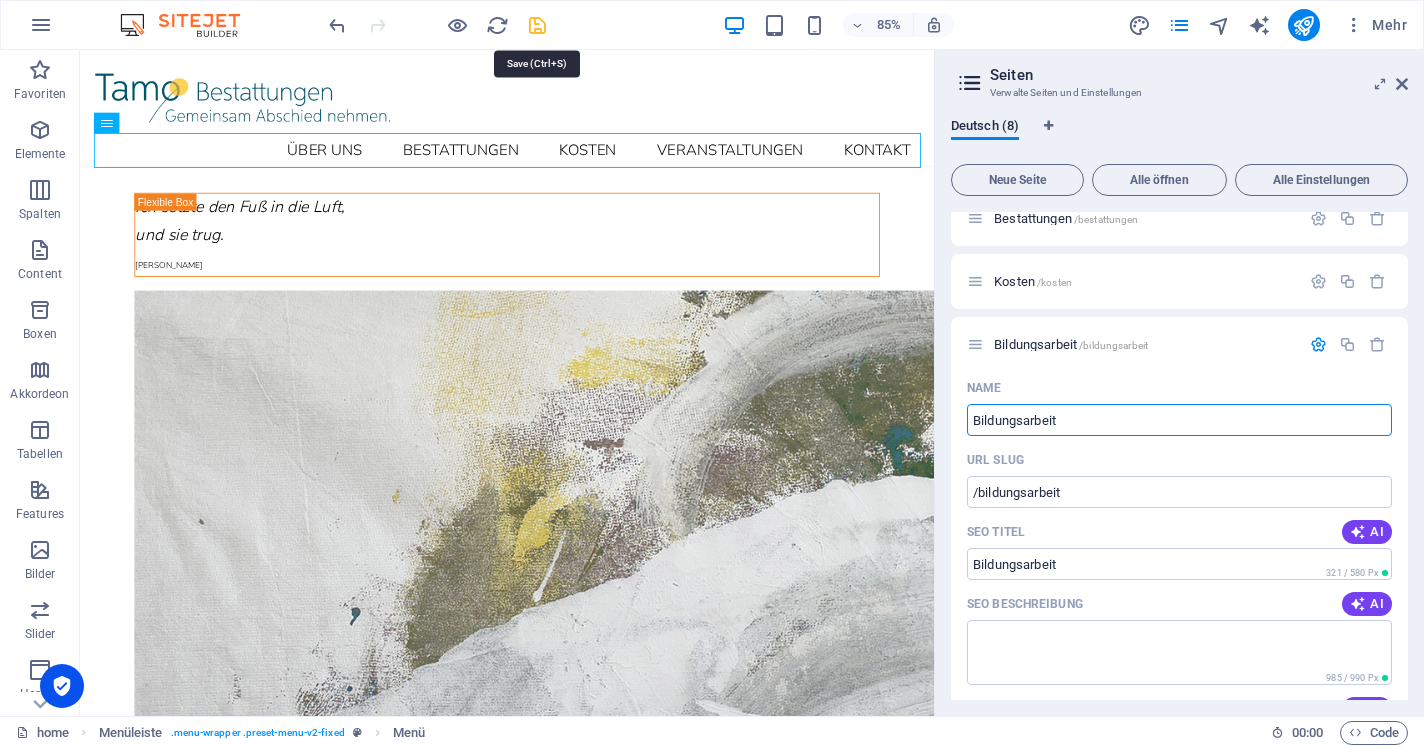 click at bounding box center (537, 25) 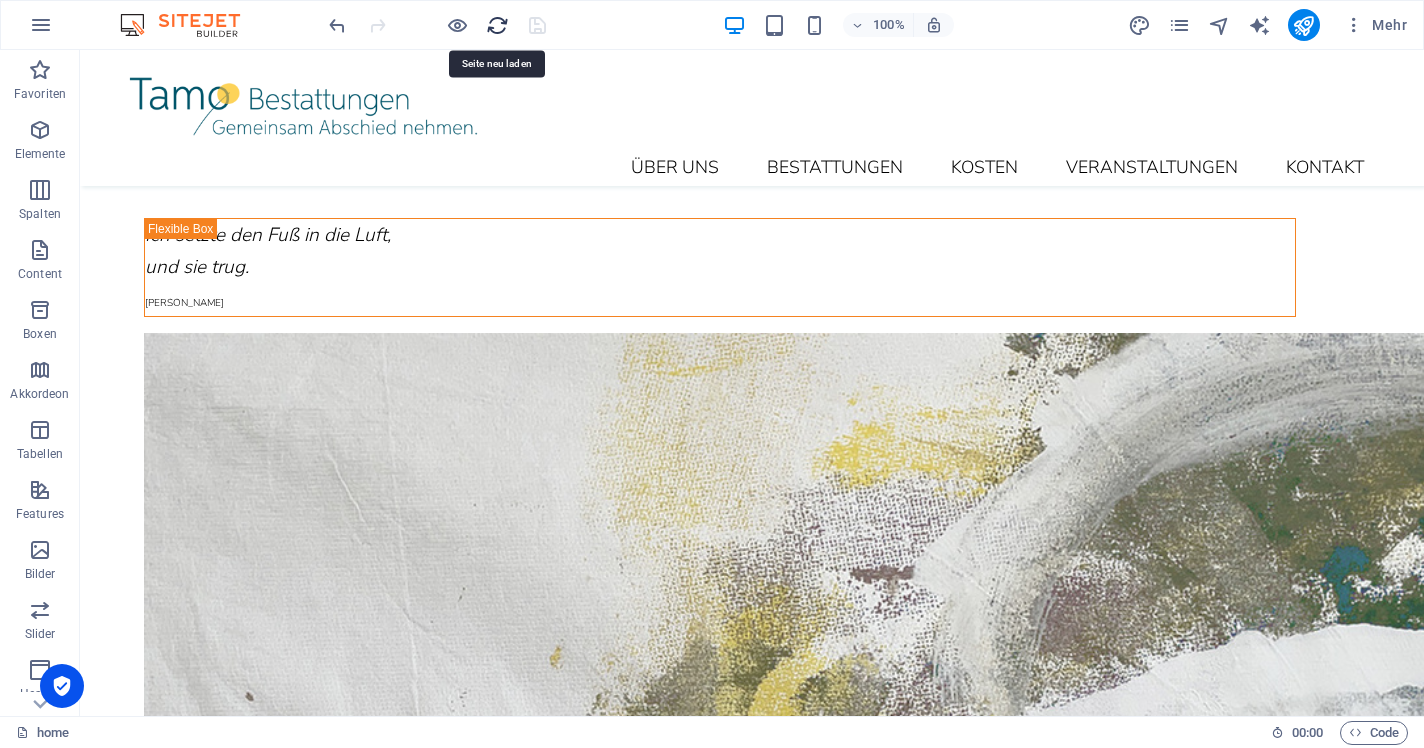 click at bounding box center [497, 25] 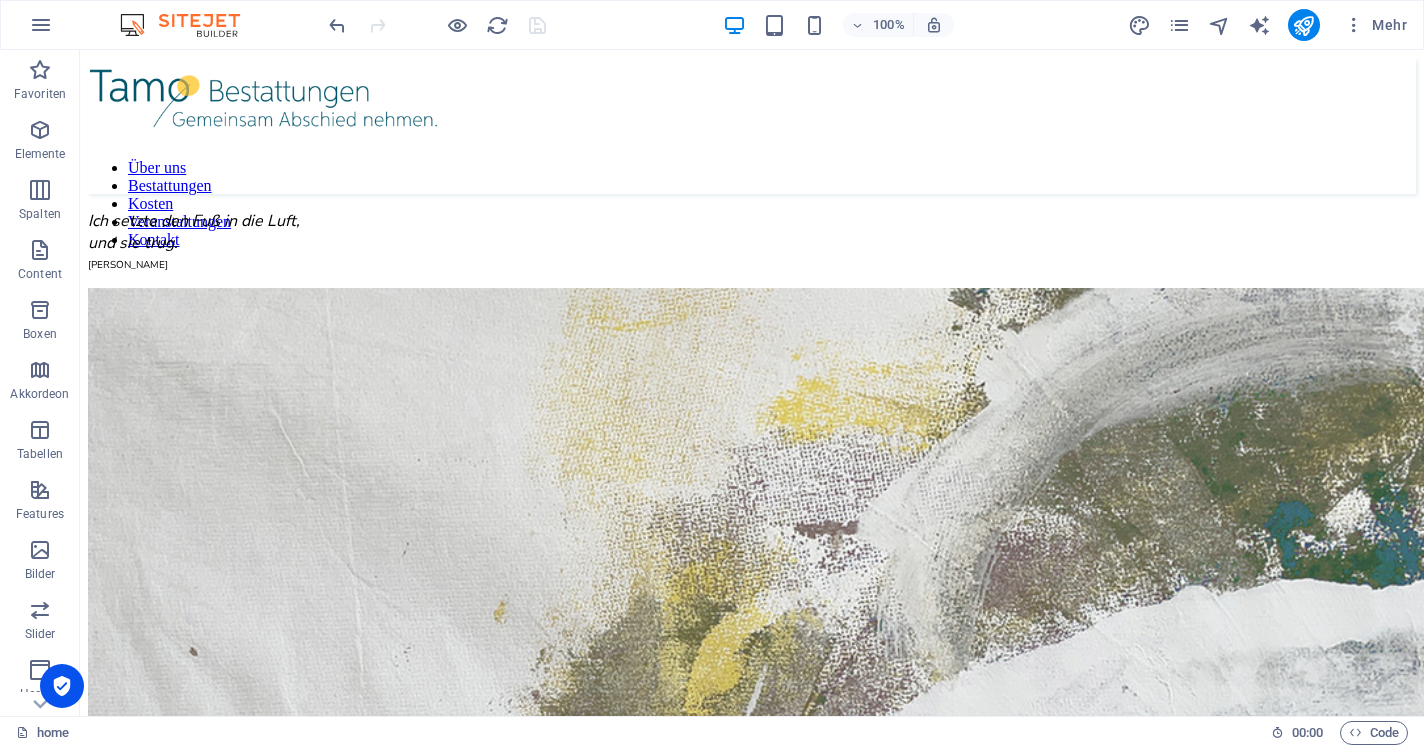 scroll, scrollTop: 0, scrollLeft: 0, axis: both 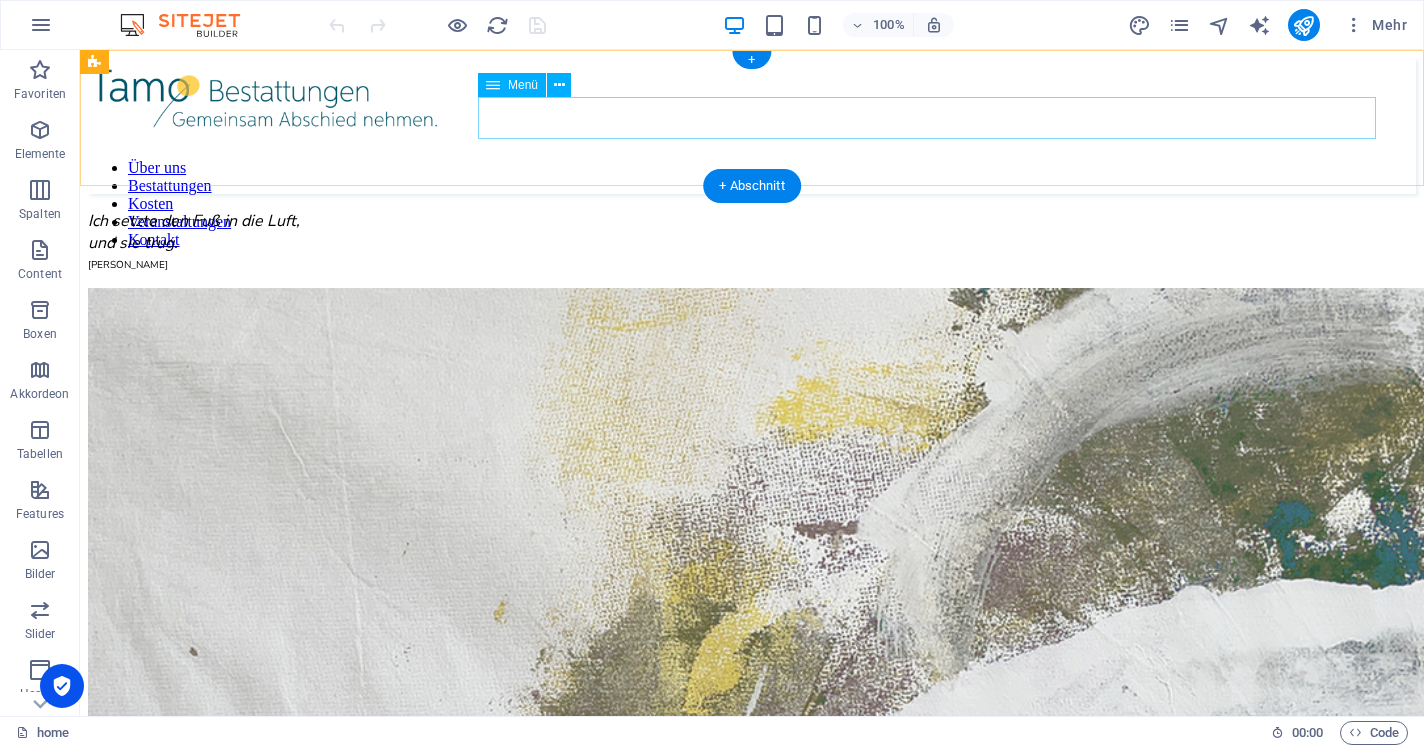click on "Über uns Bestattungen Kosten Veranstaltungen Kontakt" at bounding box center (752, 204) 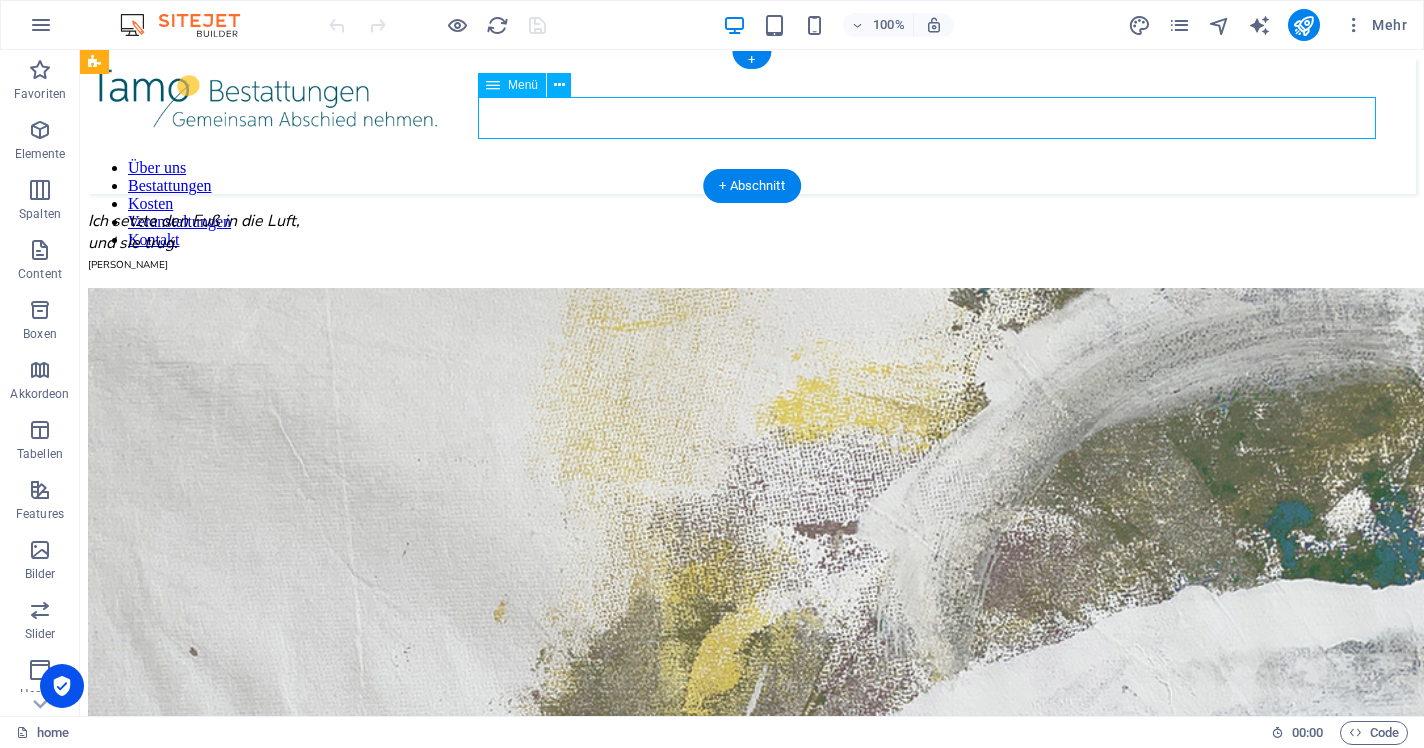 click on "Über uns Bestattungen Kosten Veranstaltungen Kontakt" at bounding box center [752, 204] 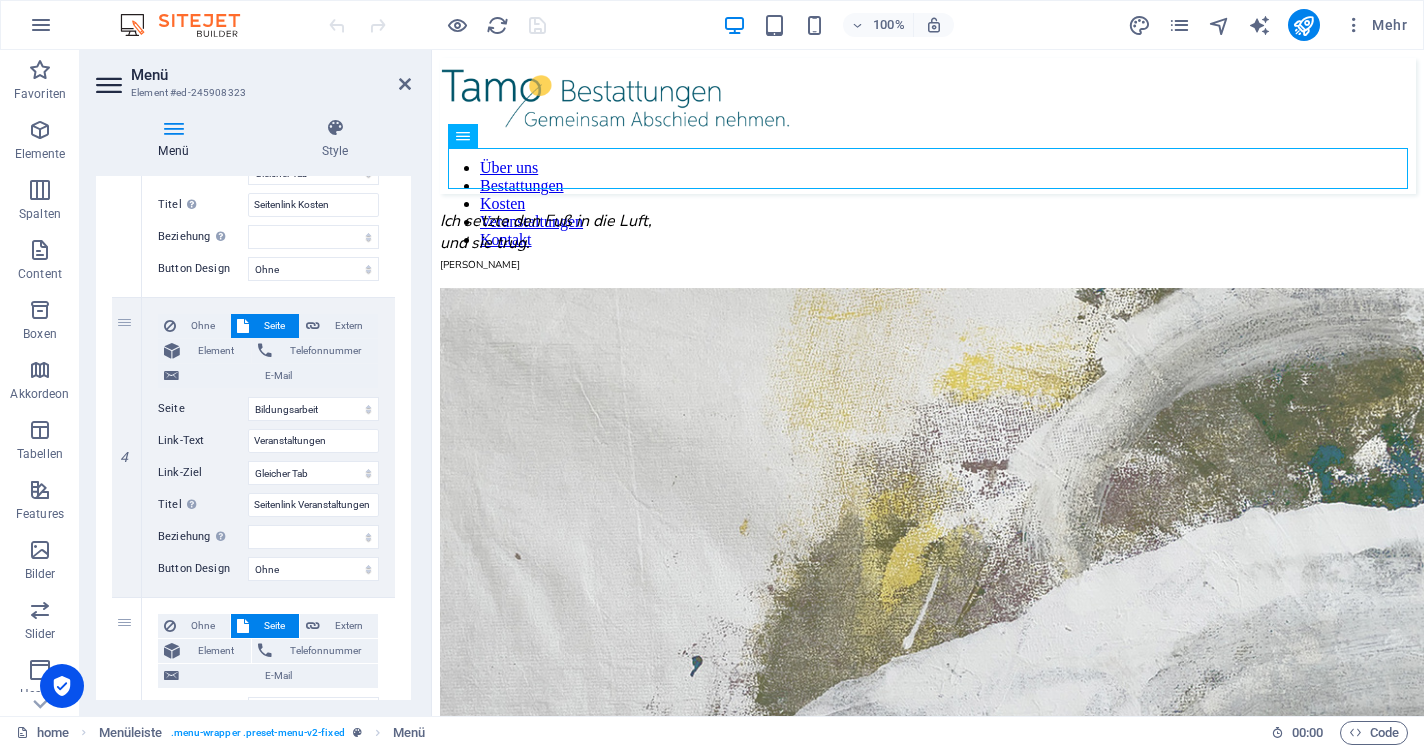 scroll, scrollTop: 969, scrollLeft: 0, axis: vertical 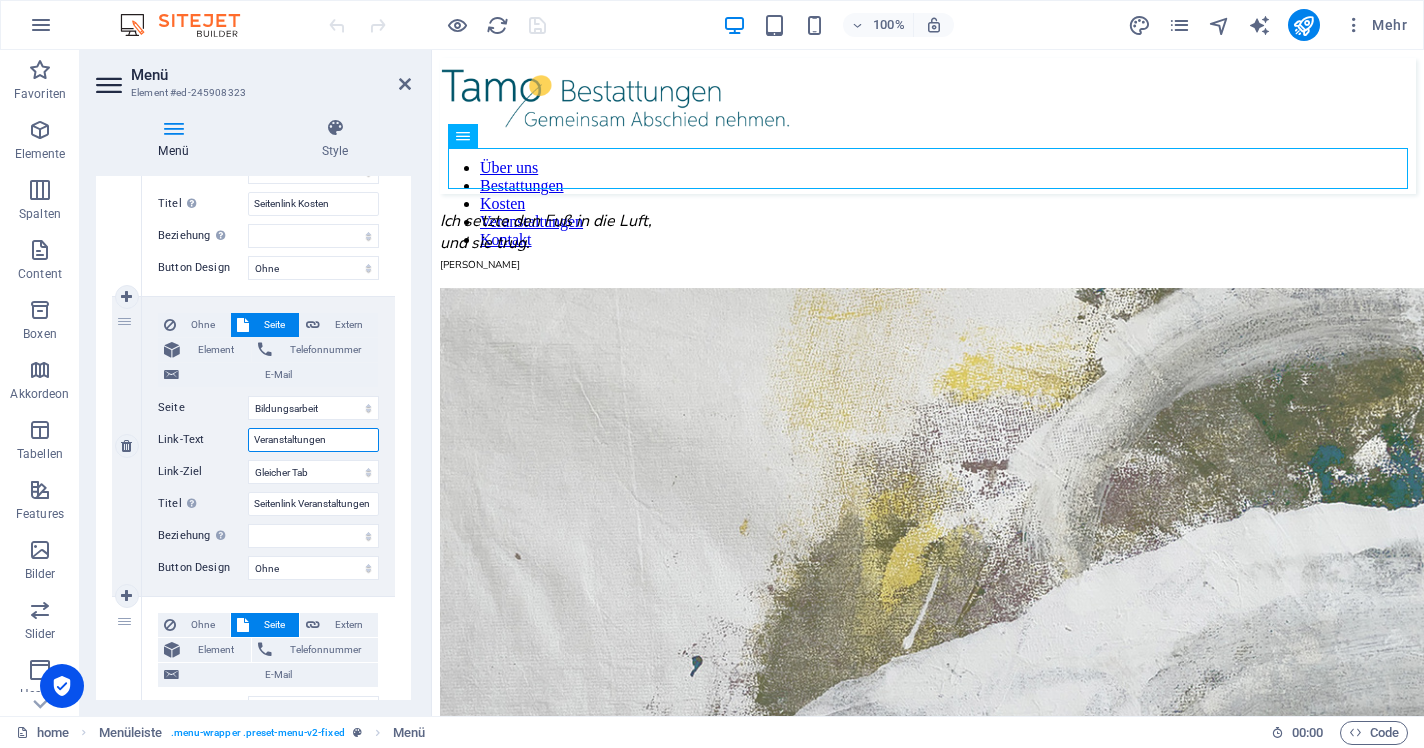 drag, startPoint x: 337, startPoint y: 443, endPoint x: 232, endPoint y: 431, distance: 105.68349 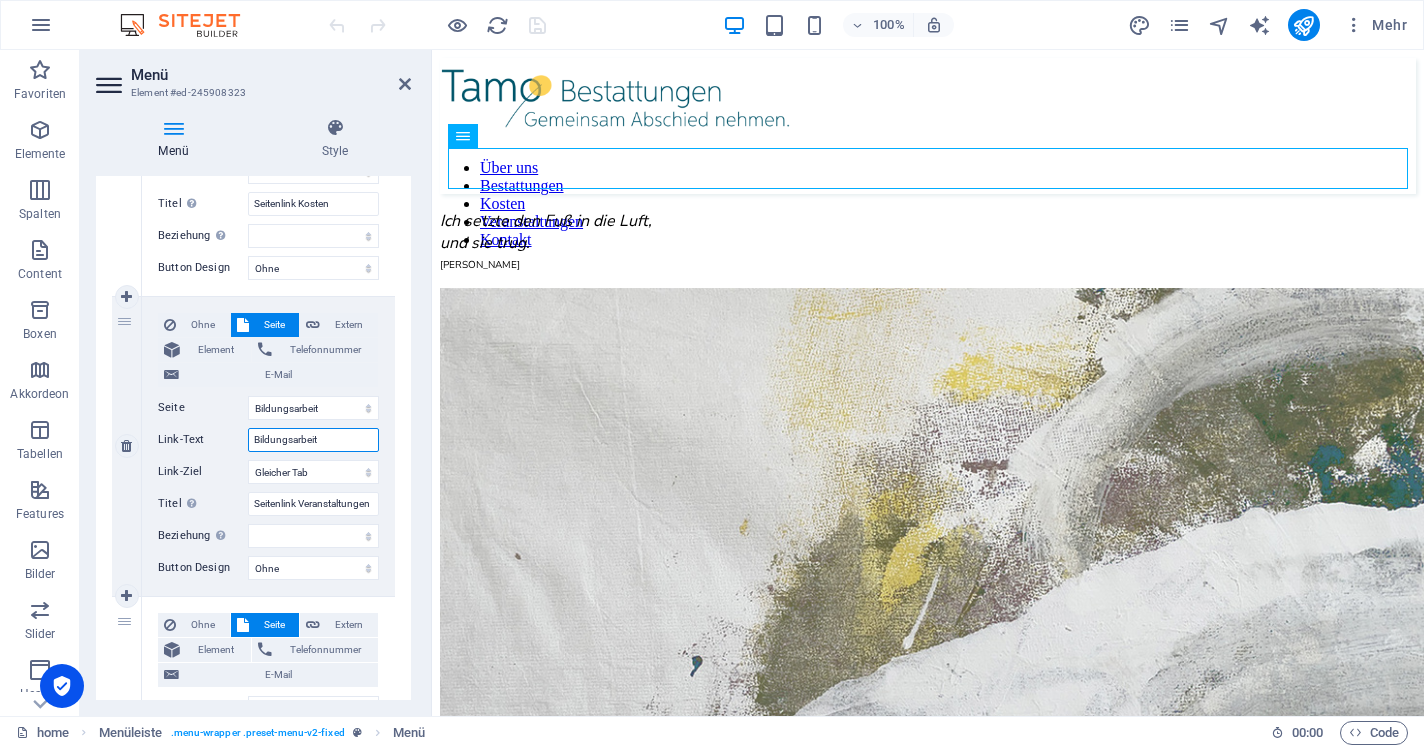 type on "Bildungsarbeit" 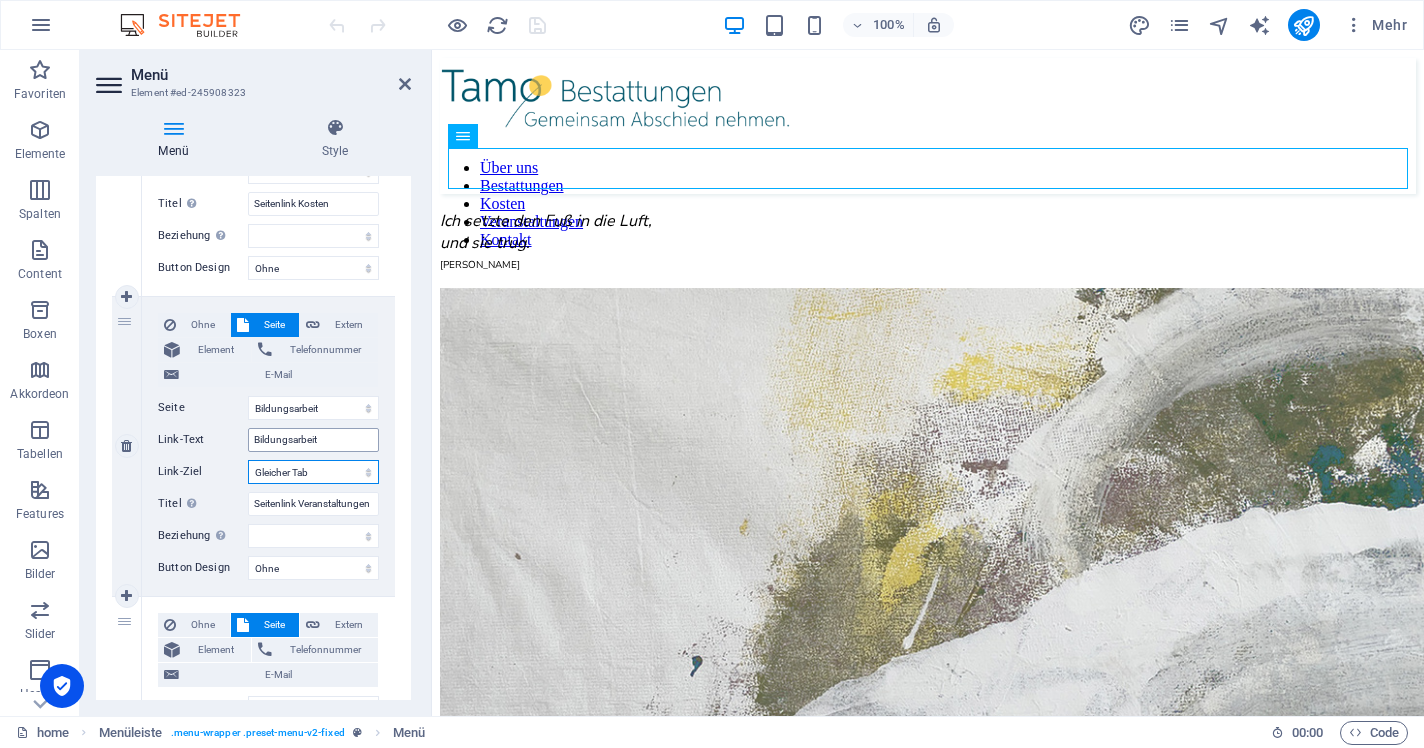 select 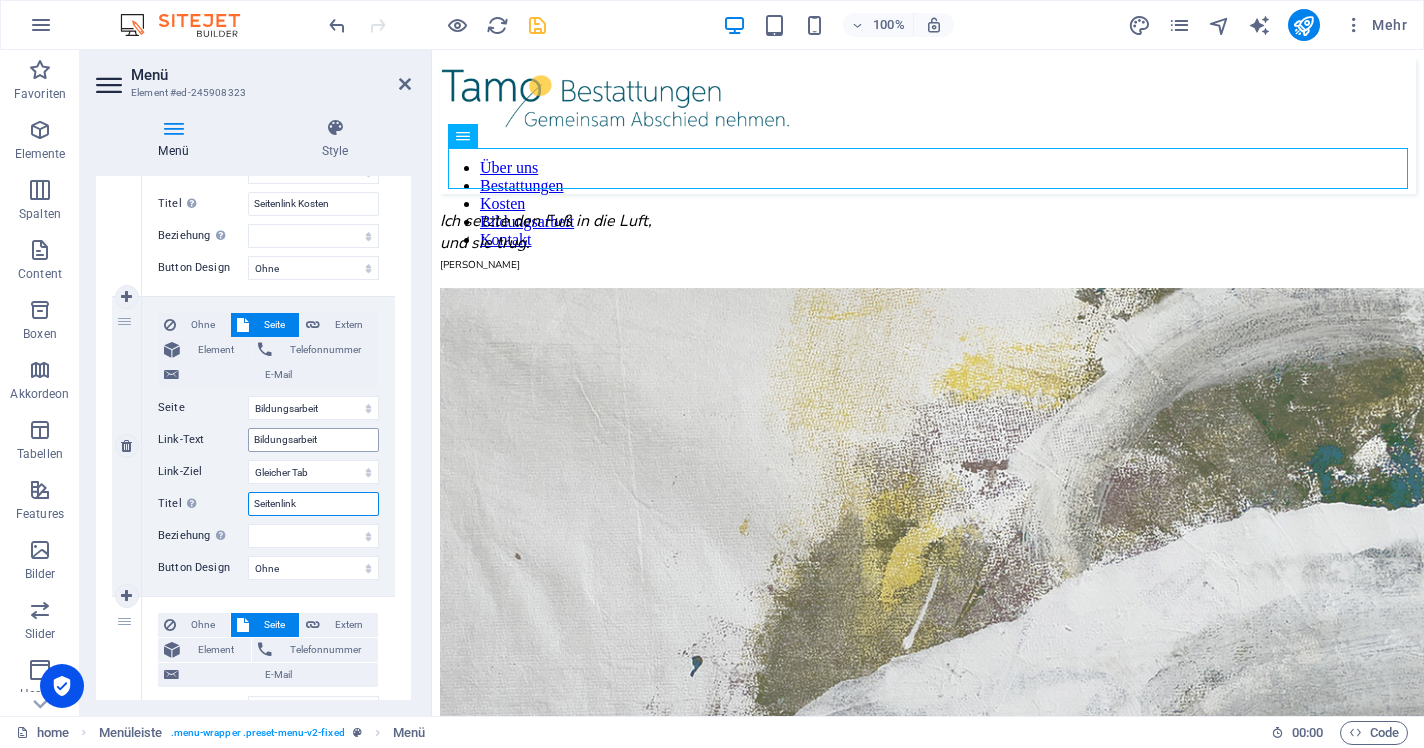 type on "Seitenlink B" 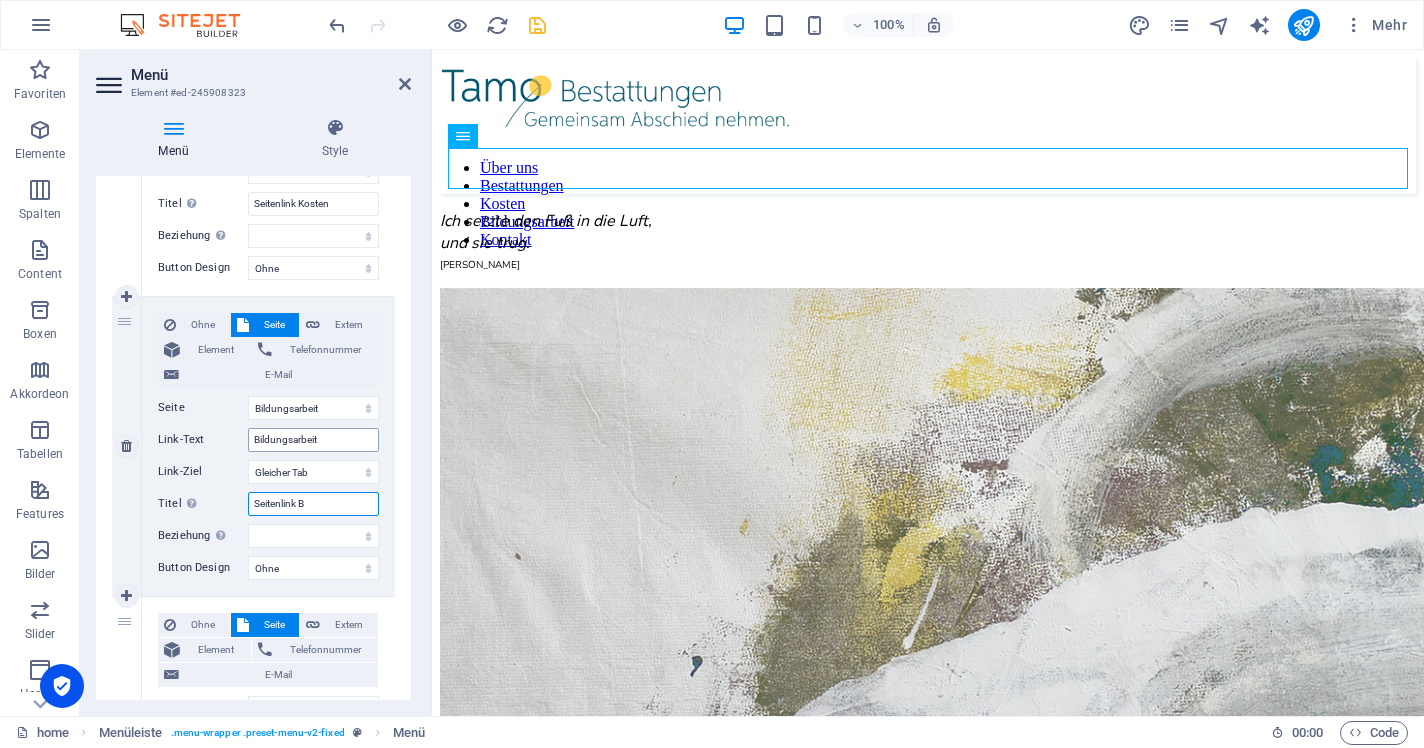 select 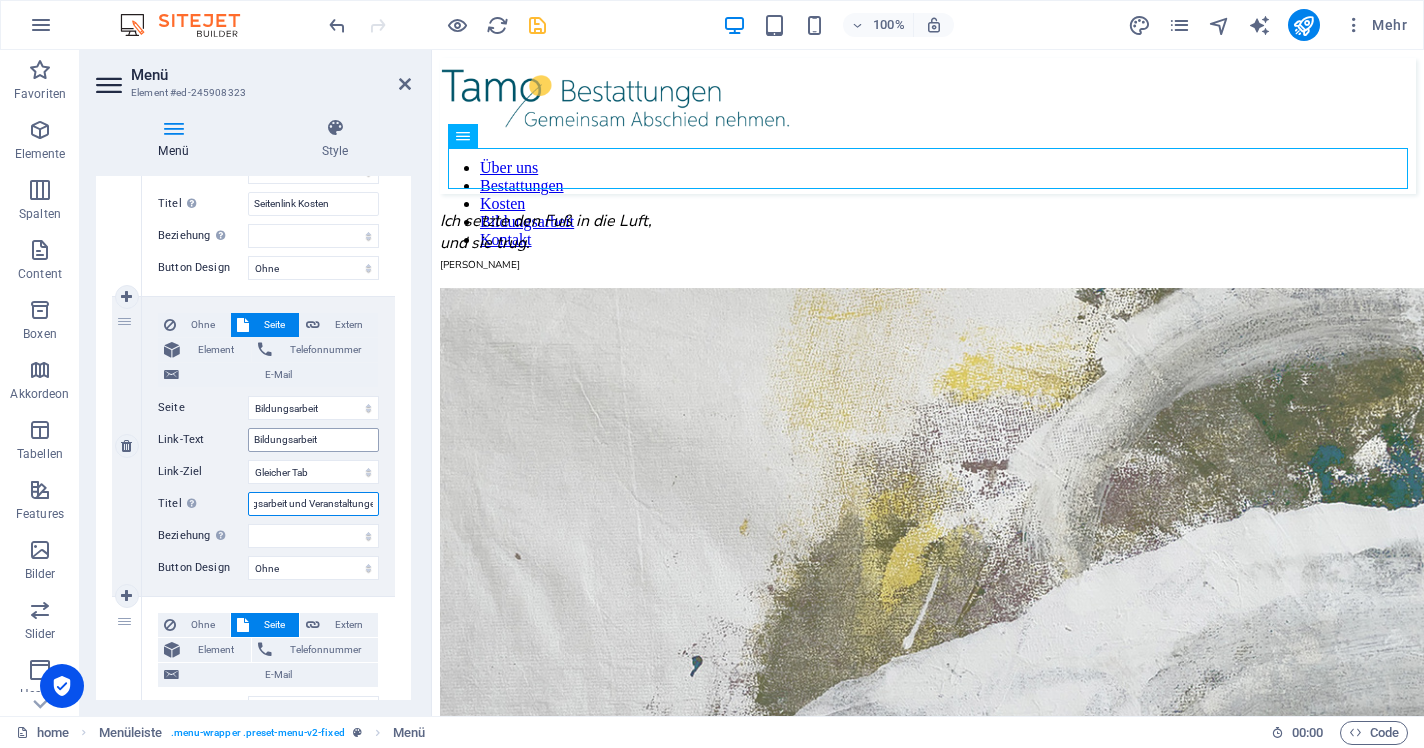 type on "Seitenlink Bildungsarbeit und Veranstaltungen" 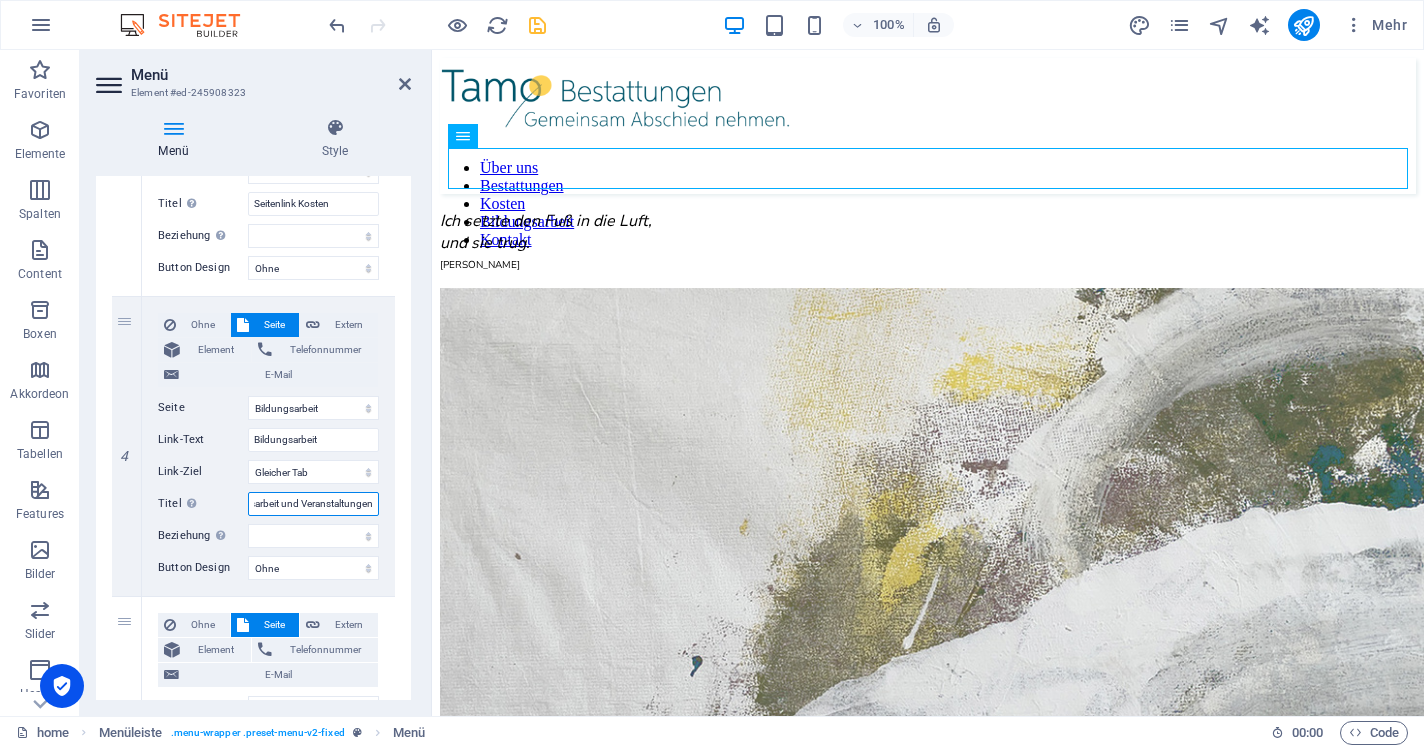 select 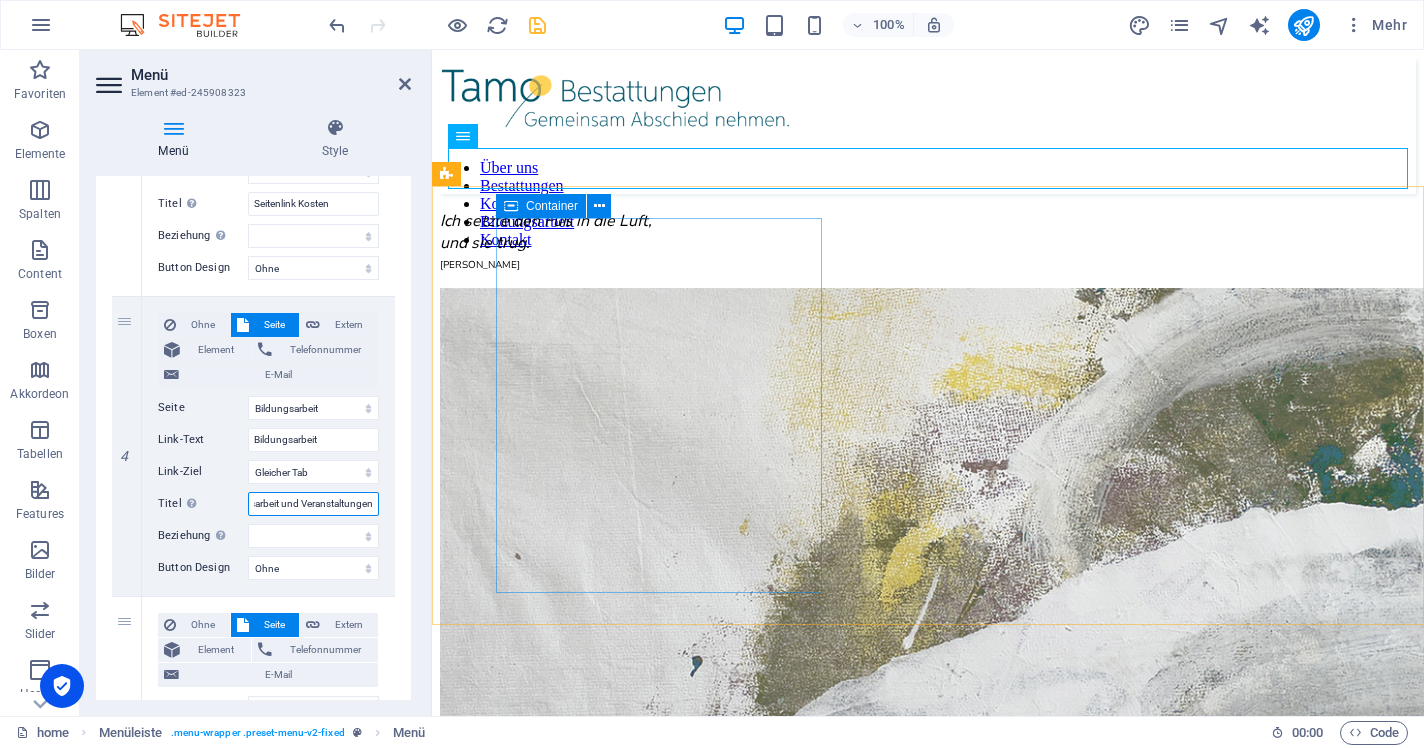 type on "Seitenlink Bildungsarbeit und Veranstaltungen" 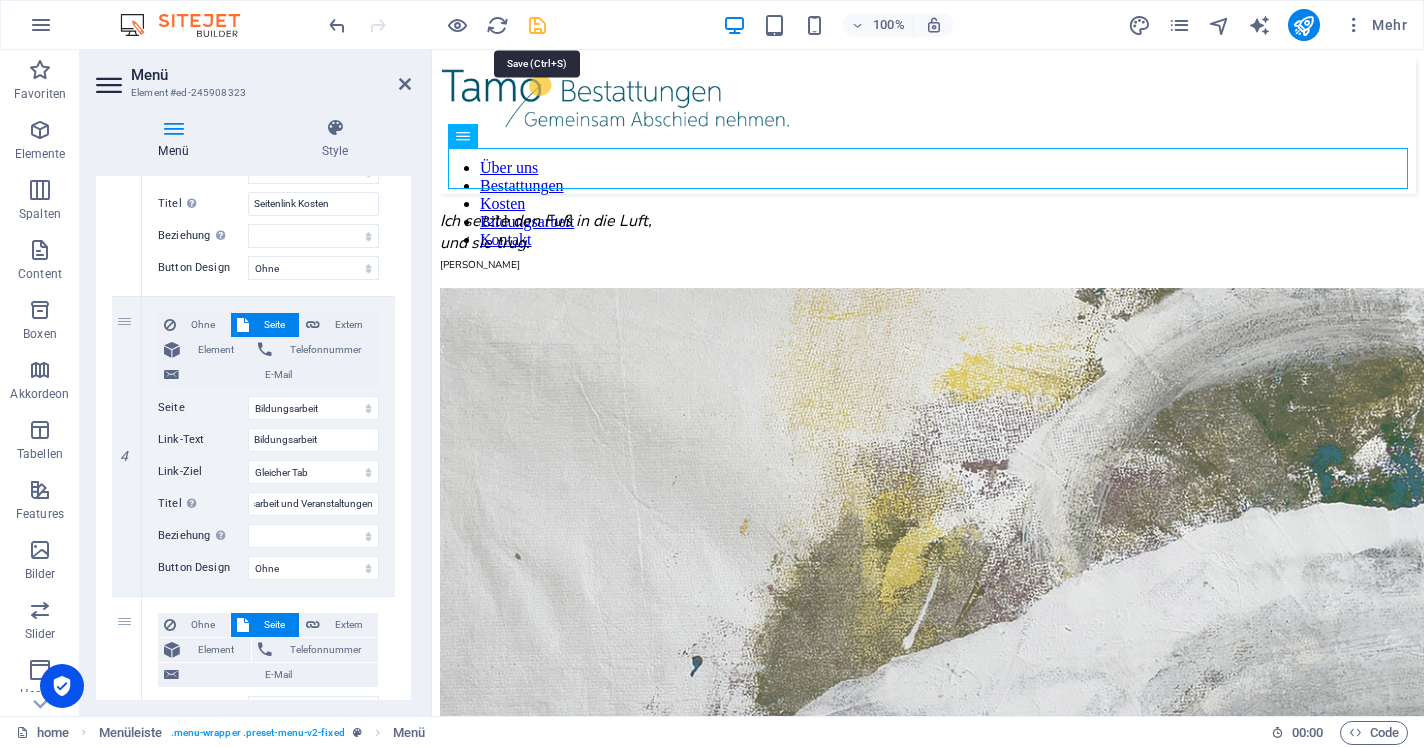 click at bounding box center (537, 25) 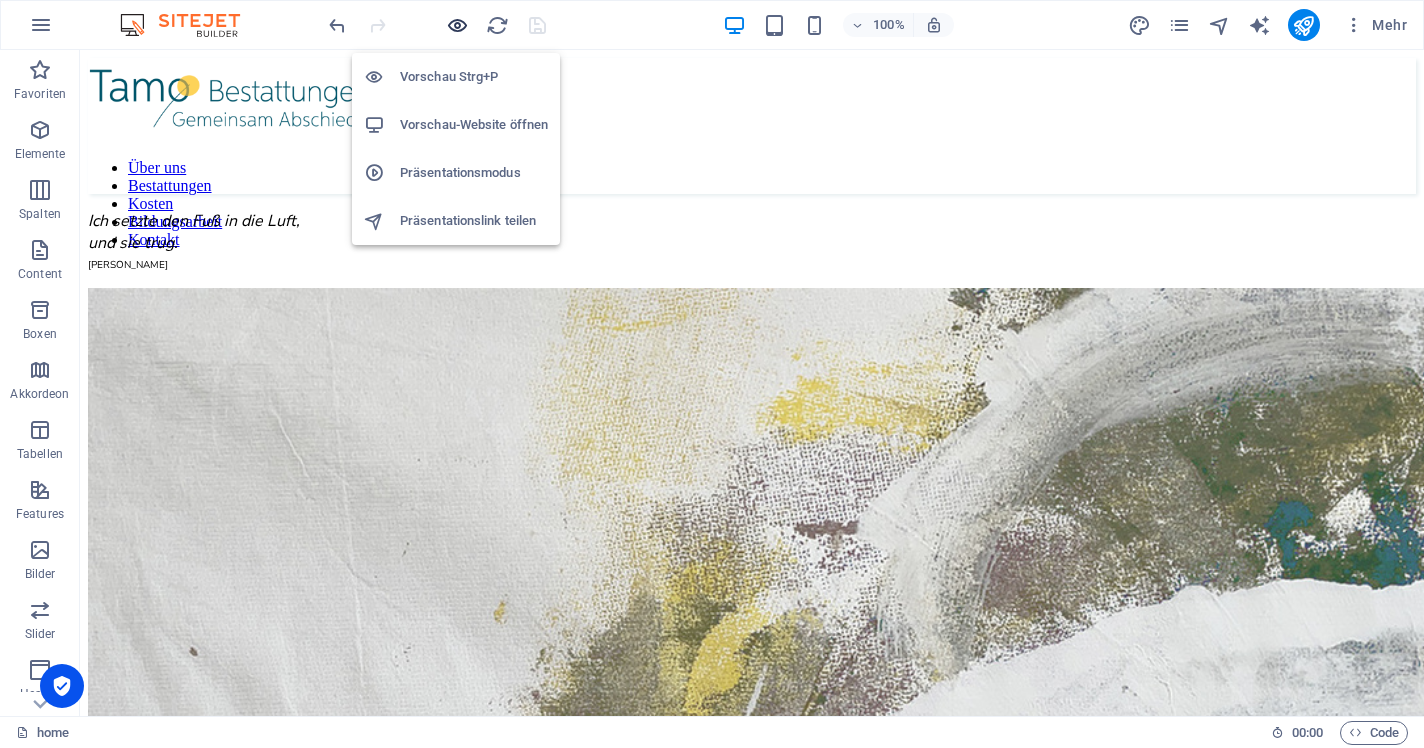 click at bounding box center [457, 25] 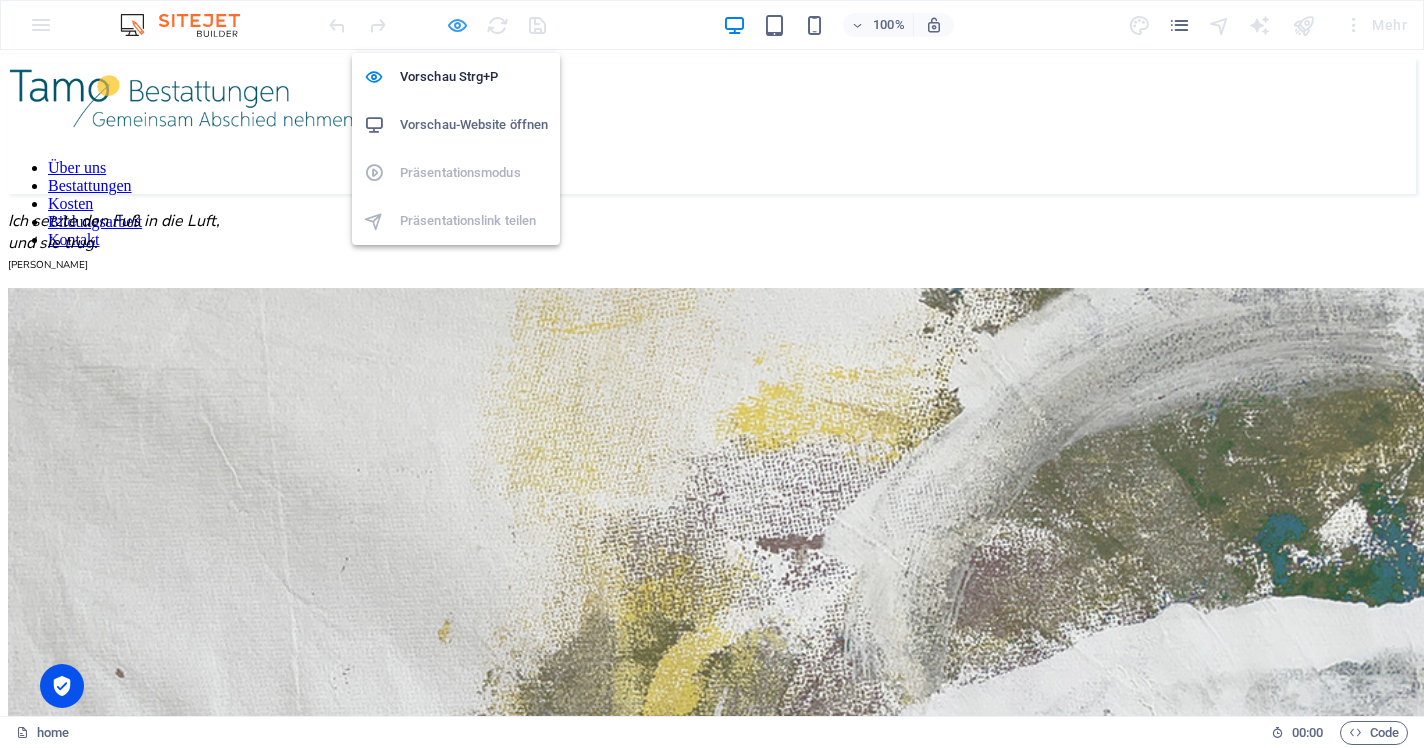 click at bounding box center [457, 25] 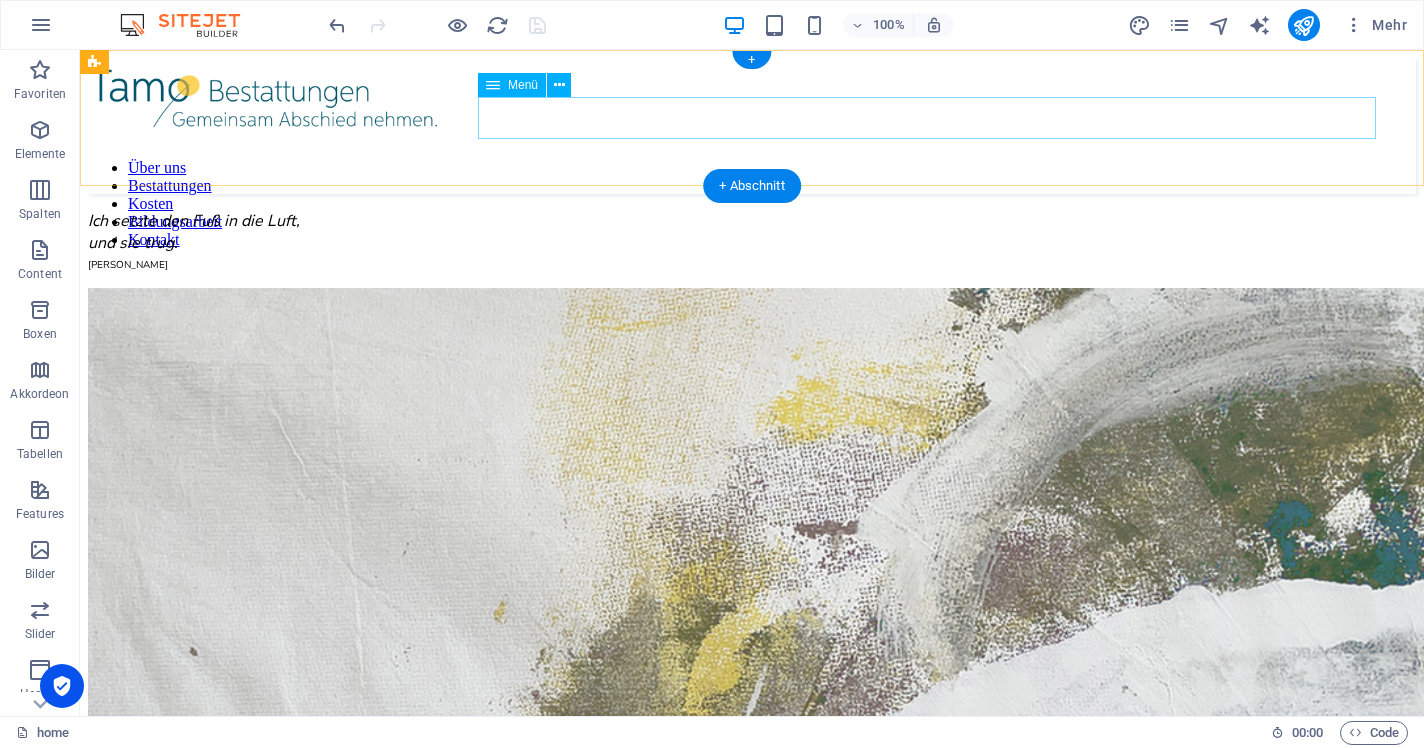 click on "Über uns Bestattungen Kosten Bildungsarbeit Kontakt" at bounding box center (752, 204) 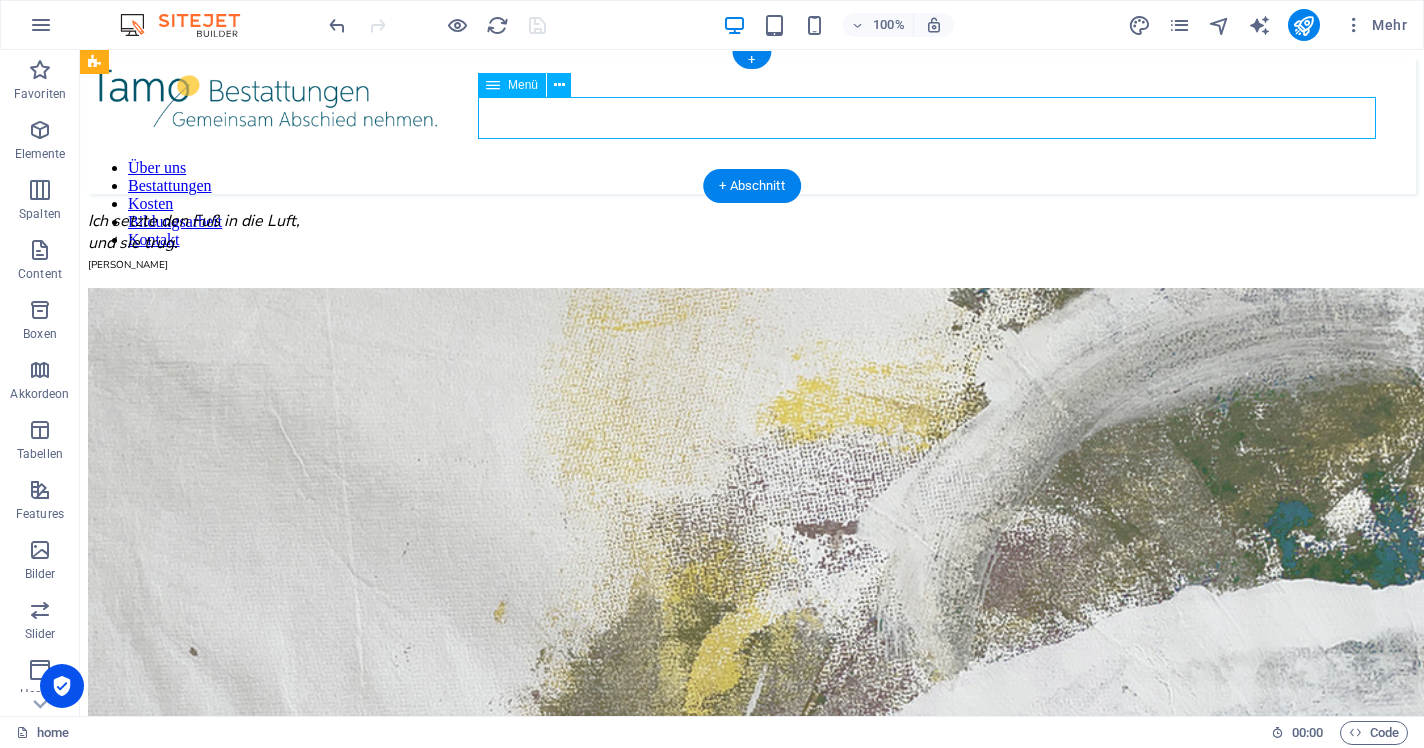 click on "Über uns Bestattungen Kosten Bildungsarbeit Kontakt" at bounding box center [752, 204] 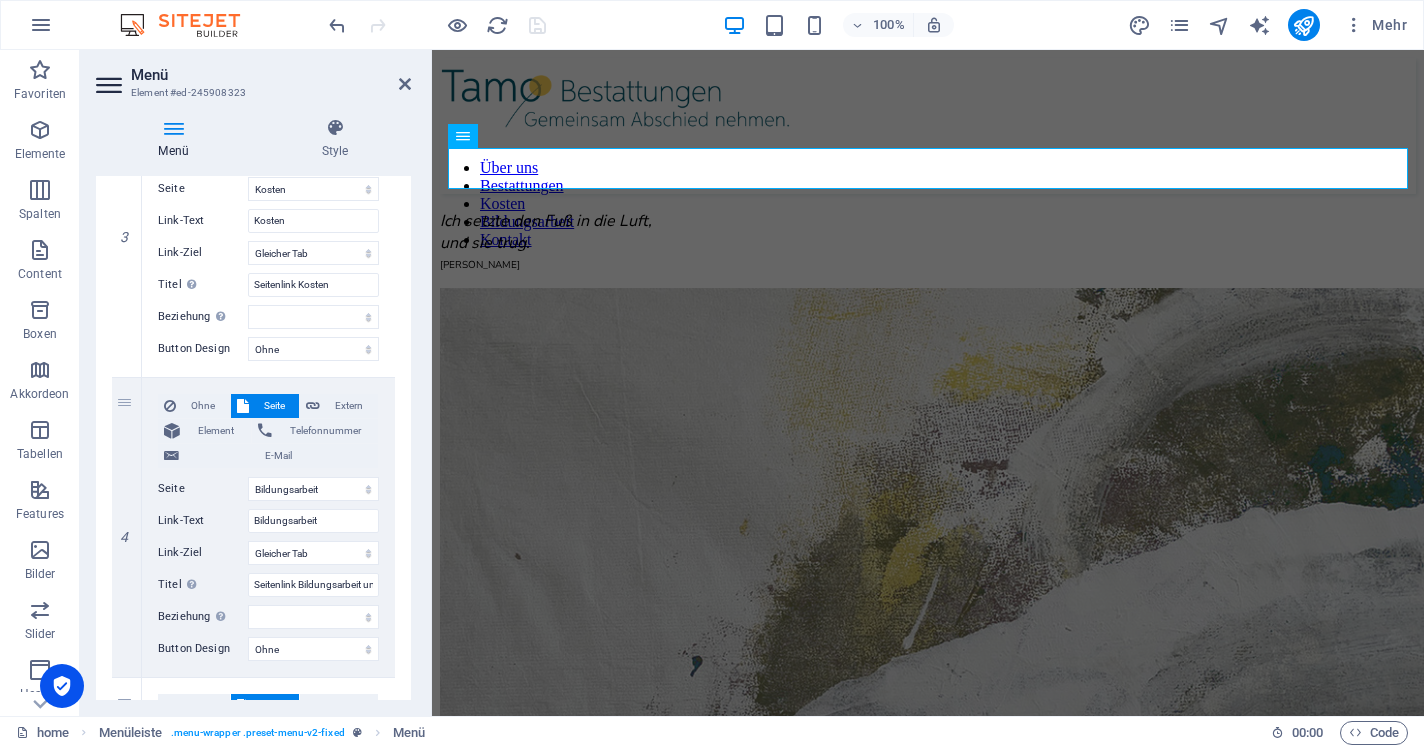 scroll, scrollTop: 904, scrollLeft: 0, axis: vertical 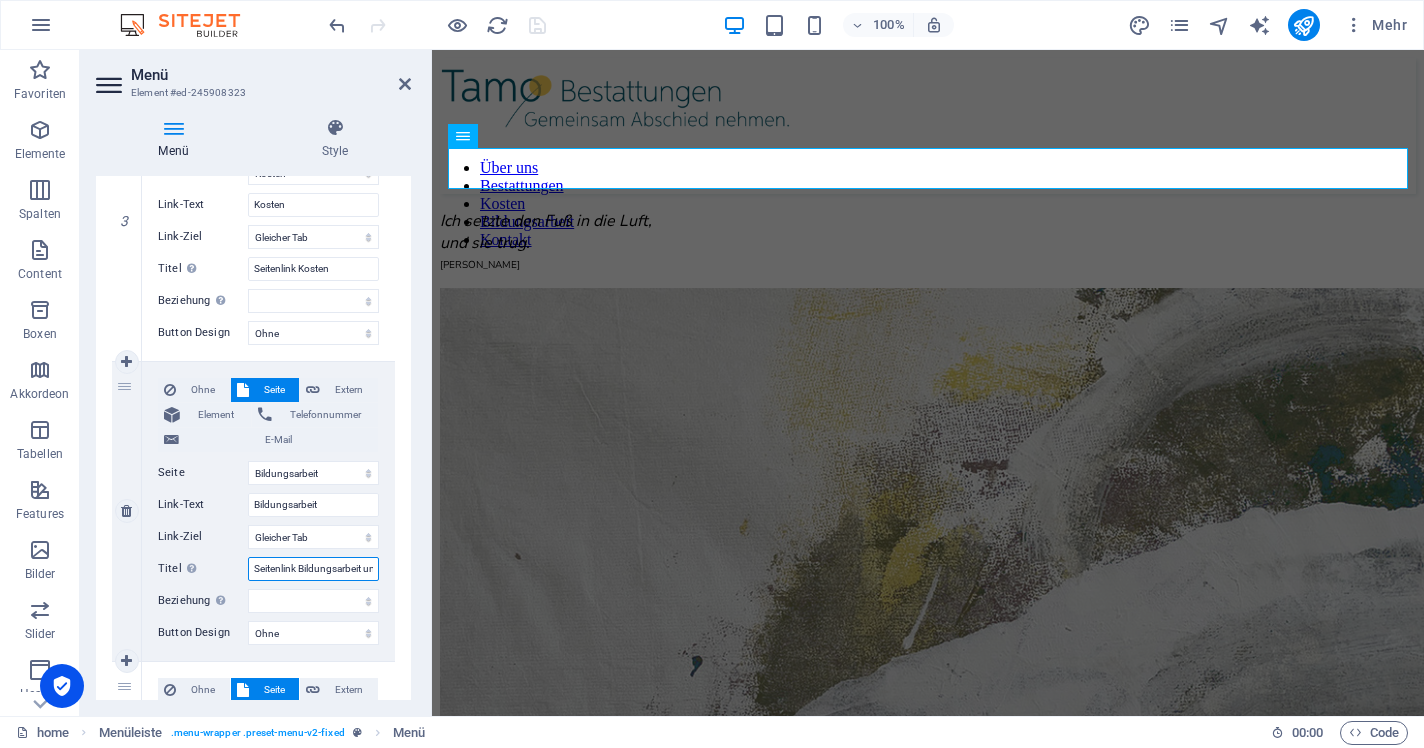 click on "Seitenlink Bildungsarbeit und Veranstaltungen" at bounding box center (313, 569) 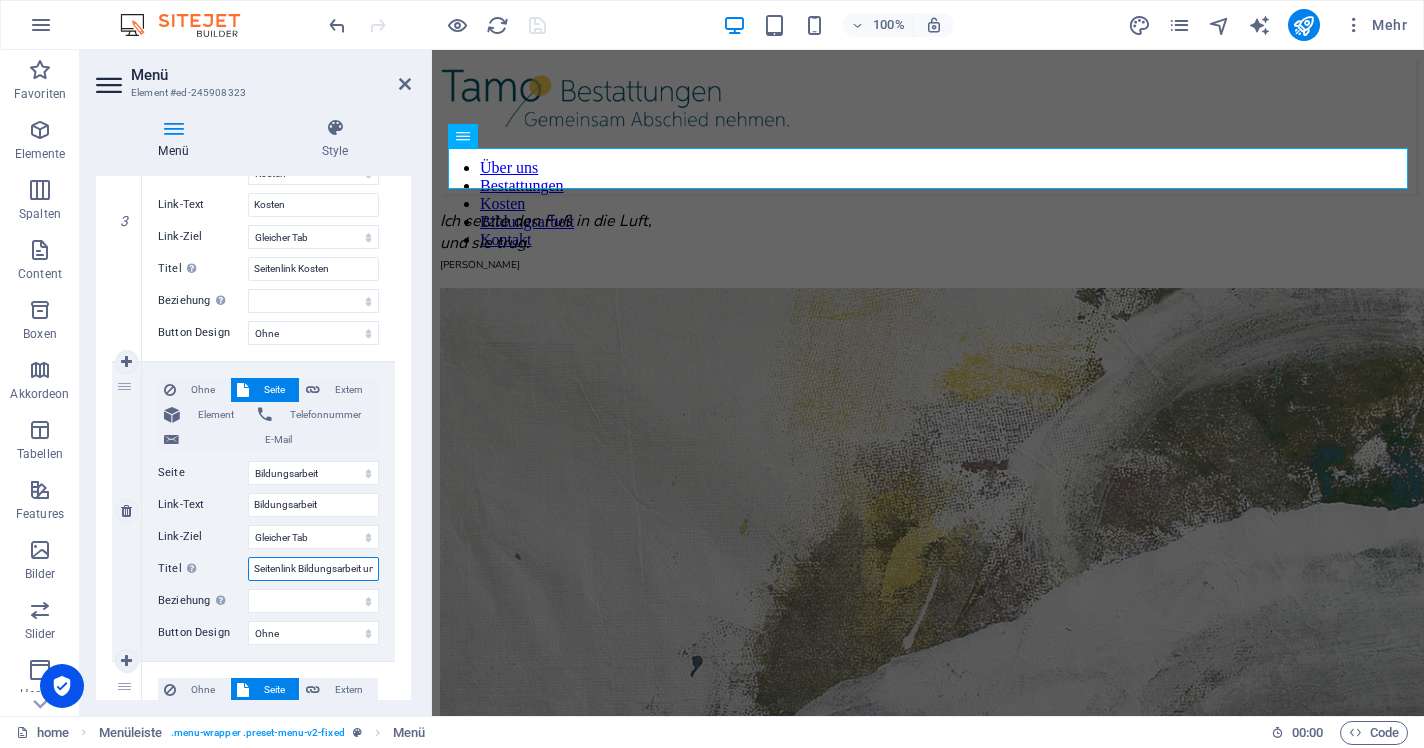 drag, startPoint x: 300, startPoint y: 568, endPoint x: 231, endPoint y: 568, distance: 69 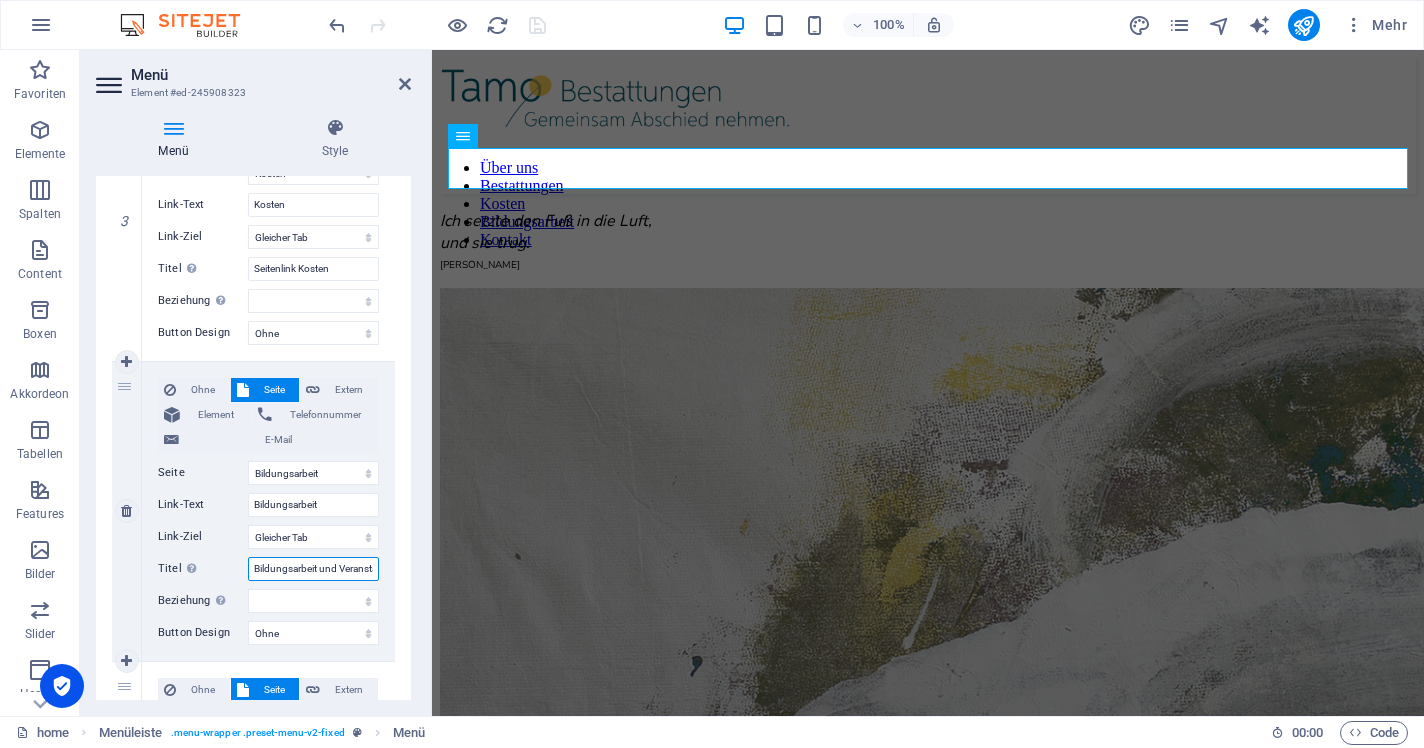 select 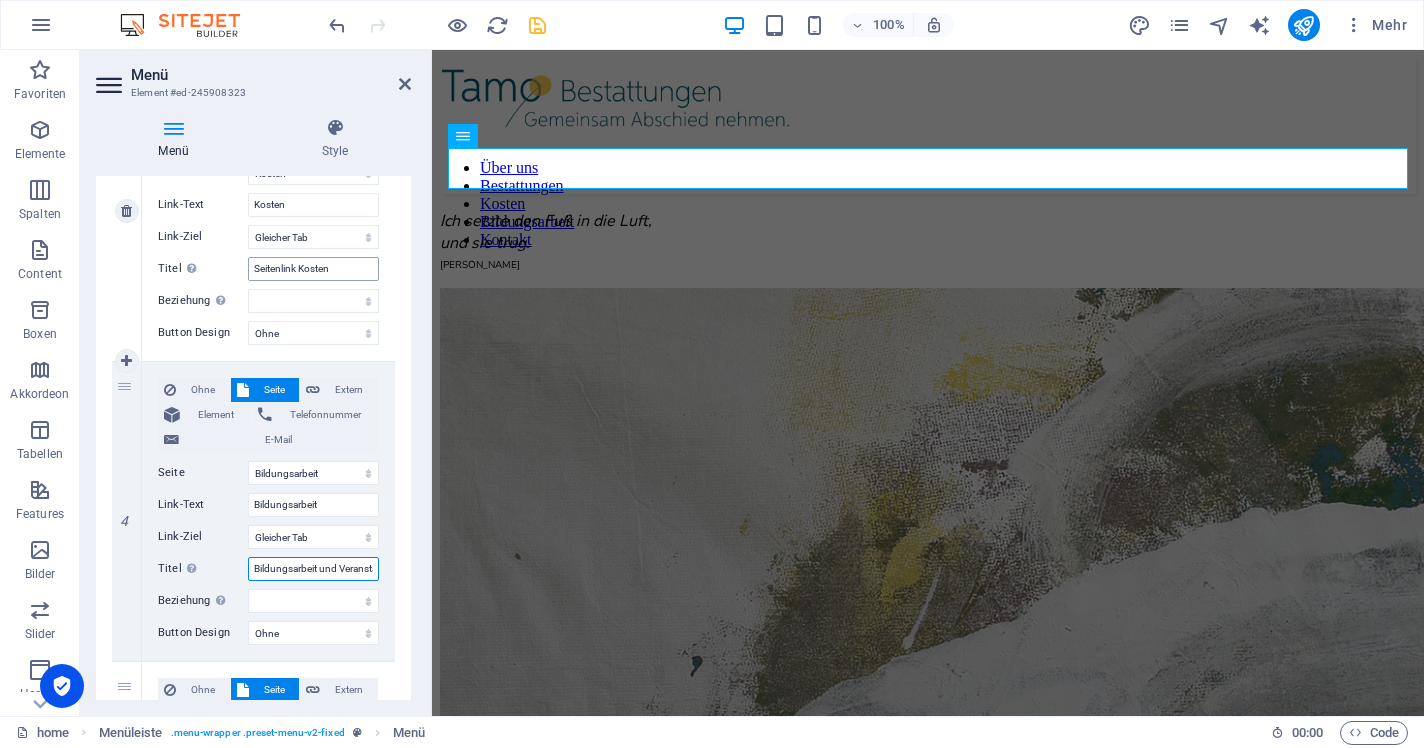 type on "Bildungsarbeit und Veranstaltungen" 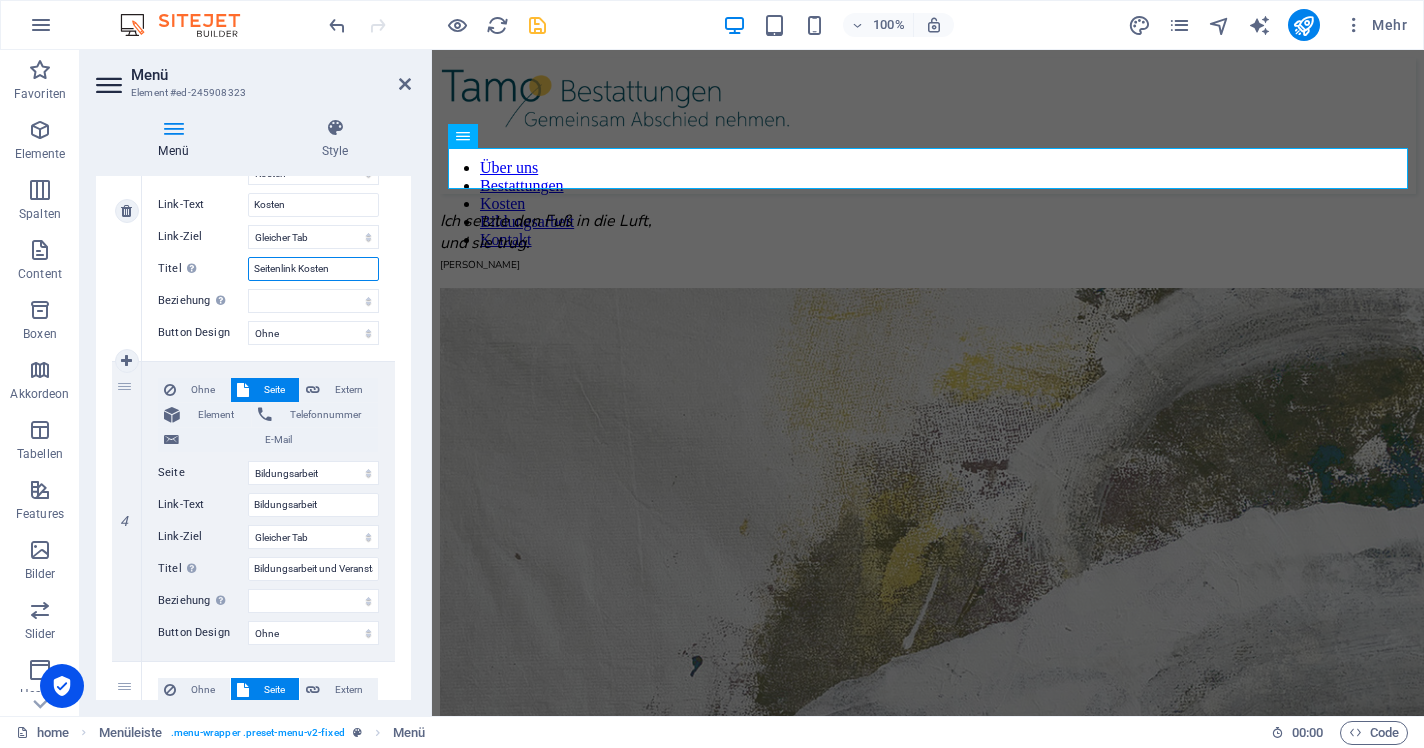 drag, startPoint x: 301, startPoint y: 272, endPoint x: 195, endPoint y: 270, distance: 106.01887 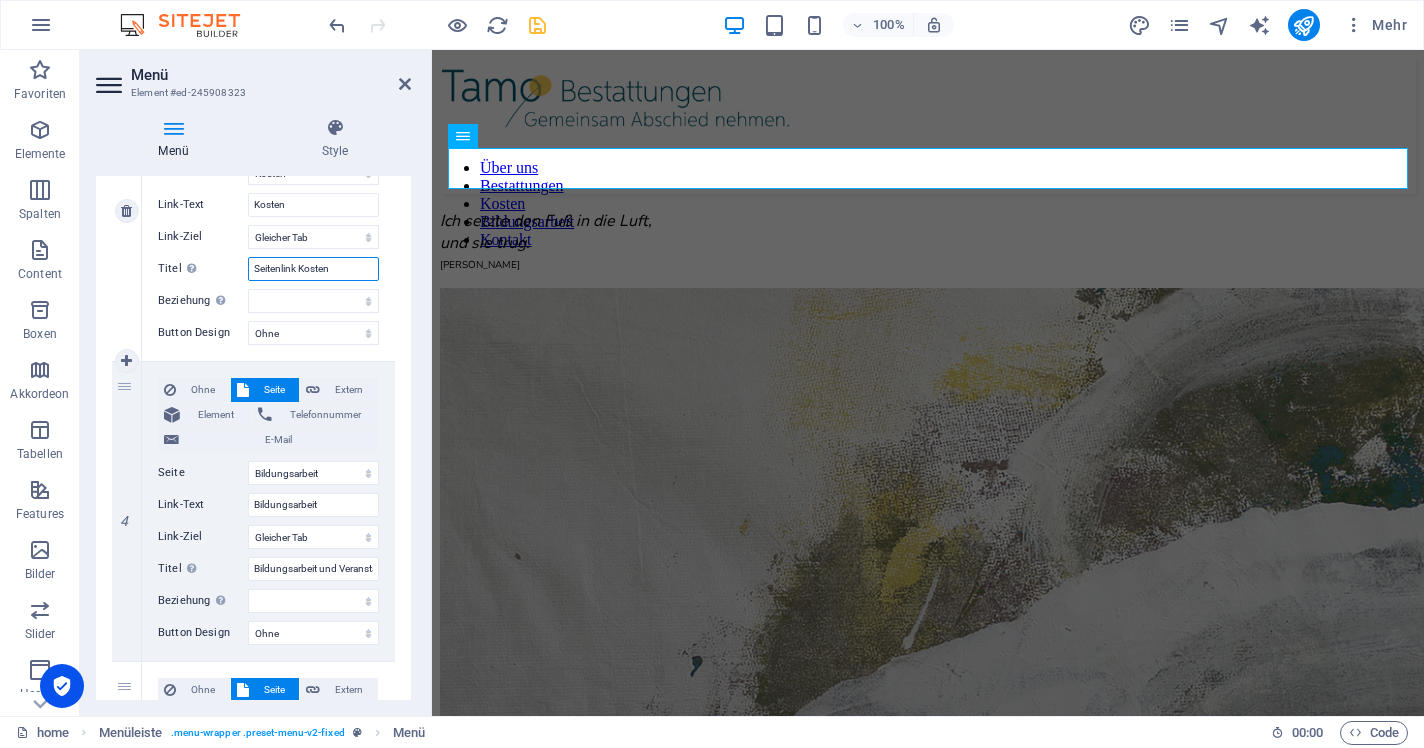 type on "Kosten" 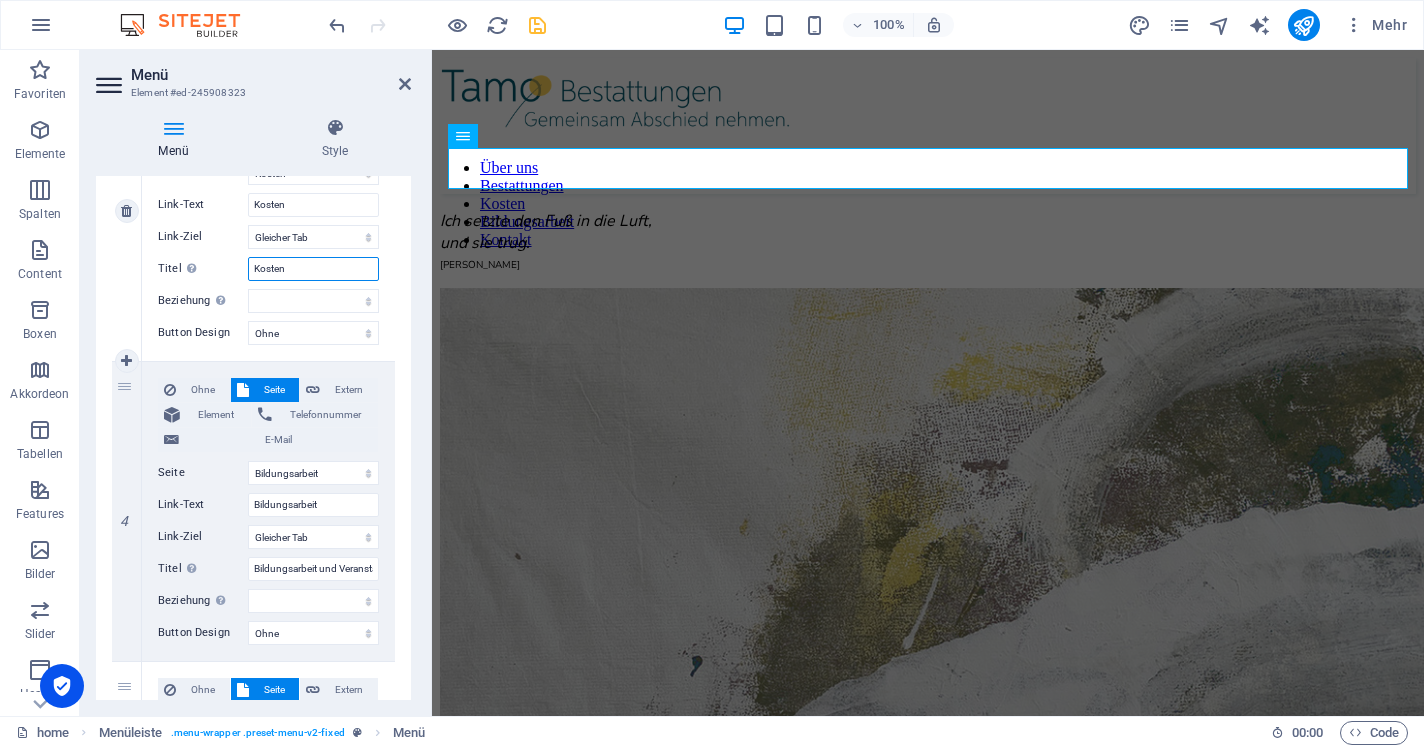select 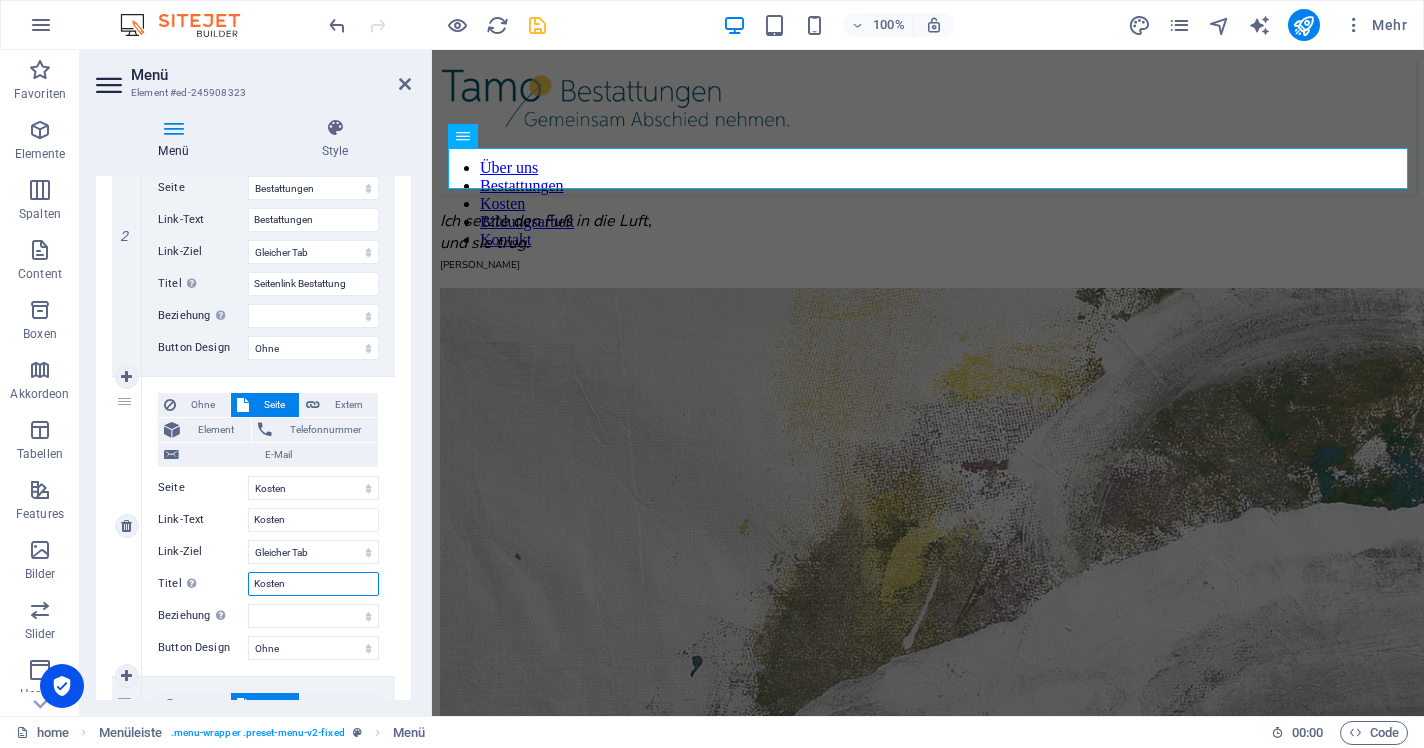 scroll, scrollTop: 587, scrollLeft: 0, axis: vertical 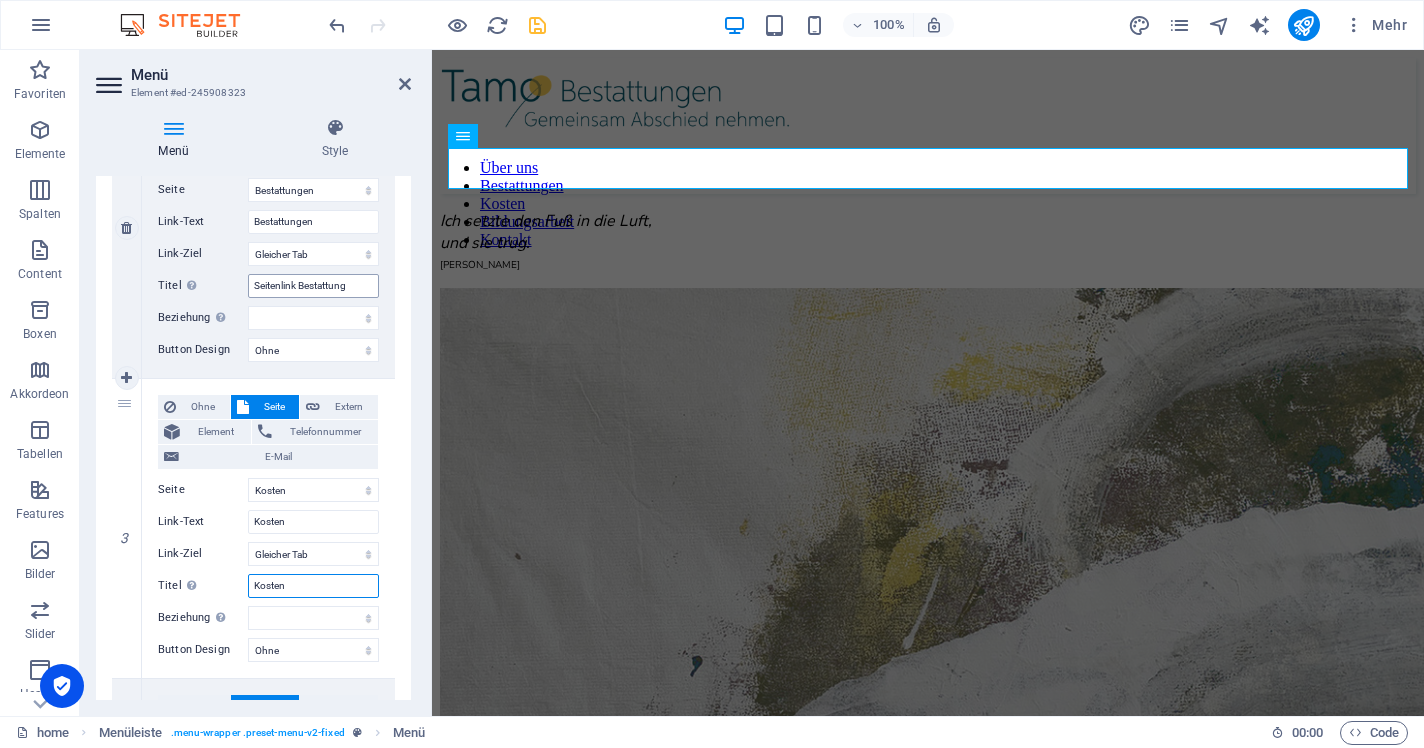 type on "Kosten" 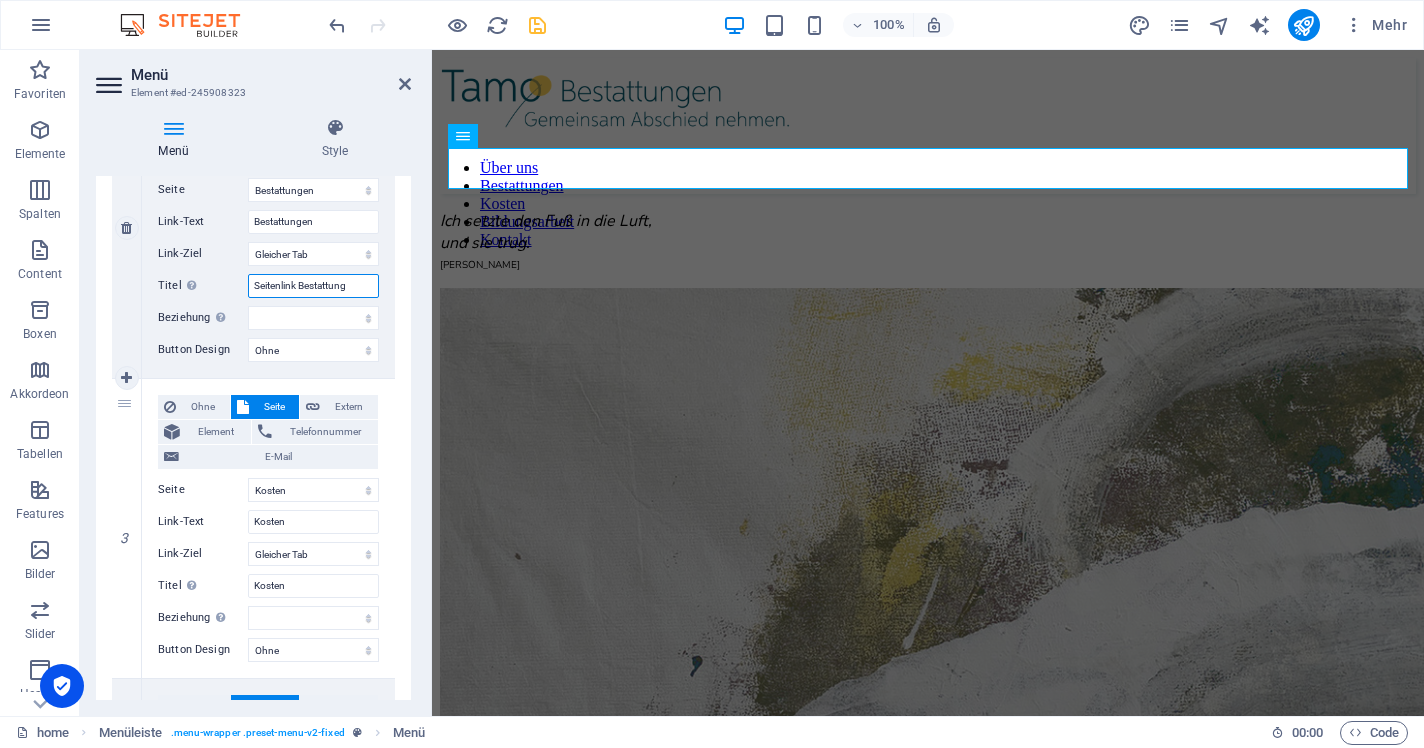 drag, startPoint x: 302, startPoint y: 288, endPoint x: 226, endPoint y: 289, distance: 76.00658 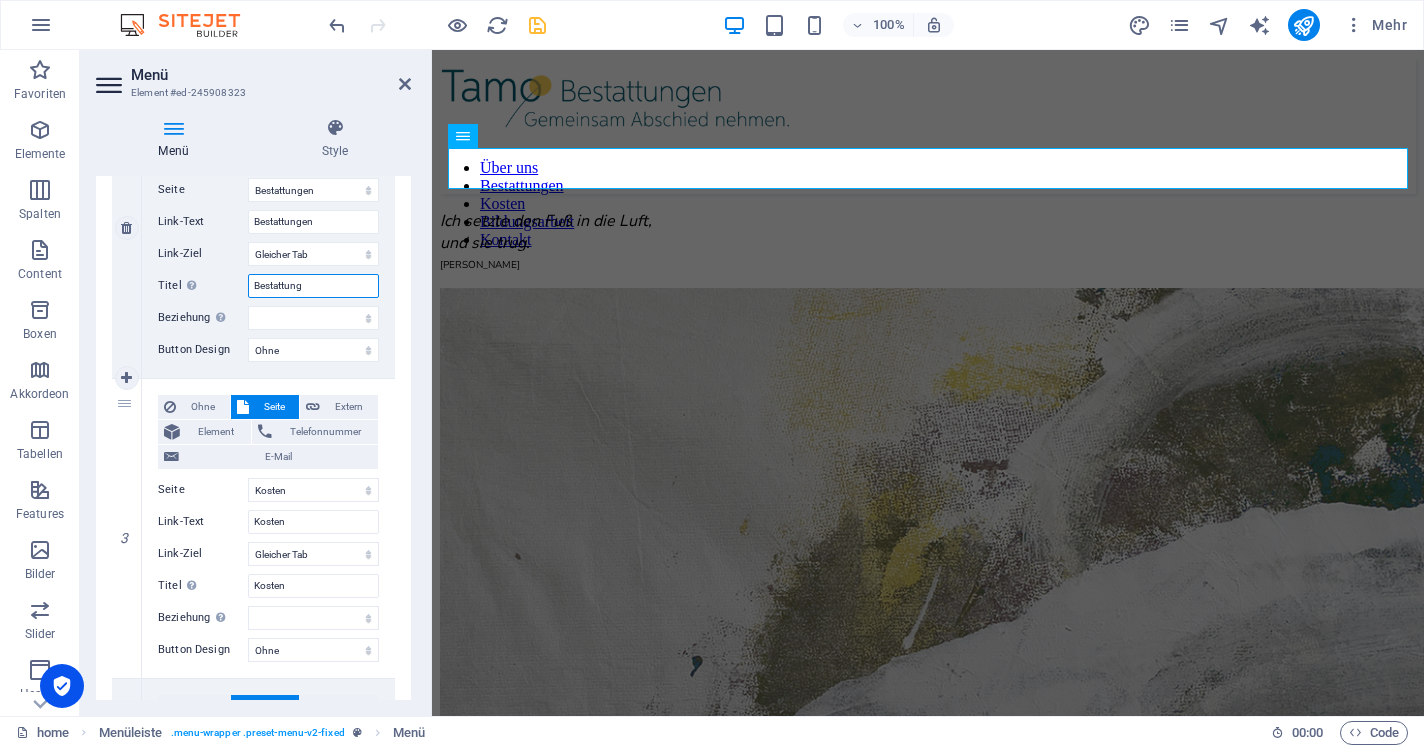 select 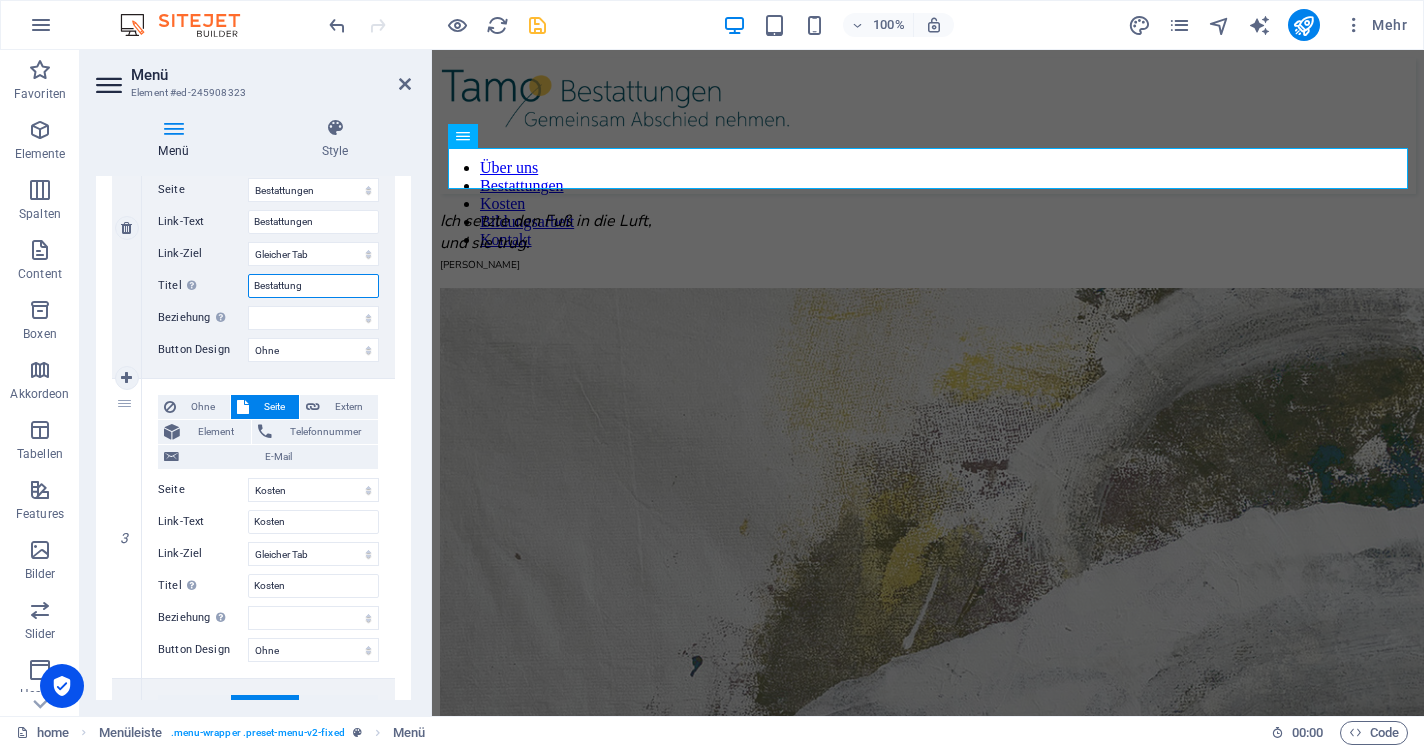 click on "Bestattung" at bounding box center [313, 286] 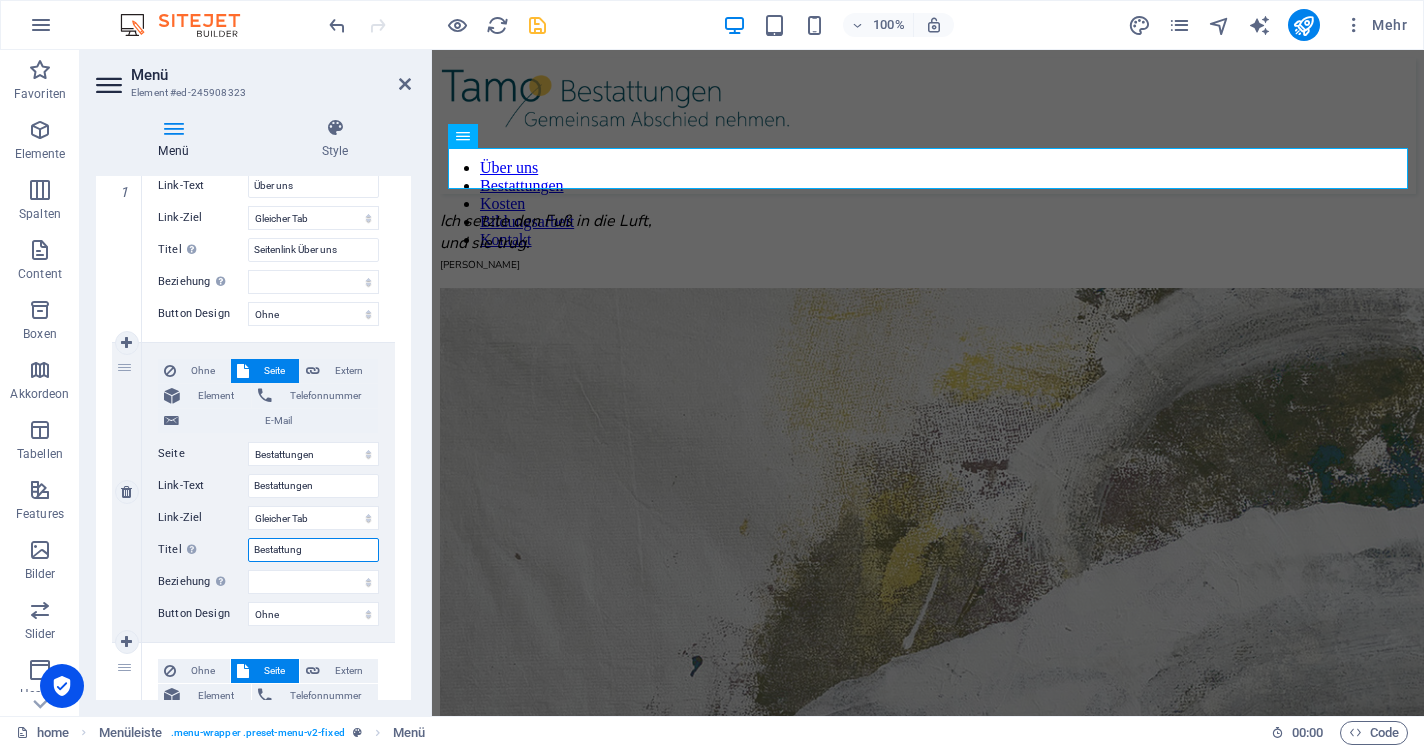 scroll, scrollTop: 307, scrollLeft: 0, axis: vertical 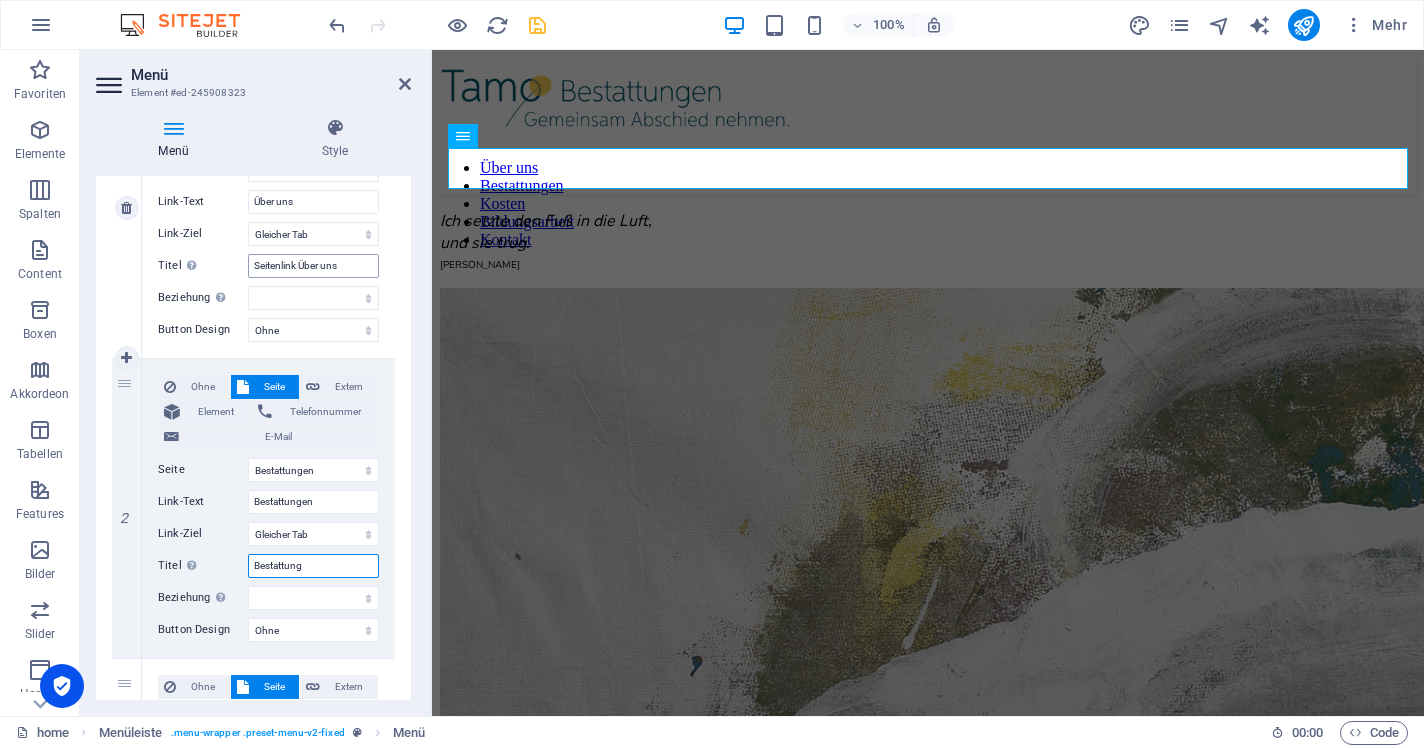 type on "Bestattung" 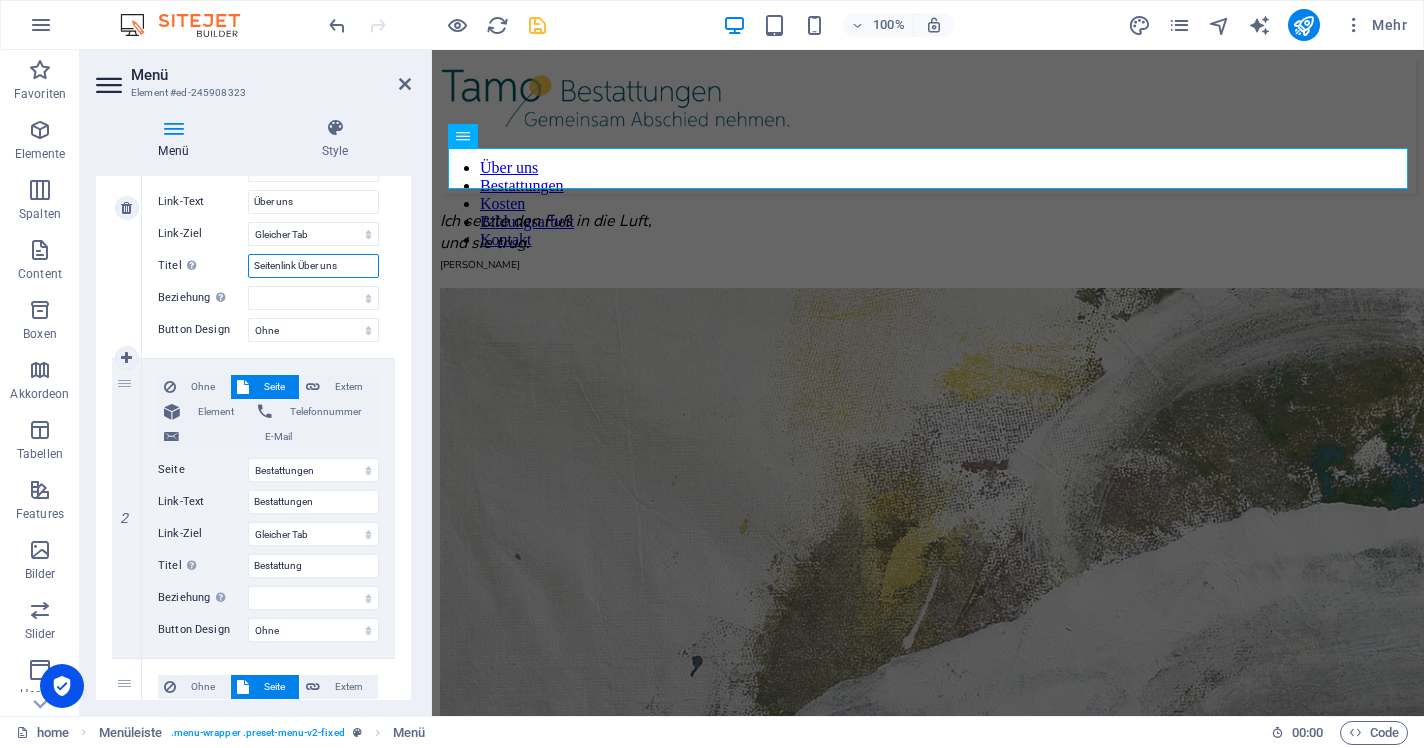 drag, startPoint x: 300, startPoint y: 267, endPoint x: 216, endPoint y: 266, distance: 84.00595 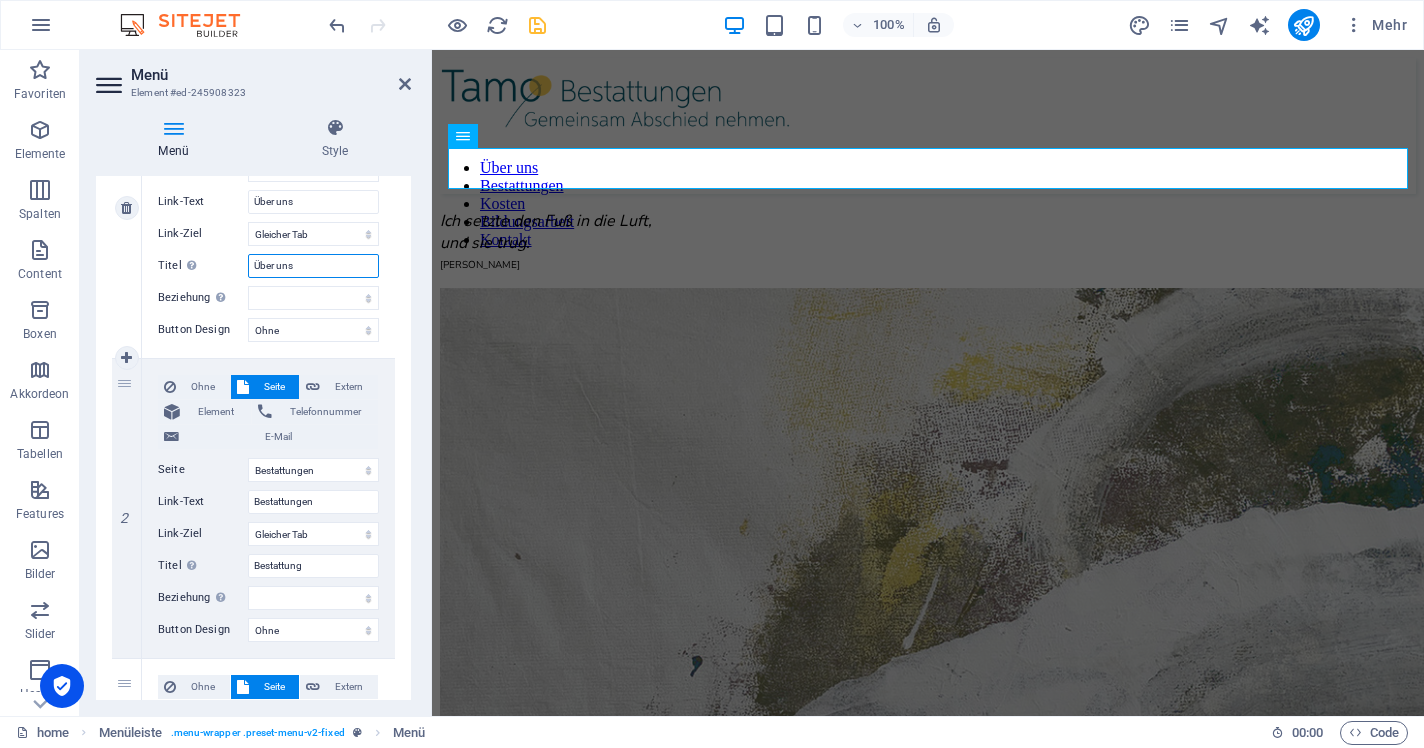 select 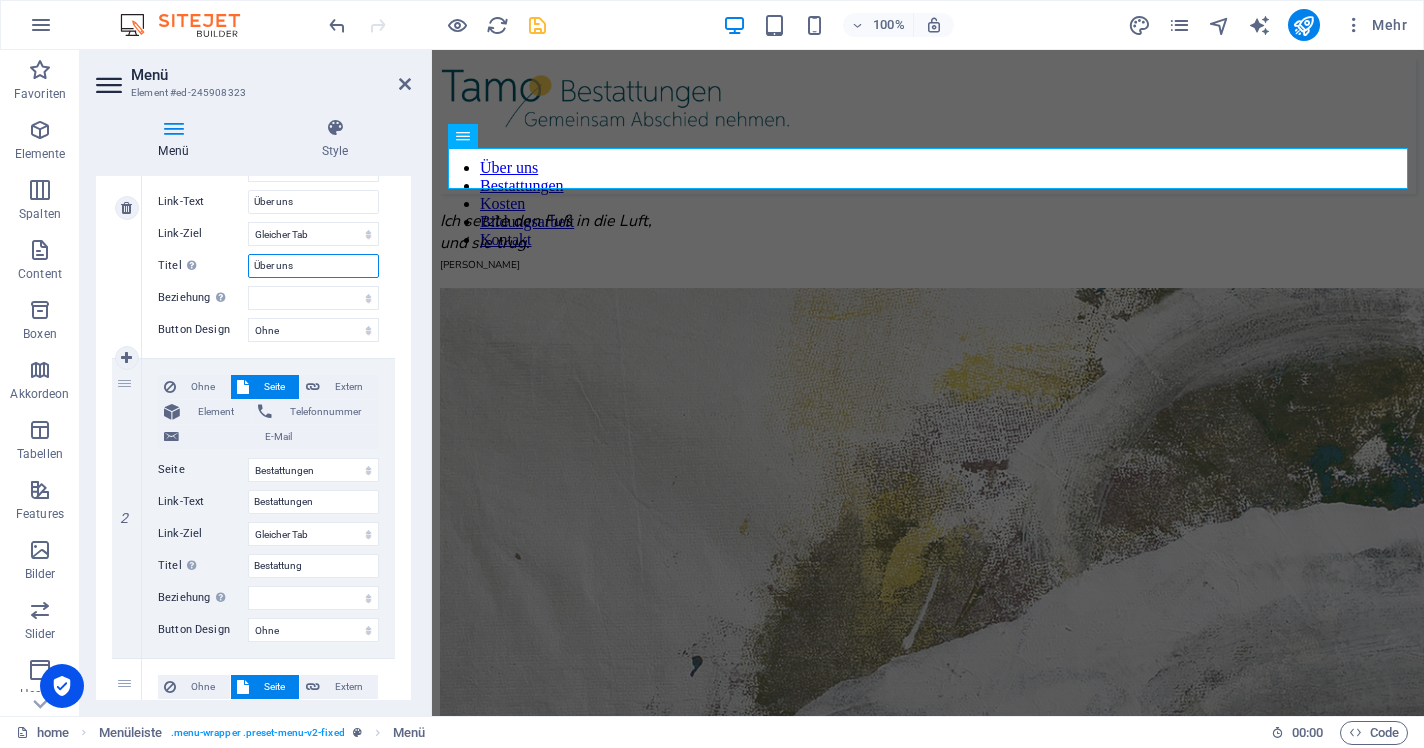 click on "Über uns" at bounding box center (313, 266) 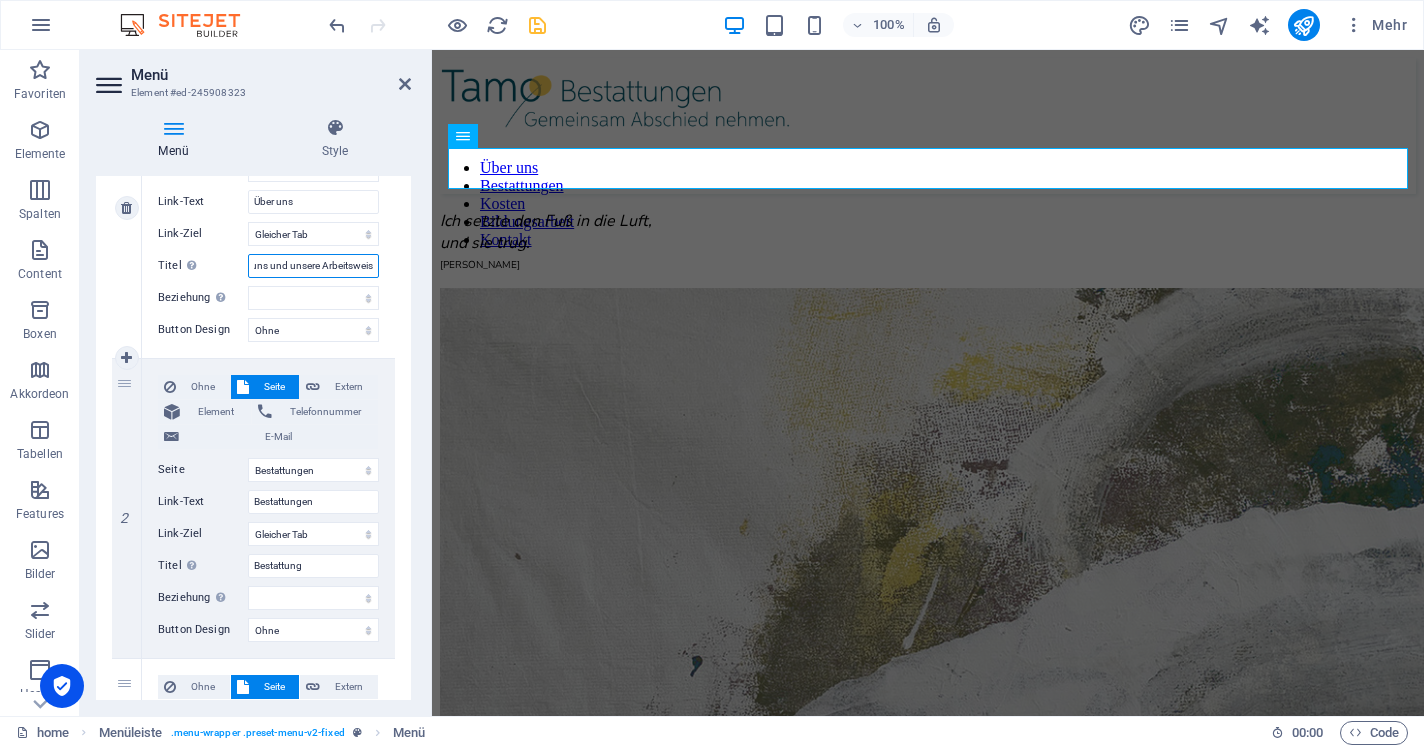 type on "Über uns und unsere Arbeitsweise" 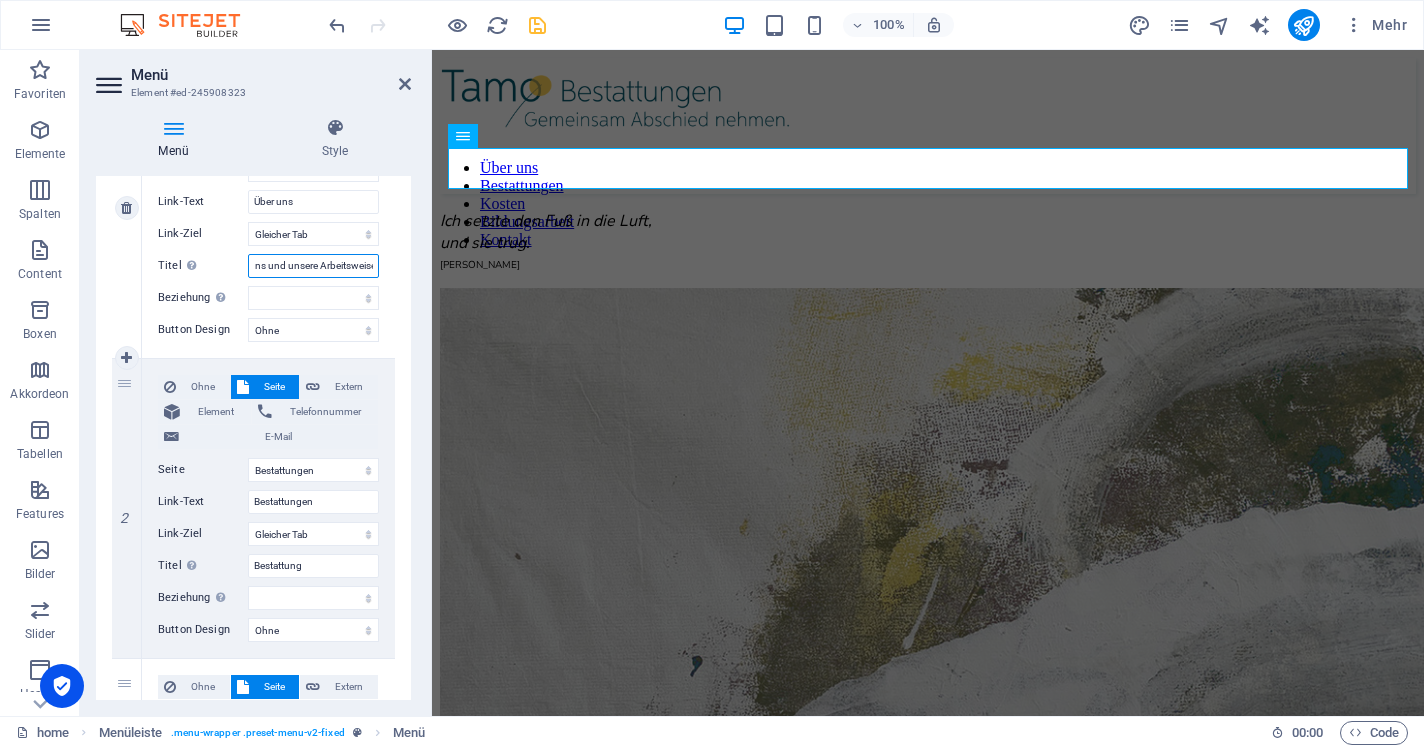 scroll, scrollTop: 0, scrollLeft: 32, axis: horizontal 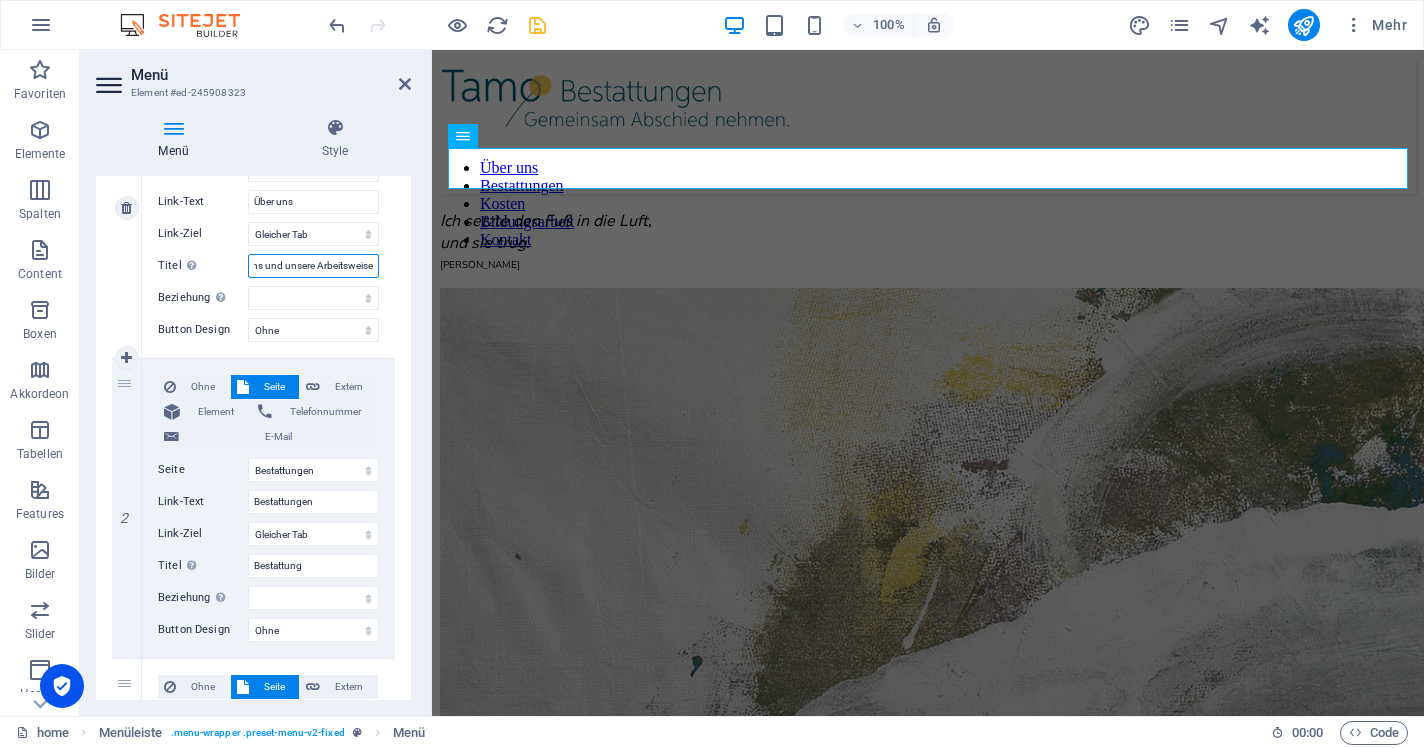 select 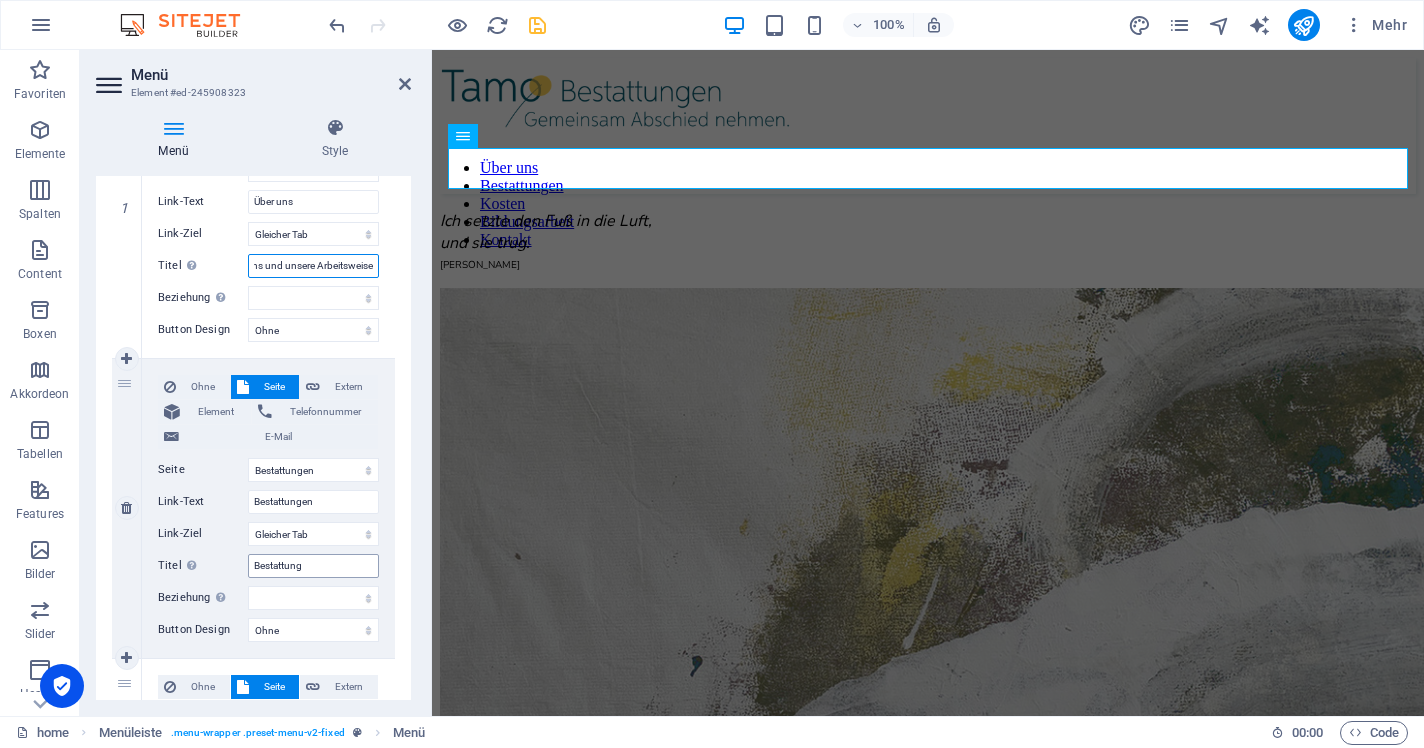 type on "Über uns und unsere Arbeitsweise" 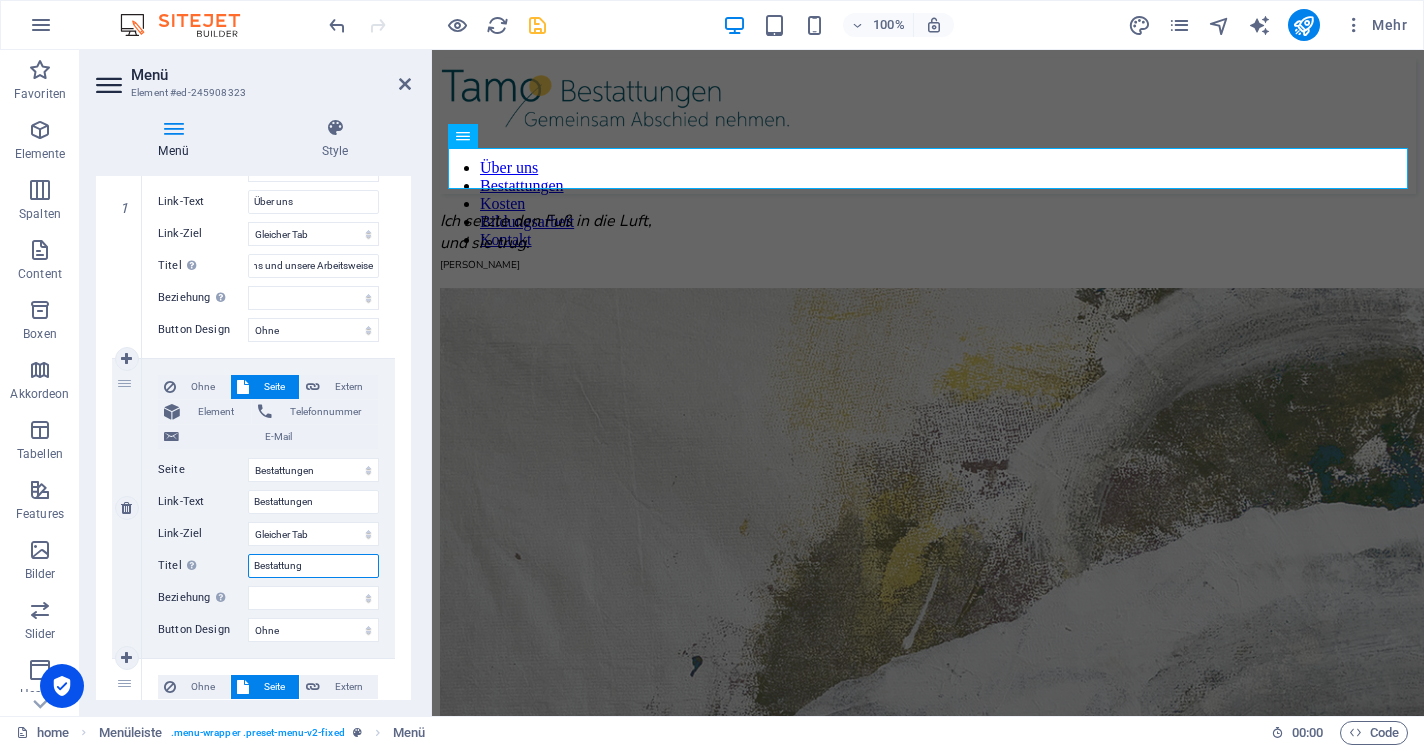 click on "Bestattung" at bounding box center [313, 566] 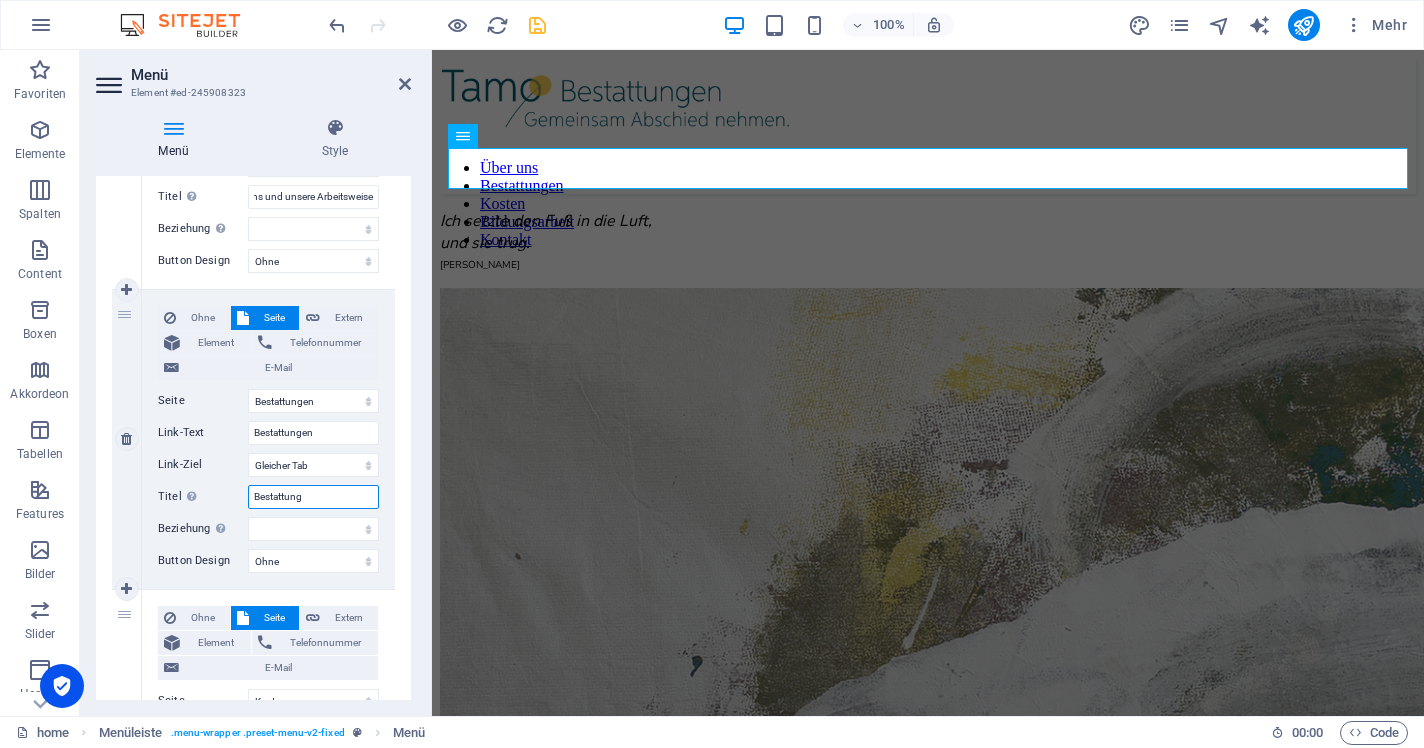 scroll, scrollTop: 378, scrollLeft: 0, axis: vertical 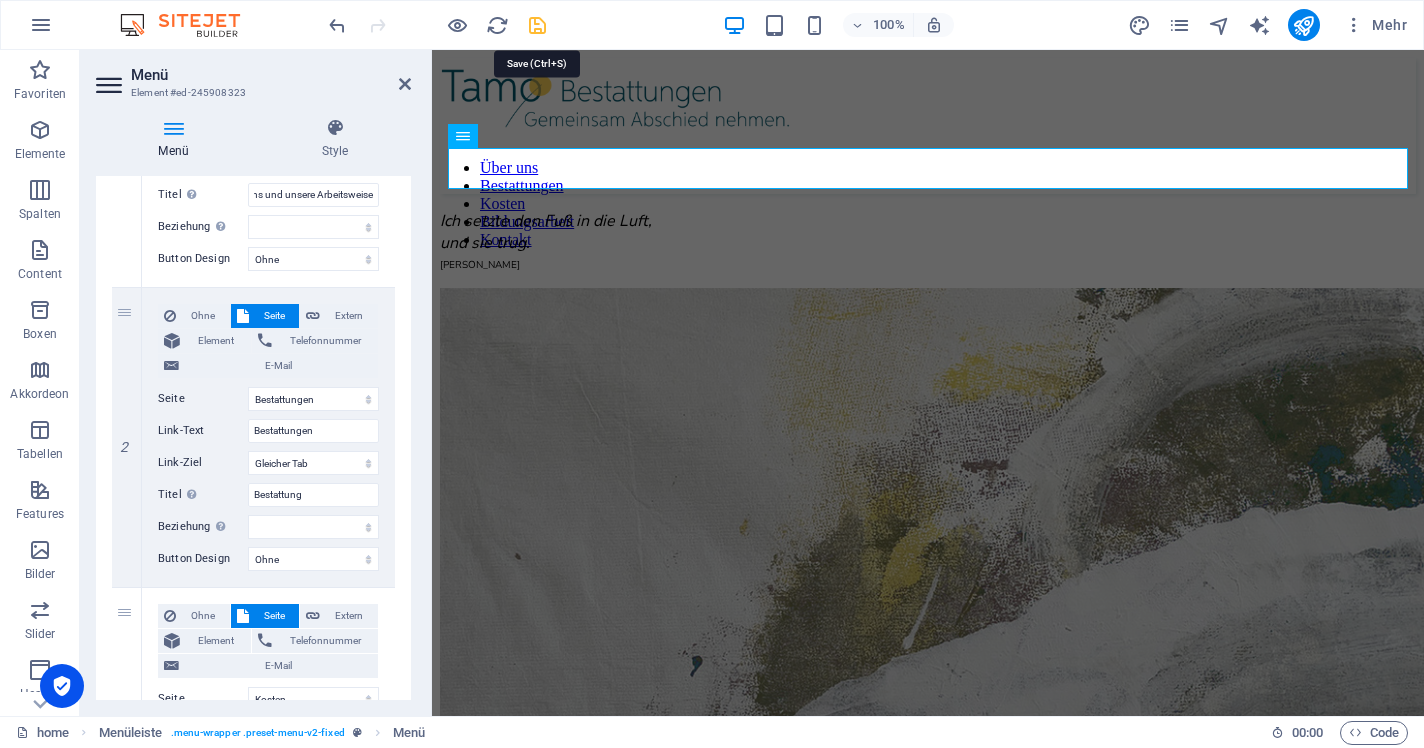 click at bounding box center [537, 25] 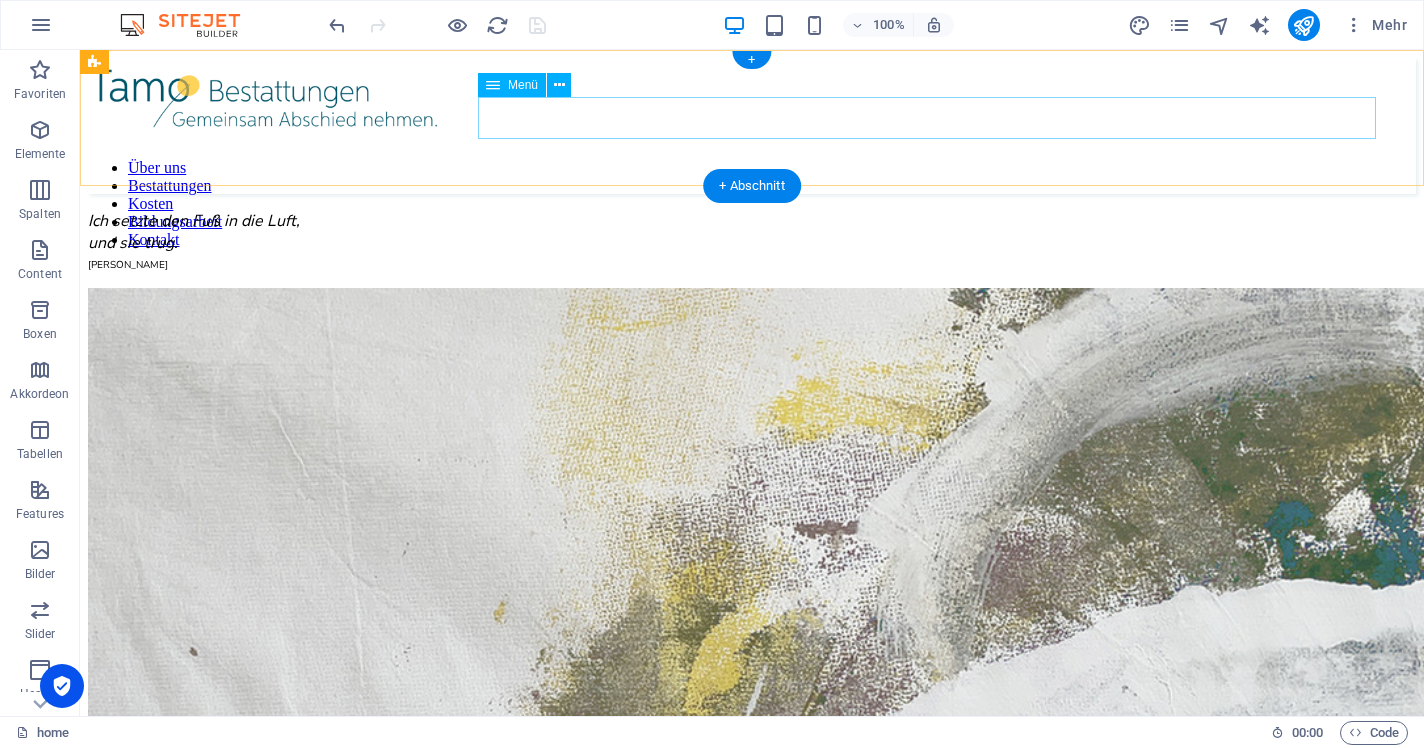 click on "Über uns Bestattungen Kosten Bildungsarbeit Kontakt" at bounding box center (752, 204) 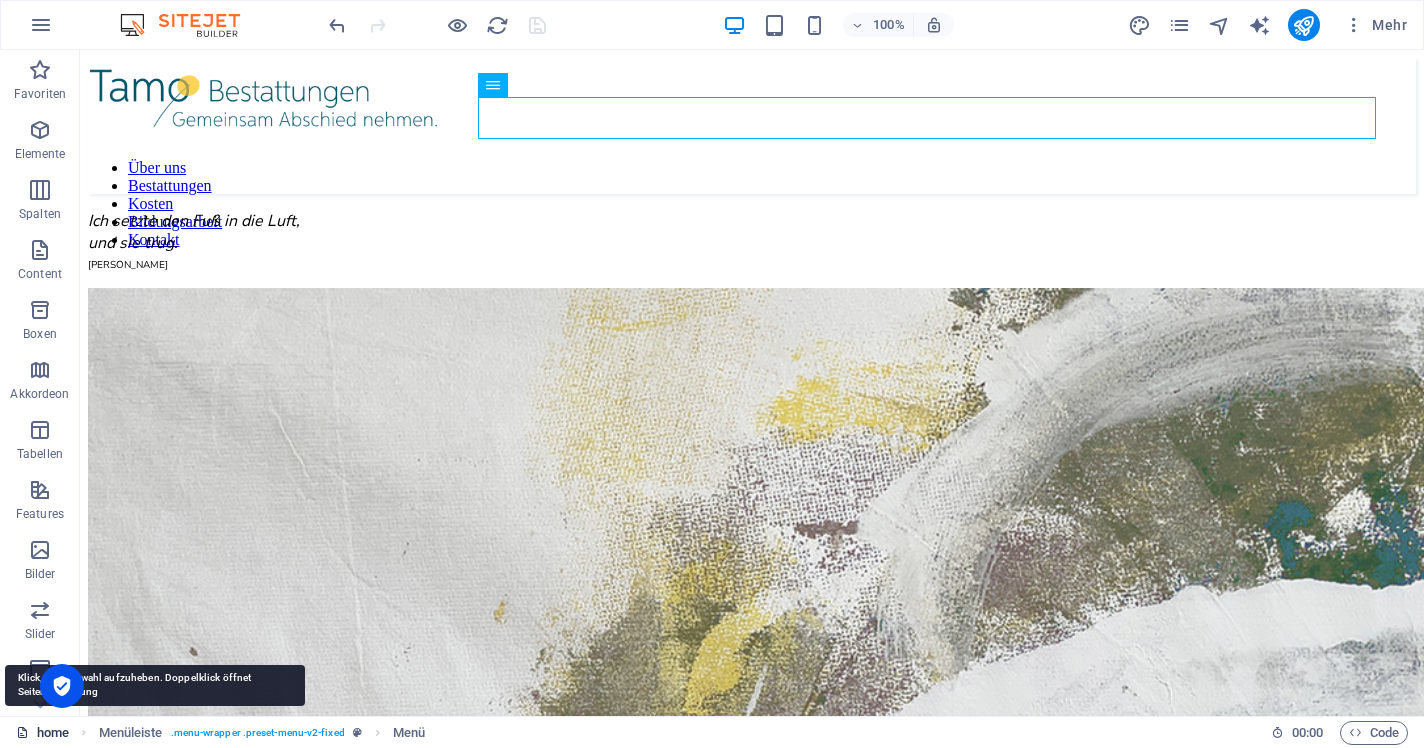click on "home" at bounding box center [42, 733] 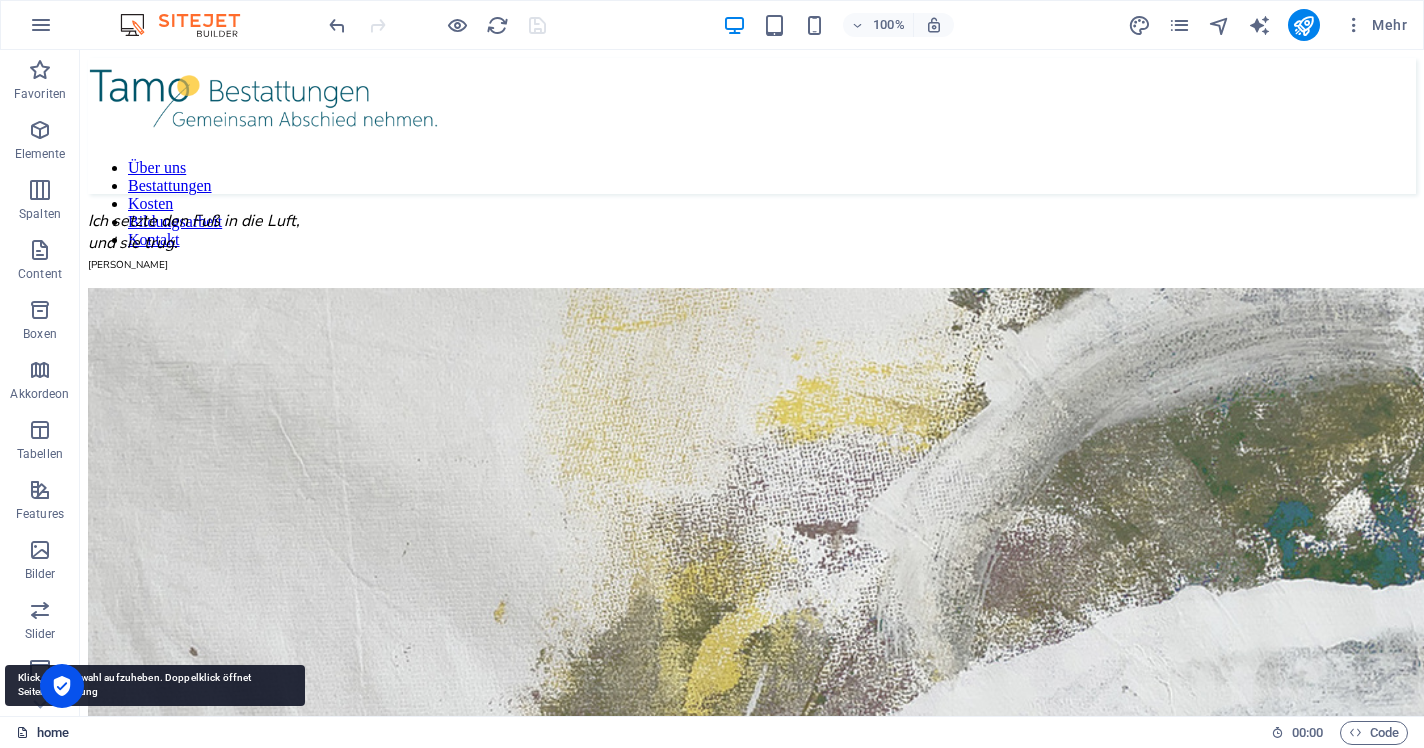 click on "home" at bounding box center (42, 733) 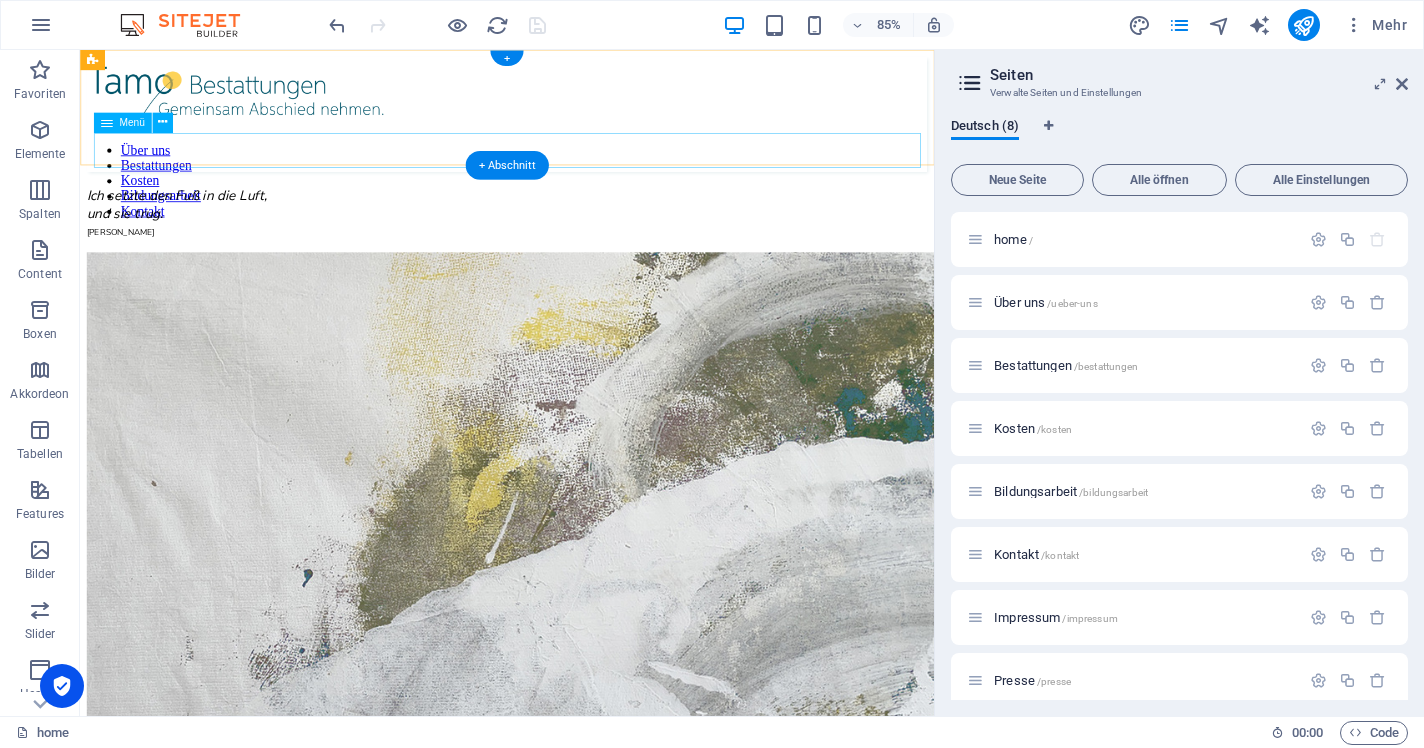 click on "Über uns Bestattungen Kosten Bildungsarbeit Kontakt" at bounding box center [582, 204] 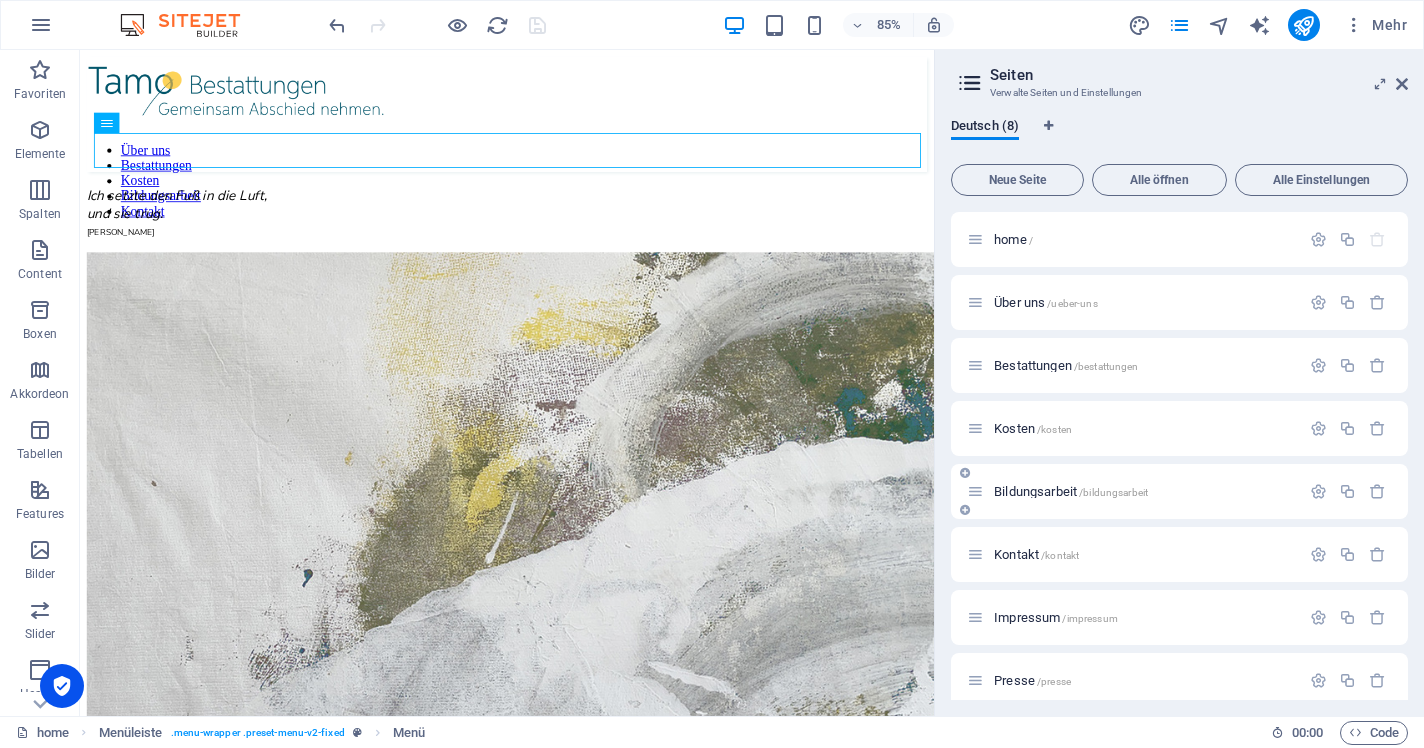 click on "Bildungsarbeit /bildungsarbeit" at bounding box center [1071, 491] 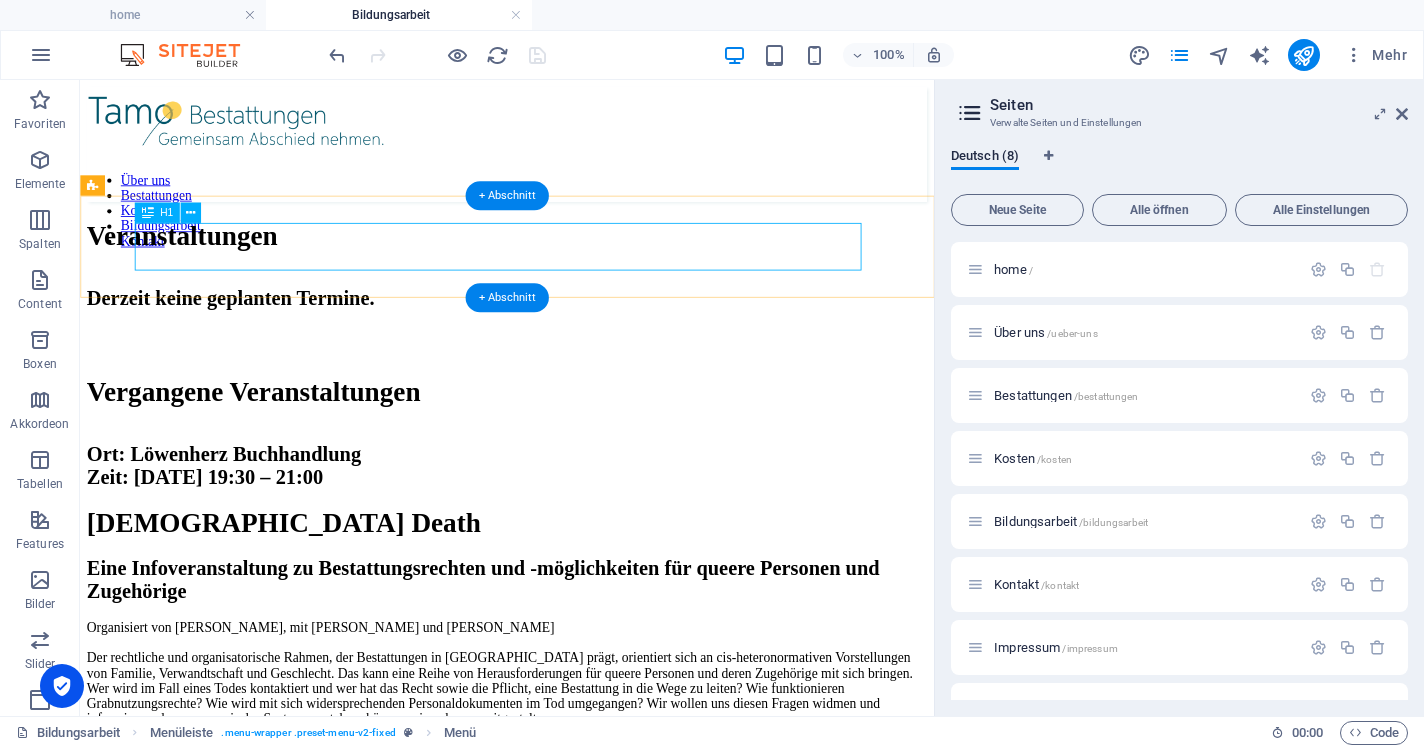 scroll, scrollTop: 0, scrollLeft: 0, axis: both 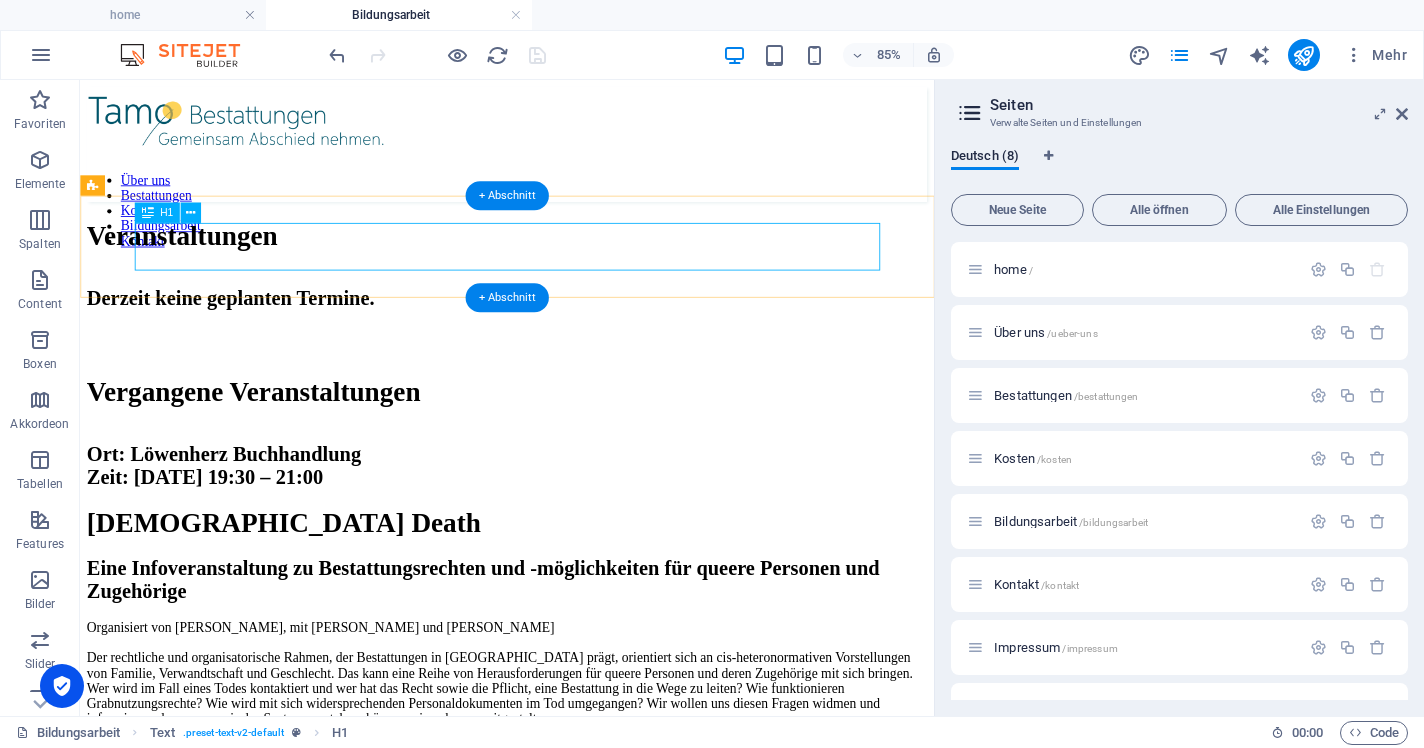 click on "Veranstaltungen" at bounding box center (582, 263) 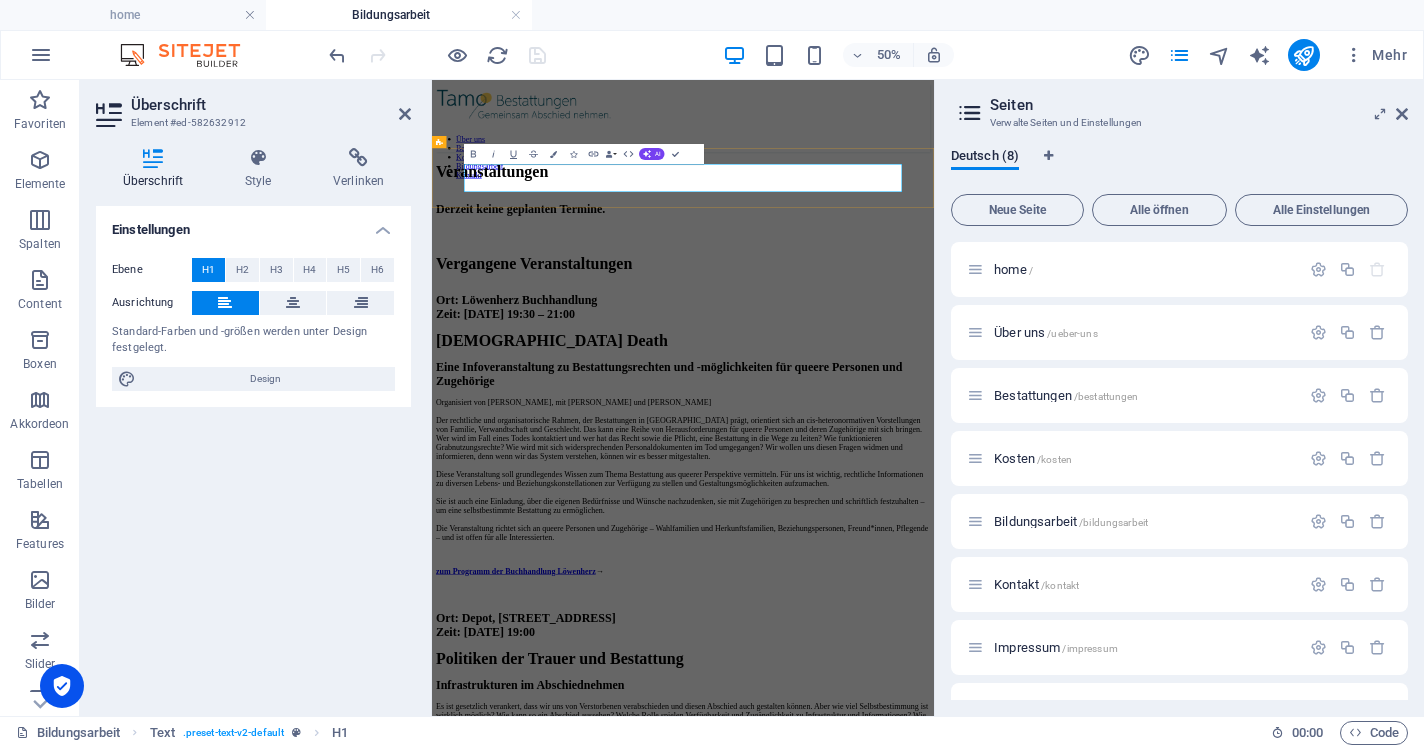 type 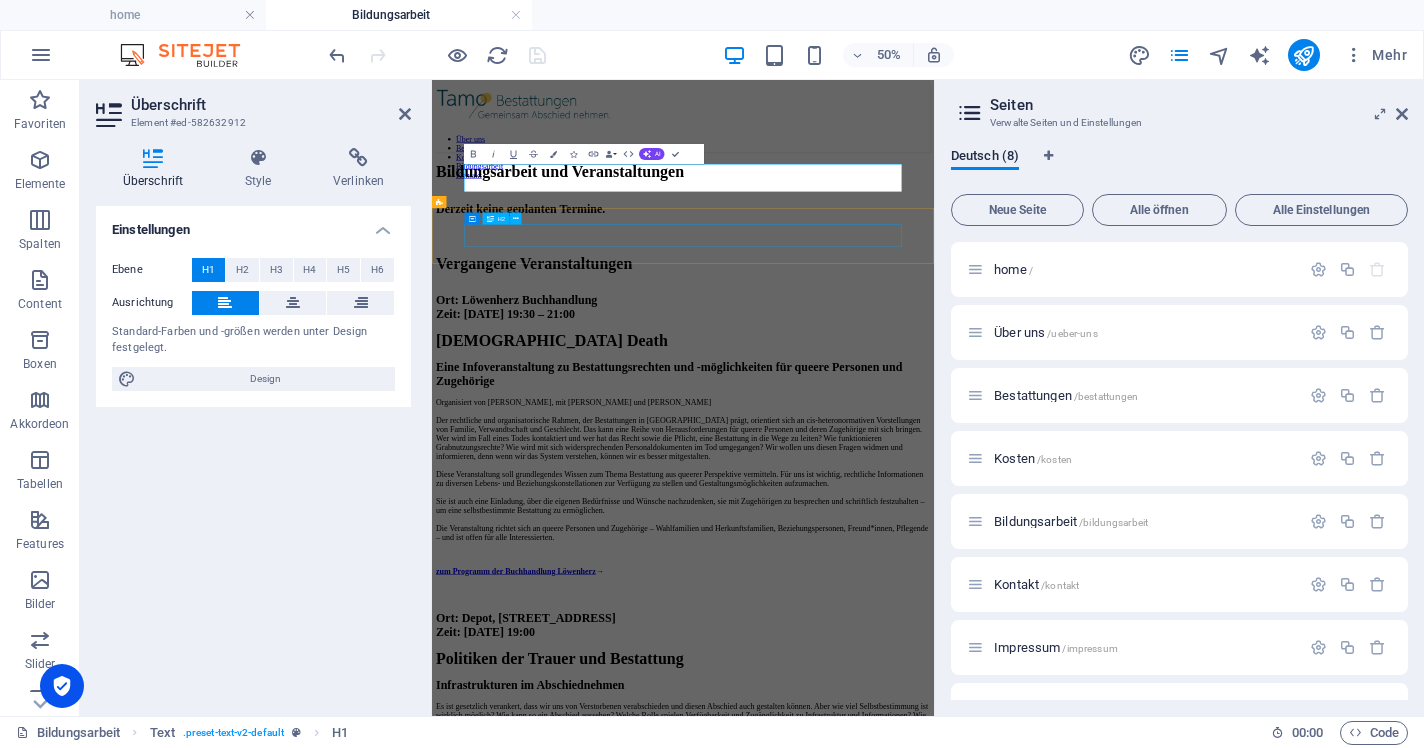 click on "Derzeit keine geplanten Termine." at bounding box center [934, 337] 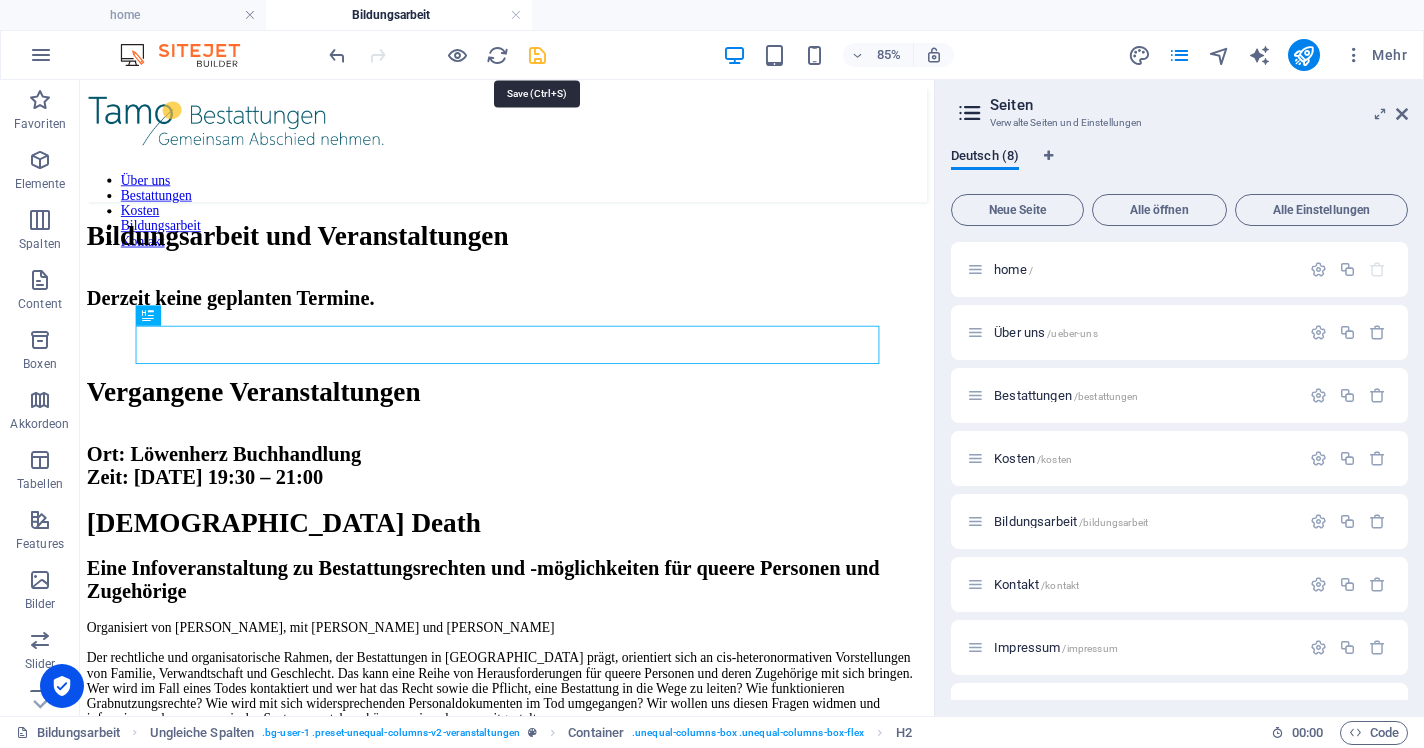 drag, startPoint x: 537, startPoint y: 48, endPoint x: 603, endPoint y: 58, distance: 66.75328 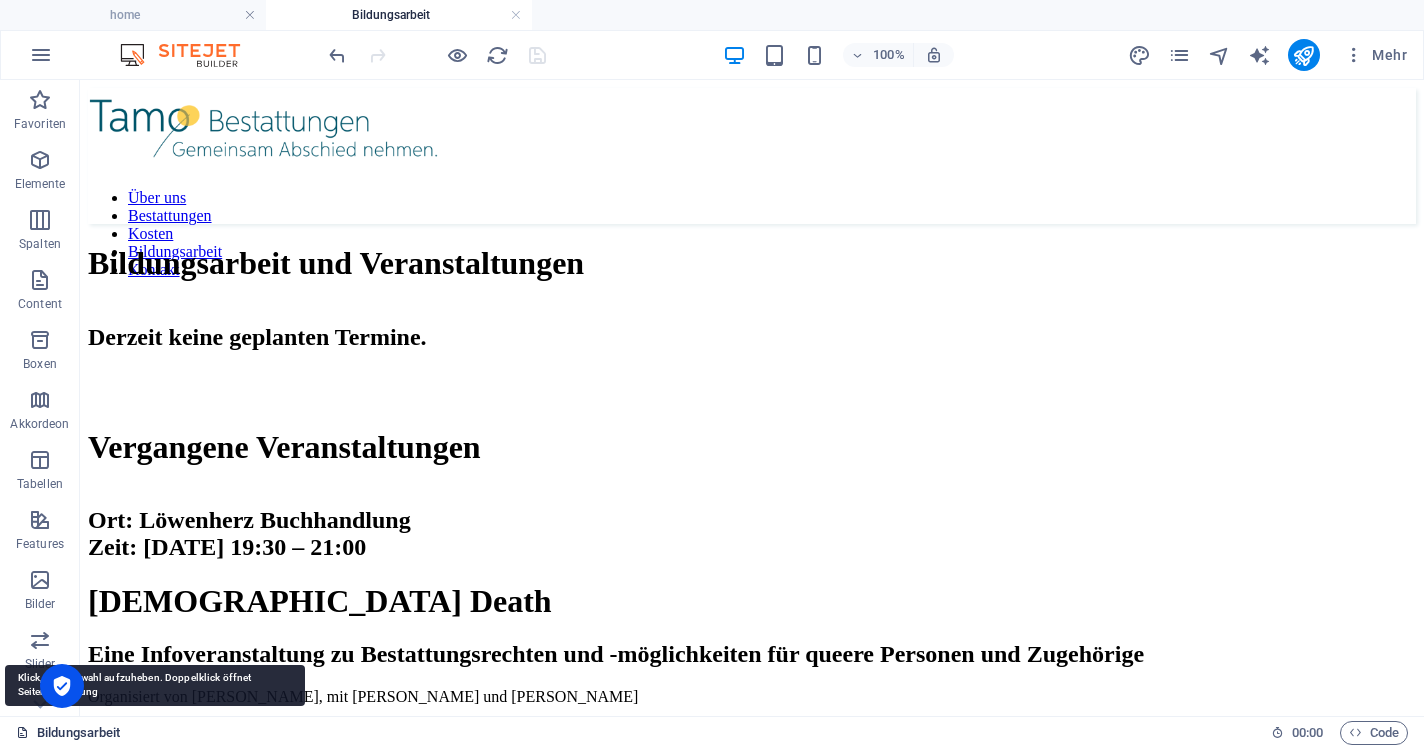 click on "Bildungsarbeit" at bounding box center (68, 733) 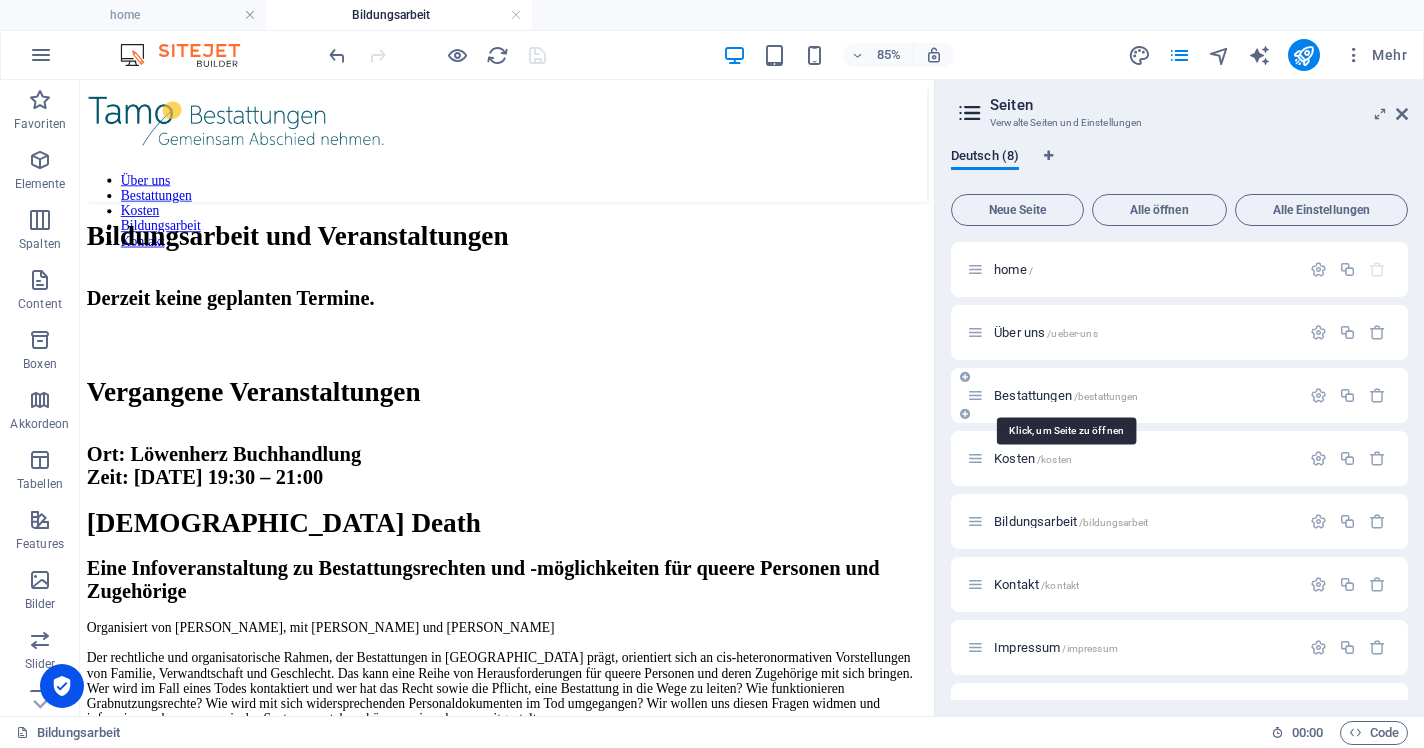 click on "Bestattungen /bestattungen" at bounding box center [1066, 395] 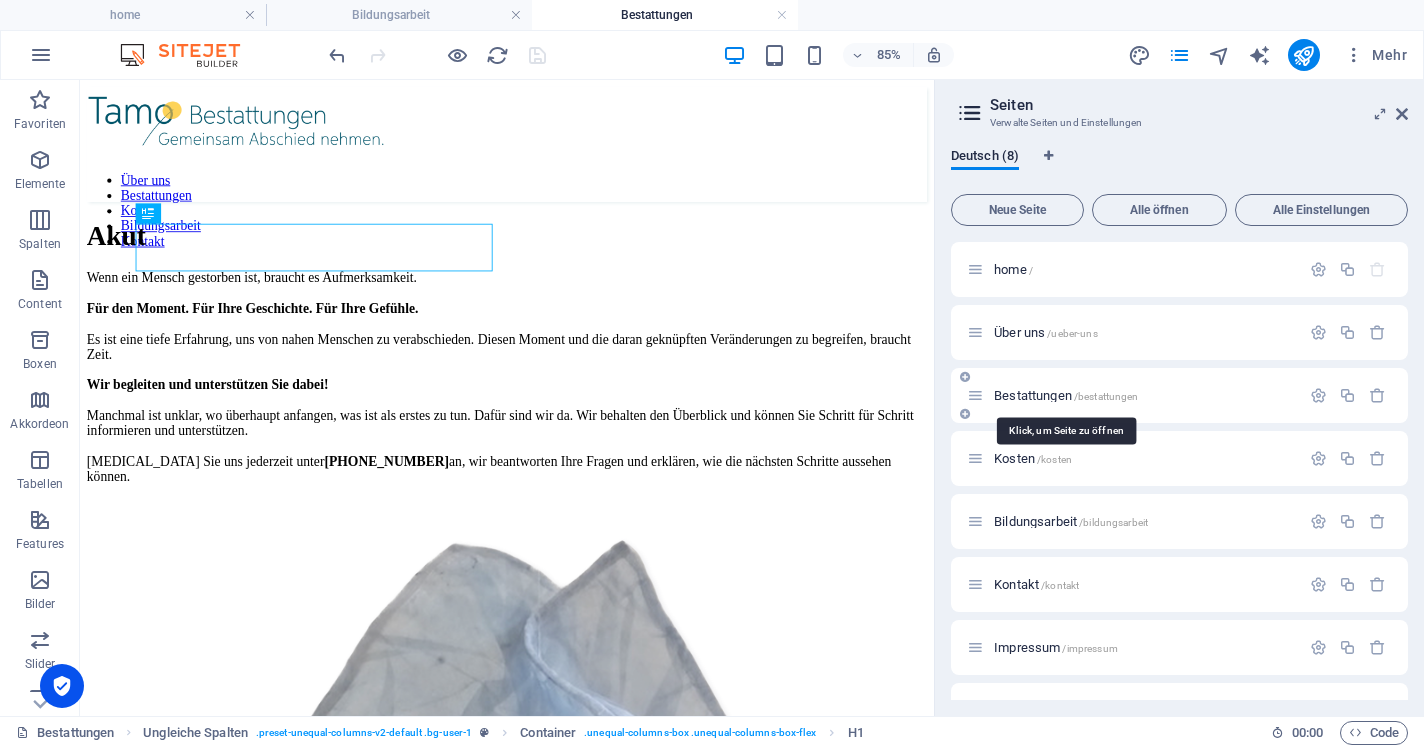 scroll, scrollTop: 0, scrollLeft: 0, axis: both 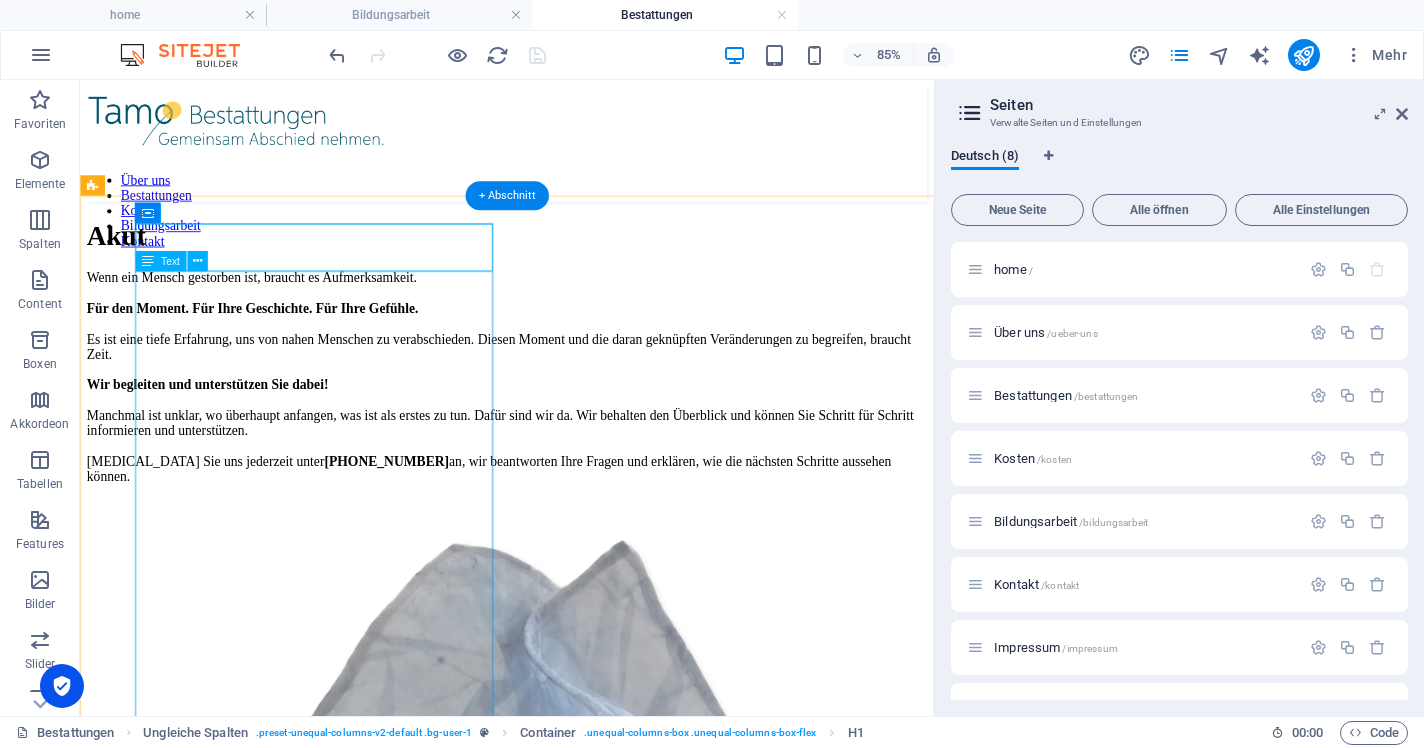 click on "Wenn ein Mensch gestorben ist, braucht es Aufmerksamkeit. Für den Moment. Für Ihre Geschichte. Für Ihre Gefühle. Es ist eine tiefe Erfahrung, uns von nahen Menschen zu verabschieden. Diesen Moment und die daran geknüpften Veränderungen zu begreifen, braucht Zeit. Wir begleiten und unterstützen Sie dabei! Manchmal ist unklar, wo überhaupt anfangen, was ist als erstes zu tun. Dafür sind wir da. Wir behalten den Überblick und können Sie Schritt für Schritt informieren und unterstützen. [MEDICAL_DATA] Sie uns jederzeit unter  [PHONE_NUMBER]  an, wir beantworten Ihre Fragen und erklären, wie die nächsten Schritte aussehen können." at bounding box center [582, 430] 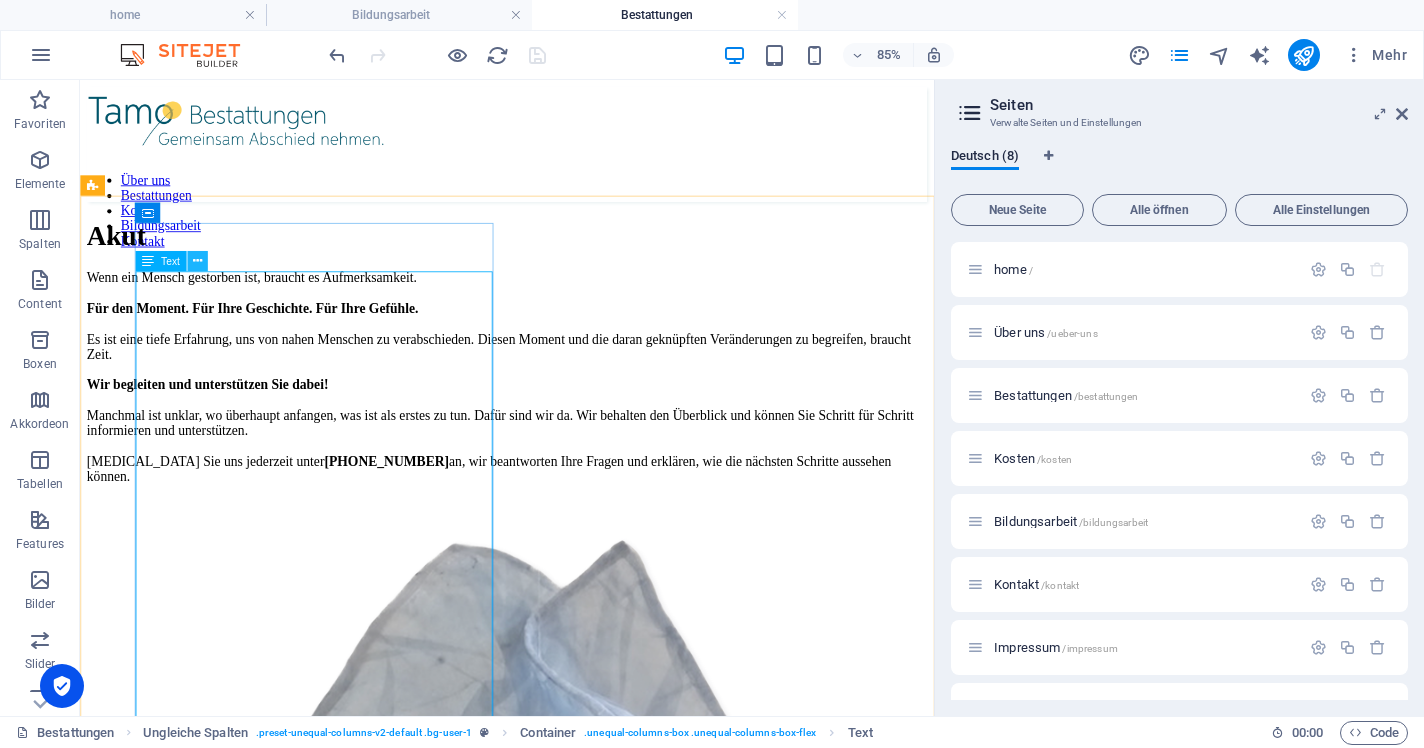 click at bounding box center [197, 261] 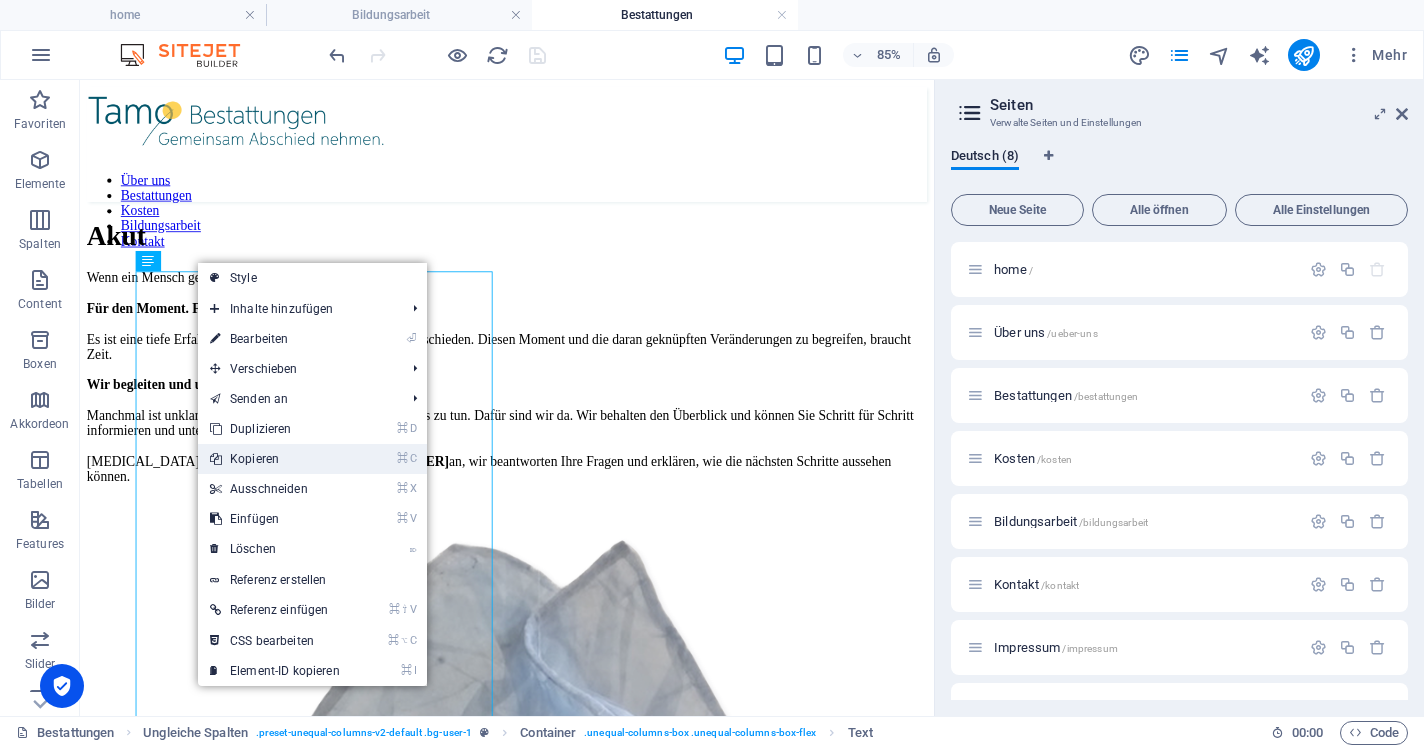 click on "⌘ C  Kopieren" at bounding box center (275, 459) 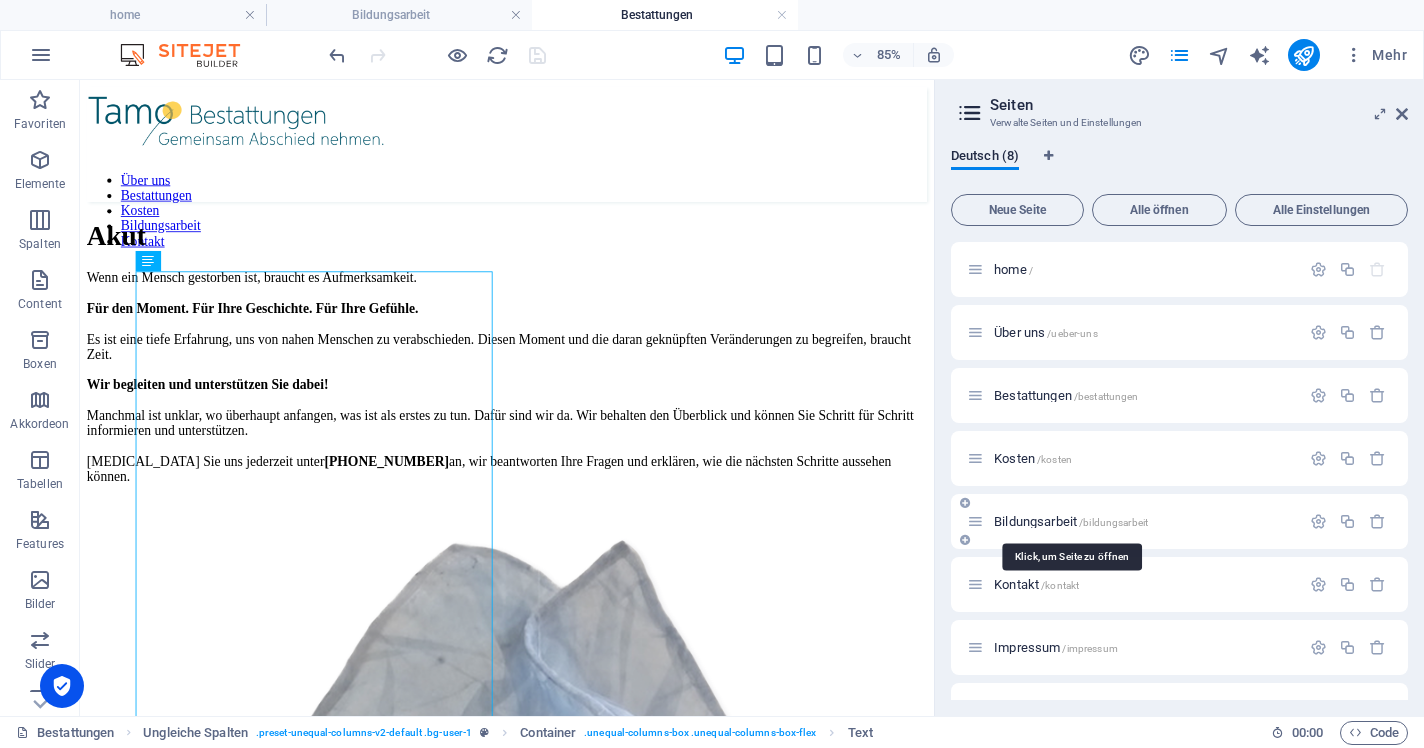 click on "Bildungsarbeit /bildungsarbeit" at bounding box center (1071, 521) 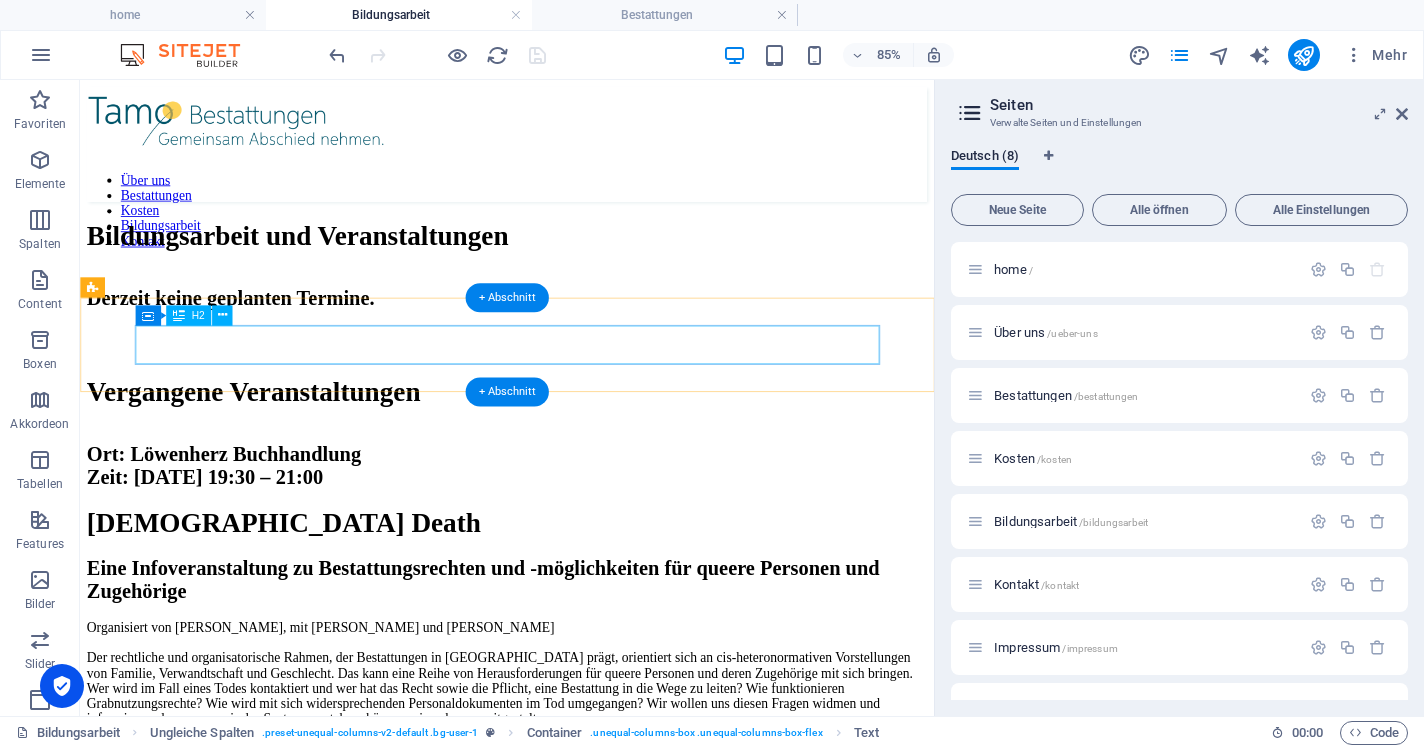 click on "Derzeit keine geplanten Termine." at bounding box center (582, 337) 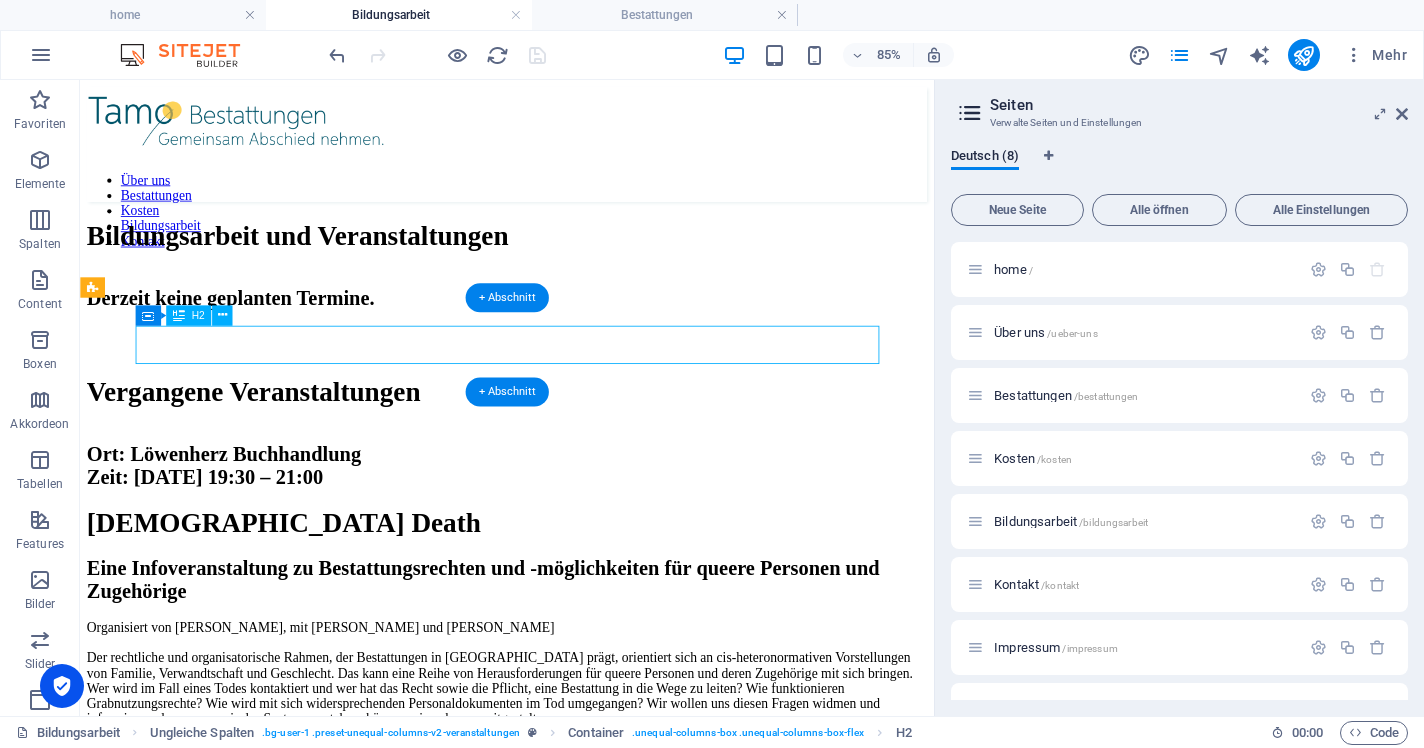 click on "Derzeit keine geplanten Termine." at bounding box center (582, 337) 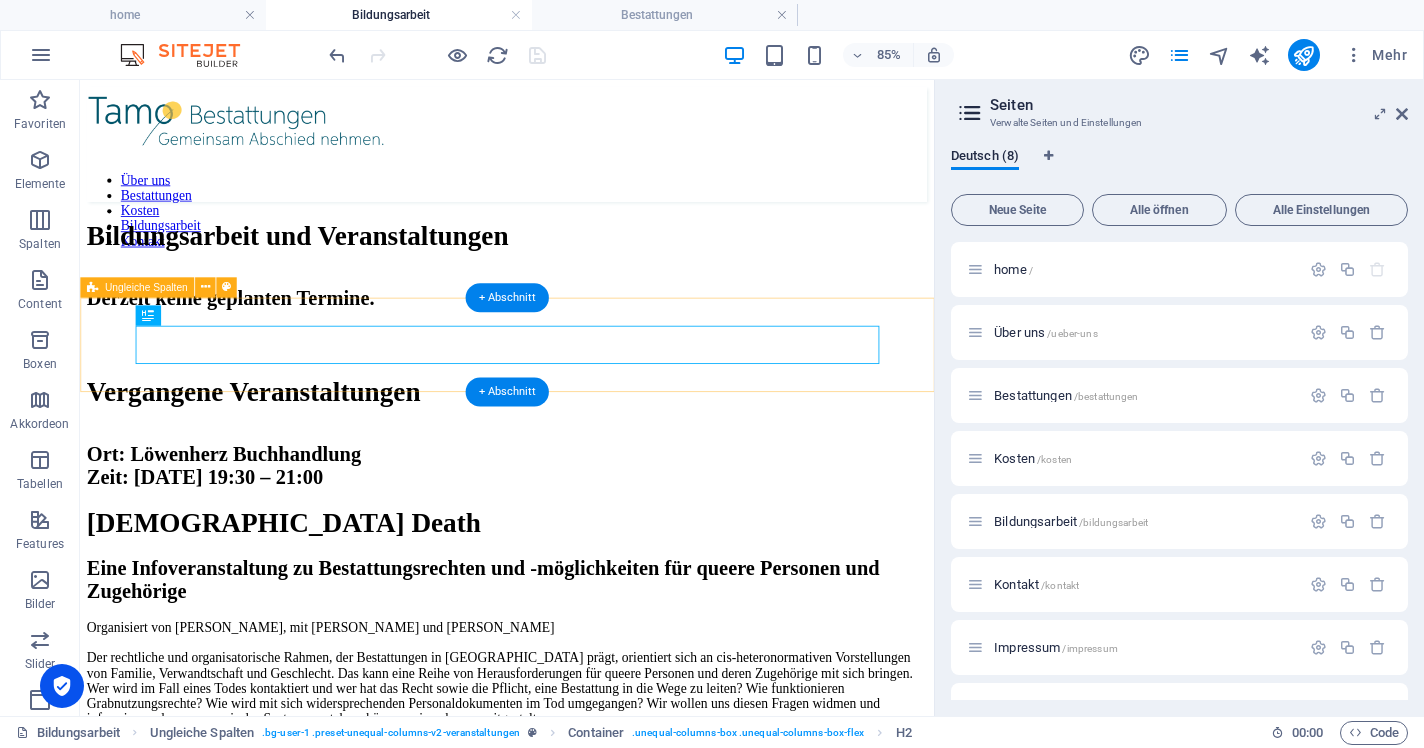 click on "Derzeit keine geplanten Termine." at bounding box center [582, 337] 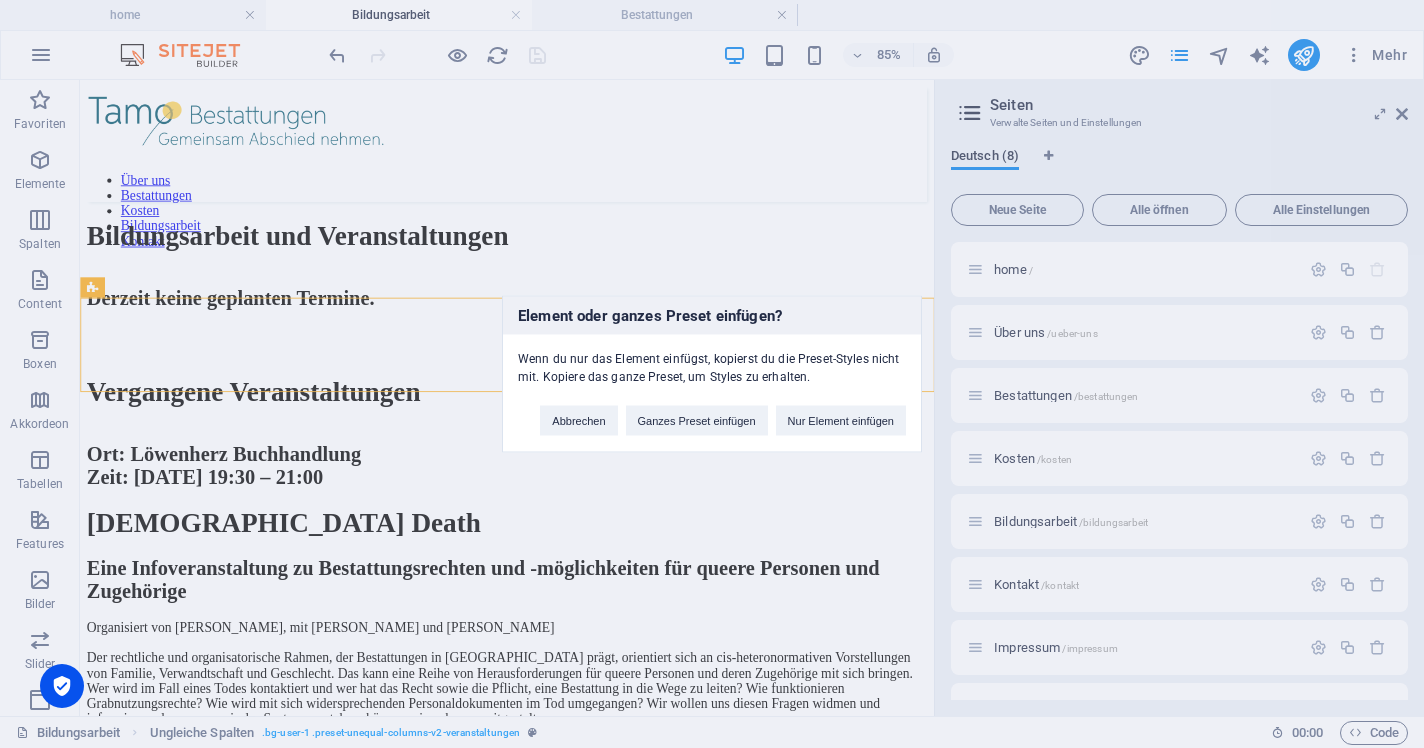 type 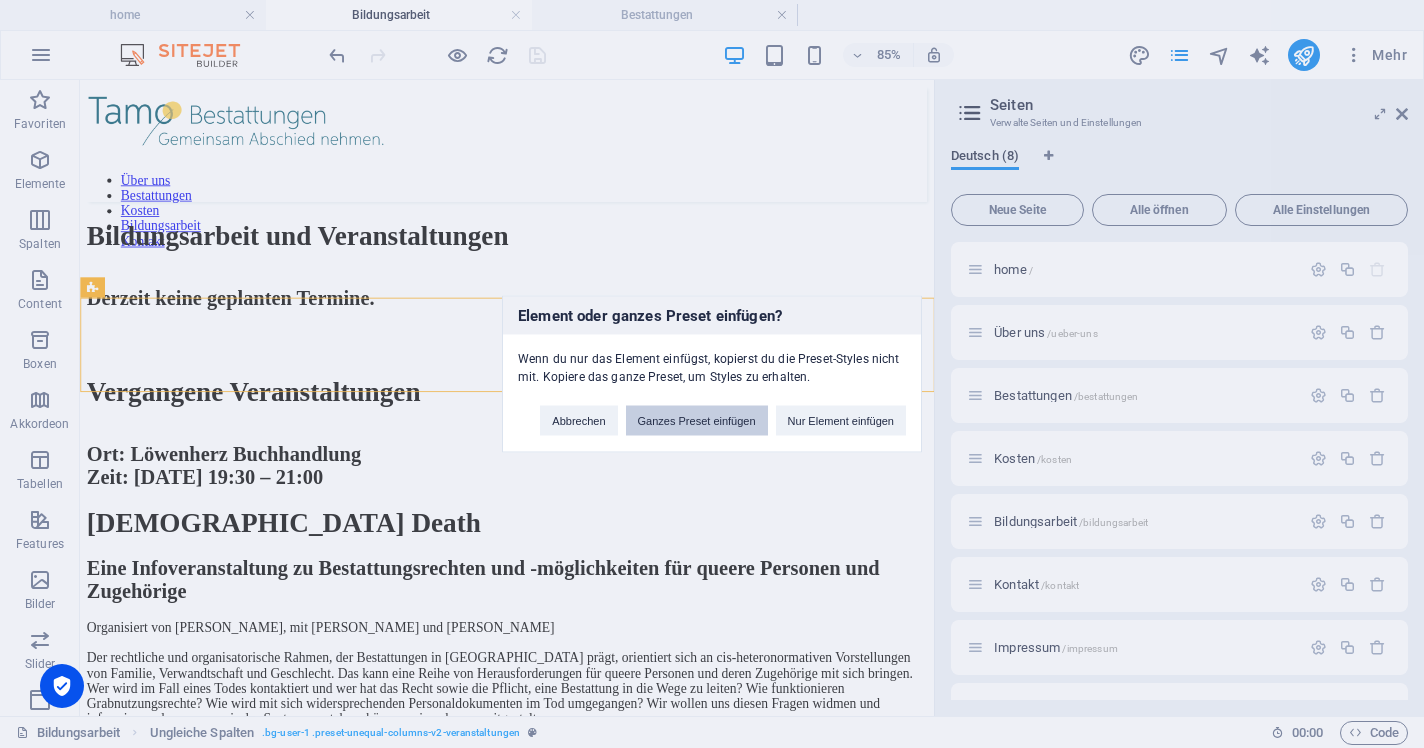 click on "Ganzes Preset einfügen" at bounding box center [697, 421] 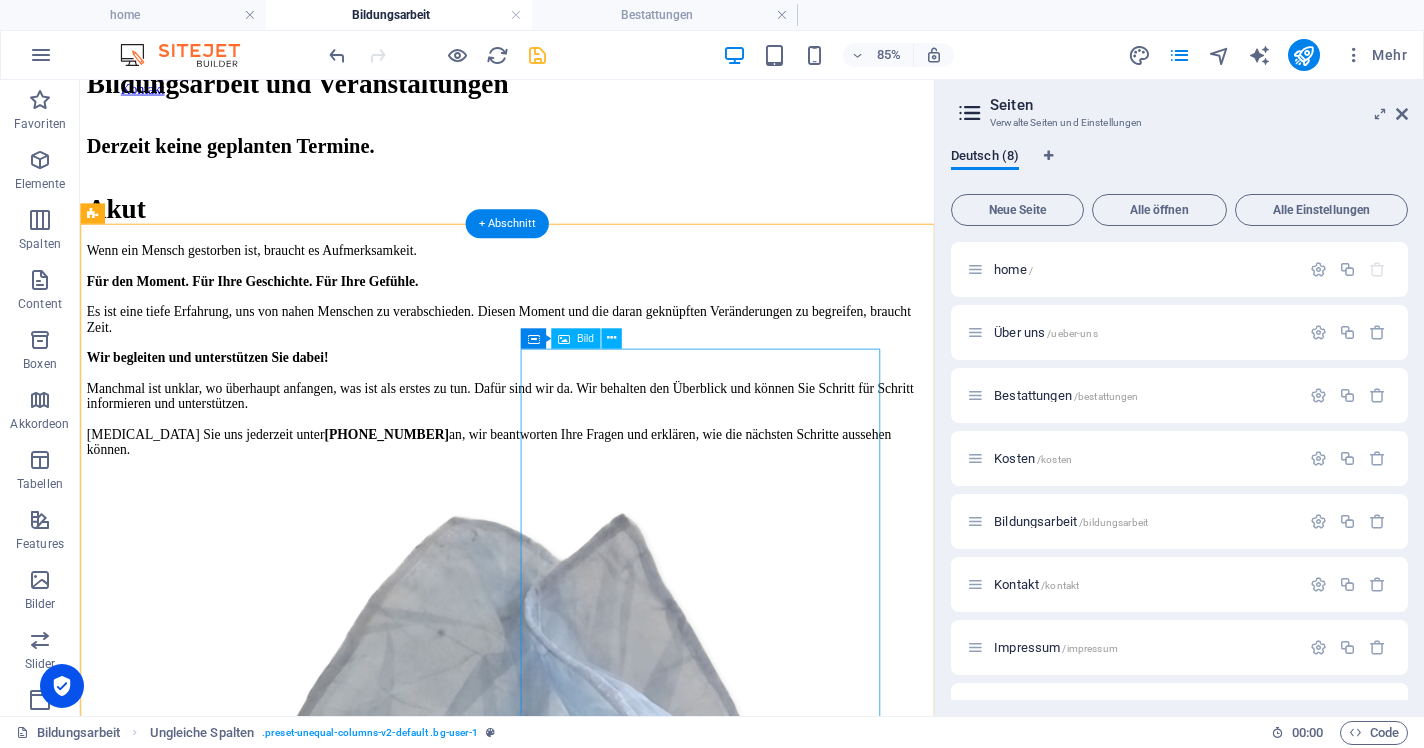 scroll, scrollTop: 211, scrollLeft: 0, axis: vertical 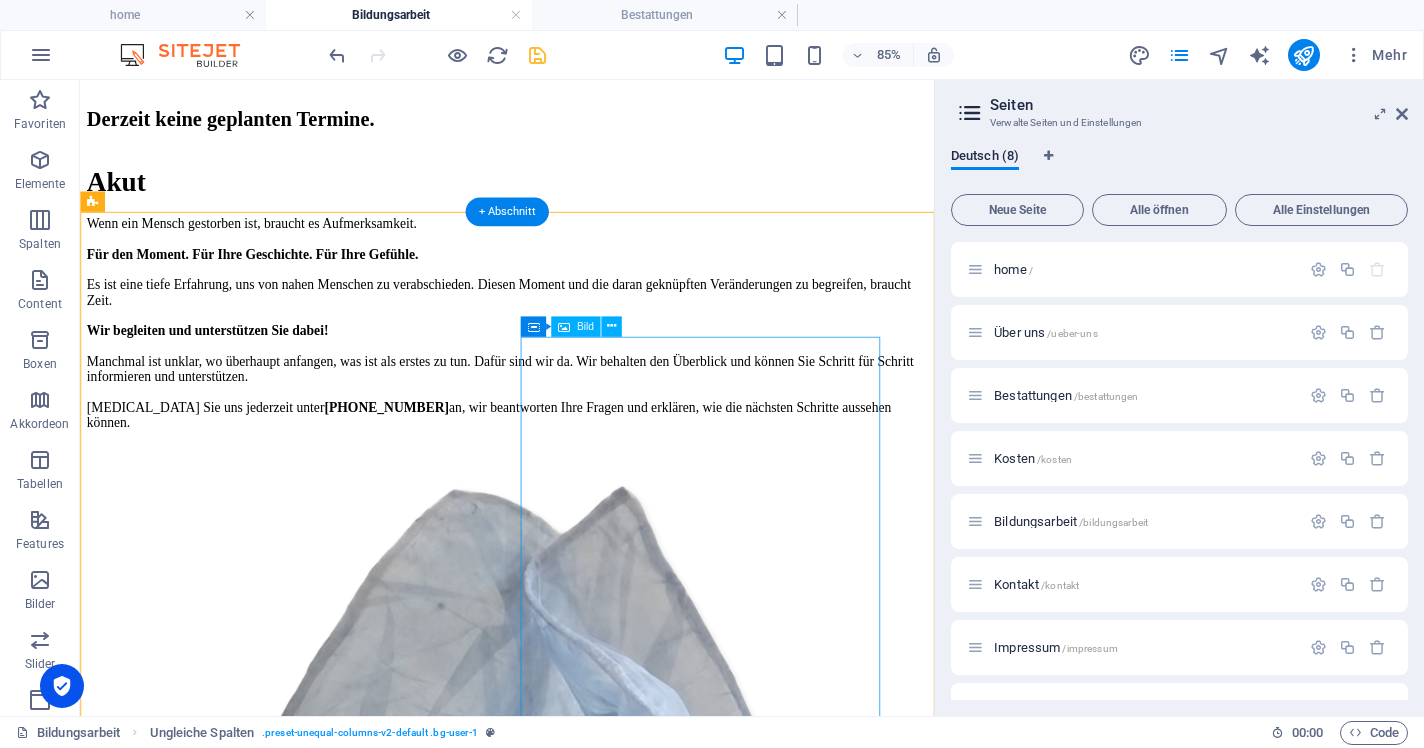 click on ""Atemwolke", 2022 © [PERSON_NAME]" at bounding box center [582, 1092] 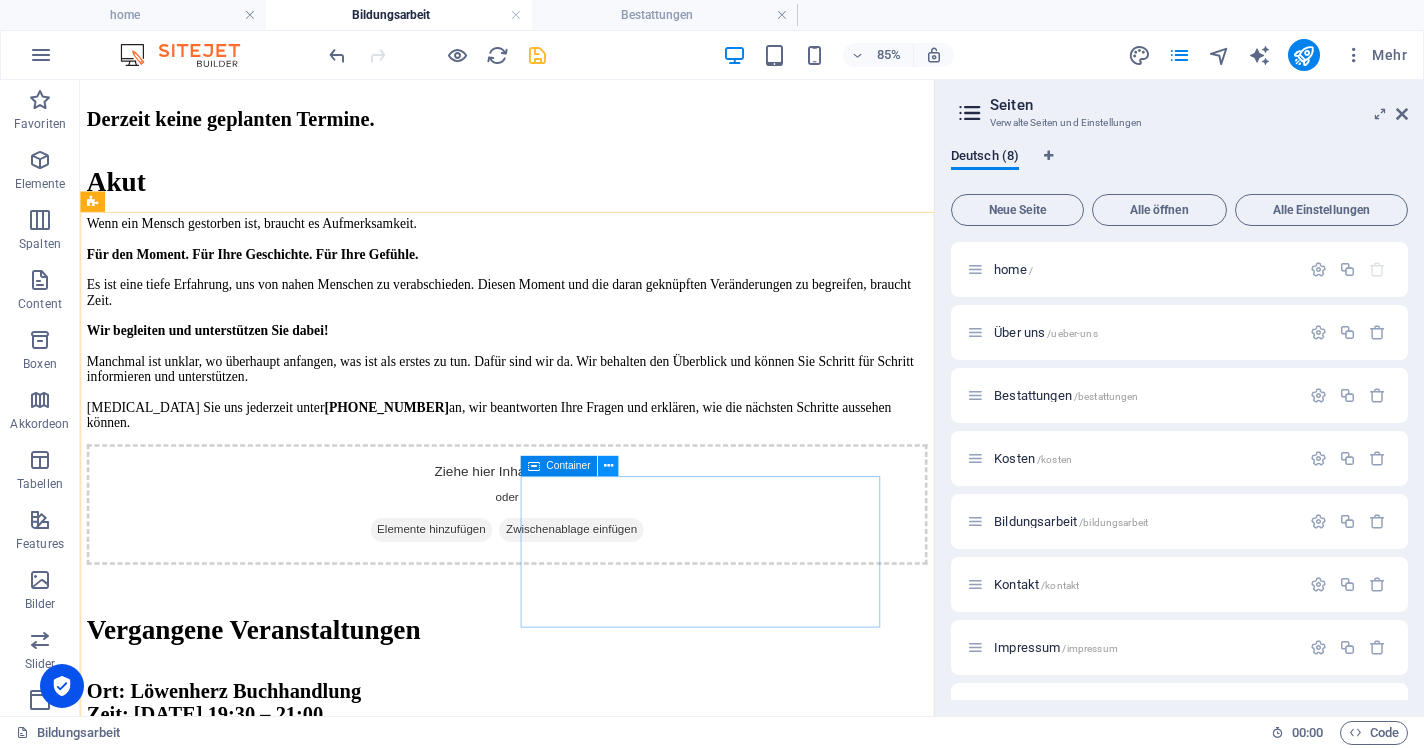 click at bounding box center [607, 466] 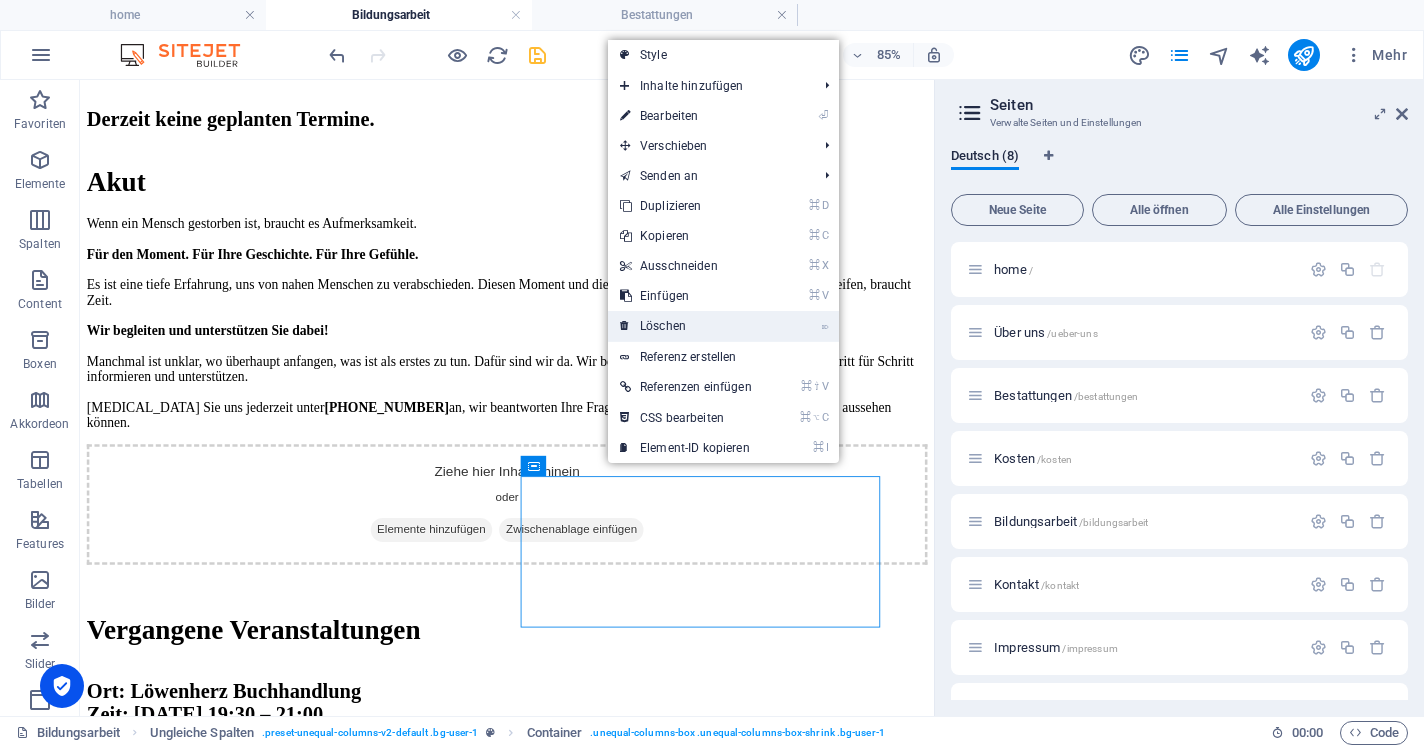 click on "⌦  Löschen" at bounding box center [686, 326] 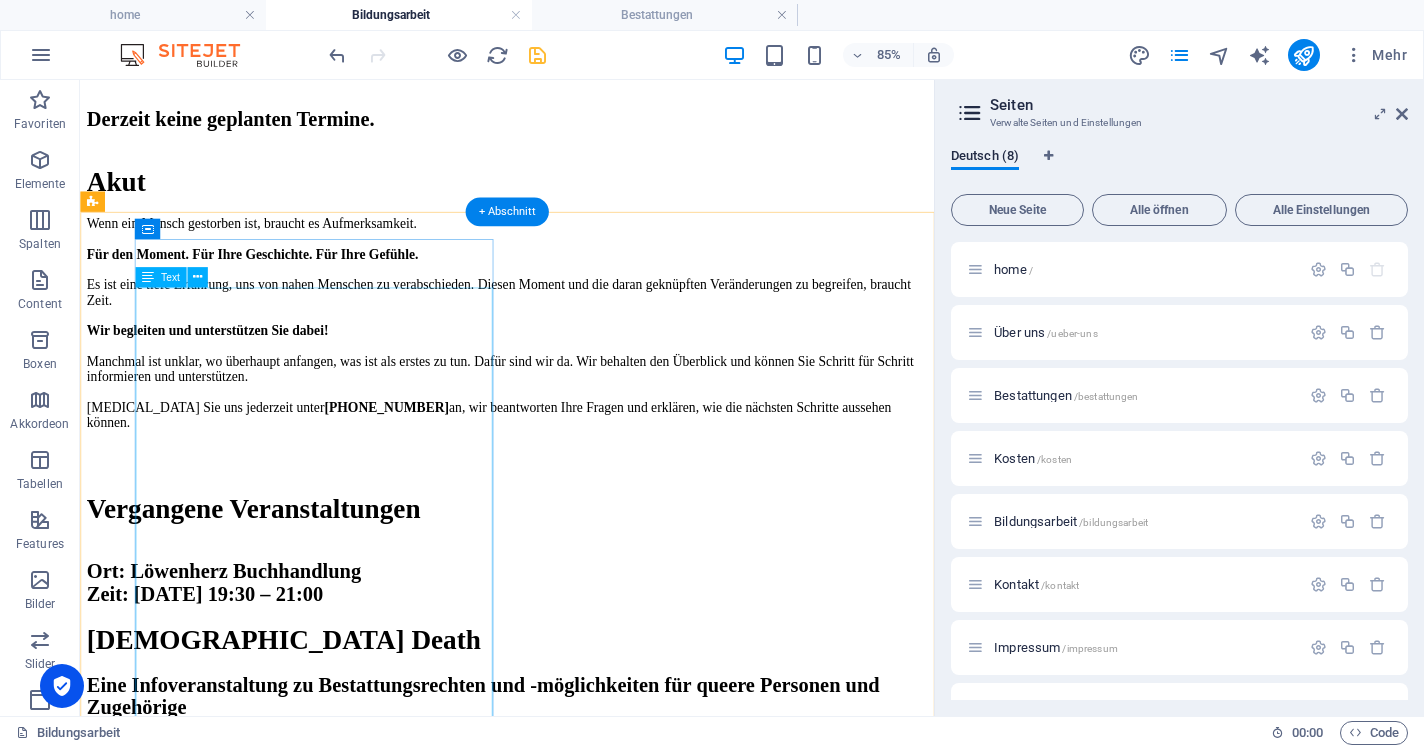 click on "Wenn ein Mensch gestorben ist, braucht es Aufmerksamkeit. Für den Moment. Für Ihre Geschichte. Für Ihre Gefühle. Es ist eine tiefe Erfahrung, uns von nahen Menschen zu verabschieden. Diesen Moment und die daran geknüpften Veränderungen zu begreifen, braucht Zeit. Wir begleiten und unterstützen Sie dabei! Manchmal ist unklar, wo überhaupt anfangen, was ist als erstes zu tun. Dafür sind wir da. Wir behalten den Überblick und können Sie Schritt für Schritt informieren und unterstützen. [MEDICAL_DATA] Sie uns jederzeit unter  [PHONE_NUMBER]  an, wir beantworten Ihre Fragen und erklären, wie die nächsten Schritte aussehen können." at bounding box center [582, 366] 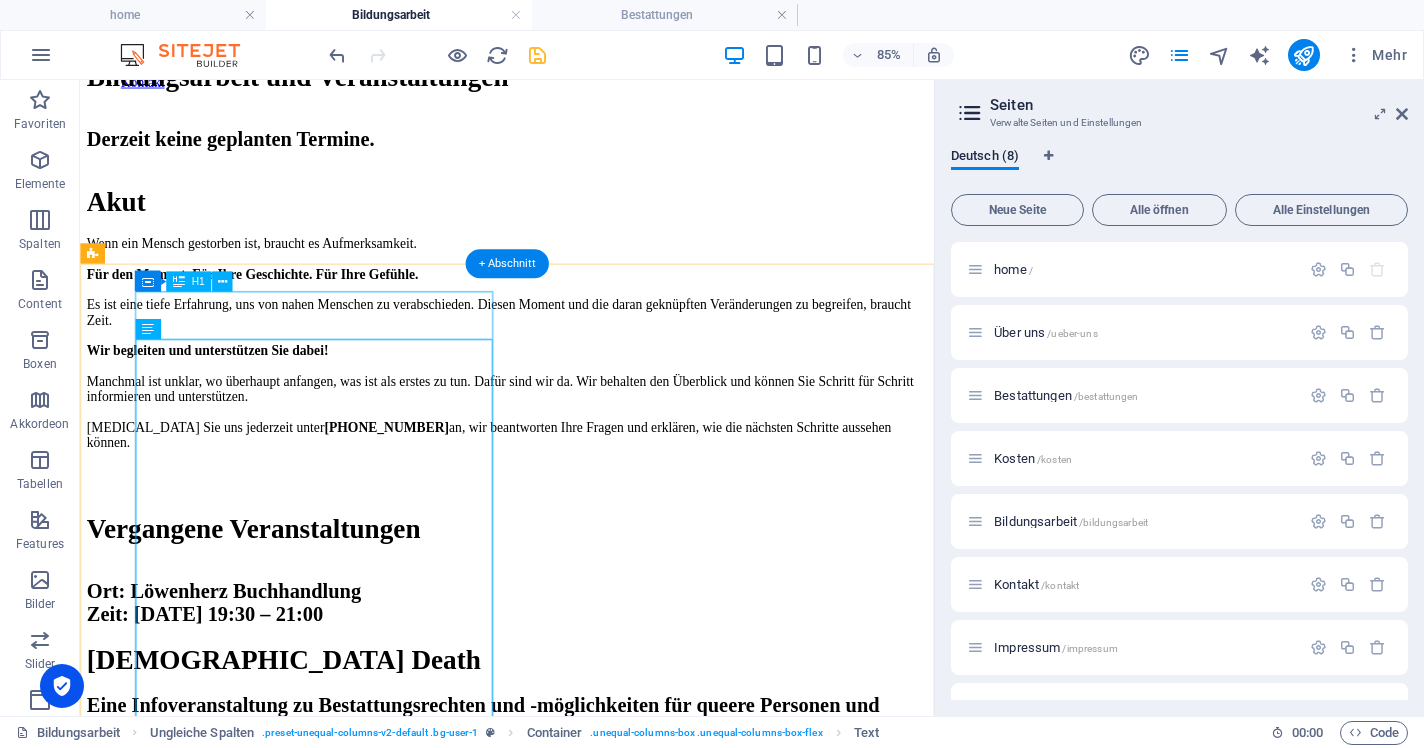 scroll, scrollTop: 217, scrollLeft: 0, axis: vertical 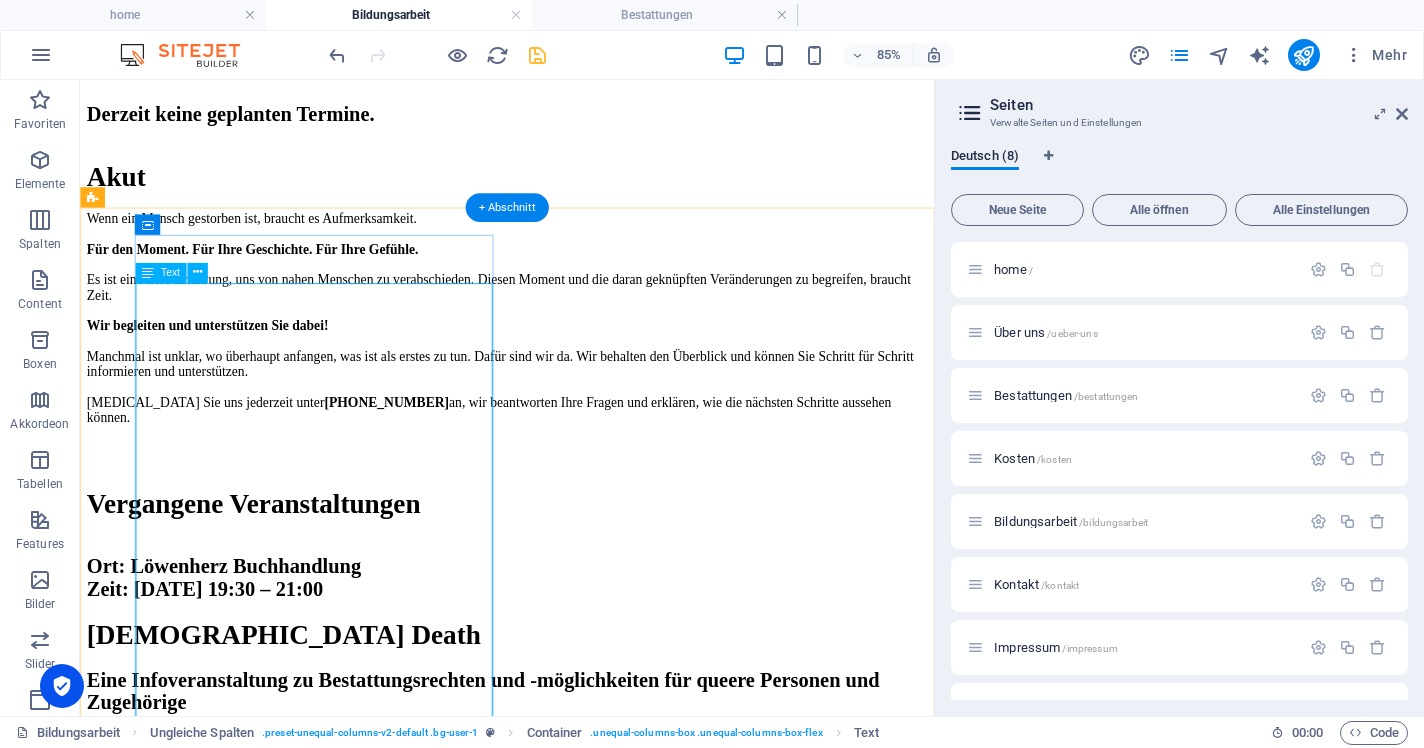 click on "Wenn ein Mensch gestorben ist, braucht es Aufmerksamkeit. Für den Moment. Für Ihre Geschichte. Für Ihre Gefühle. Es ist eine tiefe Erfahrung, uns von nahen Menschen zu verabschieden. Diesen Moment und die daran geknüpften Veränderungen zu begreifen, braucht Zeit. Wir begleiten und unterstützen Sie dabei! Manchmal ist unklar, wo überhaupt anfangen, was ist als erstes zu tun. Dafür sind wir da. Wir behalten den Überblick und können Sie Schritt für Schritt informieren und unterstützen. [MEDICAL_DATA] Sie uns jederzeit unter  [PHONE_NUMBER]  an, wir beantworten Ihre Fragen und erklären, wie die nächsten Schritte aussehen können." at bounding box center (582, 360) 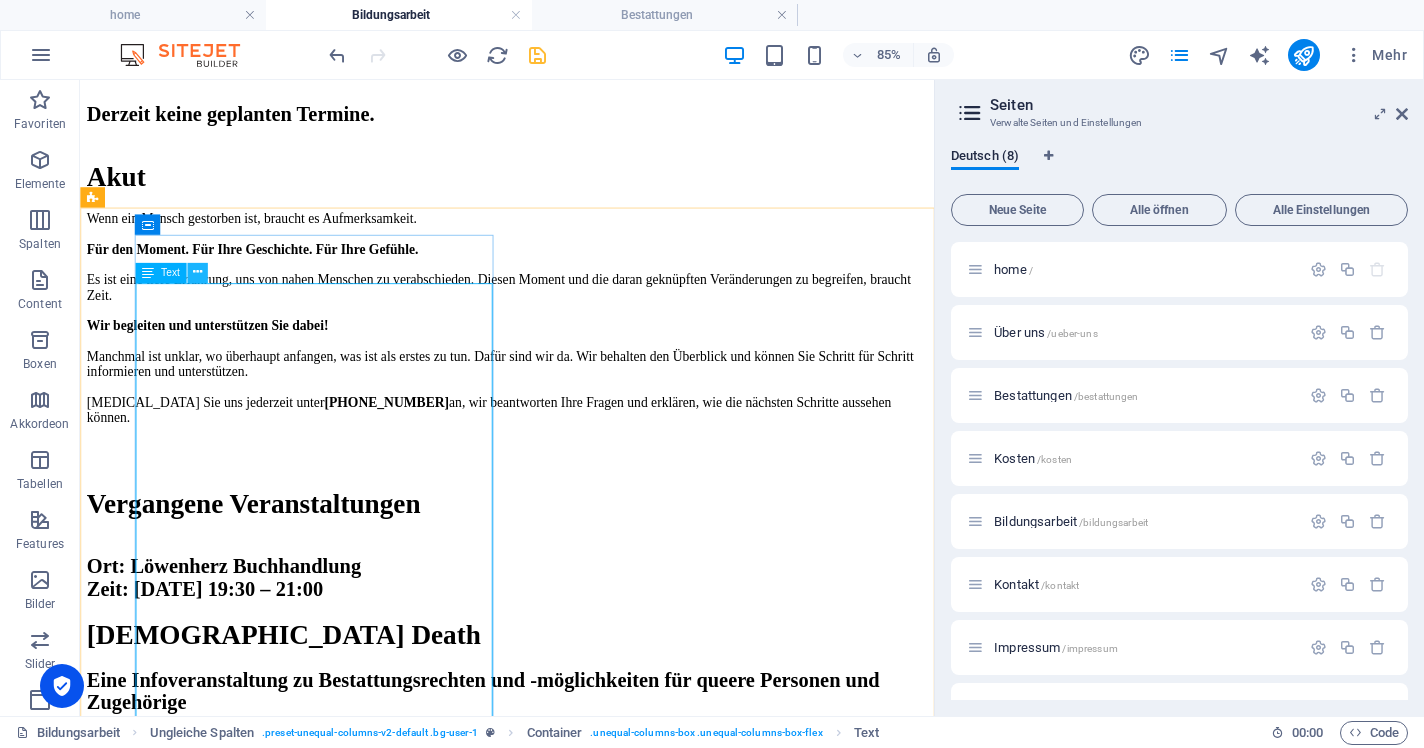 click at bounding box center (197, 273) 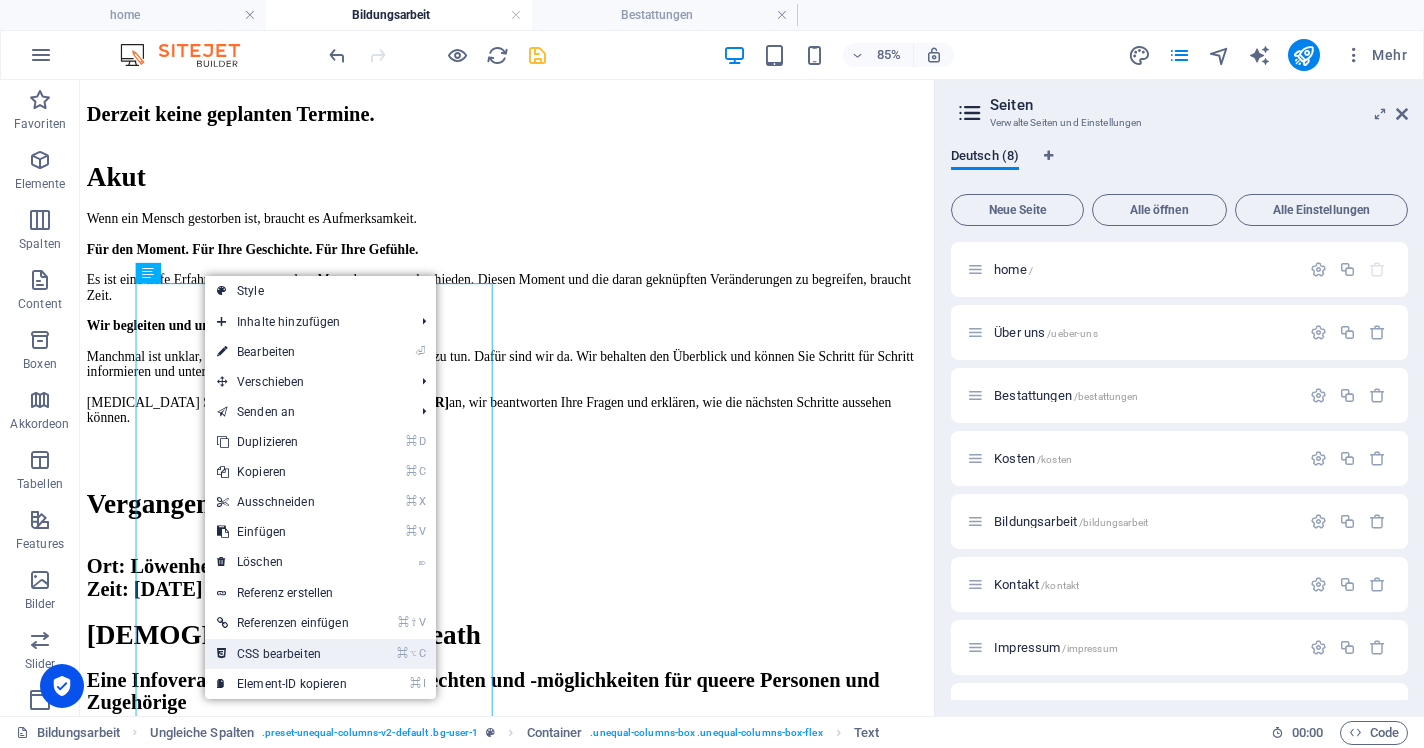 click on "⌘ ⌥ C  CSS bearbeiten" at bounding box center (283, 654) 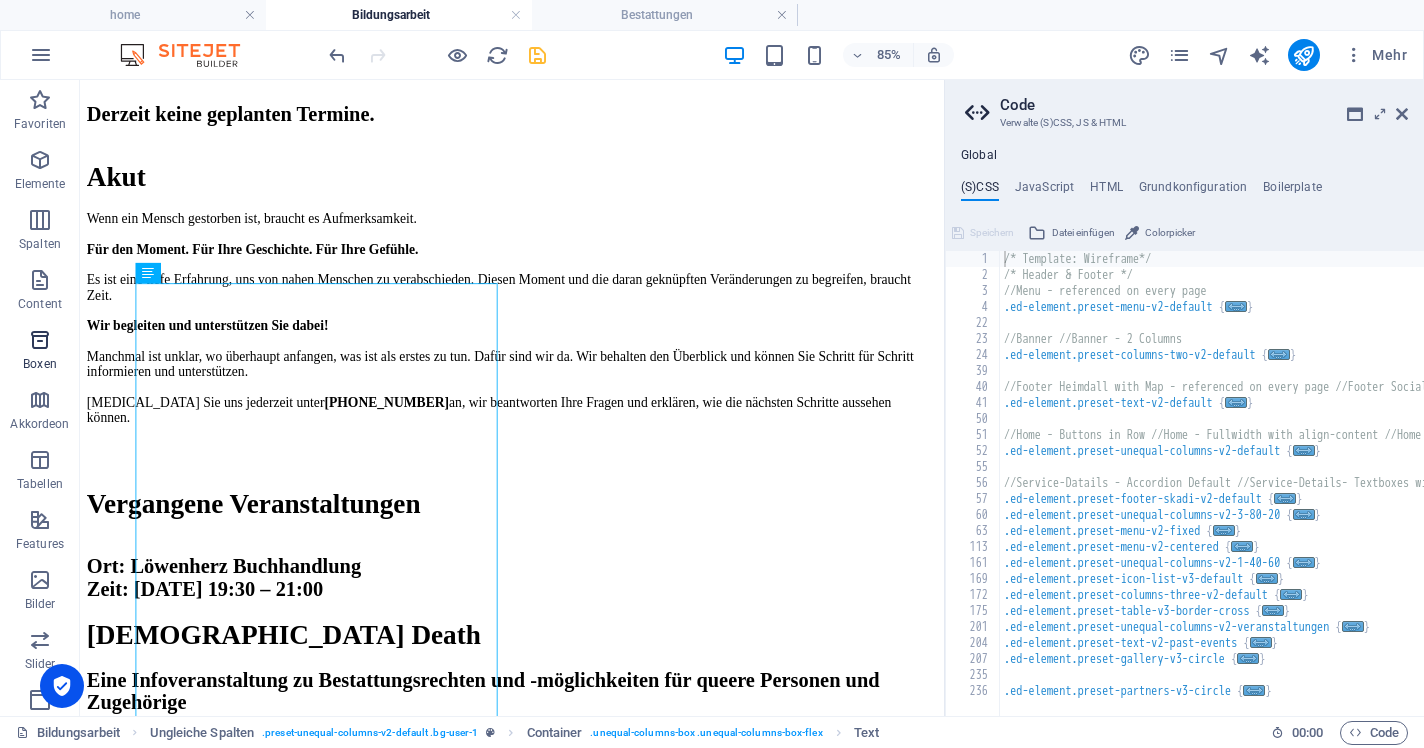 click on "Boxen" at bounding box center [40, 352] 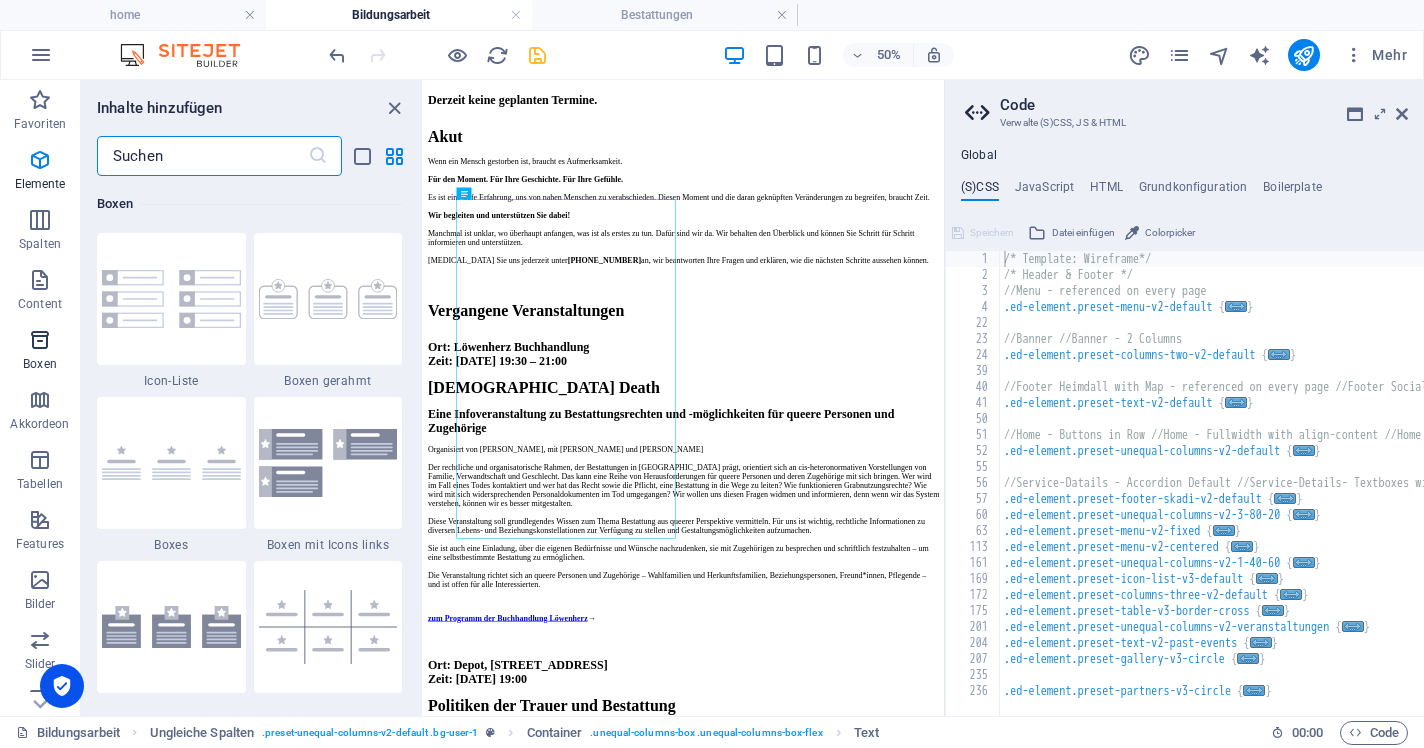 scroll, scrollTop: 5352, scrollLeft: 0, axis: vertical 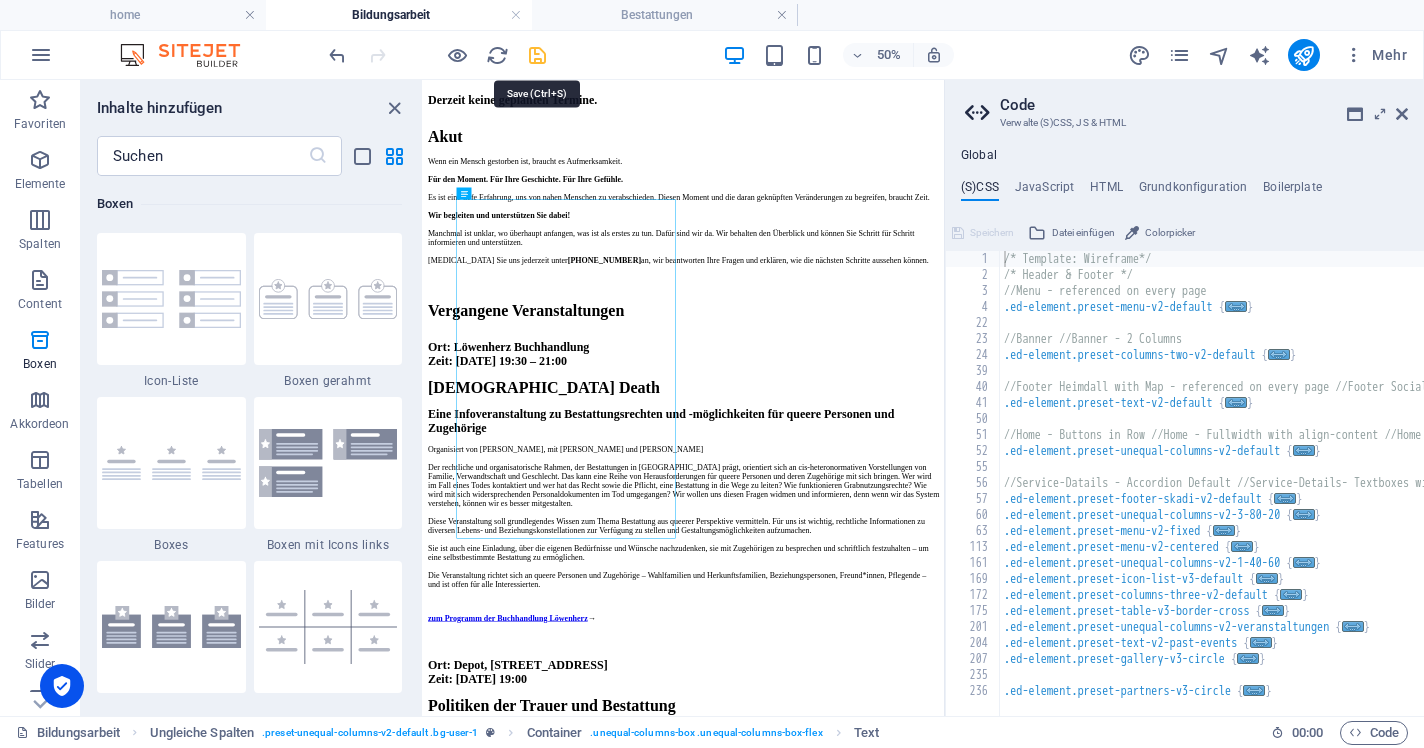 click at bounding box center (537, 55) 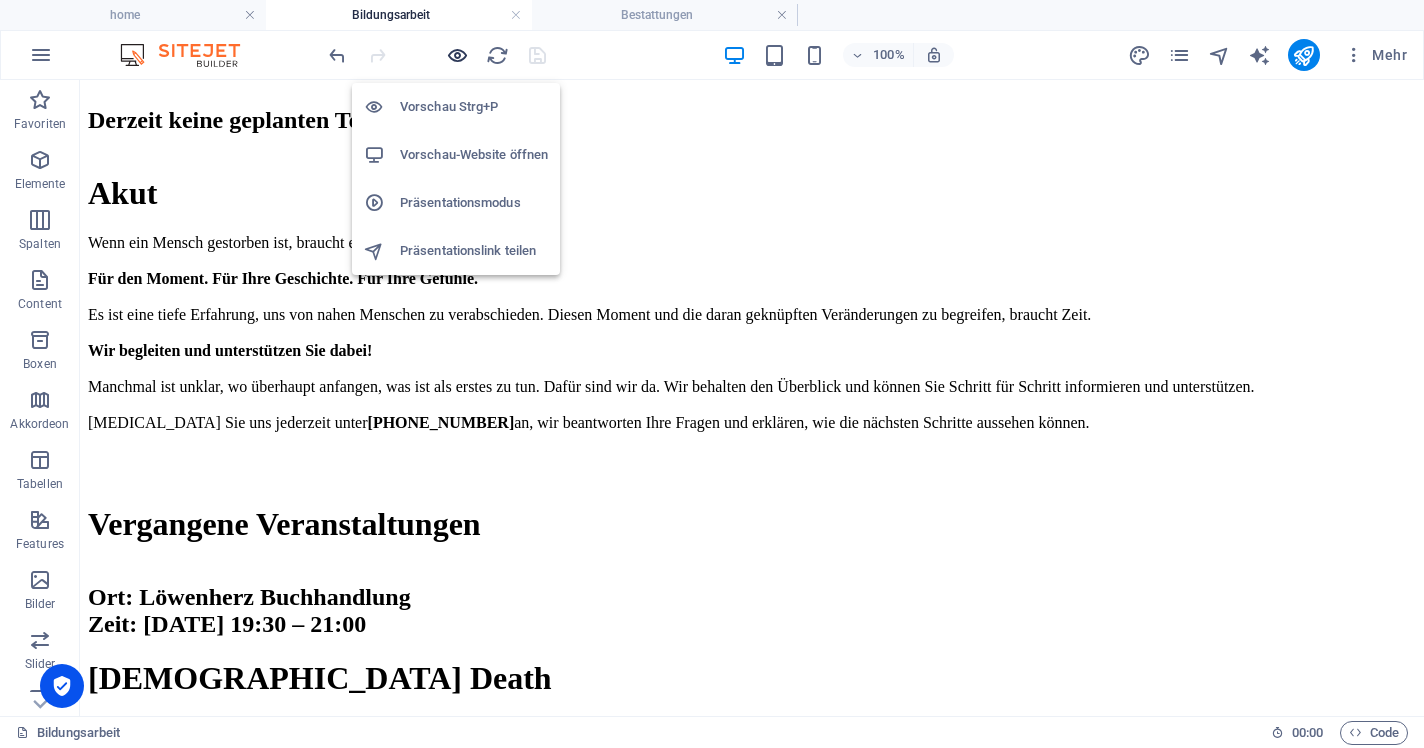 click at bounding box center [457, 55] 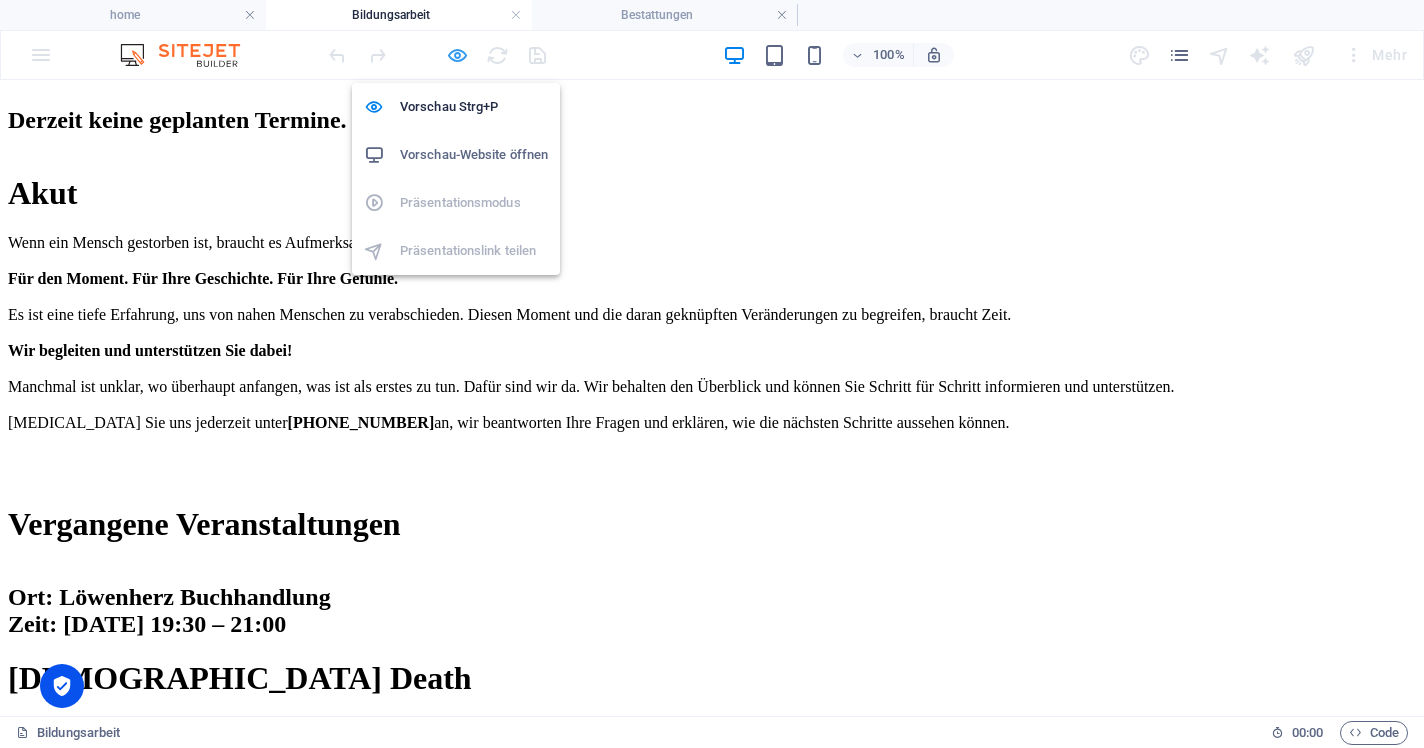 click at bounding box center [457, 55] 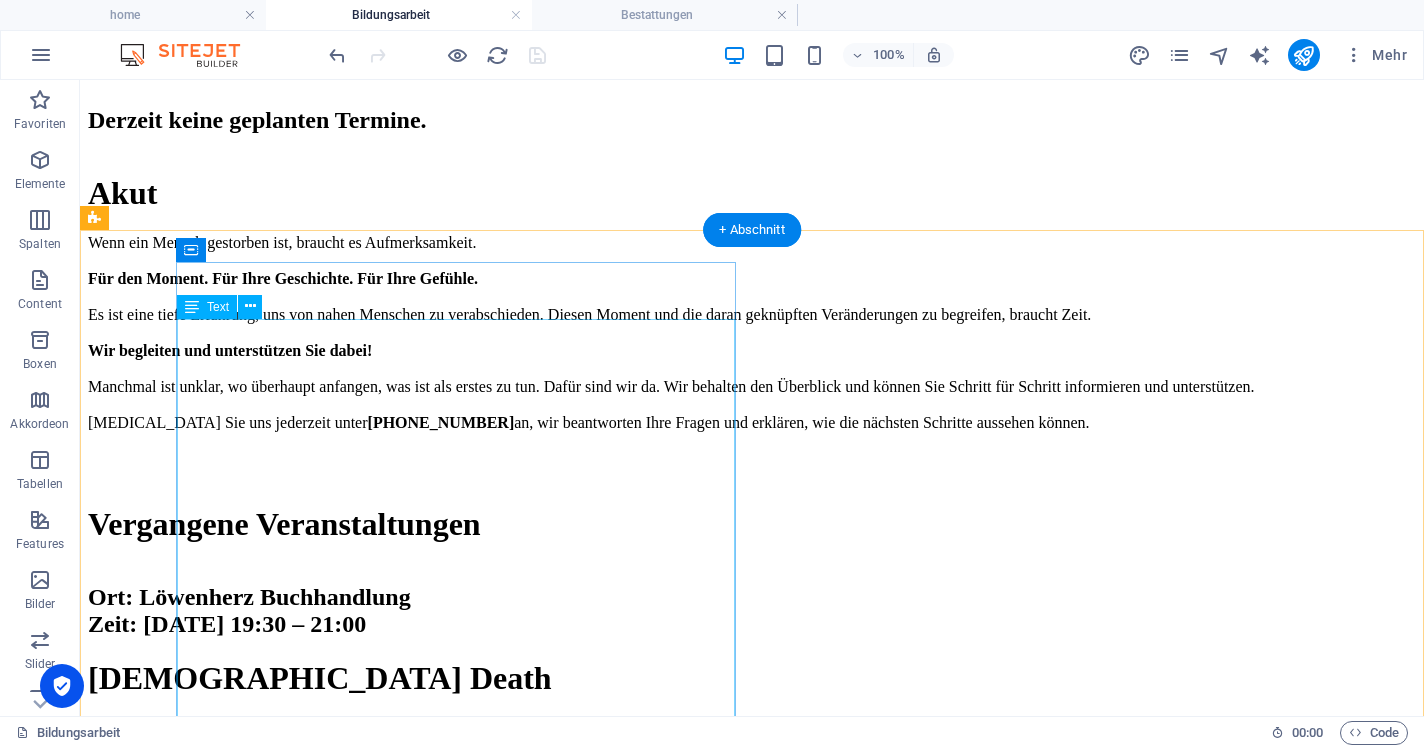 click on "Wenn ein Mensch gestorben ist, braucht es Aufmerksamkeit. Für den Moment. Für Ihre Geschichte. Für Ihre Gefühle. Es ist eine tiefe Erfahrung, uns von nahen Menschen zu verabschieden. Diesen Moment und die daran geknüpften Veränderungen zu begreifen, braucht Zeit. Wir begleiten und unterstützen Sie dabei! Manchmal ist unklar, wo überhaupt anfangen, was ist als erstes zu tun. Dafür sind wir da. Wir behalten den Überblick und können Sie Schritt für Schritt informieren und unterstützen. [MEDICAL_DATA] Sie uns jederzeit unter  [PHONE_NUMBER]  an, wir beantworten Ihre Fragen und erklären, wie die nächsten Schritte aussehen können." at bounding box center (752, 333) 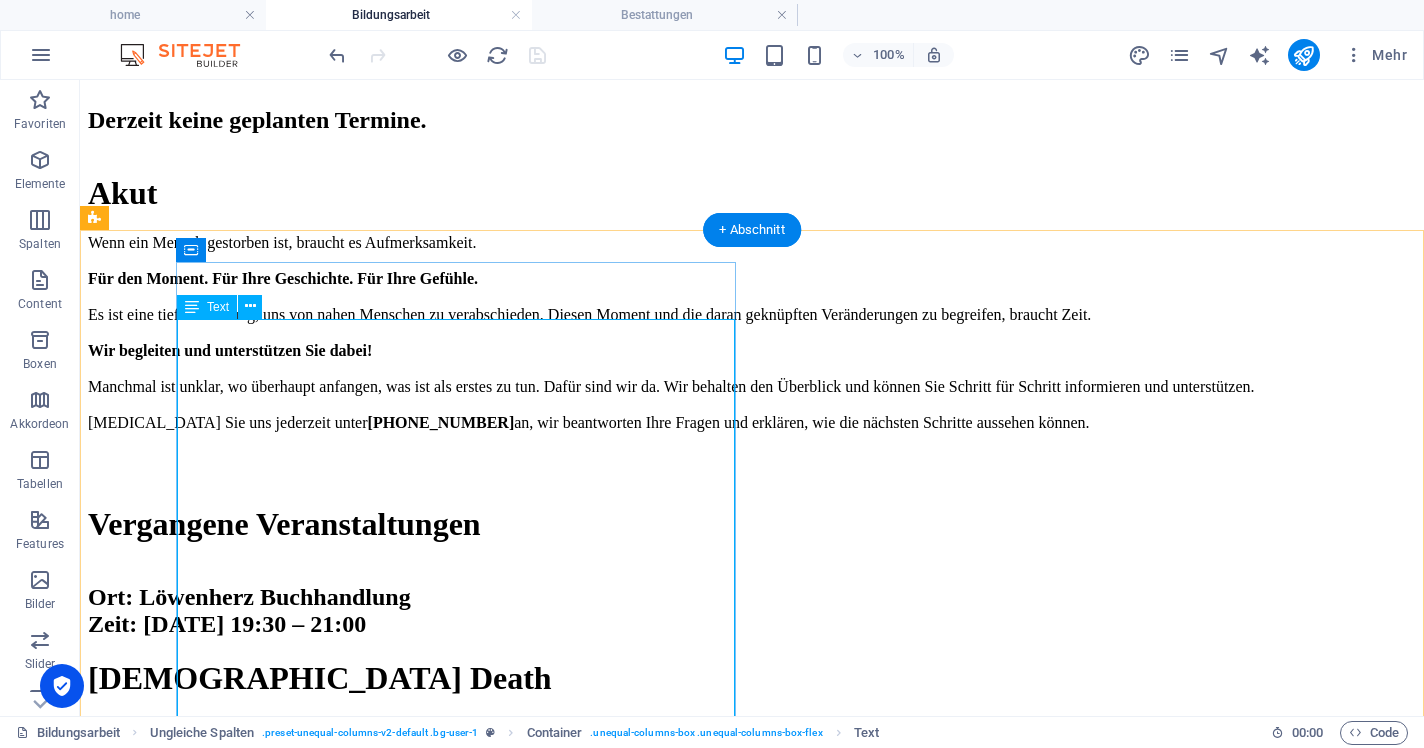 click on "Wenn ein Mensch gestorben ist, braucht es Aufmerksamkeit. Für den Moment. Für Ihre Geschichte. Für Ihre Gefühle. Es ist eine tiefe Erfahrung, uns von nahen Menschen zu verabschieden. Diesen Moment und die daran geknüpften Veränderungen zu begreifen, braucht Zeit. Wir begleiten und unterstützen Sie dabei! Manchmal ist unklar, wo überhaupt anfangen, was ist als erstes zu tun. Dafür sind wir da. Wir behalten den Überblick und können Sie Schritt für Schritt informieren und unterstützen. [MEDICAL_DATA] Sie uns jederzeit unter  [PHONE_NUMBER]  an, wir beantworten Ihre Fragen und erklären, wie die nächsten Schritte aussehen können." at bounding box center (752, 333) 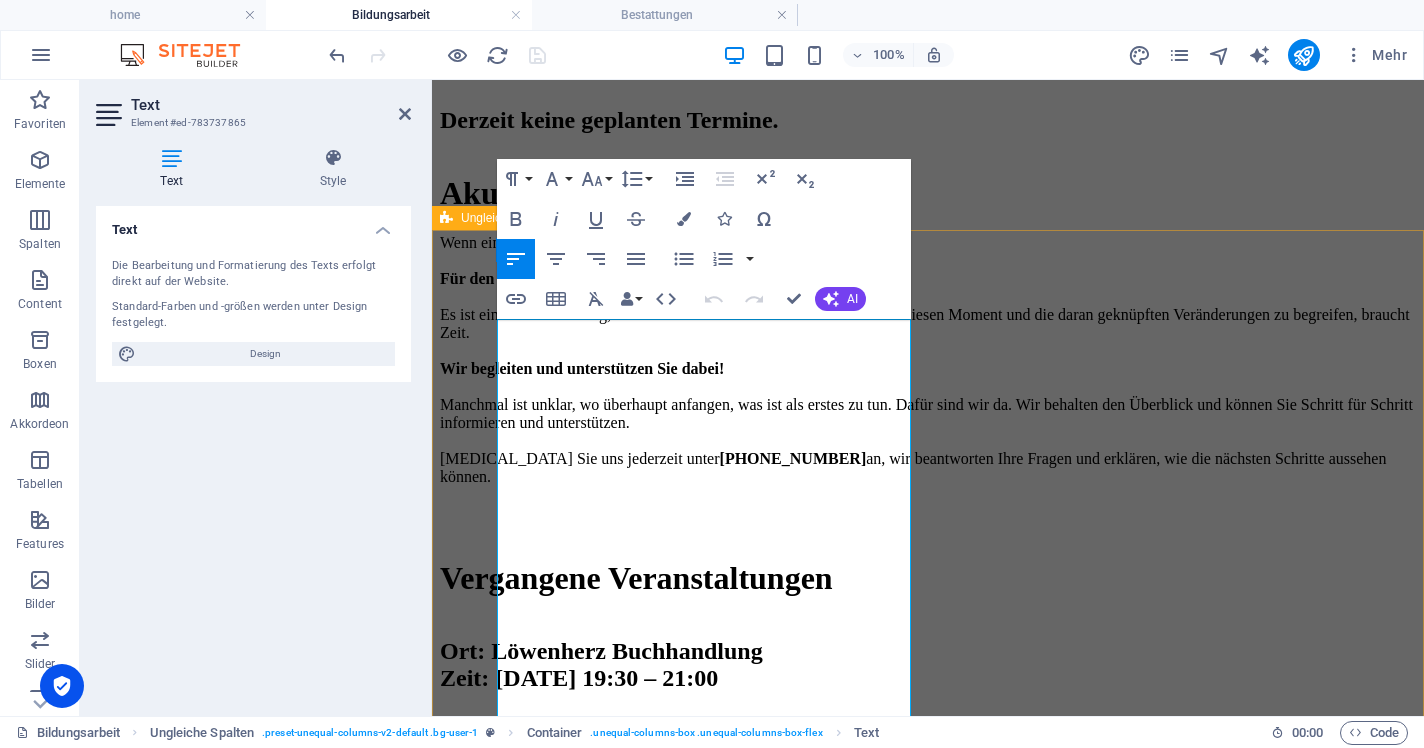 click on "Akut Wenn ein Mensch gestorben ist, braucht es Aufmerksamkeit. Für den Moment. Für Ihre Geschichte. Für Ihre Gefühle. Es ist eine tiefe Erfahrung, uns von nahen Menschen zu verabschieden. Diesen Moment und die daran geknüpften Veränderungen zu begreifen, braucht Zeit. Wir begleiten und unterstützen Sie dabei! Manchmal ist unklar, wo überhaupt anfangen, was ist als erstes zu tun. Dafür sind wir da. Wir behalten den Überblick und können Sie Schritt für Schritt informieren und unterstützen. [MEDICAL_DATA] Sie uns jederzeit unter  [PHONE_NUMBER]  an, wir beantworten Ihre Fragen und erklären, wie die nächsten Schritte aussehen können." at bounding box center [928, 328] 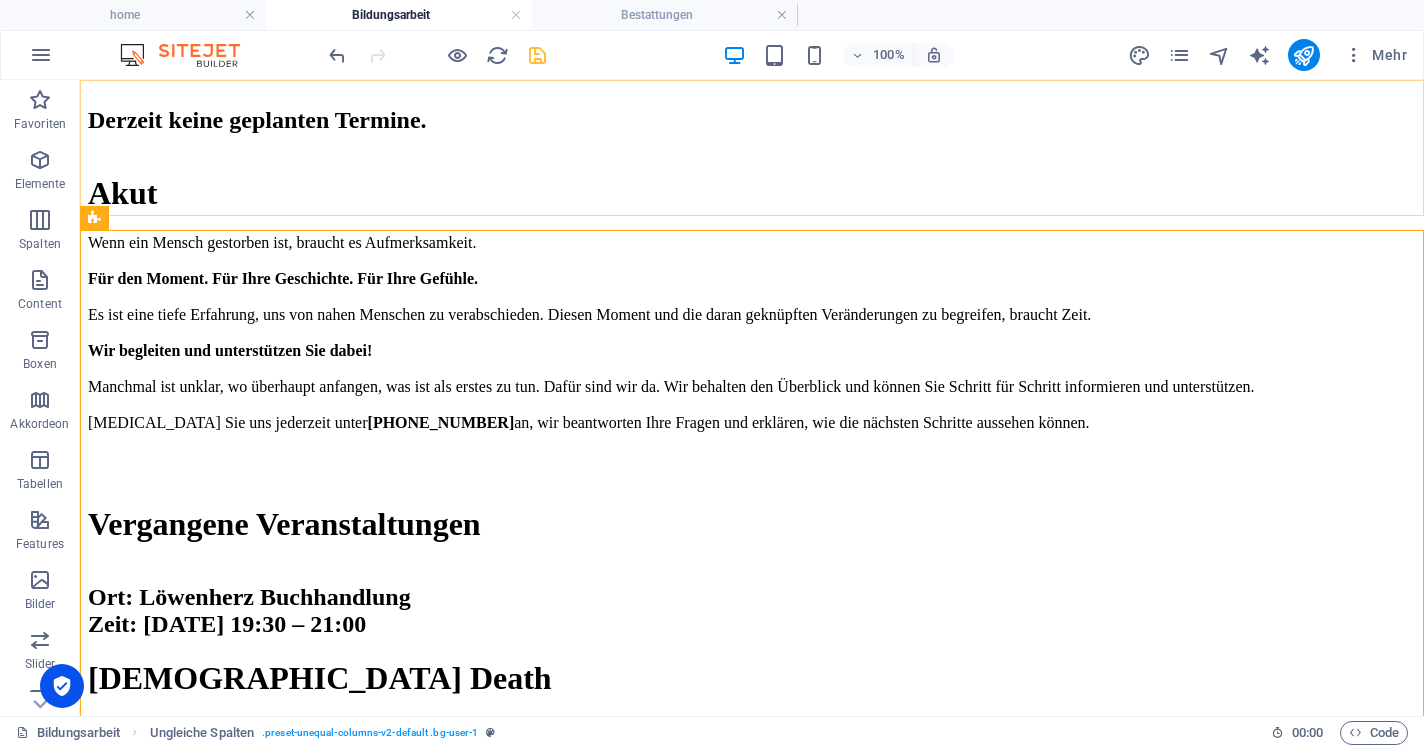 click on "Über uns Bestattungen Kosten Bildungsarbeit Kontakt" at bounding box center (752, 17) 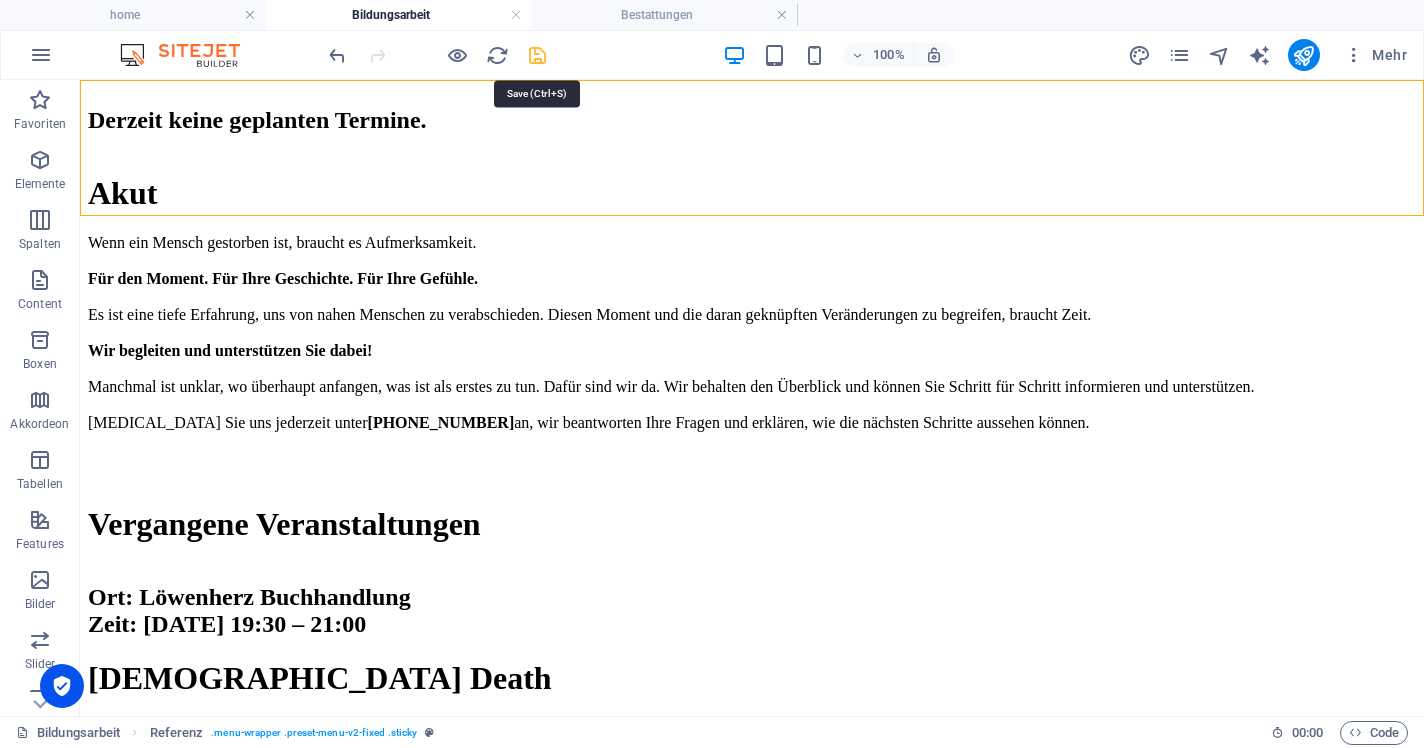 click at bounding box center (537, 55) 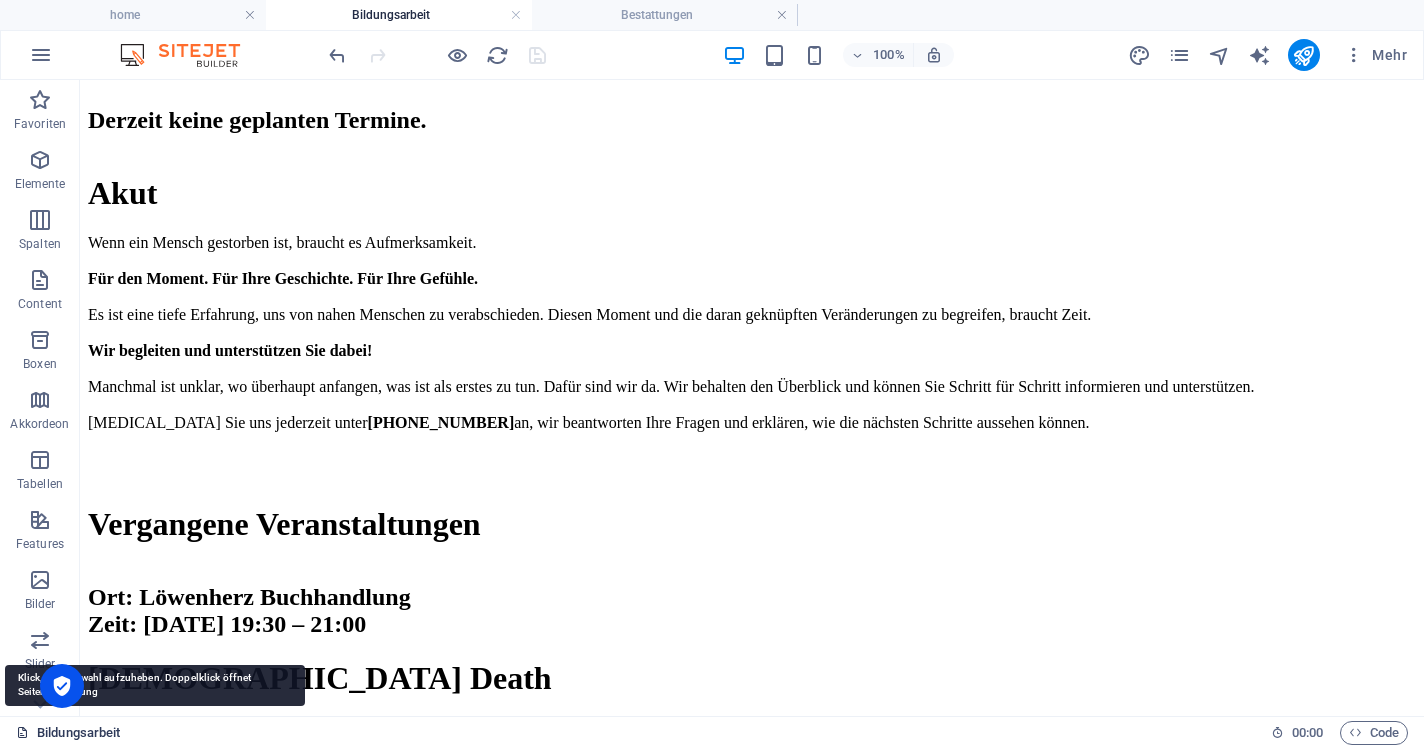 click on "Bildungsarbeit" at bounding box center [68, 733] 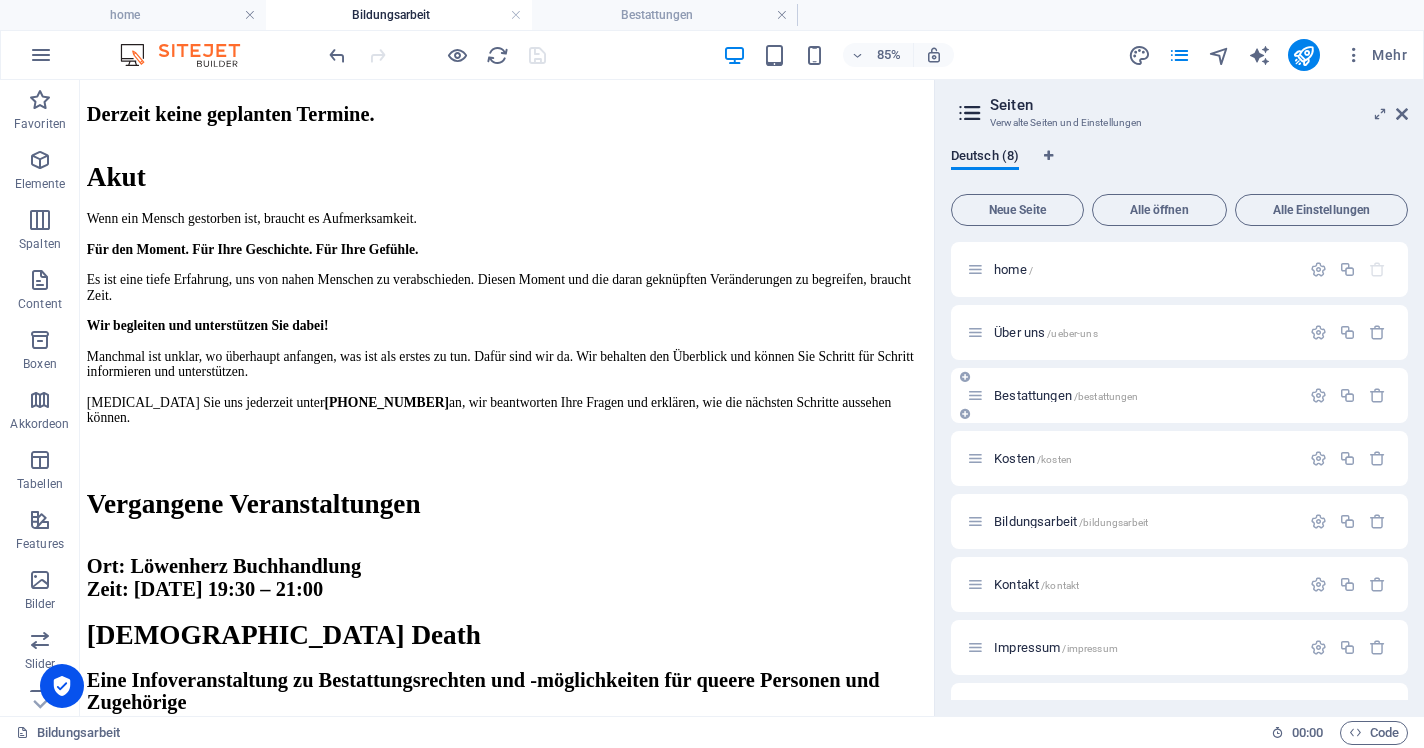 click on "Bestattungen /bestattungen" at bounding box center (1066, 395) 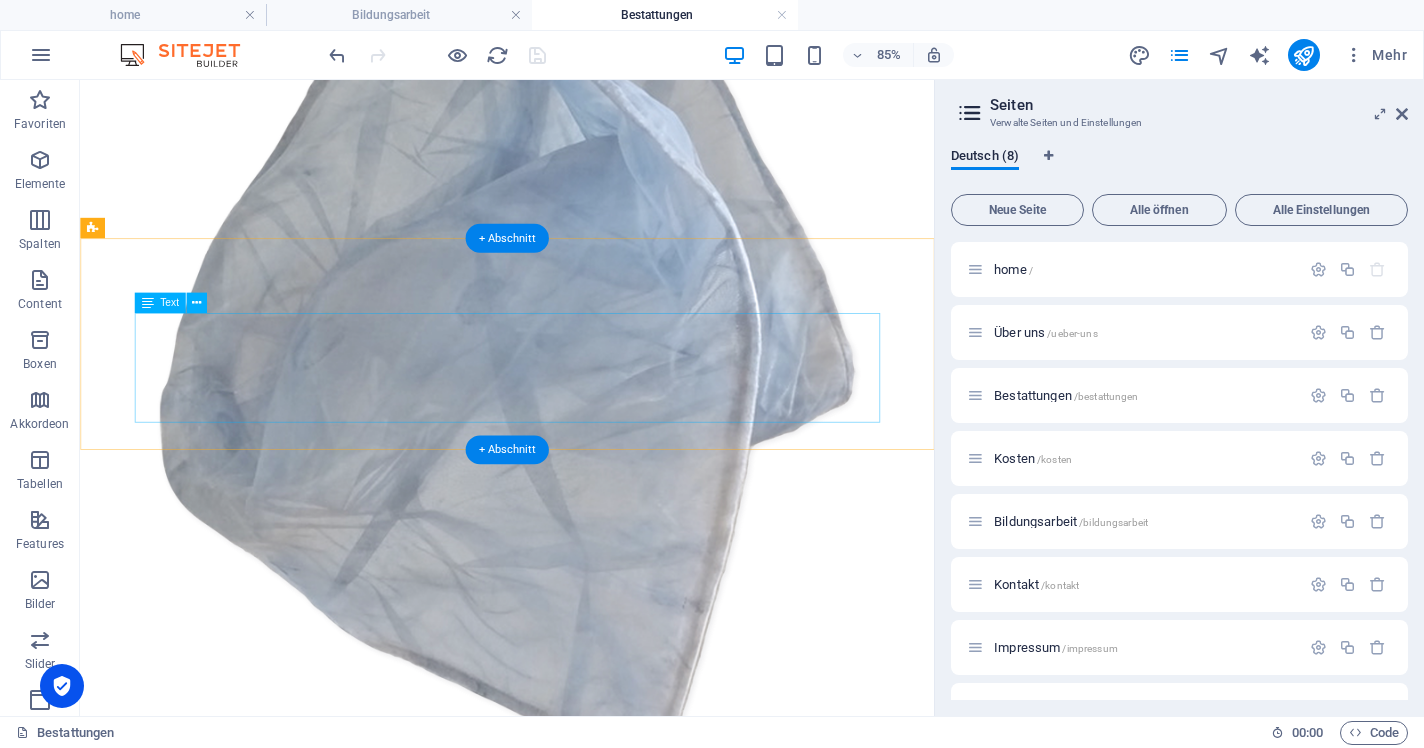 scroll, scrollTop: 742, scrollLeft: 0, axis: vertical 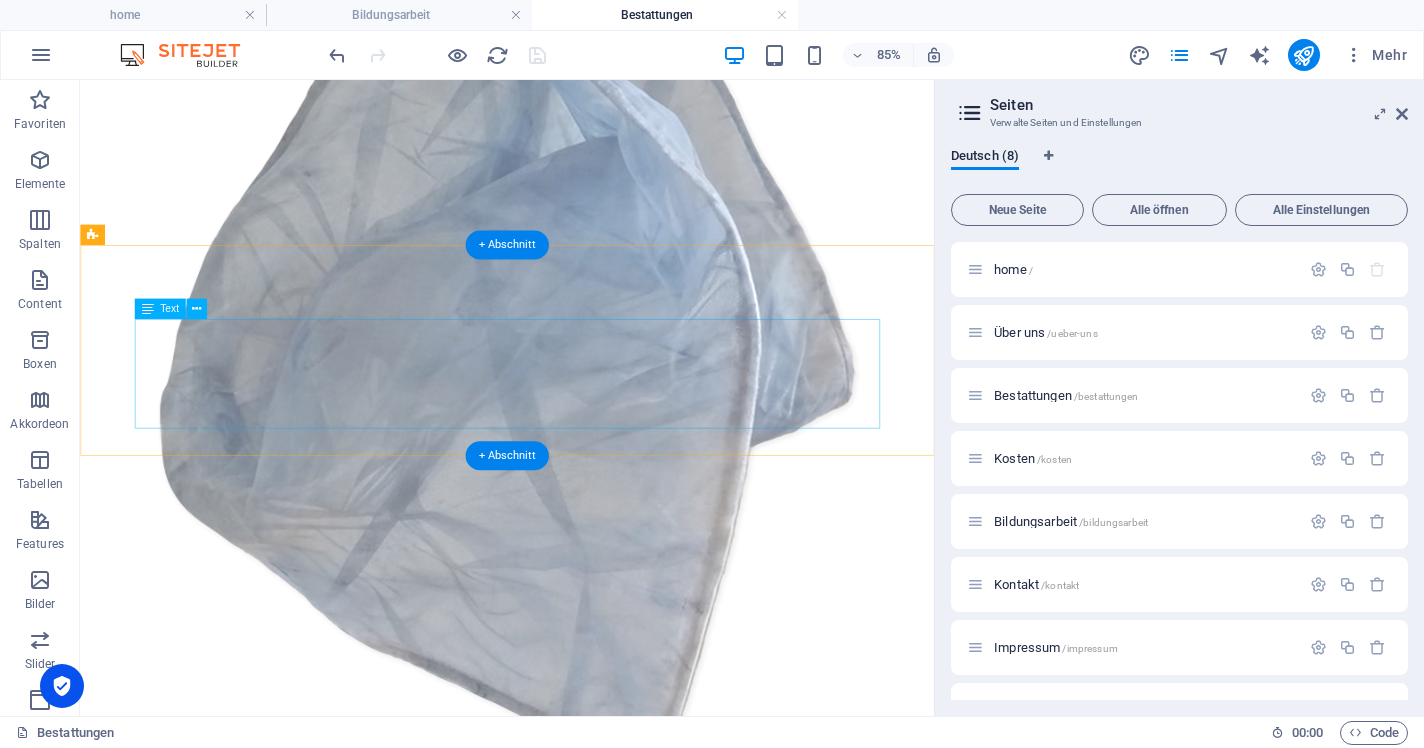 click on "Der Weg vom Sterben bis zur Beisetzung ist voller Fragen. Wir begleiten und unterstützen Sie auf diesem Weg. Dabei schaffen wir Räume und Momente, um Ihre gemeinsame Geschichte bewusst wahrzunehmen. Ob Sie in stiller Trauer sind oder ein schönes Fest für Ihre Verstorbenen feiern wollen, wir suchen gemeinsam nach Ihrem passenden Weg." at bounding box center (582, 1121) 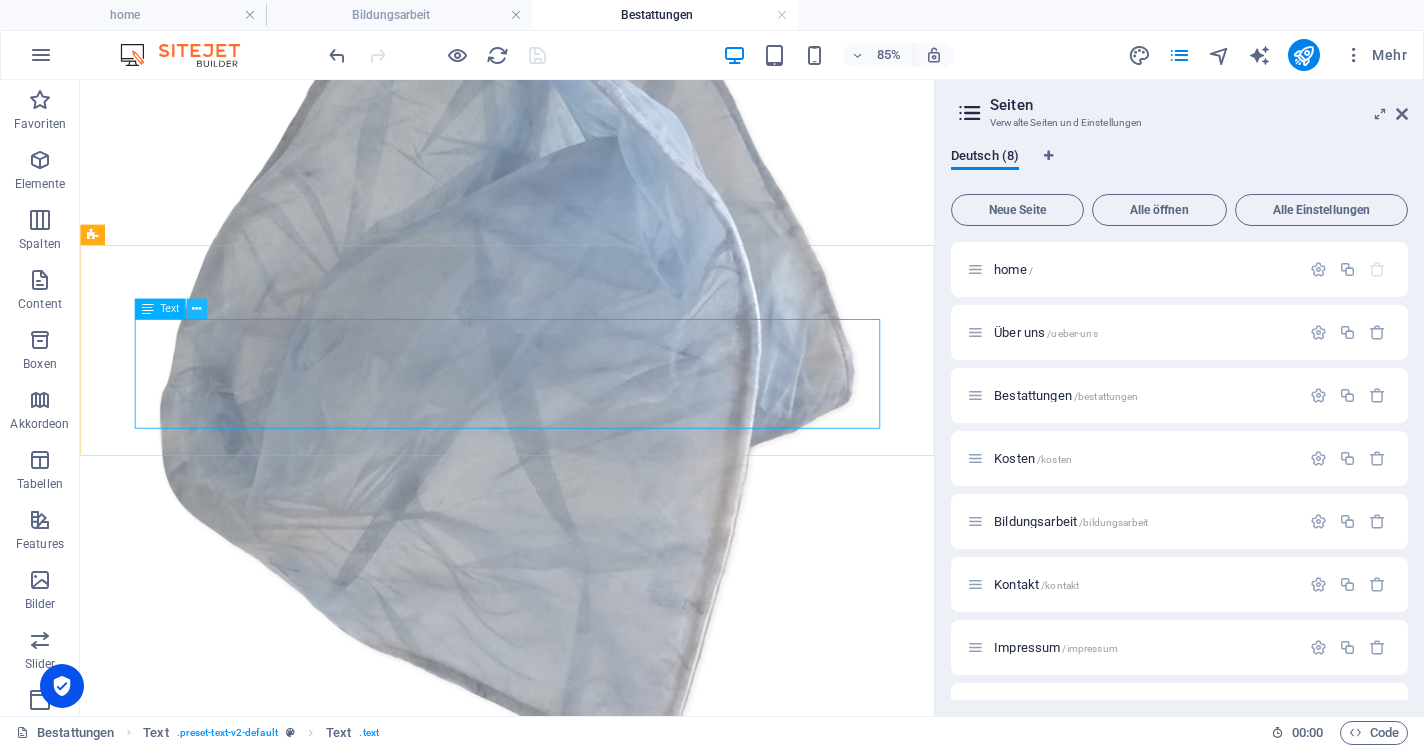 click at bounding box center [196, 309] 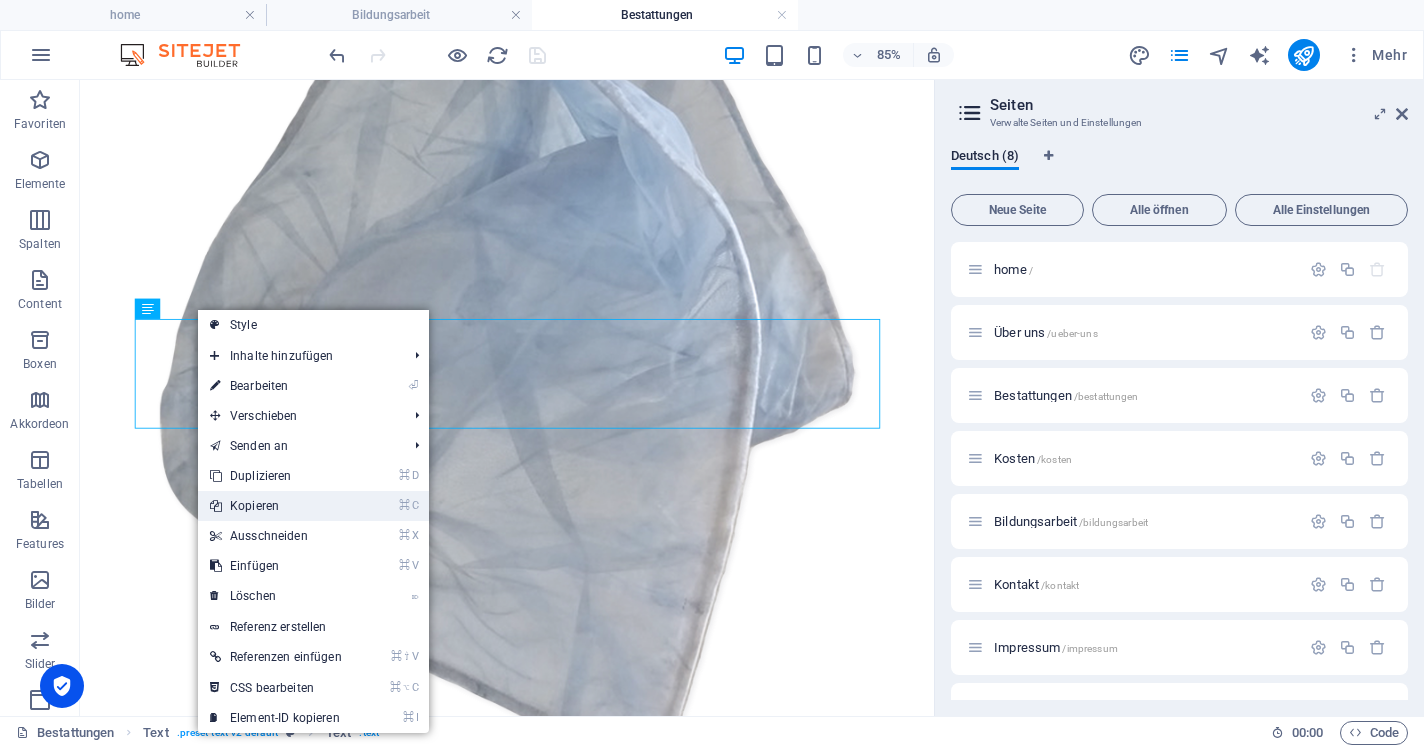 click on "⌘ C  Kopieren" at bounding box center [276, 506] 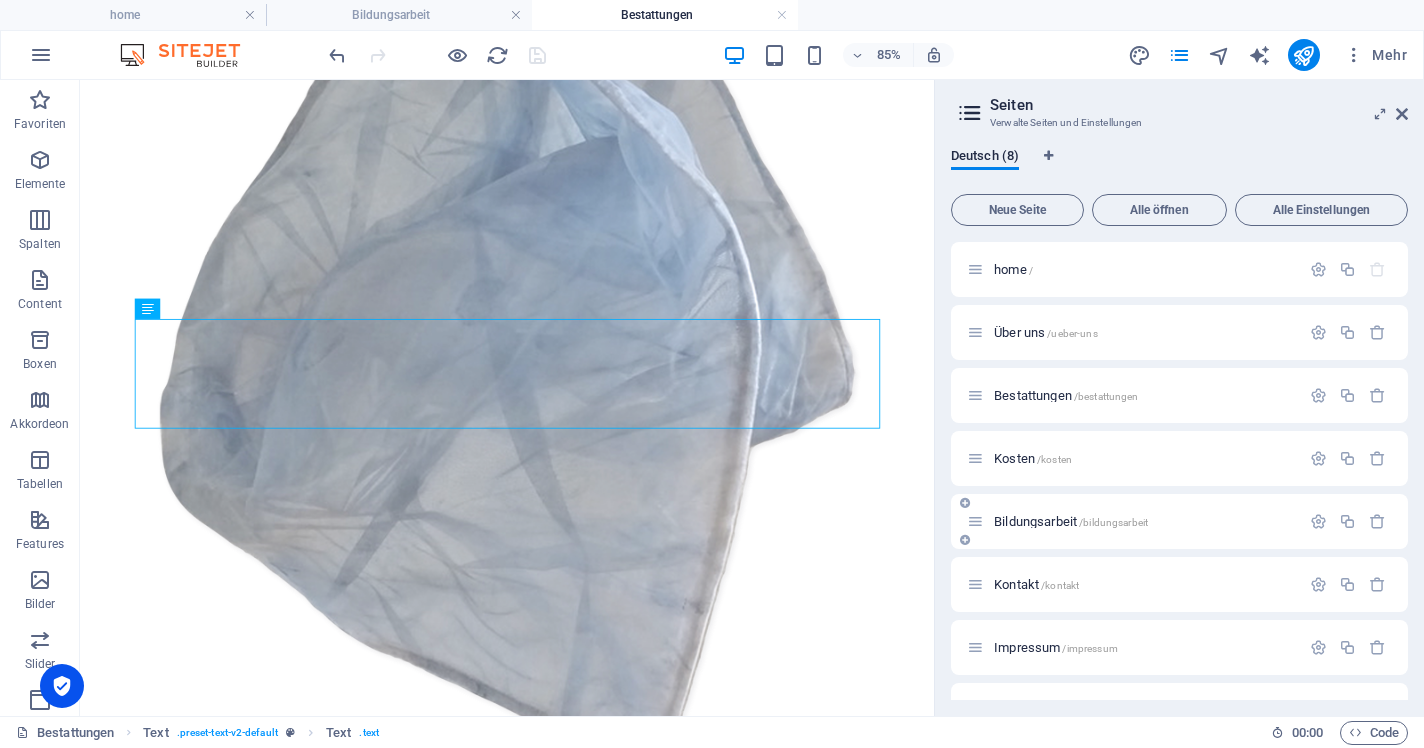 click on "Bildungsarbeit /bildungsarbeit" at bounding box center (1071, 521) 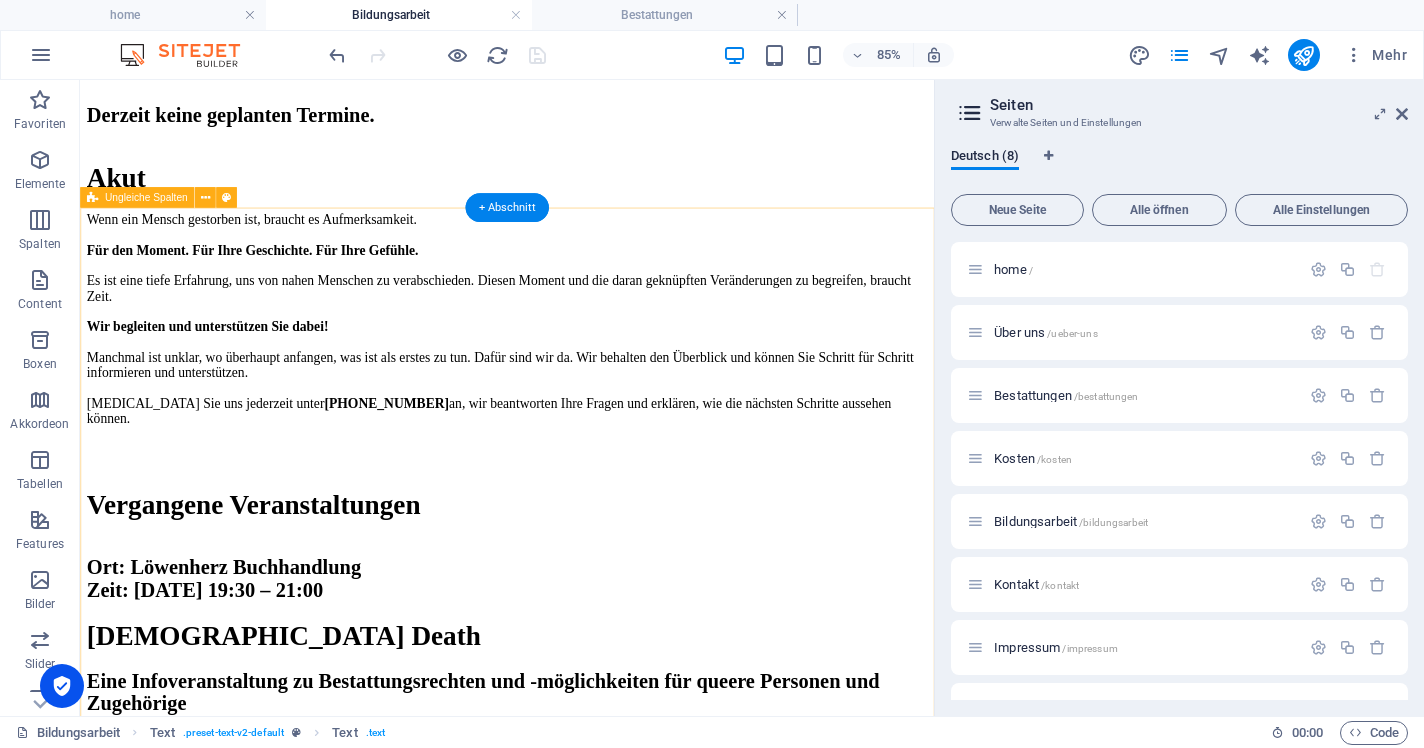 click on "Akut Wenn ein Mensch gestorben ist, braucht es Aufmerksamkeit. Für den Moment. Für Ihre Geschichte. Für Ihre Gefühle. Es ist eine tiefe Erfahrung, uns von nahen Menschen zu verabschieden. Diesen Moment und die daran geknüpften Veränderungen zu begreifen, braucht Zeit. Wir begleiten und unterstützen Sie dabei! Manchmal ist unklar, wo überhaupt anfangen, was ist als erstes zu tun. Dafür sind wir da. Wir behalten den Überblick und können Sie Schritt für Schritt informieren und unterstützen. [MEDICAL_DATA] Sie uns jederzeit unter  [PHONE_NUMBER]  an, wir beantworten Ihre Fragen und erklären, wie die nächsten Schritte aussehen können." at bounding box center [582, 329] 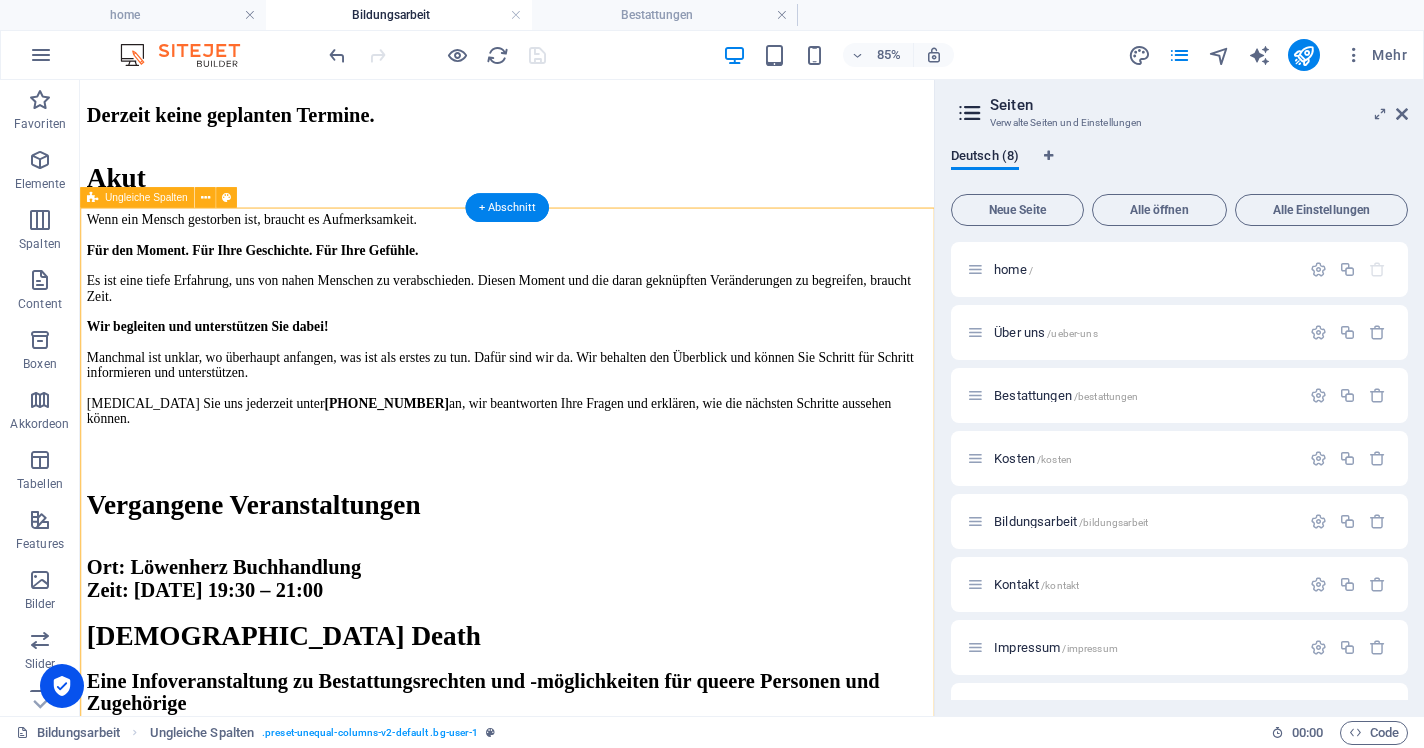 click on "Akut Wenn ein Mensch gestorben ist, braucht es Aufmerksamkeit. Für den Moment. Für Ihre Geschichte. Für Ihre Gefühle. Es ist eine tiefe Erfahrung, uns von nahen Menschen zu verabschieden. Diesen Moment und die daran geknüpften Veränderungen zu begreifen, braucht Zeit. Wir begleiten und unterstützen Sie dabei! Manchmal ist unklar, wo überhaupt anfangen, was ist als erstes zu tun. Dafür sind wir da. Wir behalten den Überblick und können Sie Schritt für Schritt informieren und unterstützen. [MEDICAL_DATA] Sie uns jederzeit unter  [PHONE_NUMBER]  an, wir beantworten Ihre Fragen und erklären, wie die nächsten Schritte aussehen können." at bounding box center (582, 329) 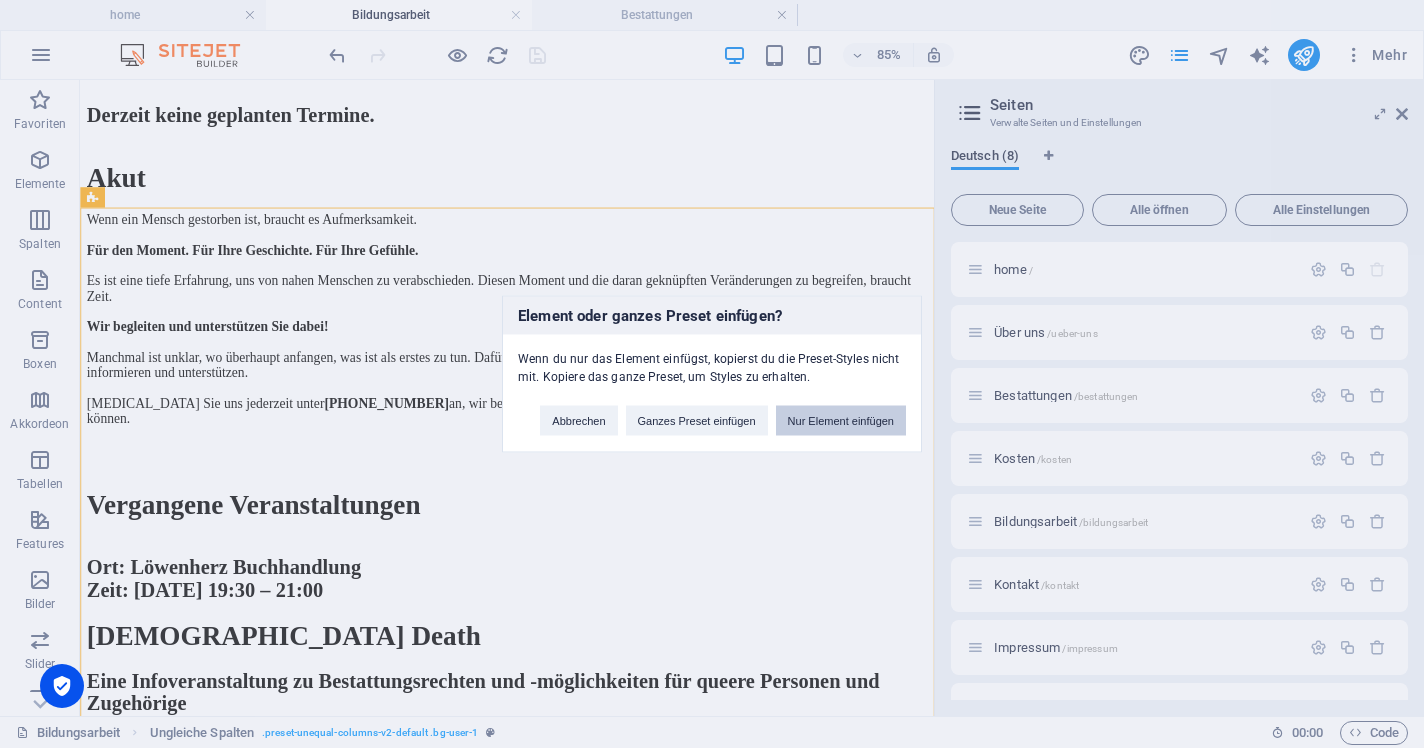 click on "Nur Element einfügen" at bounding box center (841, 421) 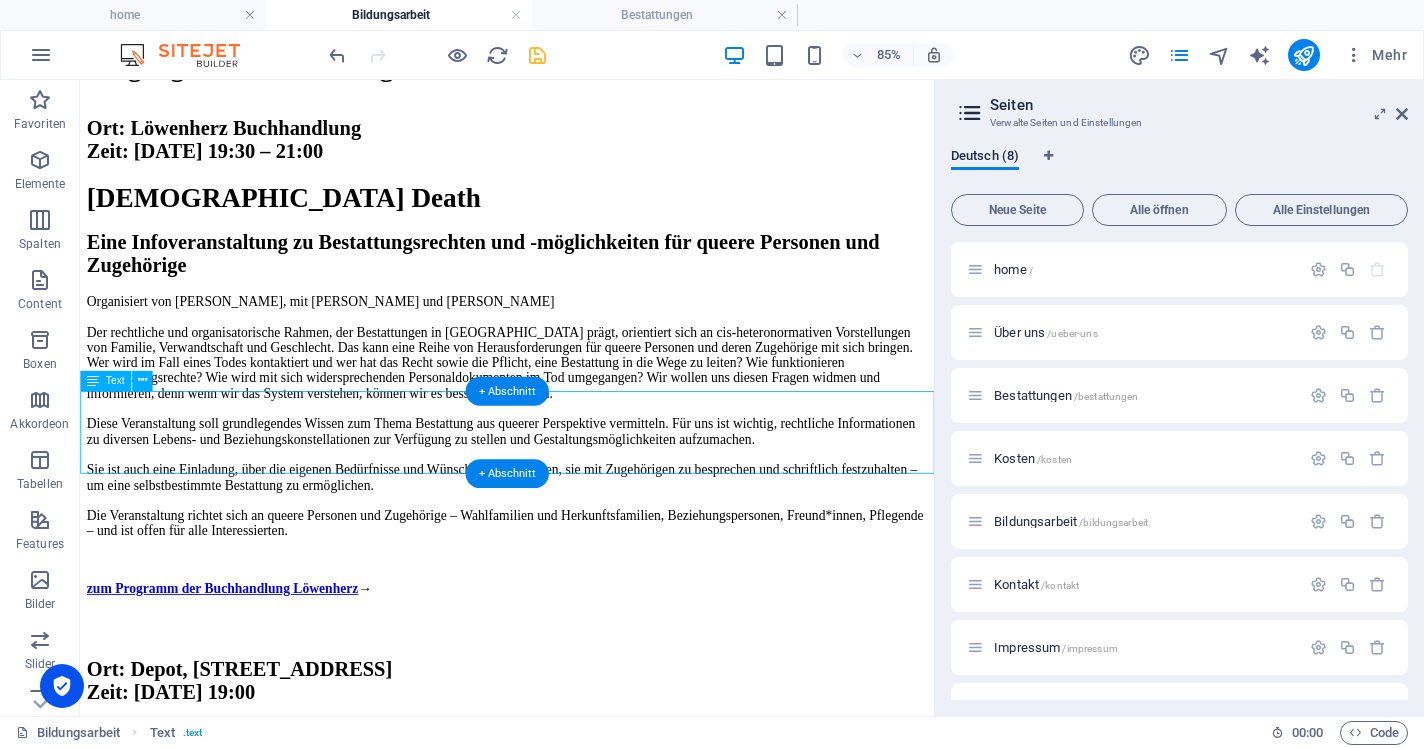 scroll, scrollTop: 841, scrollLeft: 0, axis: vertical 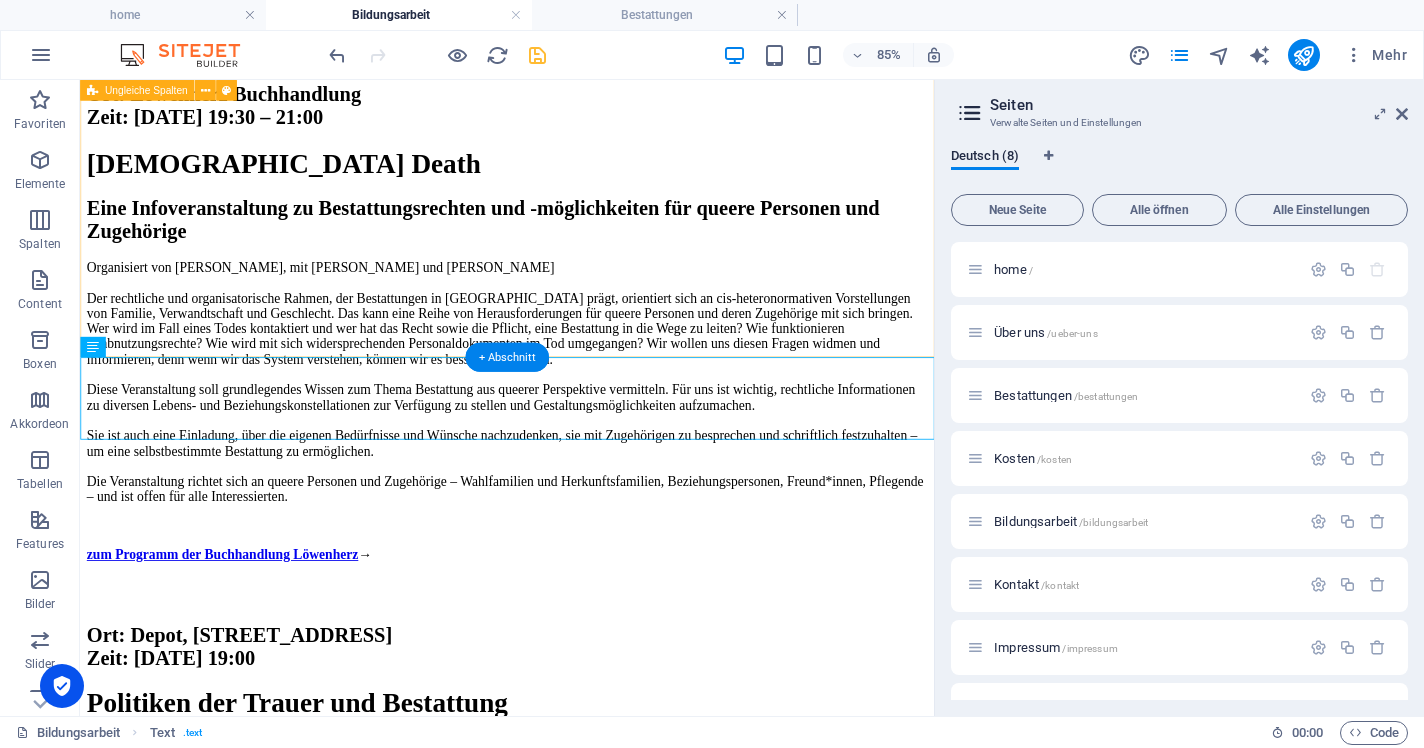 click on "Akut Wenn ein Mensch gestorben ist, braucht es Aufmerksamkeit. Für den Moment. Für Ihre Geschichte. Für Ihre Gefühle. Es ist eine tiefe Erfahrung, uns von nahen Menschen zu verabschieden. Diesen Moment und die daran geknüpften Veränderungen zu begreifen, braucht Zeit. Wir begleiten und unterstützen Sie dabei! Manchmal ist unklar, wo überhaupt anfangen, was ist als erstes zu tun. Dafür sind wir da. Wir behalten den Überblick und können Sie Schritt für Schritt informieren und unterstützen. [MEDICAL_DATA] Sie uns jederzeit unter  [PHONE_NUMBER]  an, wir beantworten Ihre Fragen und erklären, wie die nächsten Schritte aussehen können." at bounding box center [582, -296] 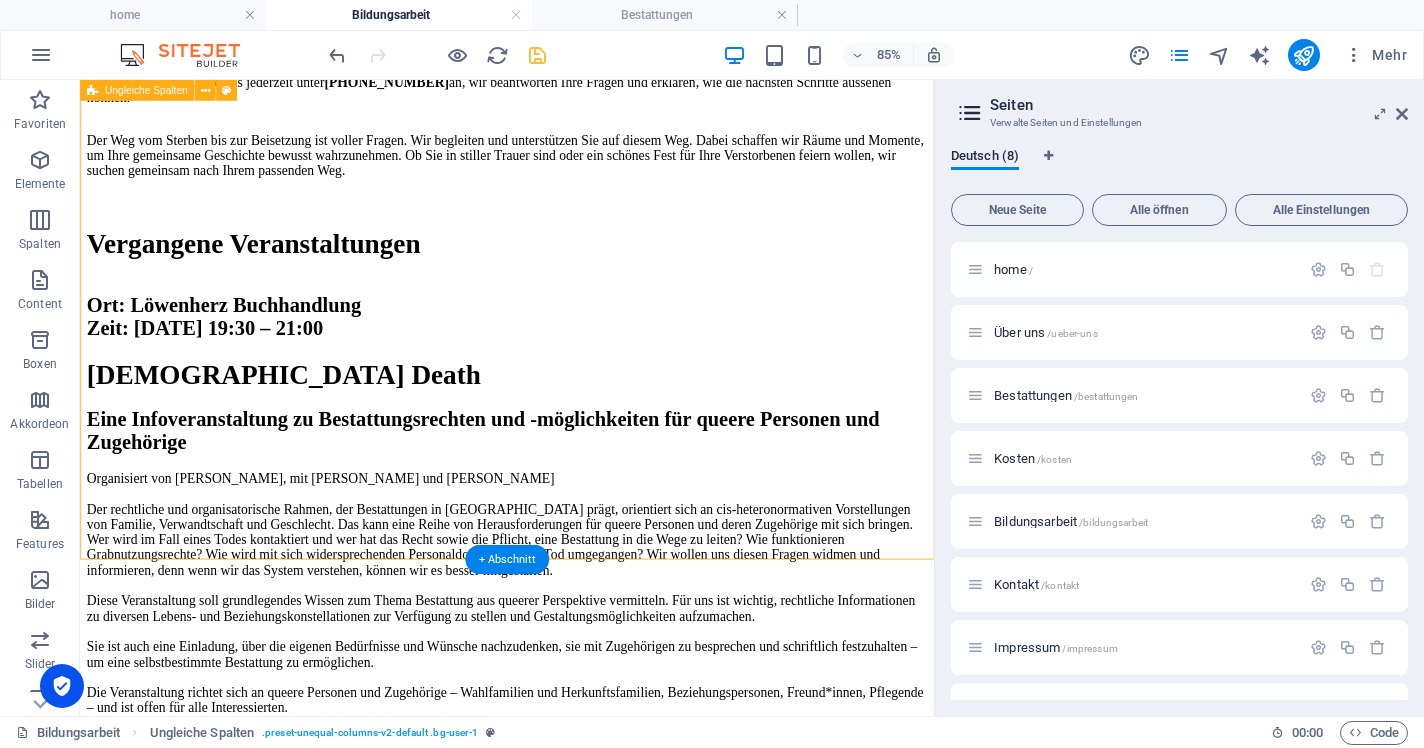 scroll, scrollTop: 590, scrollLeft: 0, axis: vertical 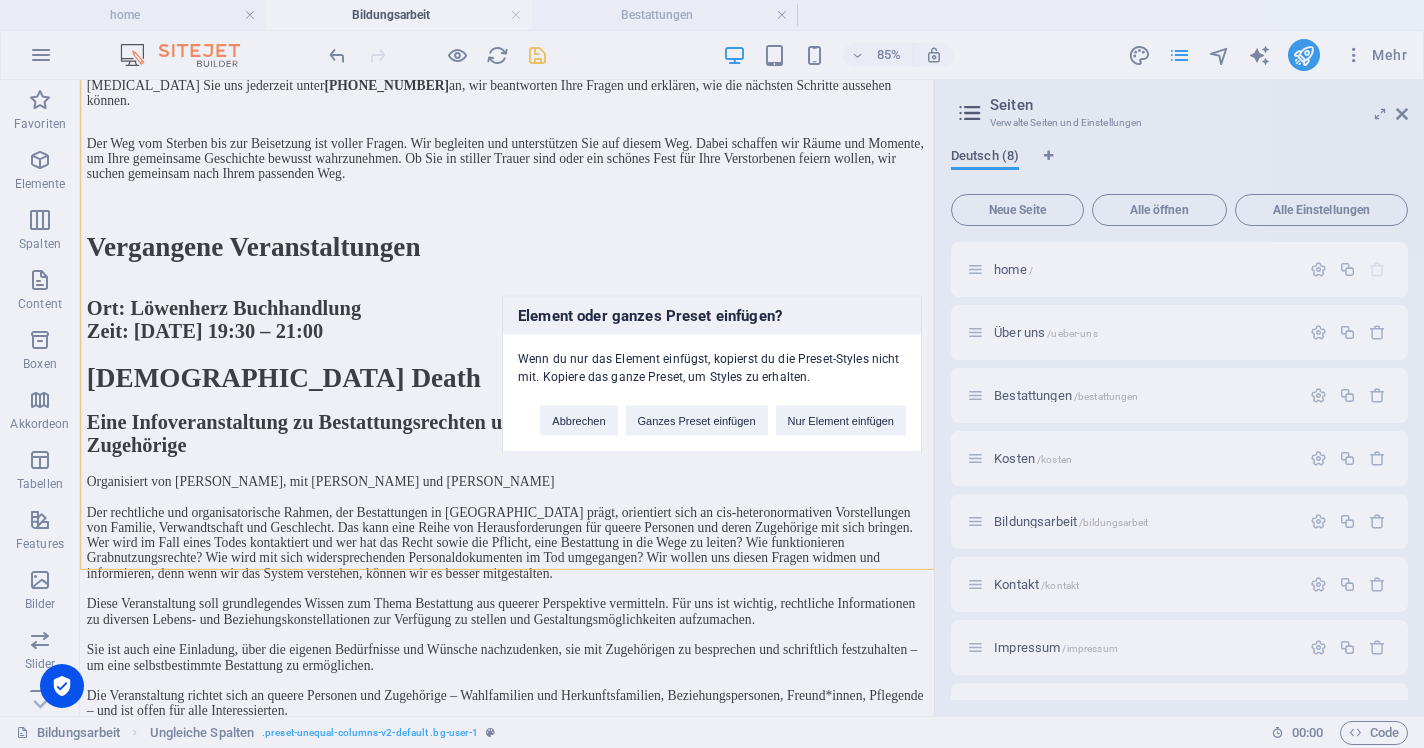 type 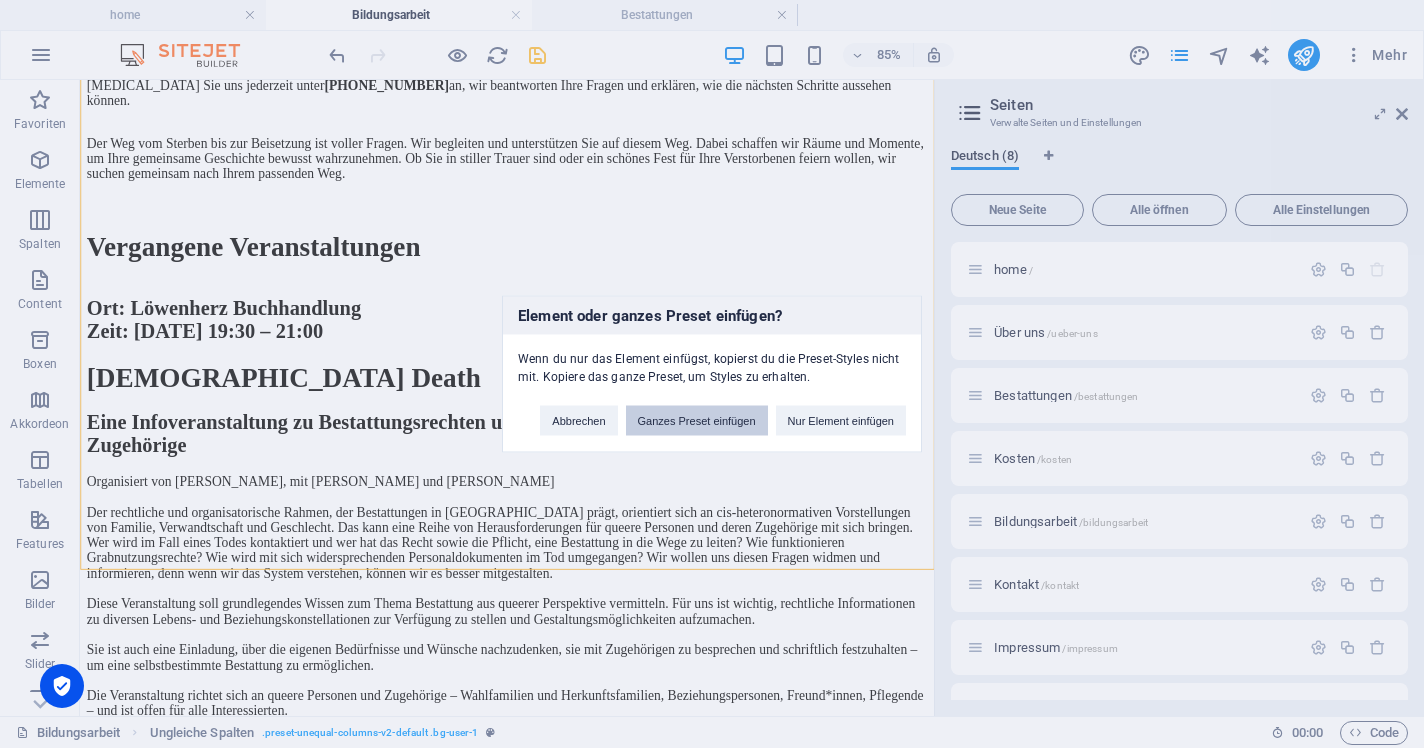 click on "Ganzes Preset einfügen" at bounding box center (697, 421) 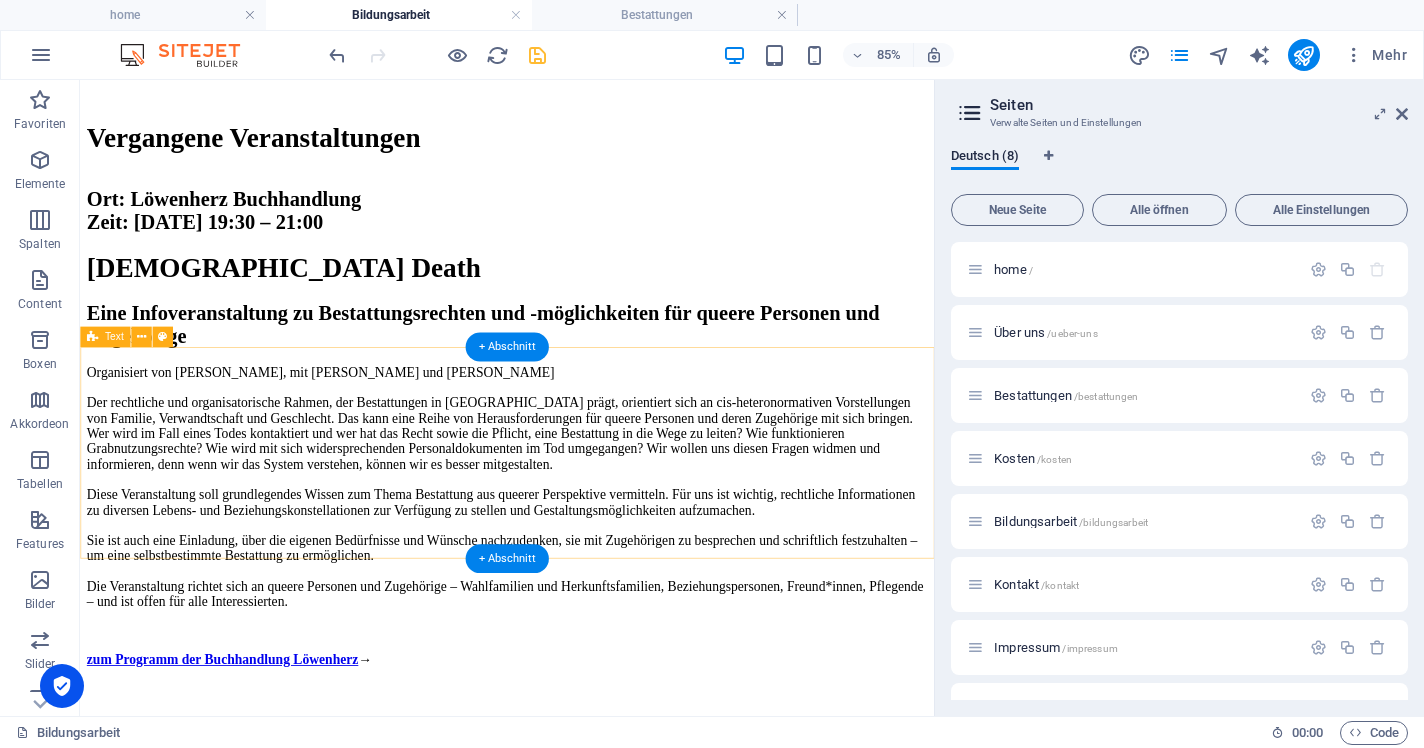 scroll, scrollTop: 855, scrollLeft: 0, axis: vertical 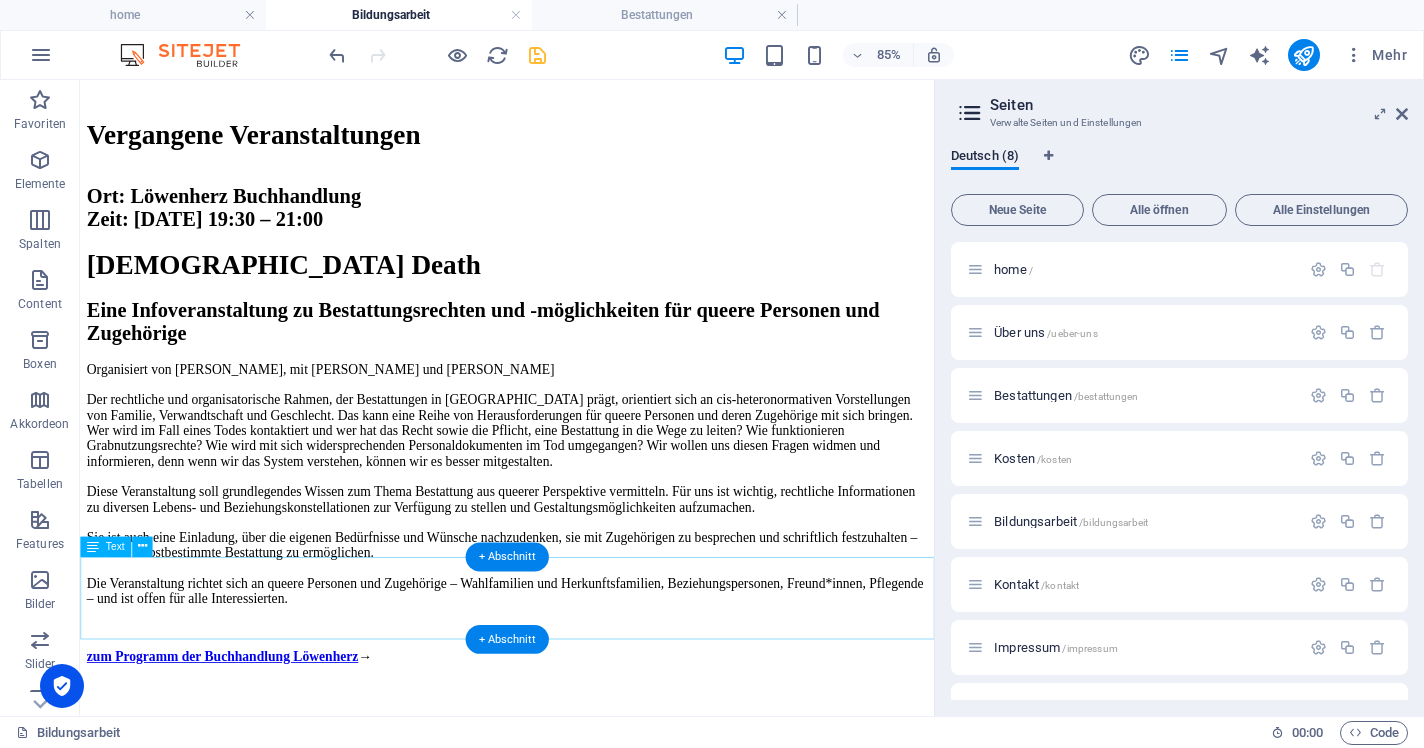 click on "Der Weg vom Sterben bis zur Beisetzung ist voller Fragen. Wir begleiten und unterstützen Sie auf diesem Weg. Dabei schaffen wir Räume und Momente, um Ihre gemeinsame Geschichte bewusst wahrzunehmen. Ob Sie in stiller Trauer sind oder ein schönes Fest für Ihre Verstorbenen feiern wollen, wir suchen gemeinsam nach Ihrem passenden Weg." at bounding box center (582, 40) 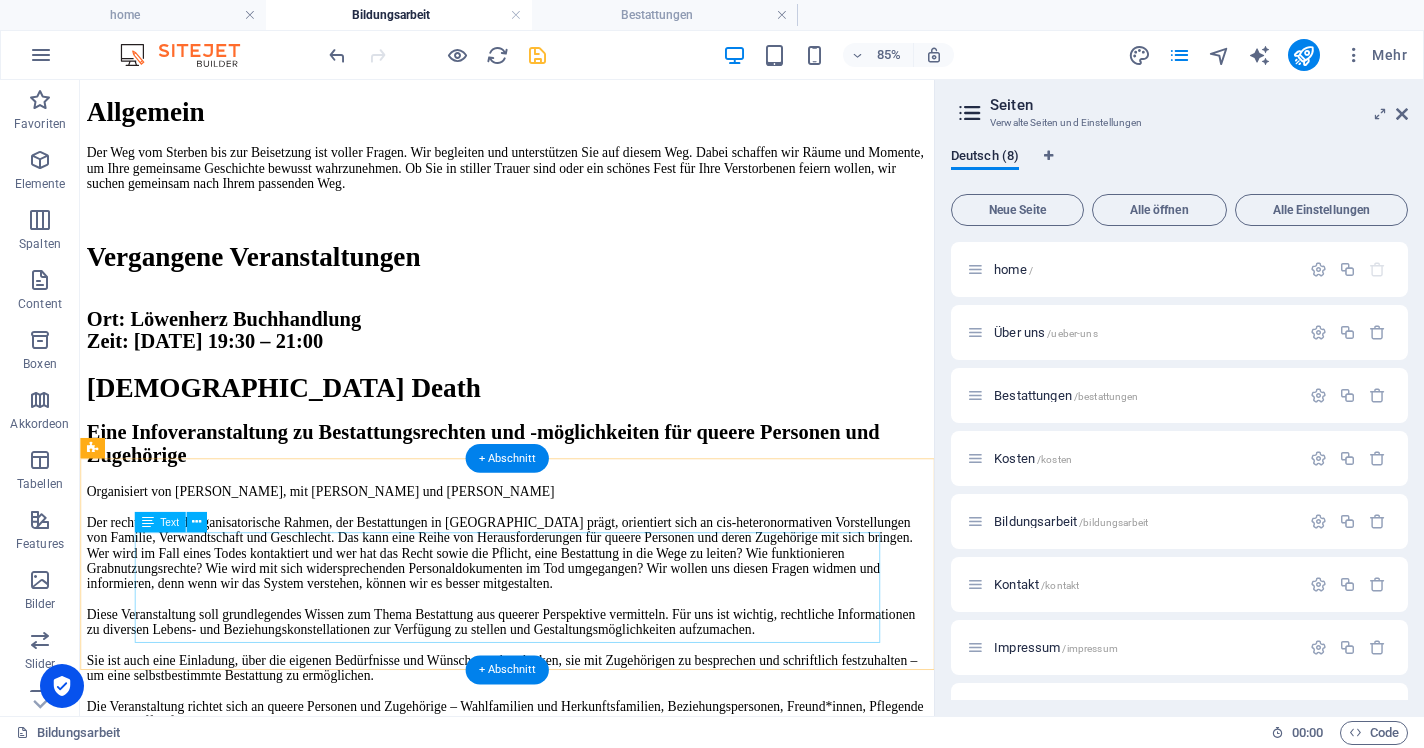 scroll, scrollTop: 635, scrollLeft: 0, axis: vertical 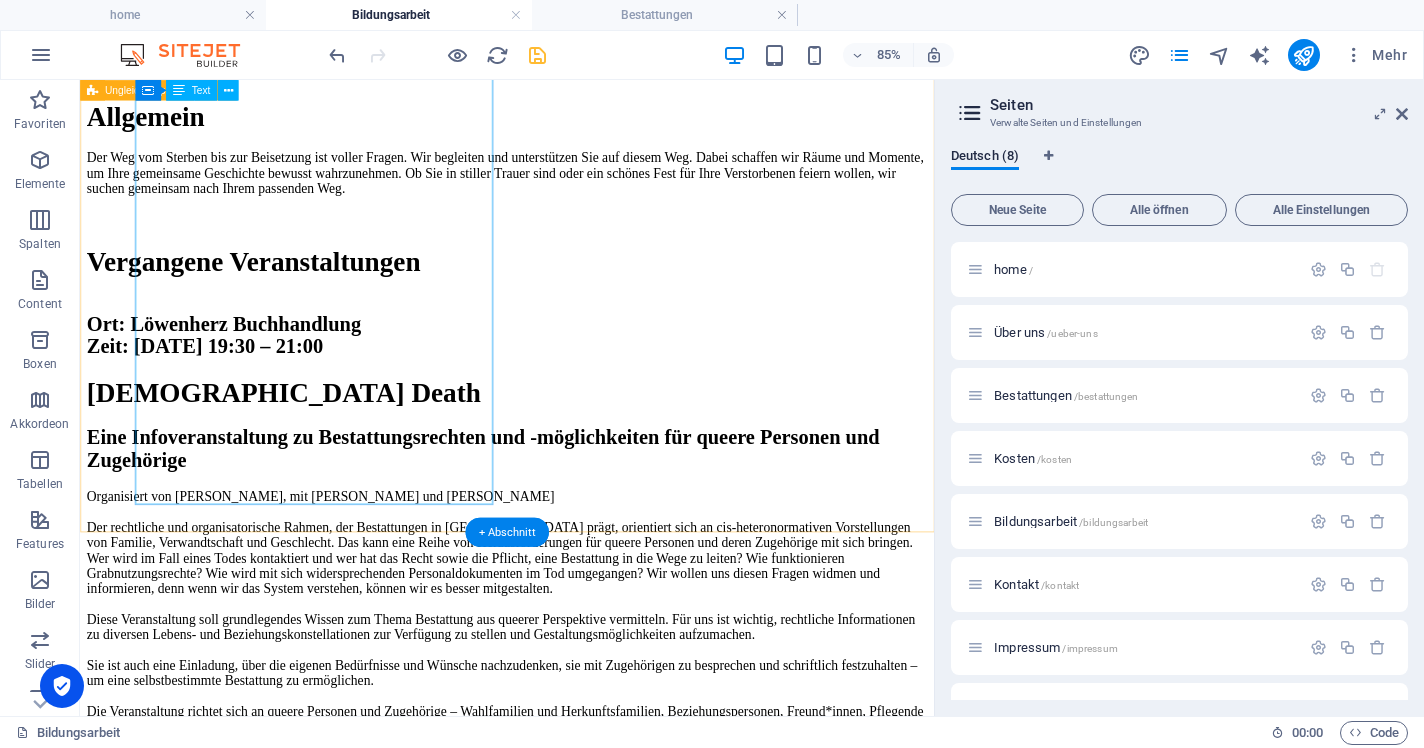 click on "Wenn ein Mensch gestorben ist, braucht es Aufmerksamkeit. Für den Moment. Für Ihre Geschichte. Für Ihre Gefühle. Es ist eine tiefe Erfahrung, uns von nahen Menschen zu verabschieden. Diesen Moment und die daran geknüpften Veränderungen zu begreifen, braucht Zeit. Wir begleiten und unterstützen Sie dabei! Manchmal ist unklar, wo überhaupt anfangen, was ist als erstes zu tun. Dafür sind wir da. Wir behalten den Überblick und können Sie Schritt für Schritt informieren und unterstützen. [MEDICAL_DATA] Sie uns jederzeit unter  [PHONE_NUMBER]  an, wir beantworten Ihre Fragen und erklären, wie die nächsten Schritte aussehen können." at bounding box center (582, -58) 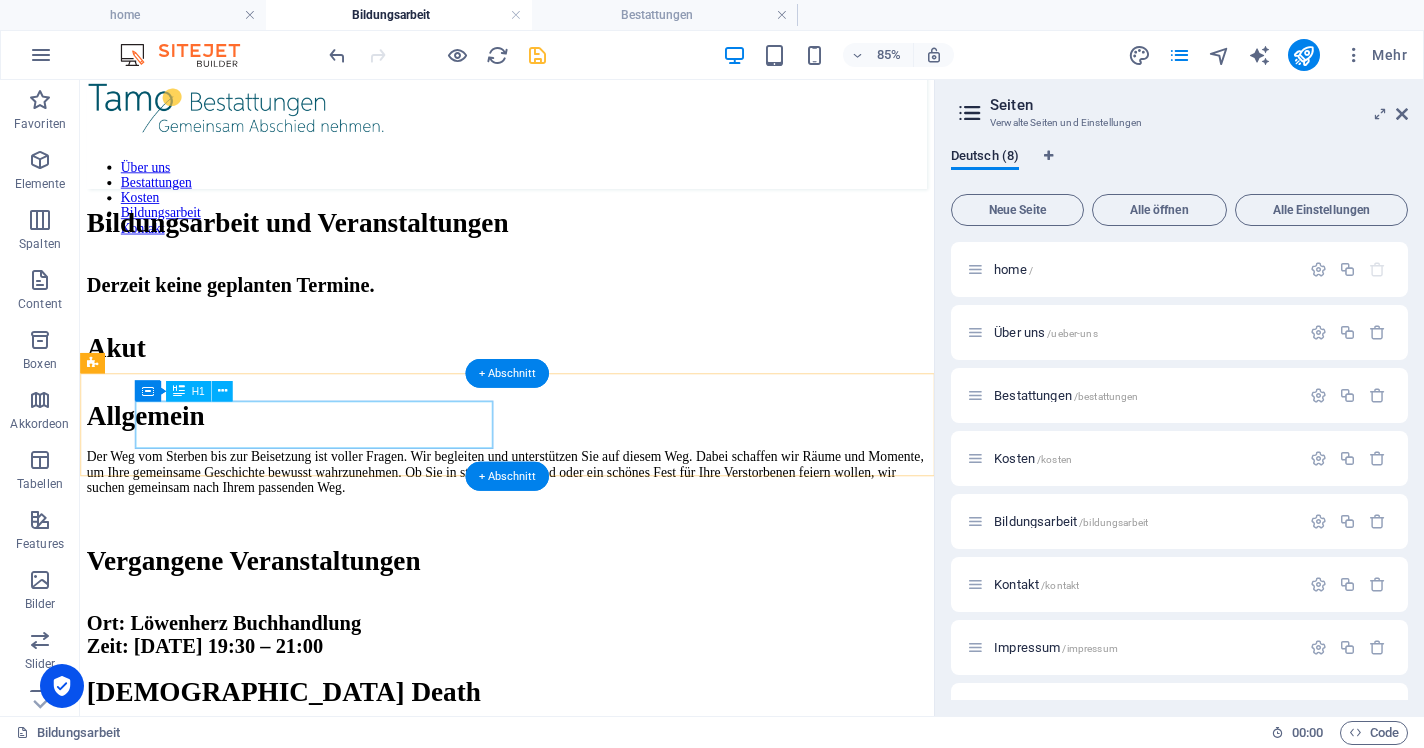 scroll, scrollTop: 0, scrollLeft: 0, axis: both 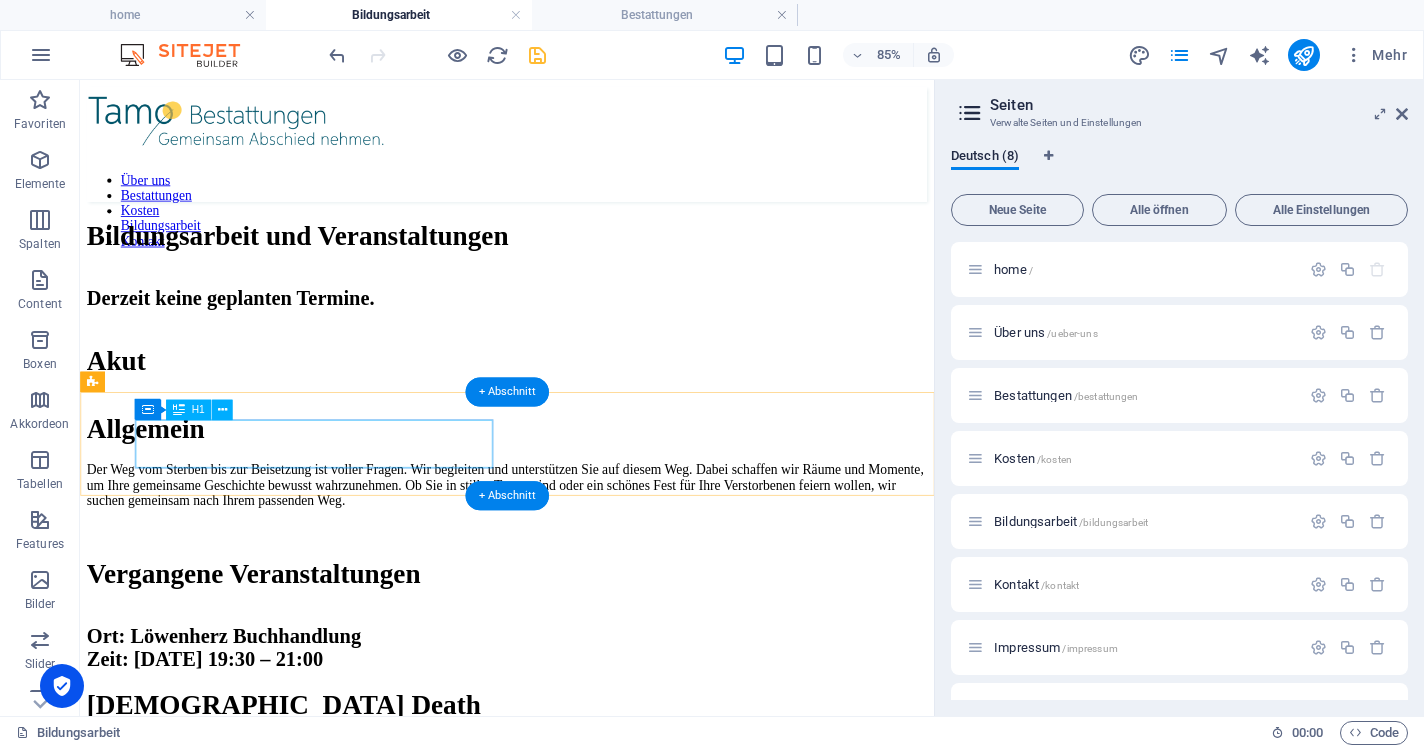 click on "Akut" at bounding box center [582, 410] 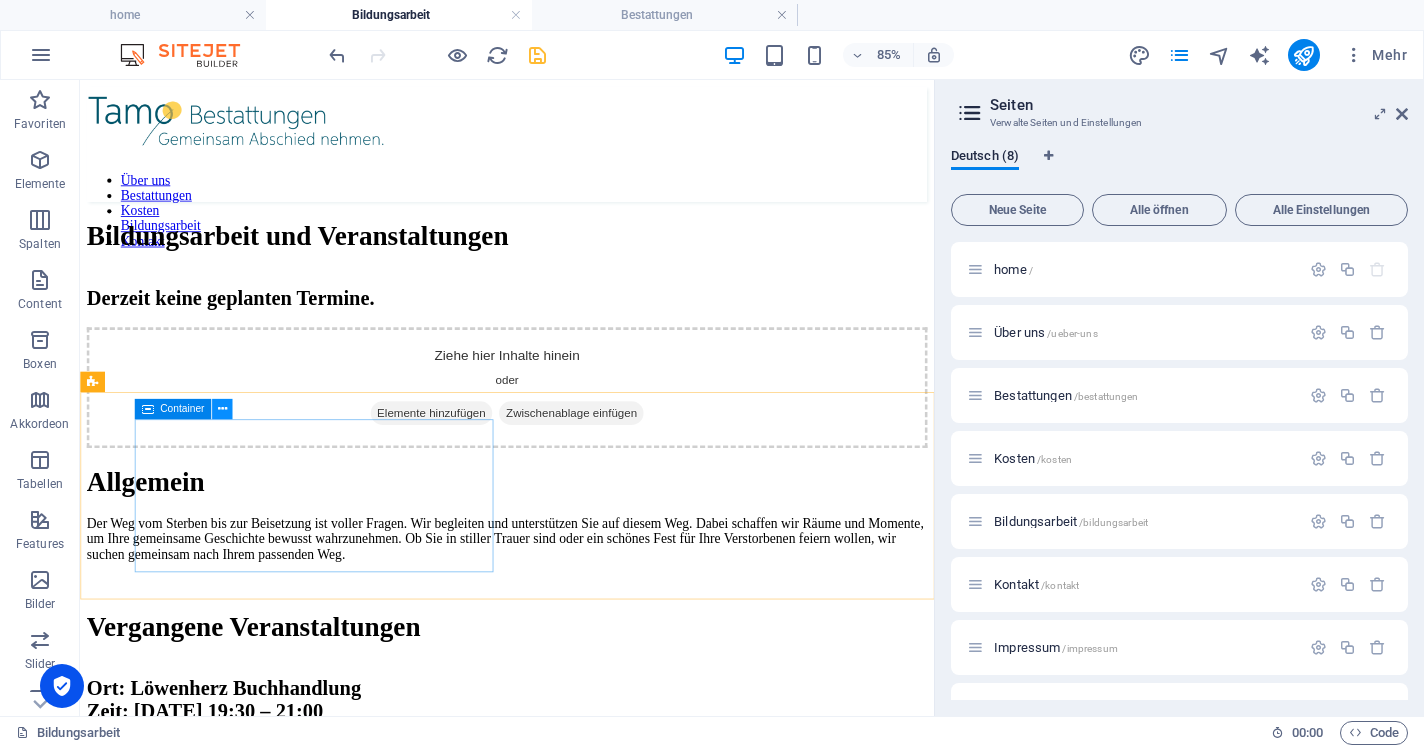 click at bounding box center (221, 409) 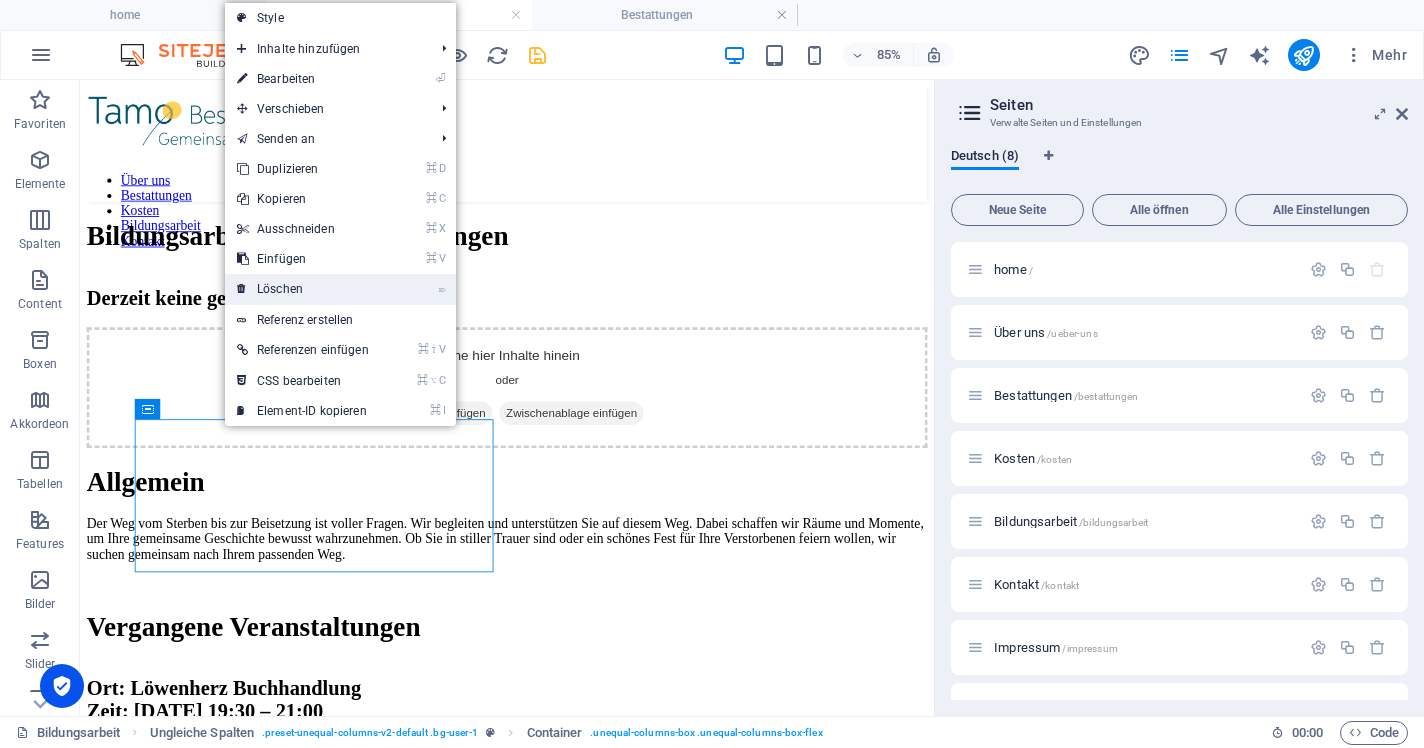 click on "⌦  Löschen" at bounding box center (303, 289) 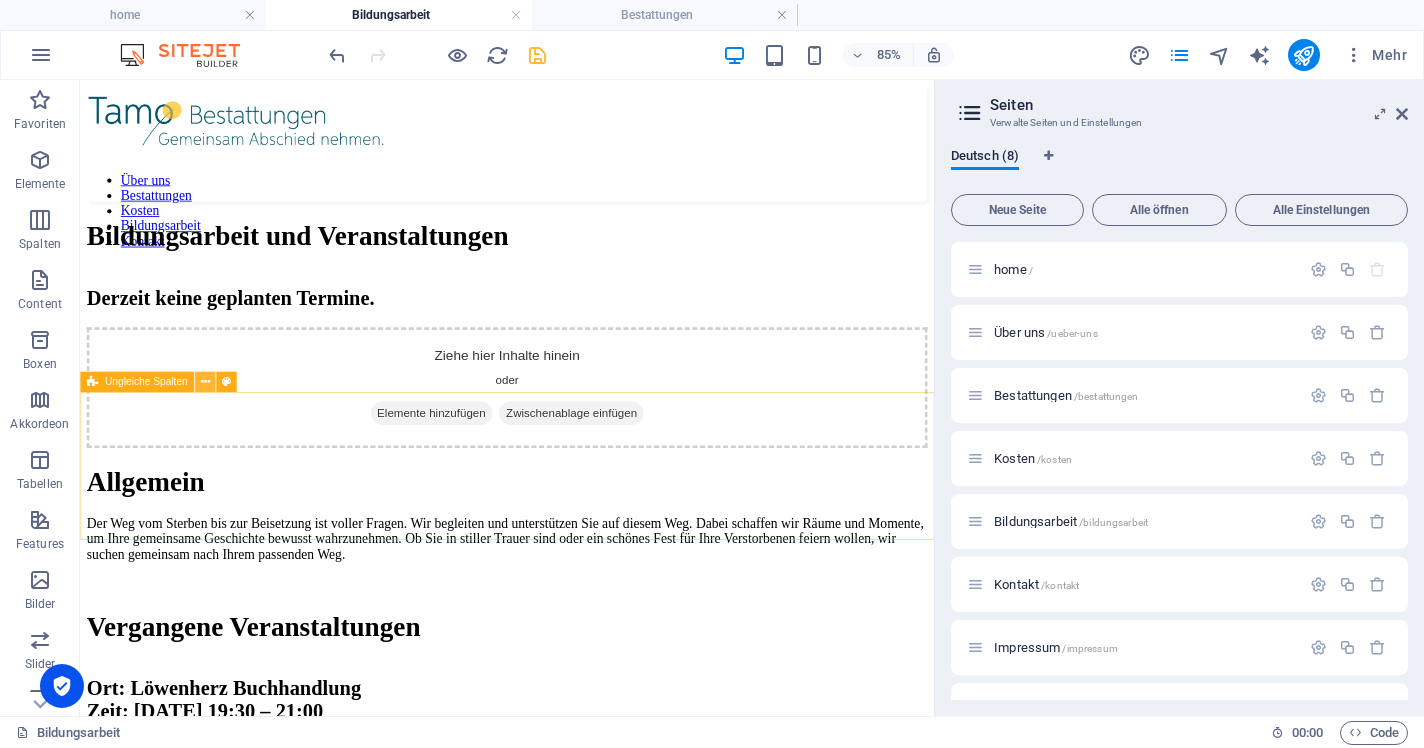 click at bounding box center [205, 382] 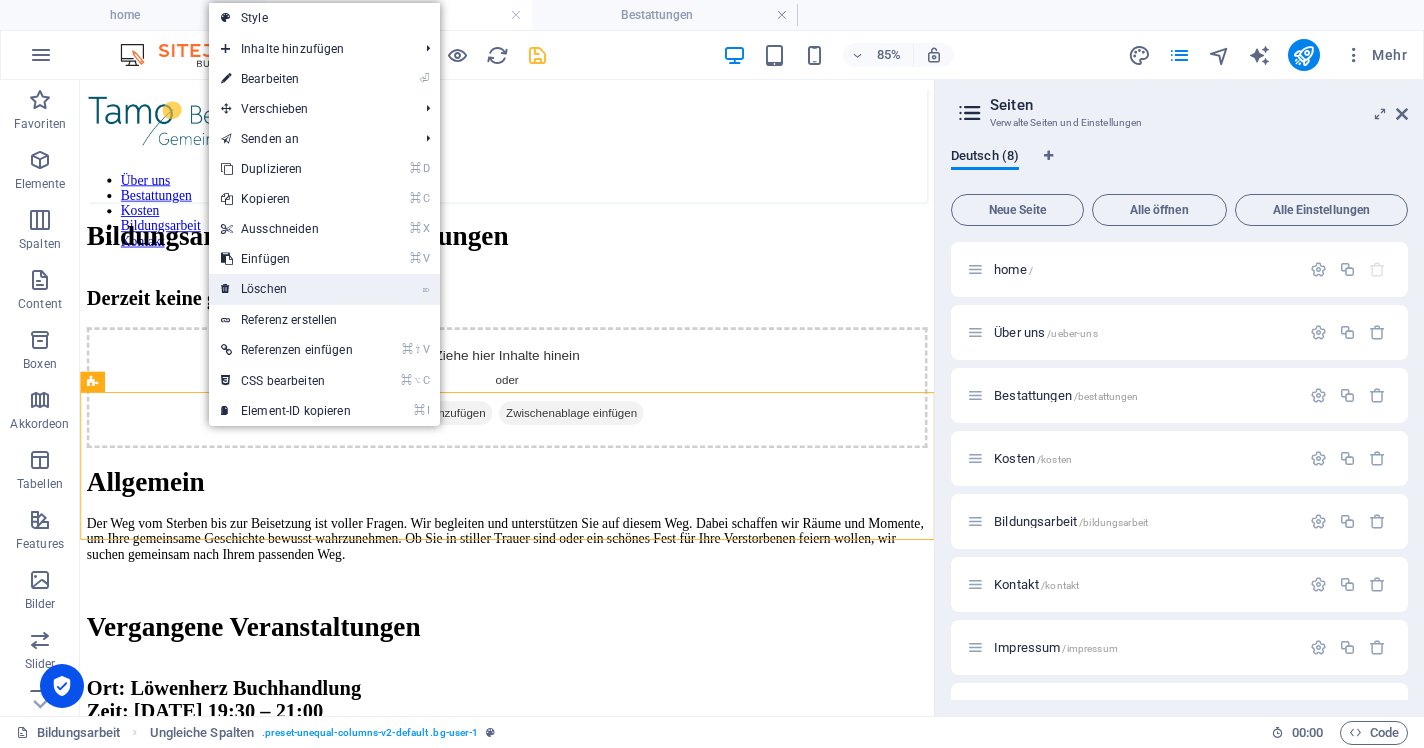 click on "⌦  Löschen" at bounding box center [287, 289] 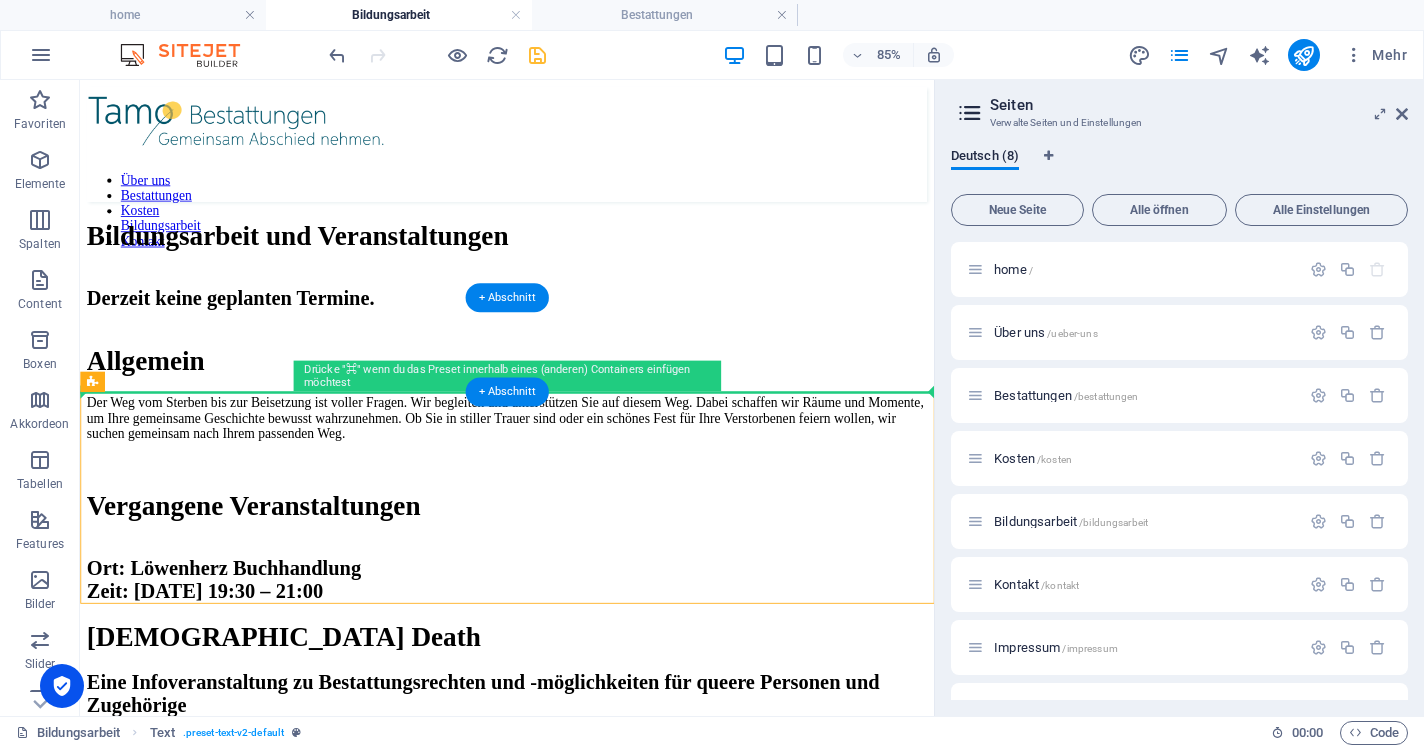 drag, startPoint x: 365, startPoint y: 462, endPoint x: 365, endPoint y: 430, distance: 32 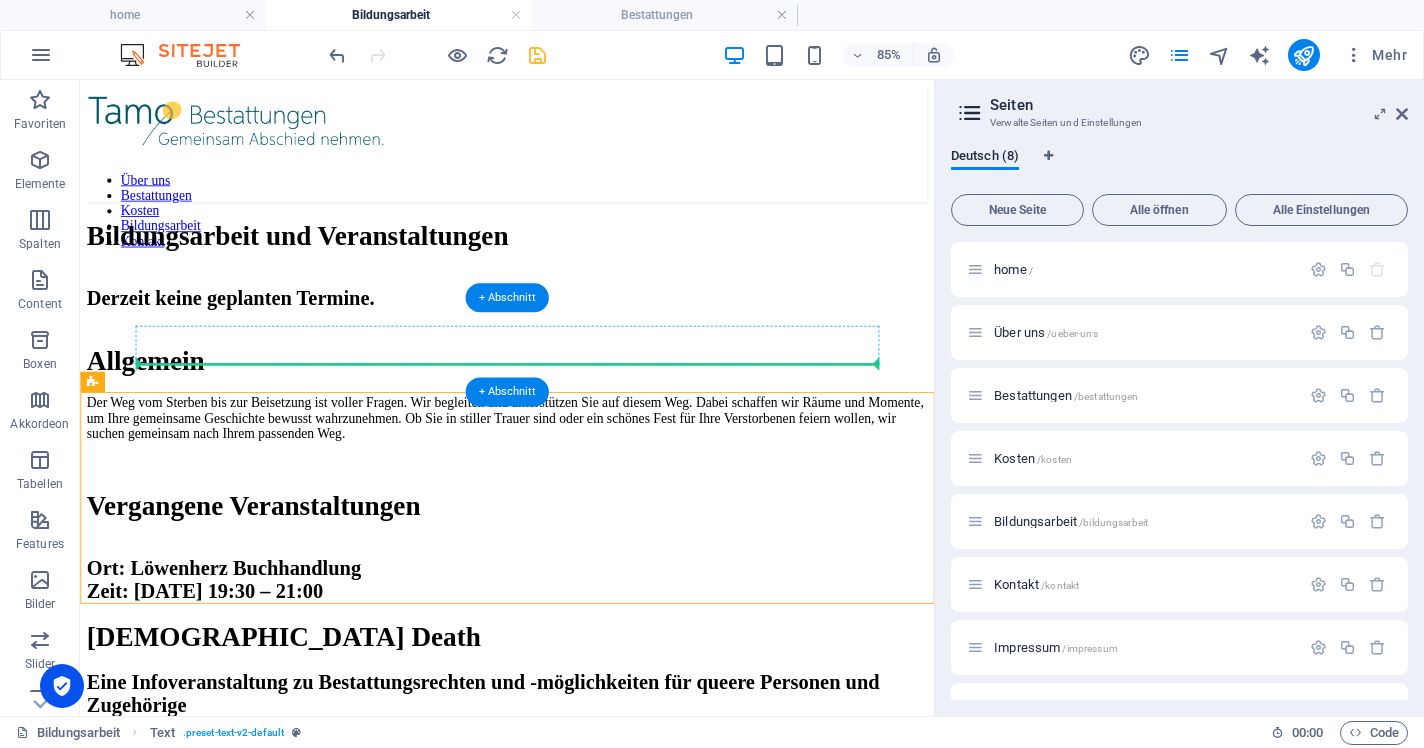 drag, startPoint x: 369, startPoint y: 462, endPoint x: 370, endPoint y: 411, distance: 51.009804 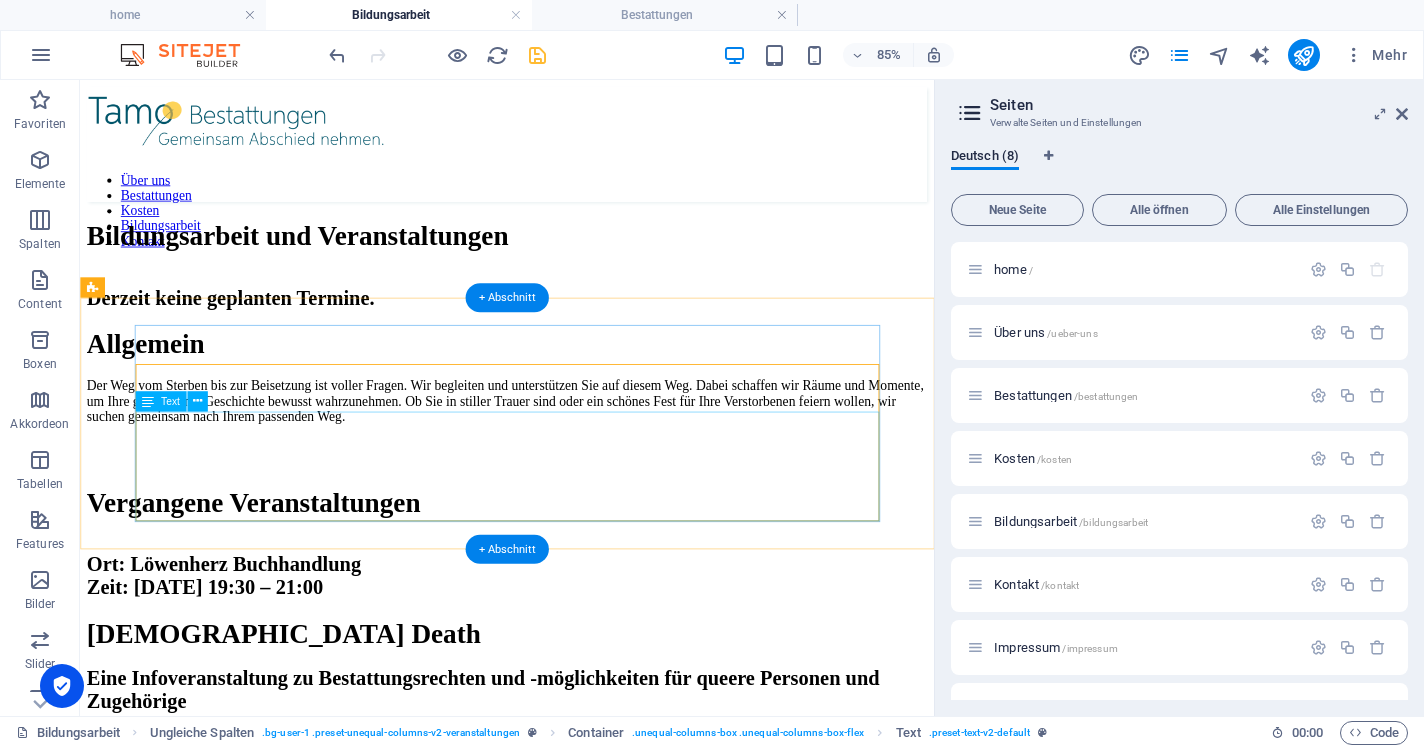 click on "Der Weg vom Sterben bis zur Beisetzung ist voller Fragen. Wir begleiten und unterstützen Sie auf diesem Weg. Dabei schaffen wir Räume und Momente, um Ihre gemeinsame Geschichte bewusst wahrzunehmen. Ob Sie in stiller Trauer sind oder ein schönes Fest für Ihre Verstorbenen feiern wollen, wir suchen gemeinsam nach Ihrem passenden Weg." at bounding box center (582, 458) 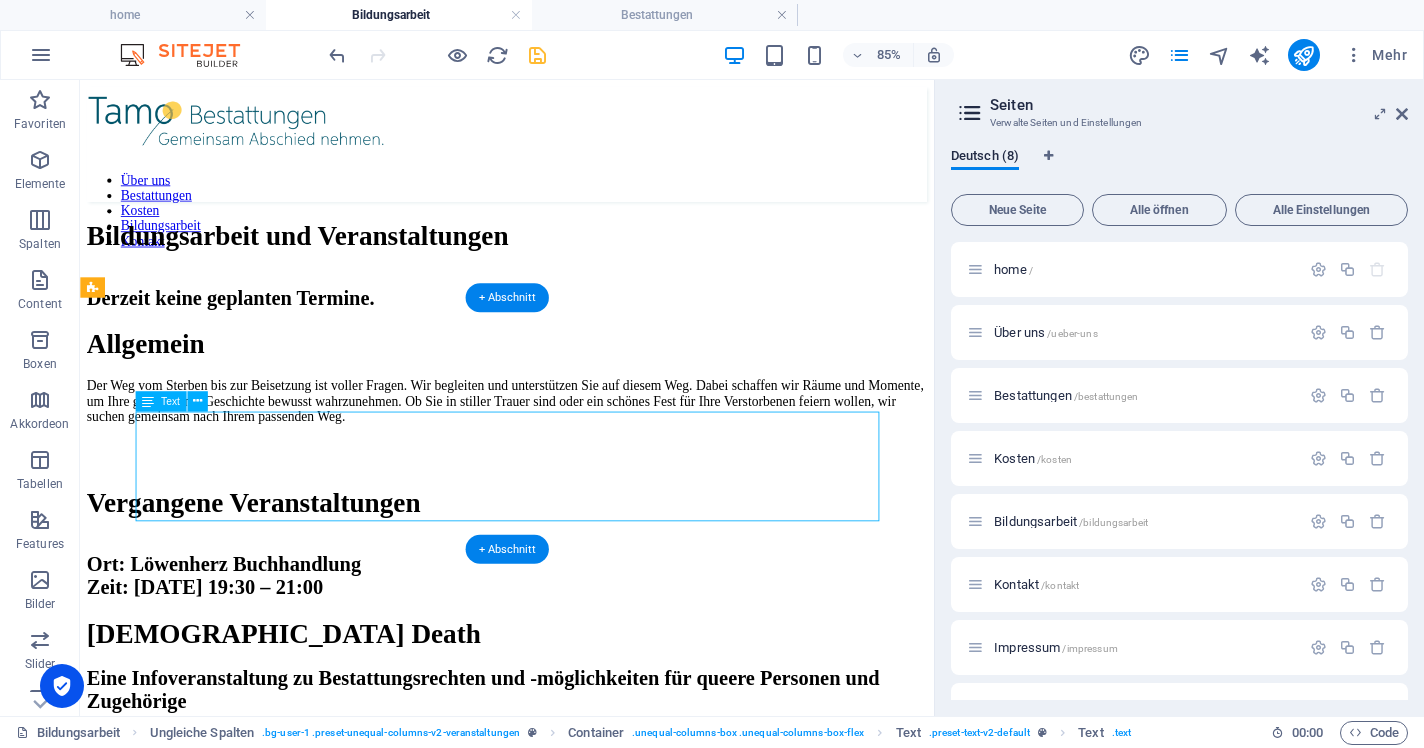 click on "Der Weg vom Sterben bis zur Beisetzung ist voller Fragen. Wir begleiten und unterstützen Sie auf diesem Weg. Dabei schaffen wir Räume und Momente, um Ihre gemeinsame Geschichte bewusst wahrzunehmen. Ob Sie in stiller Trauer sind oder ein schönes Fest für Ihre Verstorbenen feiern wollen, wir suchen gemeinsam nach Ihrem passenden Weg." at bounding box center [582, 458] 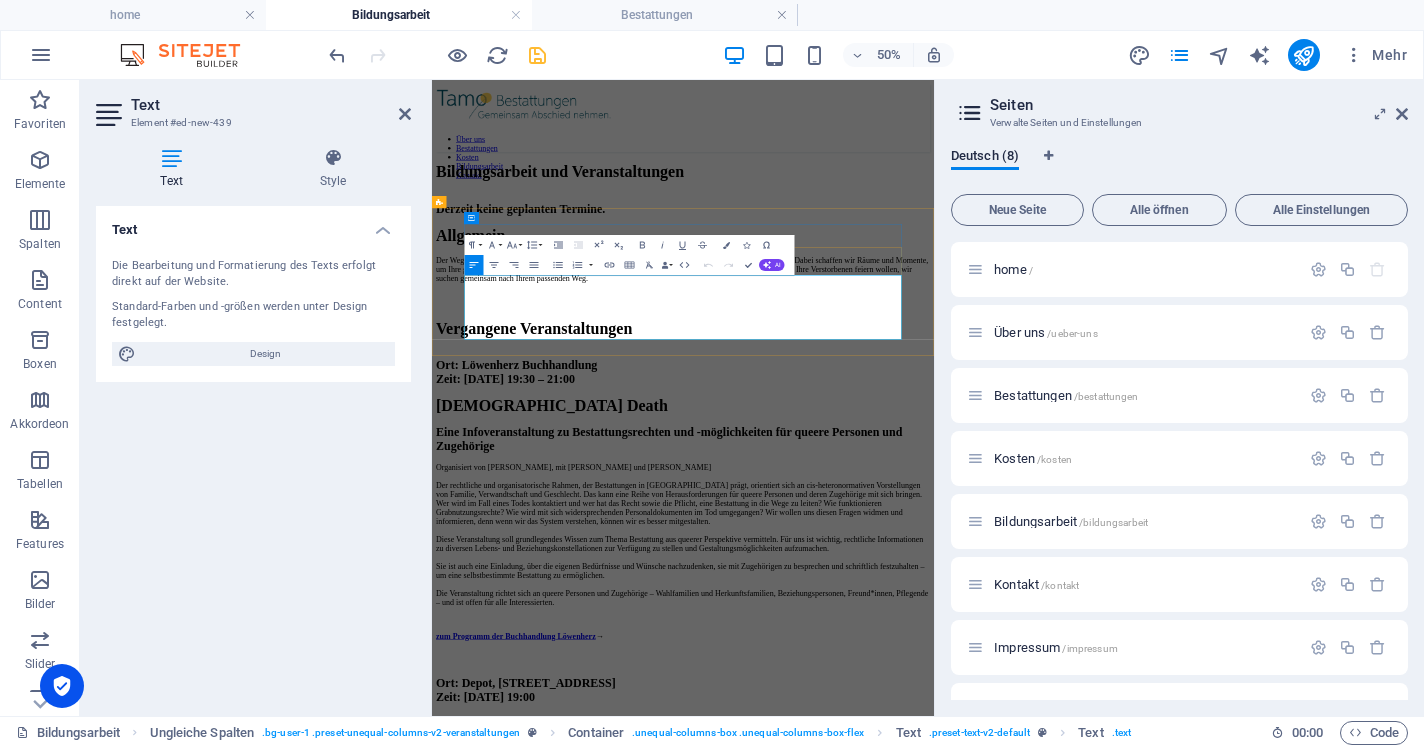 click on "Der Weg vom Sterben bis zur Beisetzung ist voller Fragen. Wir begleiten und unterstützen Sie auf diesem Weg. Dabei schaffen wir Räume und Momente, um Ihre gemeinsame Geschichte bewusst wahrzunehmen. Ob Sie in stiller Trauer sind oder ein schönes Fest für Ihre Verstorbenen feiern wollen, wir suchen gemeinsam nach Ihrem passenden Weg." at bounding box center (934, 458) 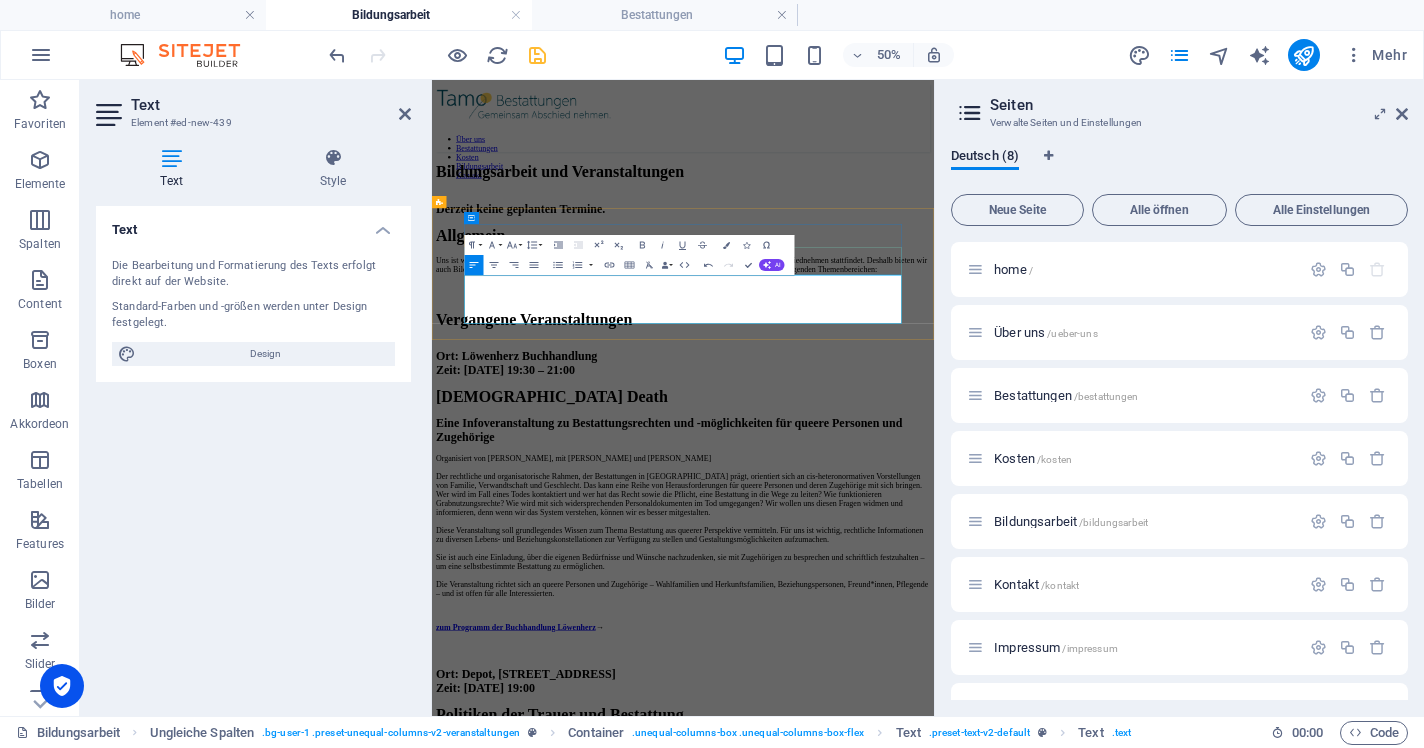 scroll, scrollTop: 5326, scrollLeft: 15, axis: both 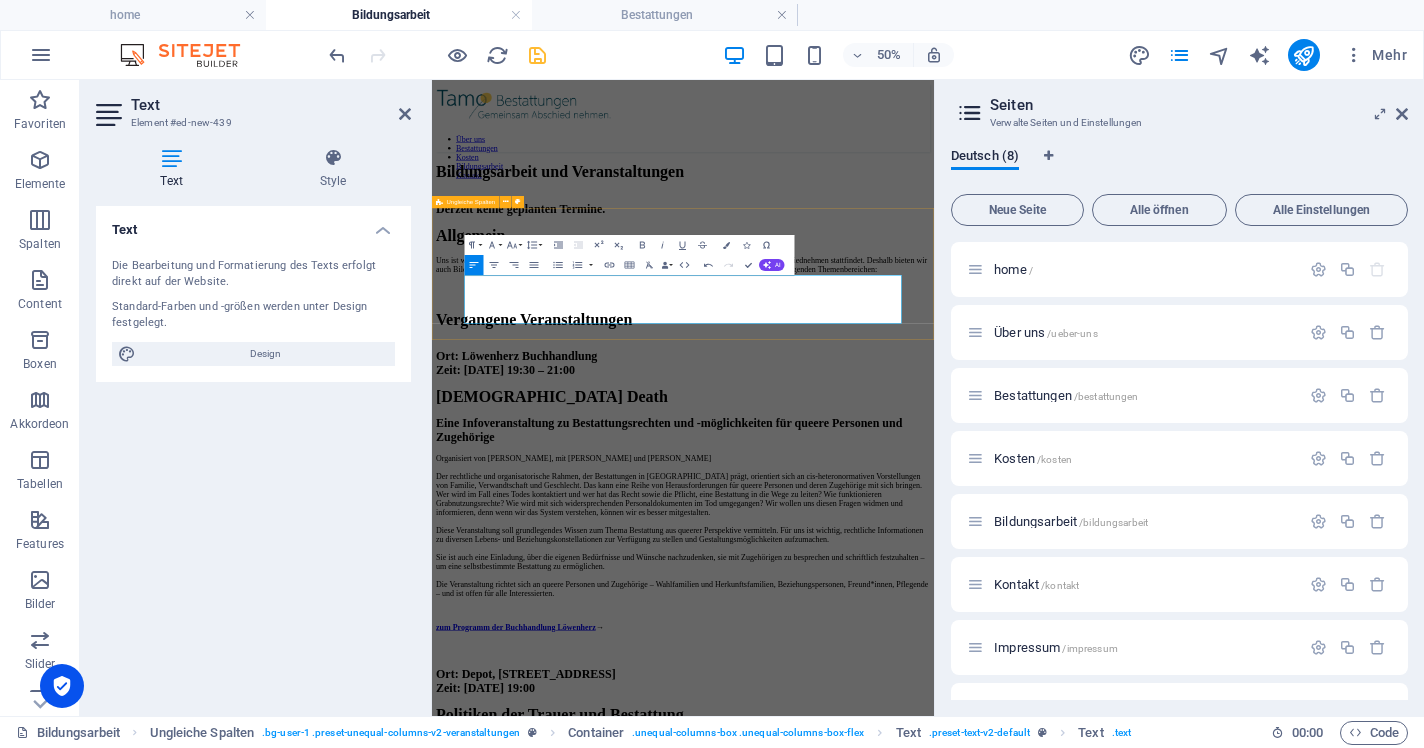 click on "Derzeit keine geplanten Termine. Allgemein Uns ist wichtig, dass im gesellschaftlichen Diskurs mehr Austausch und Wissensvermittlung zum Thema Abschiednehmen stattfindet. Deshalb bieten wir auch Bildungsarbeit in unterschiedlichen Formaten an und organisieren unterschiedliche Veranstaltungen zu folgenden Themenbereichen: Uns ist wichtig, dass im gesellschaftlichen Diskurs mehr Austausch und Wissensvermittlung zum Thema Abschiednehmen stattfindet. Deshalb bieten wir auch Bildungsarbeit in unterschiedlichen Formaten an und organisieren unterschiedliche Veranstaltungen zu folgenden Themenbereichen:" at bounding box center (934, 393) 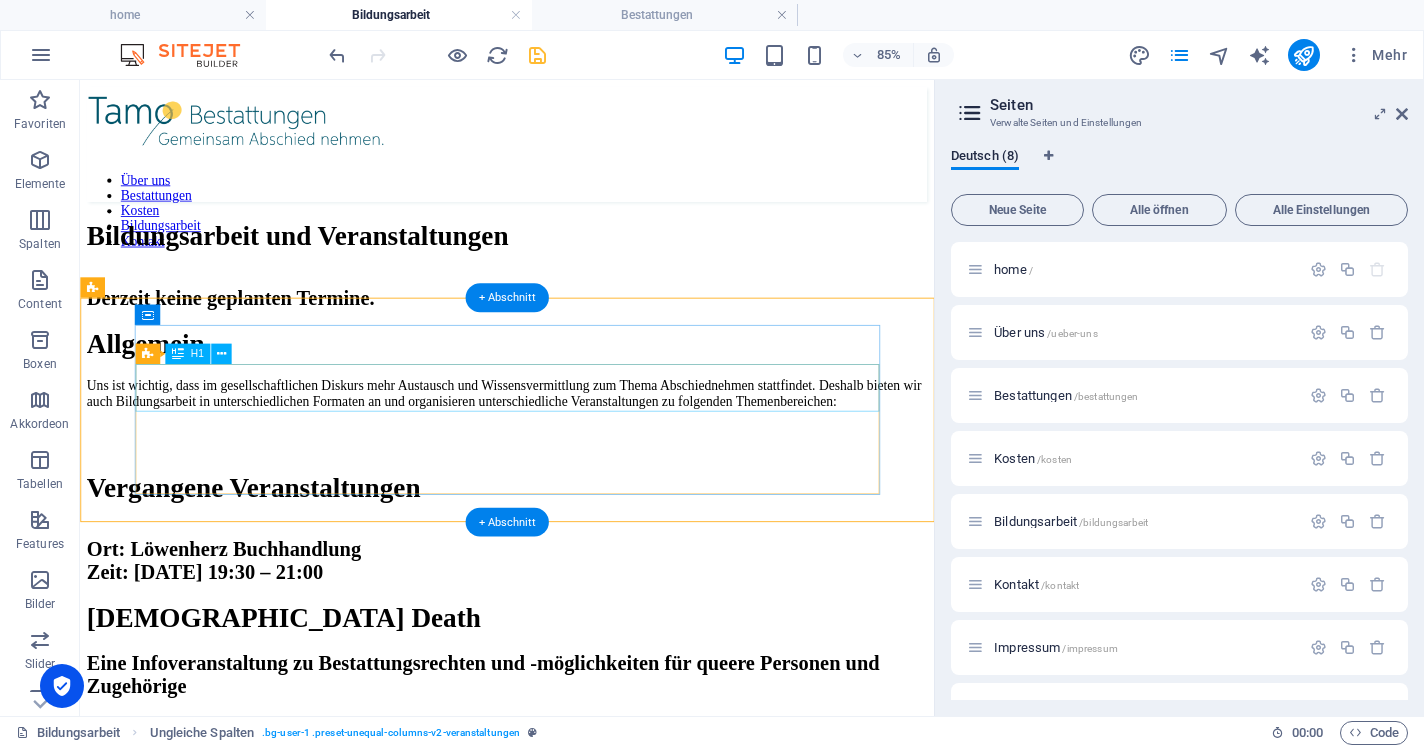 click on "Allgemein" at bounding box center (582, 390) 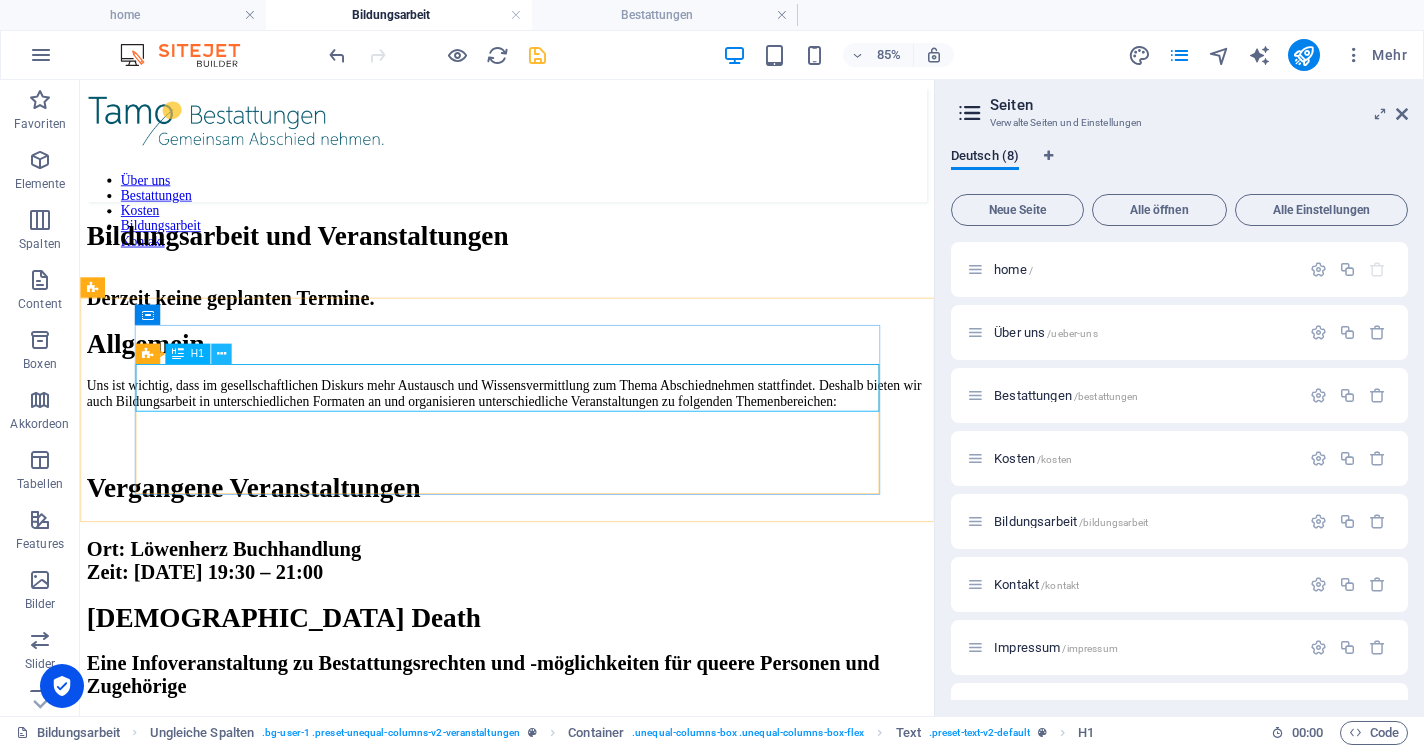 click at bounding box center (221, 354) 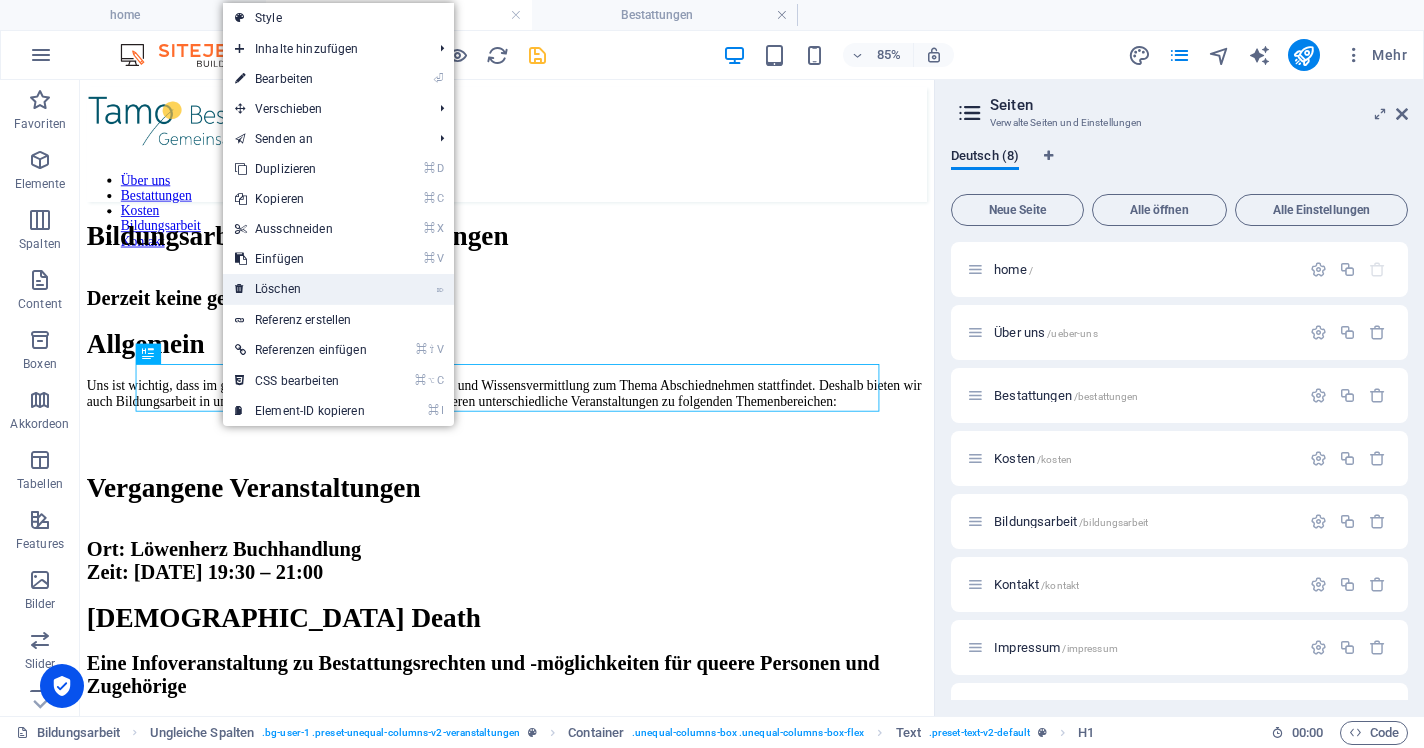 click on "⌦  Löschen" at bounding box center [301, 289] 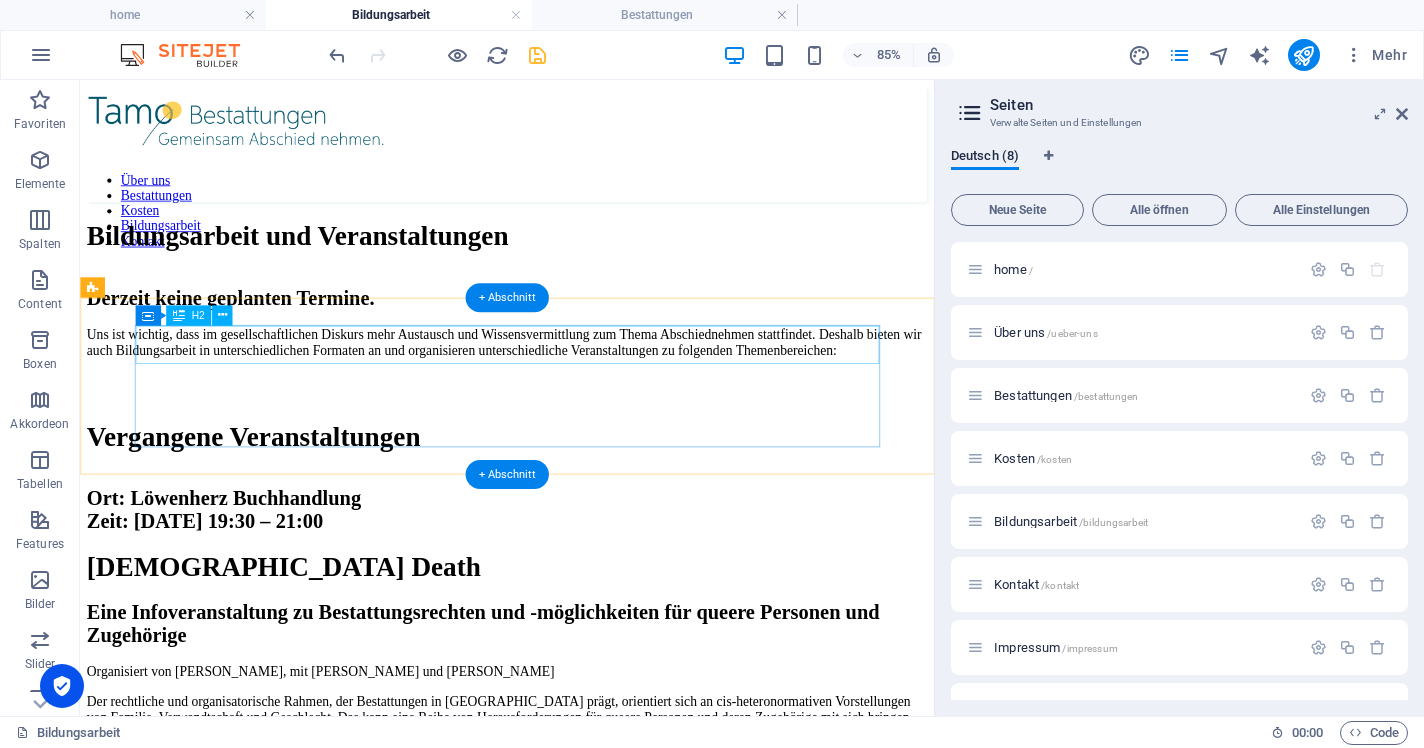 click on "Derzeit keine geplanten Termine." at bounding box center [582, 337] 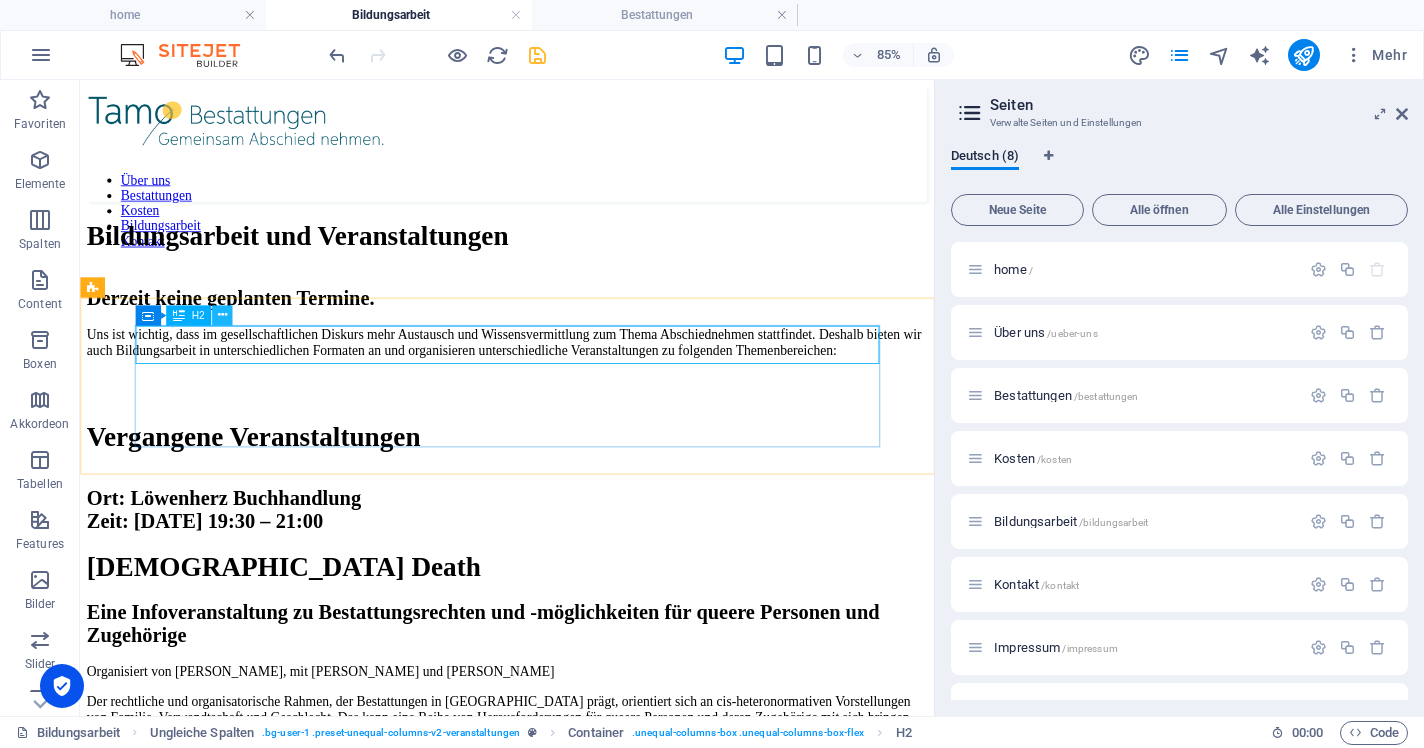 click at bounding box center [222, 315] 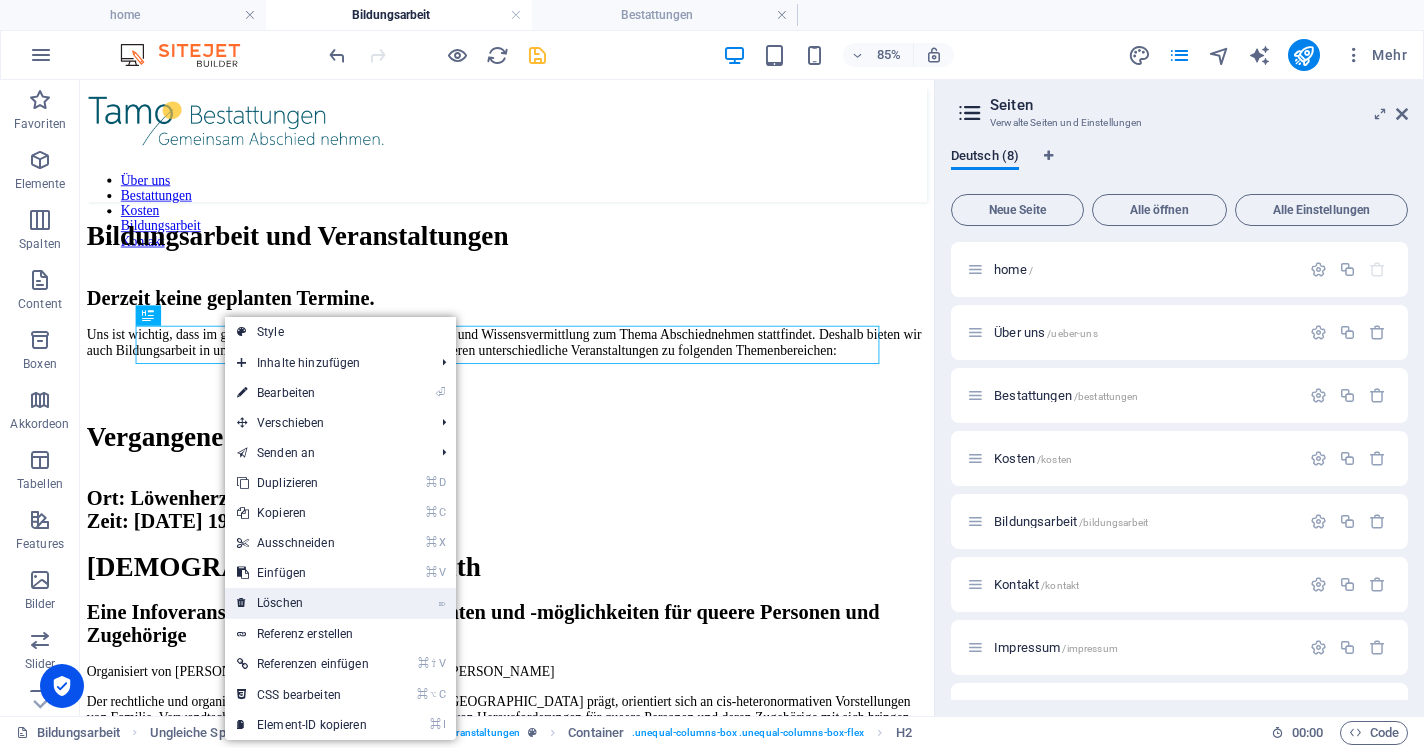 click on "⌦  Löschen" at bounding box center (303, 603) 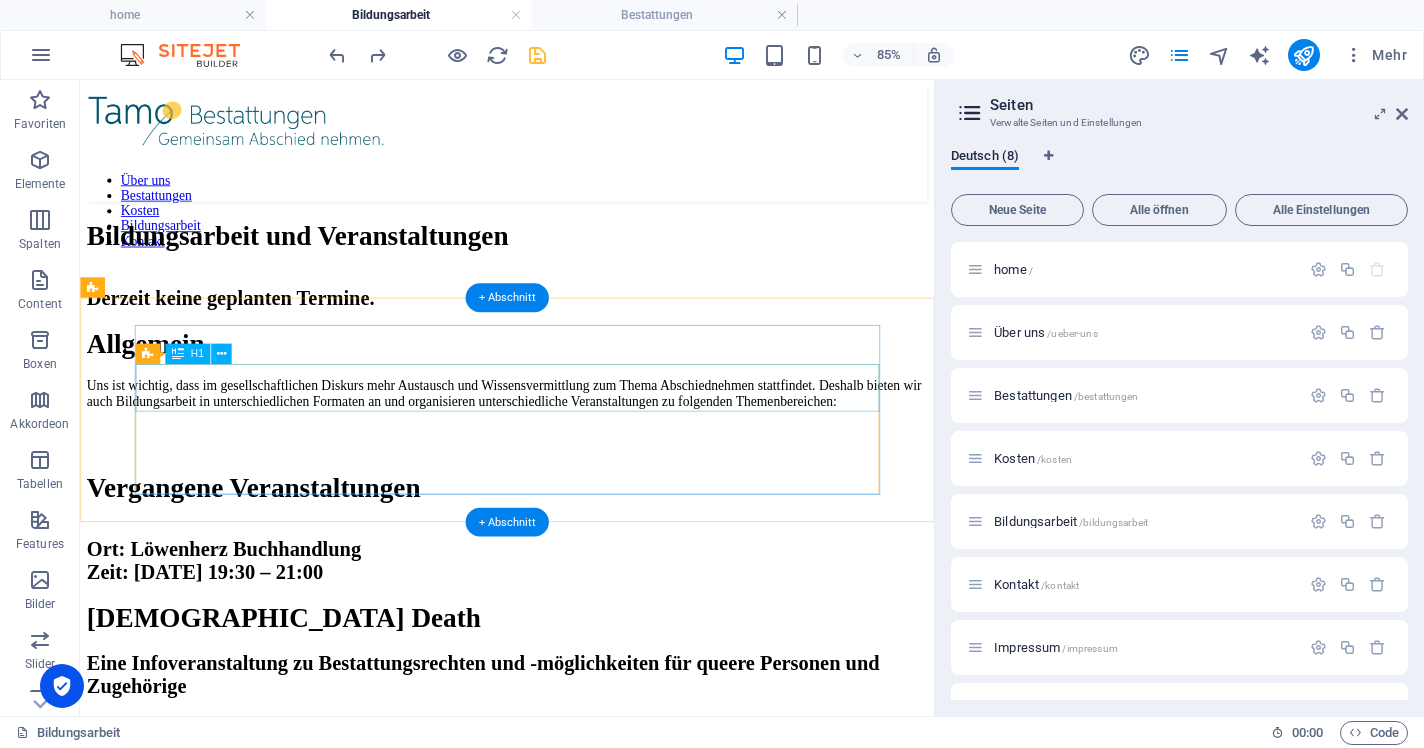 click on "Allgemein" at bounding box center [582, 390] 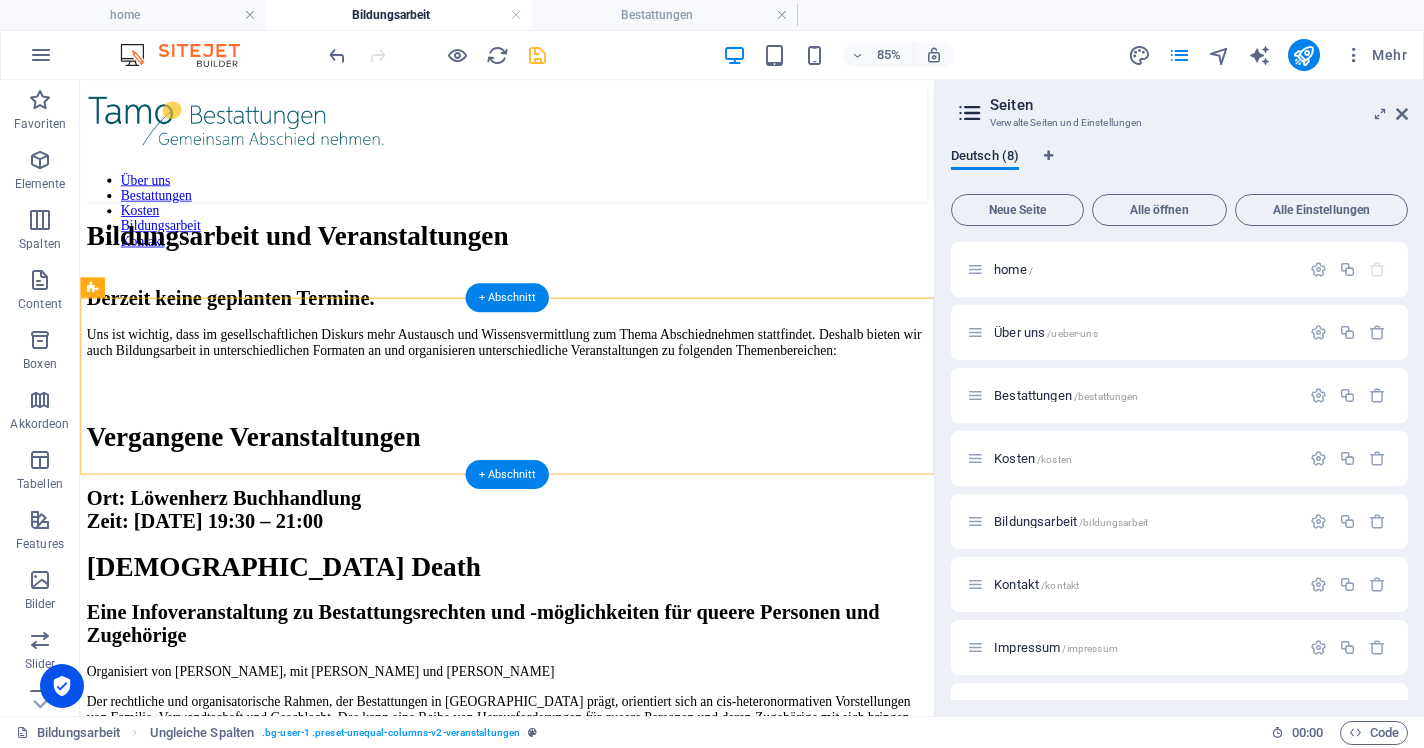 drag, startPoint x: 354, startPoint y: 388, endPoint x: 334, endPoint y: 518, distance: 131.52946 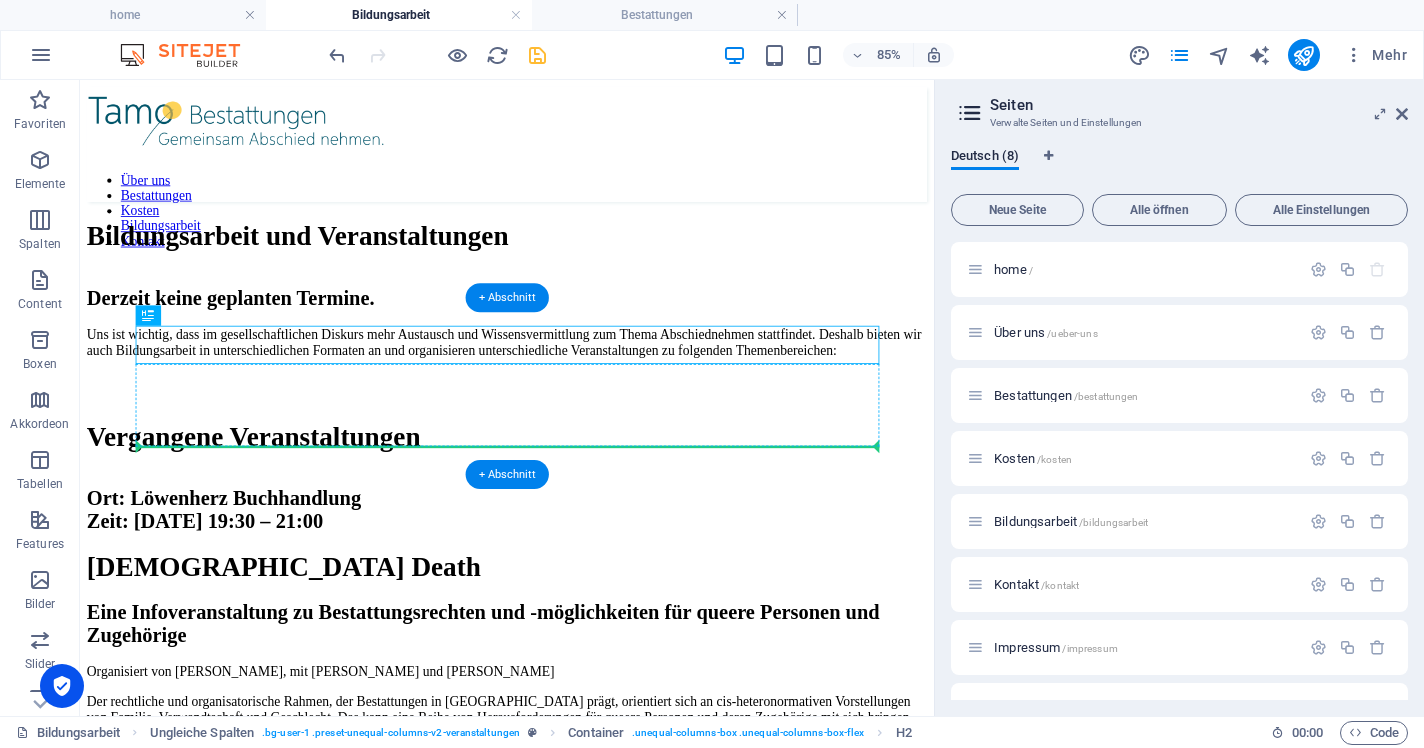 drag, startPoint x: 358, startPoint y: 383, endPoint x: 241, endPoint y: 509, distance: 171.94476 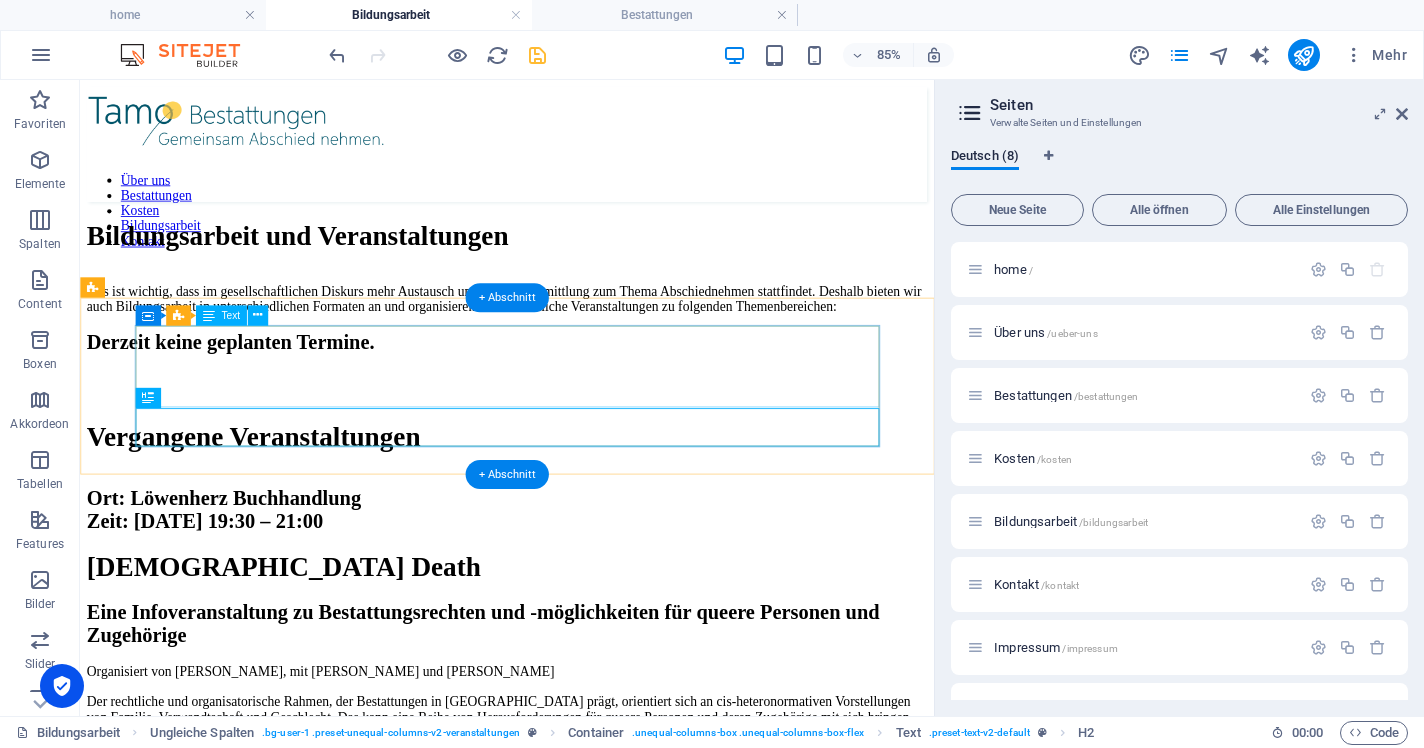 click on "Uns ist wichtig, dass im gesellschaftlichen Diskurs mehr Austausch und Wissensvermittlung zum Thema Abschiednehmen stattfindet. Deshalb bieten wir auch Bildungsarbeit in unterschiedlichen Formaten an und organisieren unterschiedliche Veranstaltungen zu folgenden Themenbereichen:" at bounding box center [582, 338] 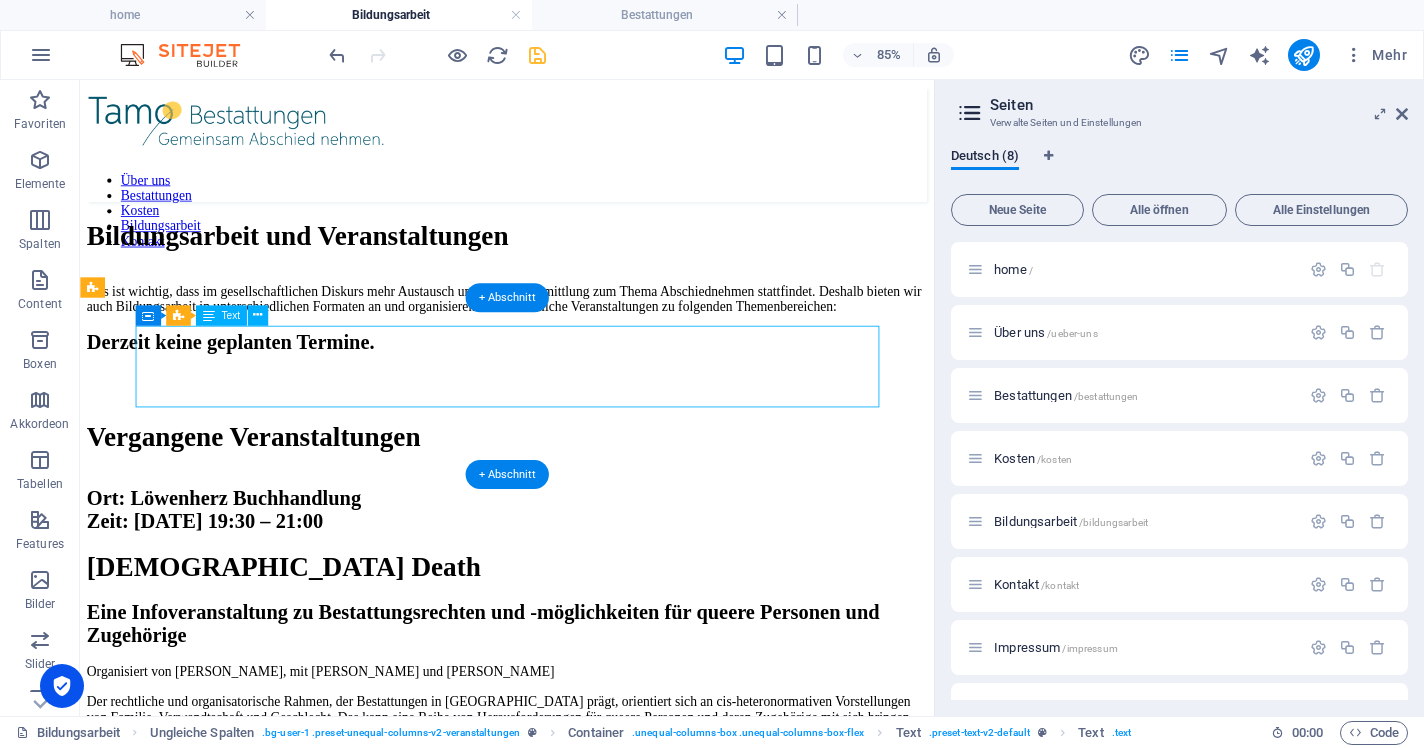 click on "Uns ist wichtig, dass im gesellschaftlichen Diskurs mehr Austausch und Wissensvermittlung zum Thema Abschiednehmen stattfindet. Deshalb bieten wir auch Bildungsarbeit in unterschiedlichen Formaten an und organisieren unterschiedliche Veranstaltungen zu folgenden Themenbereichen:" at bounding box center (582, 338) 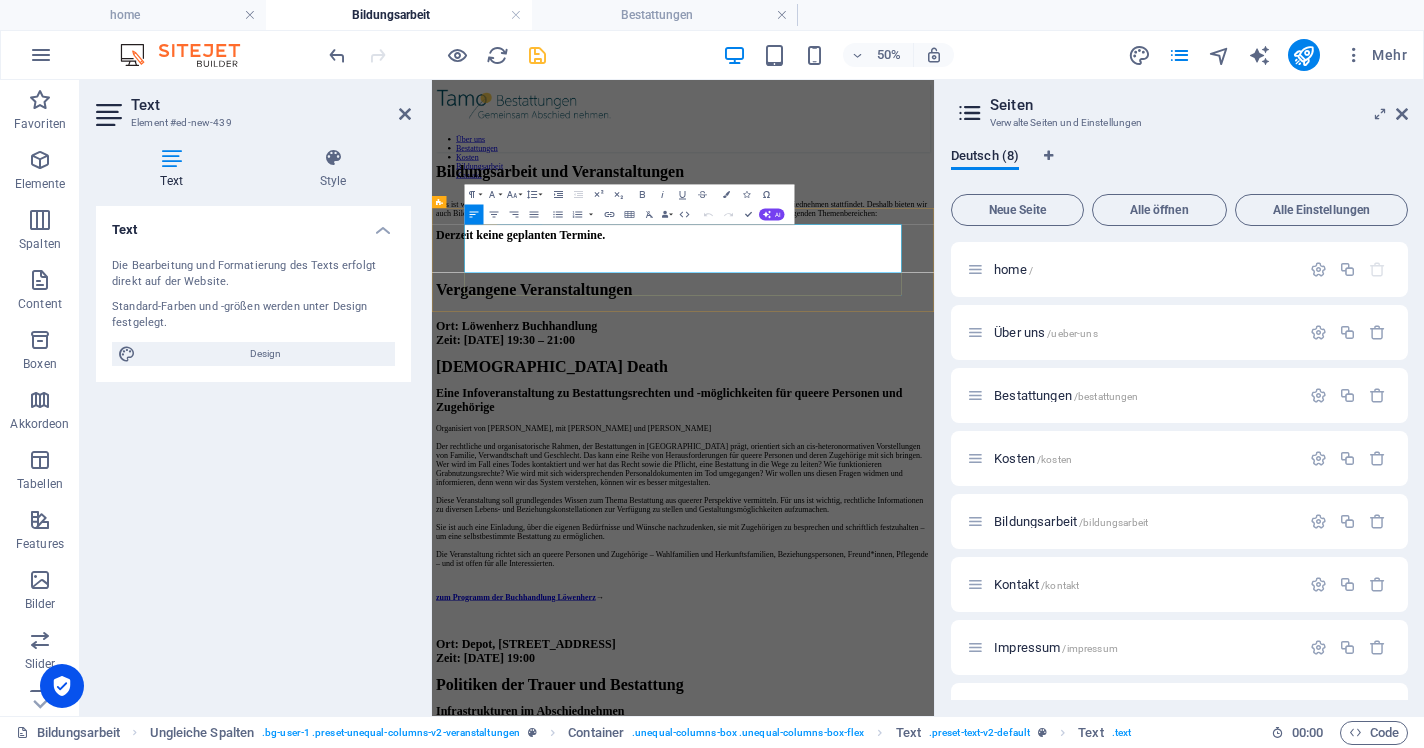 click on "Uns ist wichtig, dass im gesellschaftlichen Diskurs mehr Austausch und Wissensvermittlung zum Thema Abschiednehmen stattfindet. Deshalb bieten wir auch Bildungsarbeit in unterschiedlichen Formaten an und organisieren unterschiedliche Veranstaltungen zu folgenden Themenbereichen:" at bounding box center (934, 338) 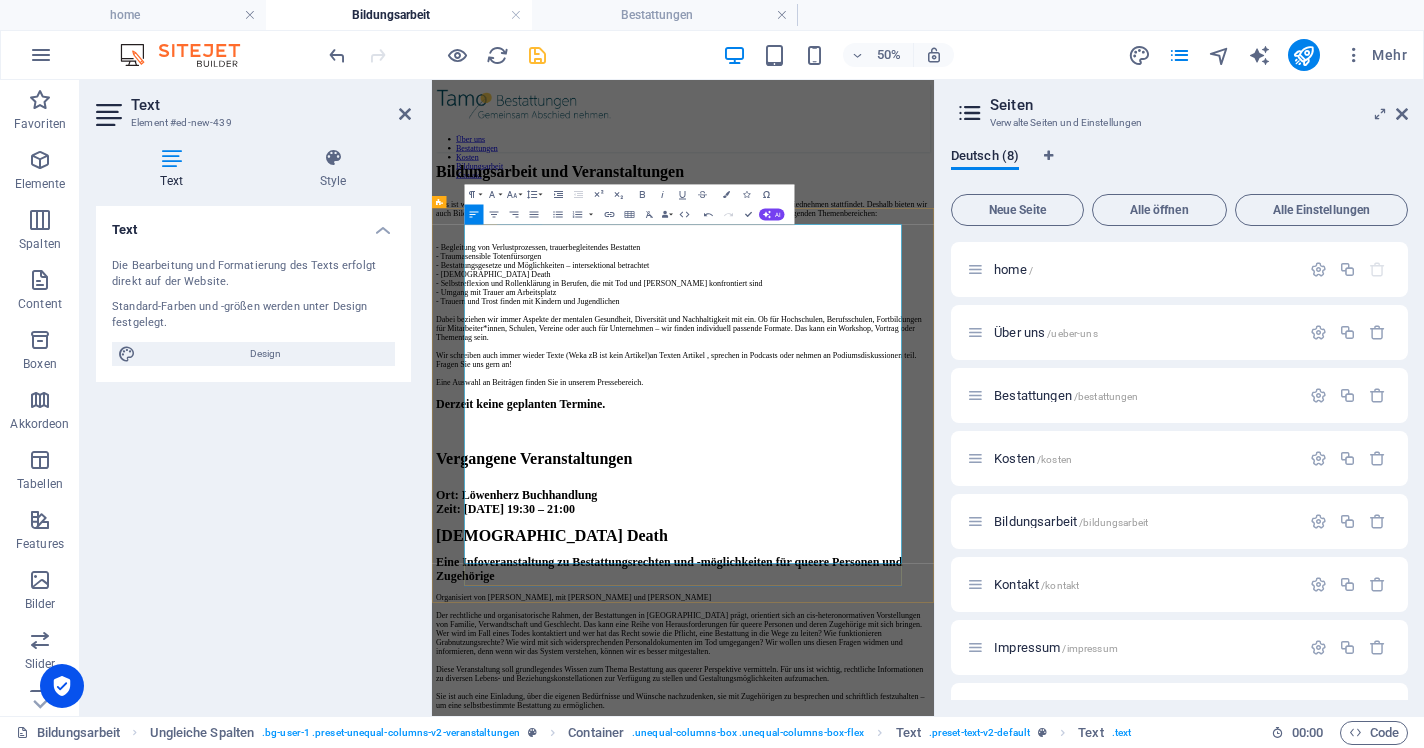 scroll, scrollTop: 19264, scrollLeft: 15, axis: both 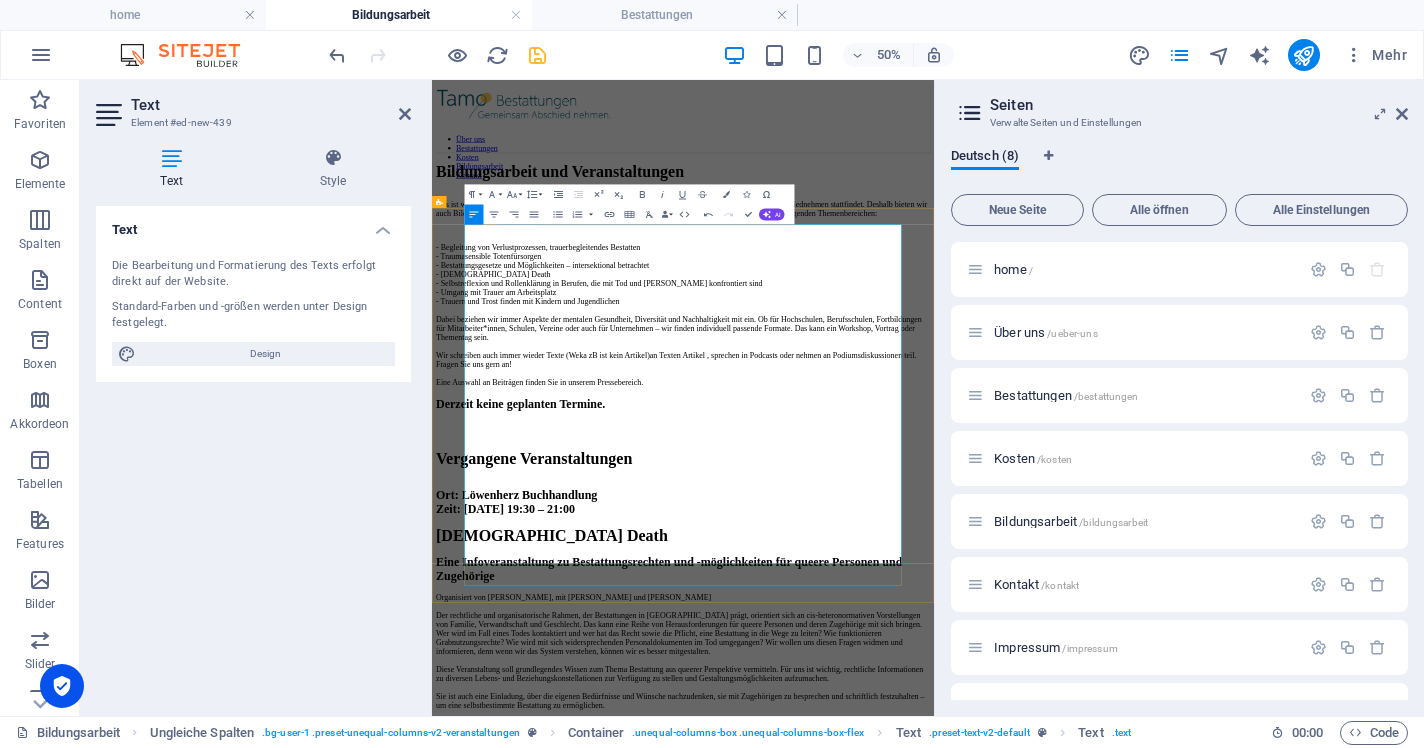 click on "- Begleitung von Verlustprozessen, trauerbegleitendes Bestatten - Traumasensible Totenfürsorgen - Bestattungsgesetze und Möglichkeiten – intersektional betrachtet  - [DEMOGRAPHIC_DATA] Death - Selbstreflexion und Rollenklärung in Berufen, die mit Tod und [PERSON_NAME] konfrontiert sind - Umgang mit Trauer am Arbeitsplatz - Trauern und Trost finden mit Kindern und Jugendlichen  Dabei beziehen wir immer Aspekte der mentalen Gesundheit, Diversität und Nachhaltigkeit mit ein. Ob für Hochschulen, Berufsschulen, Fortbildungen für Mitarbeiter*innen, Schulen, Vereine oder auch für Unternehmen – wir finden individuell passende Formate. Das kann ein Workshop, Vortrag oder Thementag sein.  Wir schreiben auch immer wieder Texte (Weka zB ist kein Artikel)an Texten Artikel , sprechen in Podcasts oder nehmen an Podiumsdiskussionen teil. Fragen Sie uns gern an!  Eine Auswahl an Beiträgen finden Sie in unserem Pressebereich." at bounding box center [934, 550] 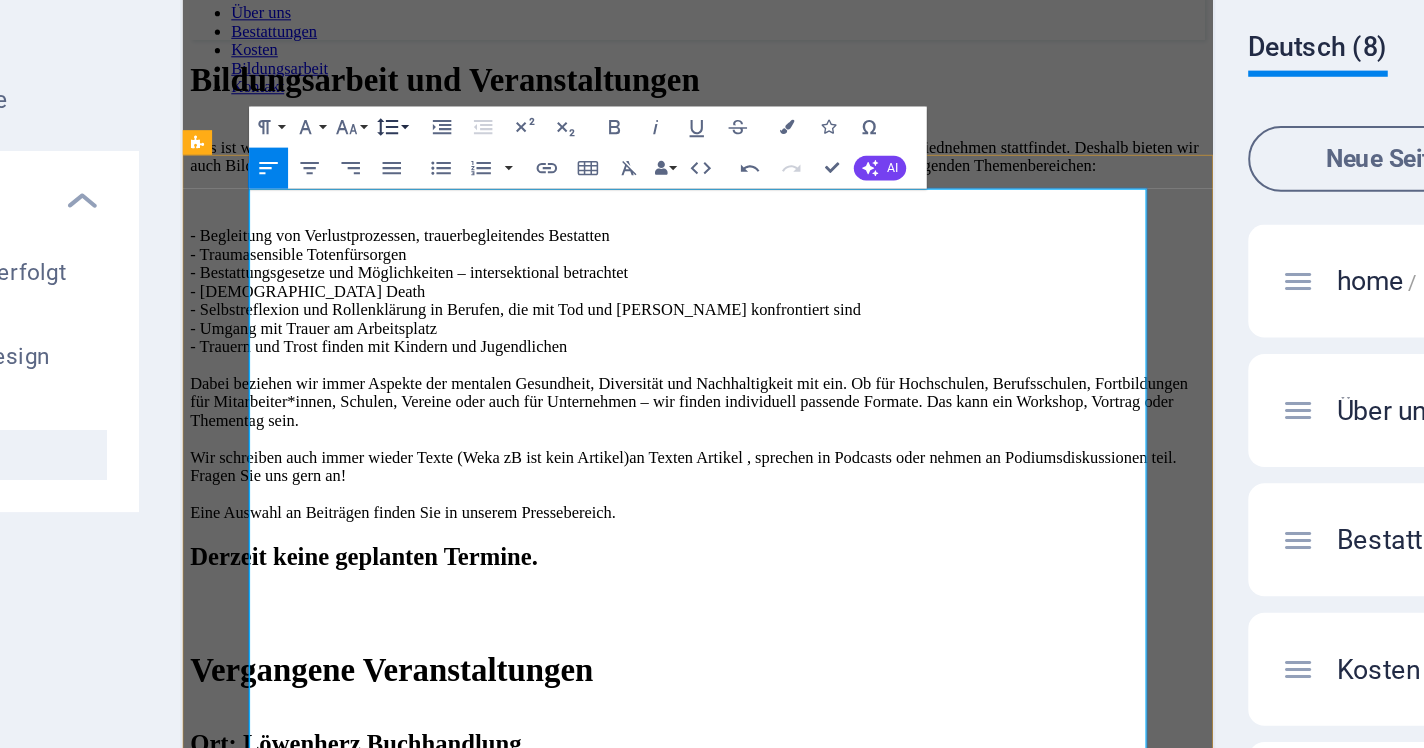 scroll, scrollTop: 19264, scrollLeft: 15, axis: both 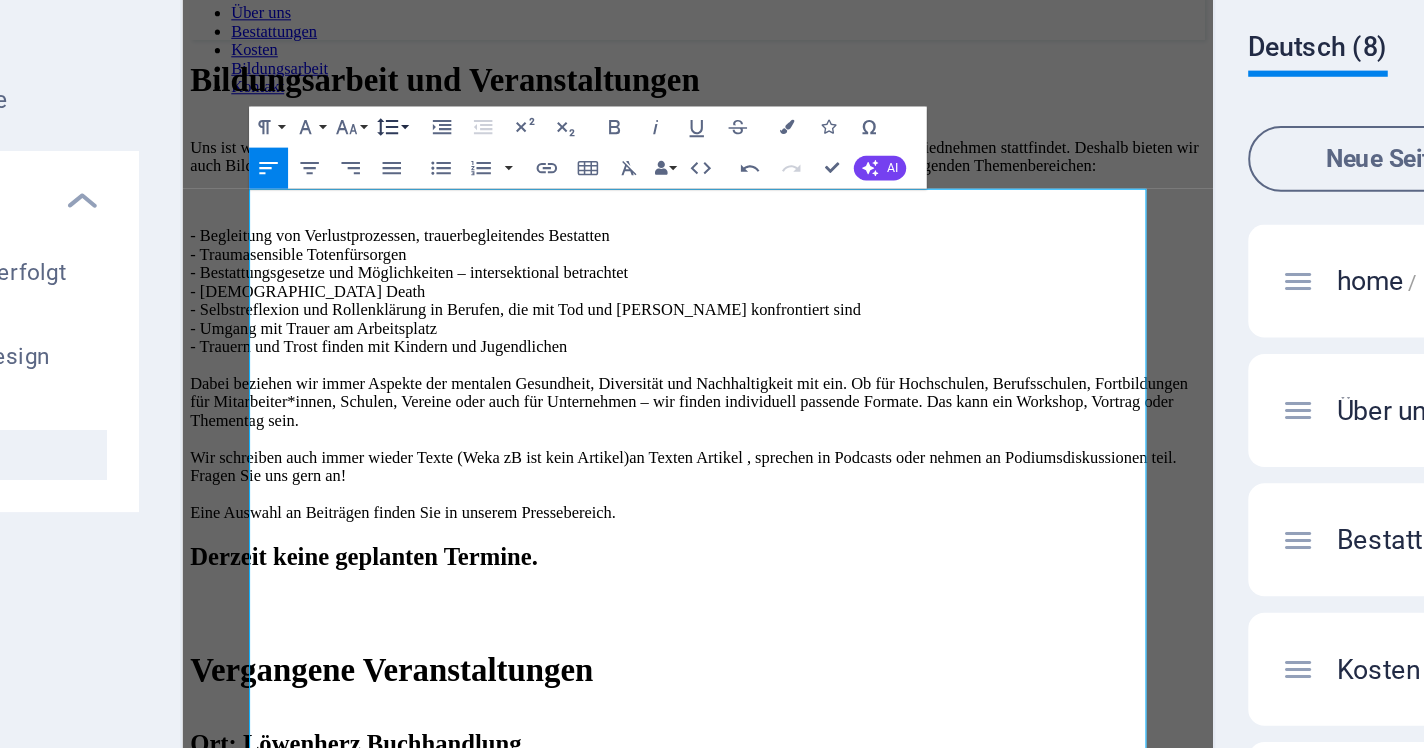 click on "Line Height" at bounding box center (534, 194) 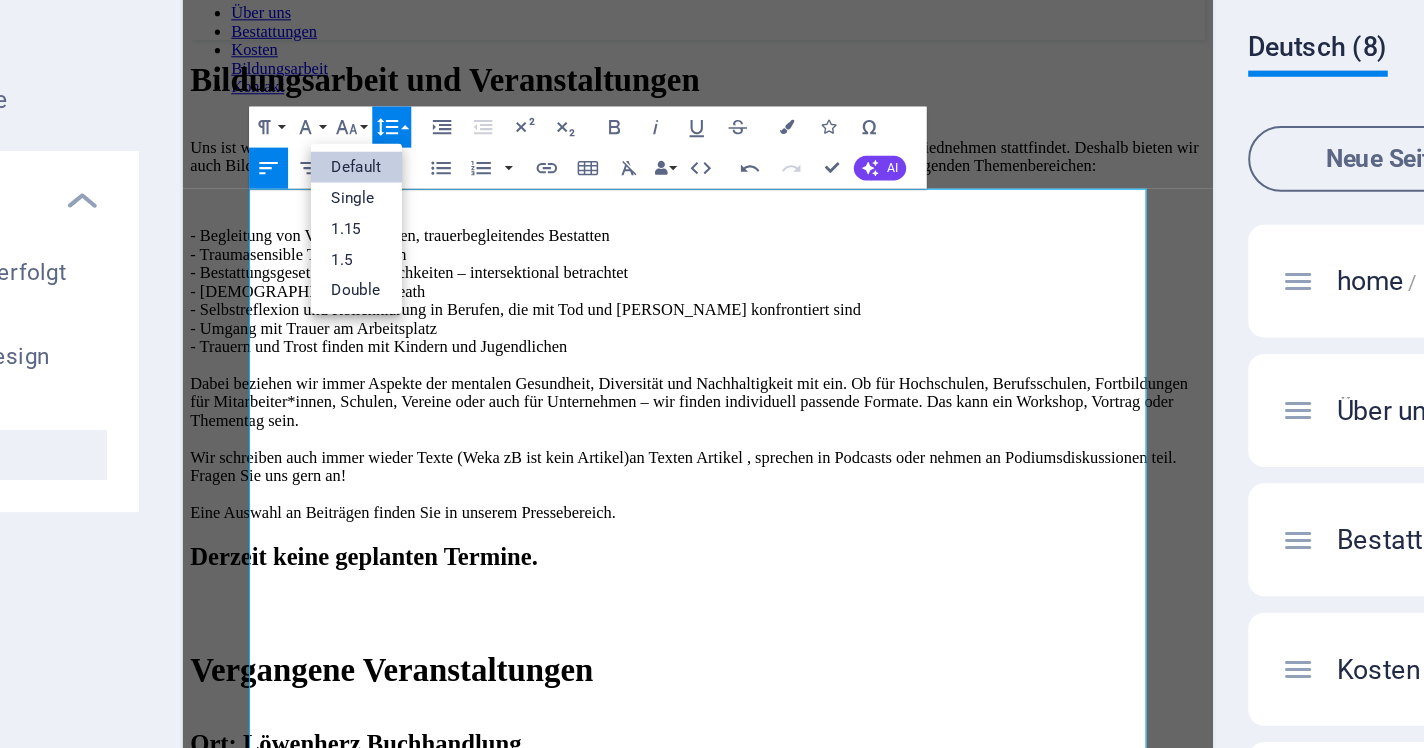 scroll, scrollTop: 0, scrollLeft: 0, axis: both 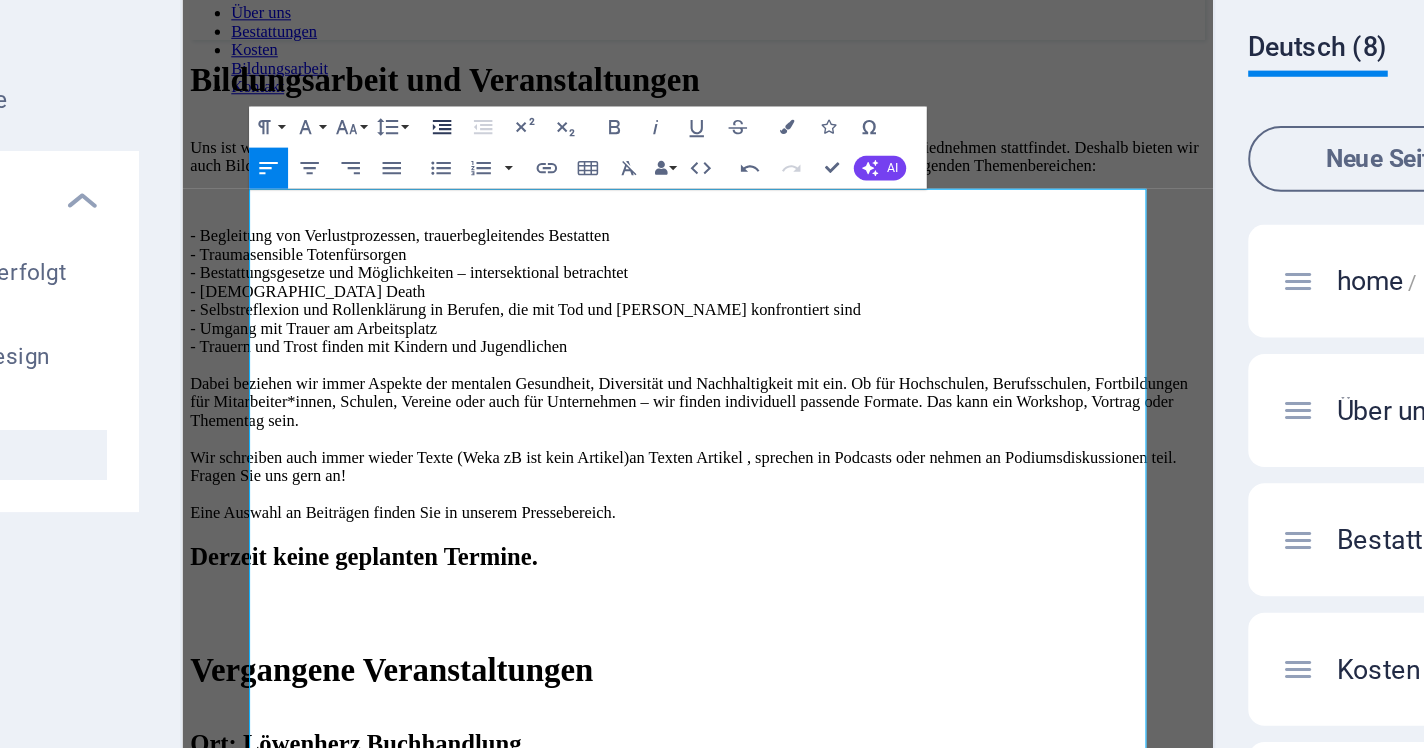 click 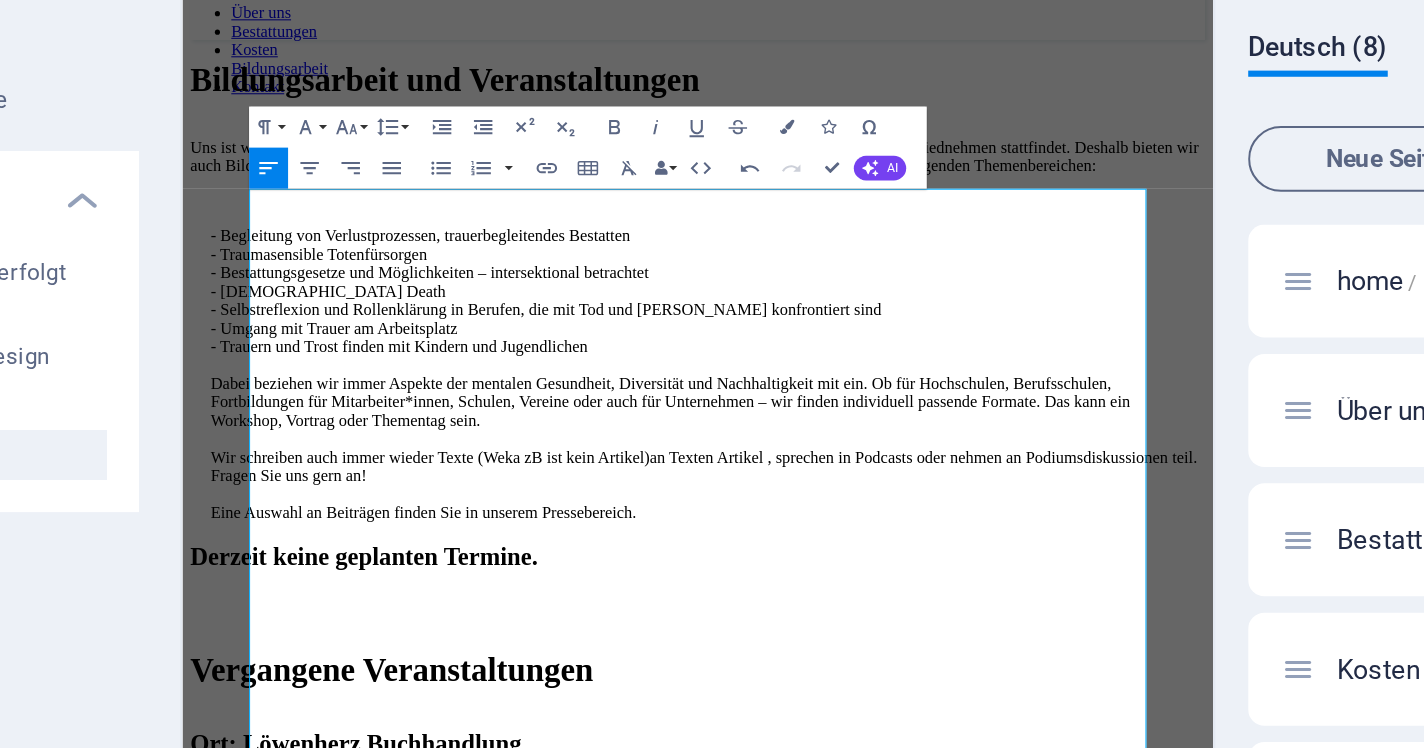 scroll, scrollTop: 19264, scrollLeft: 15, axis: both 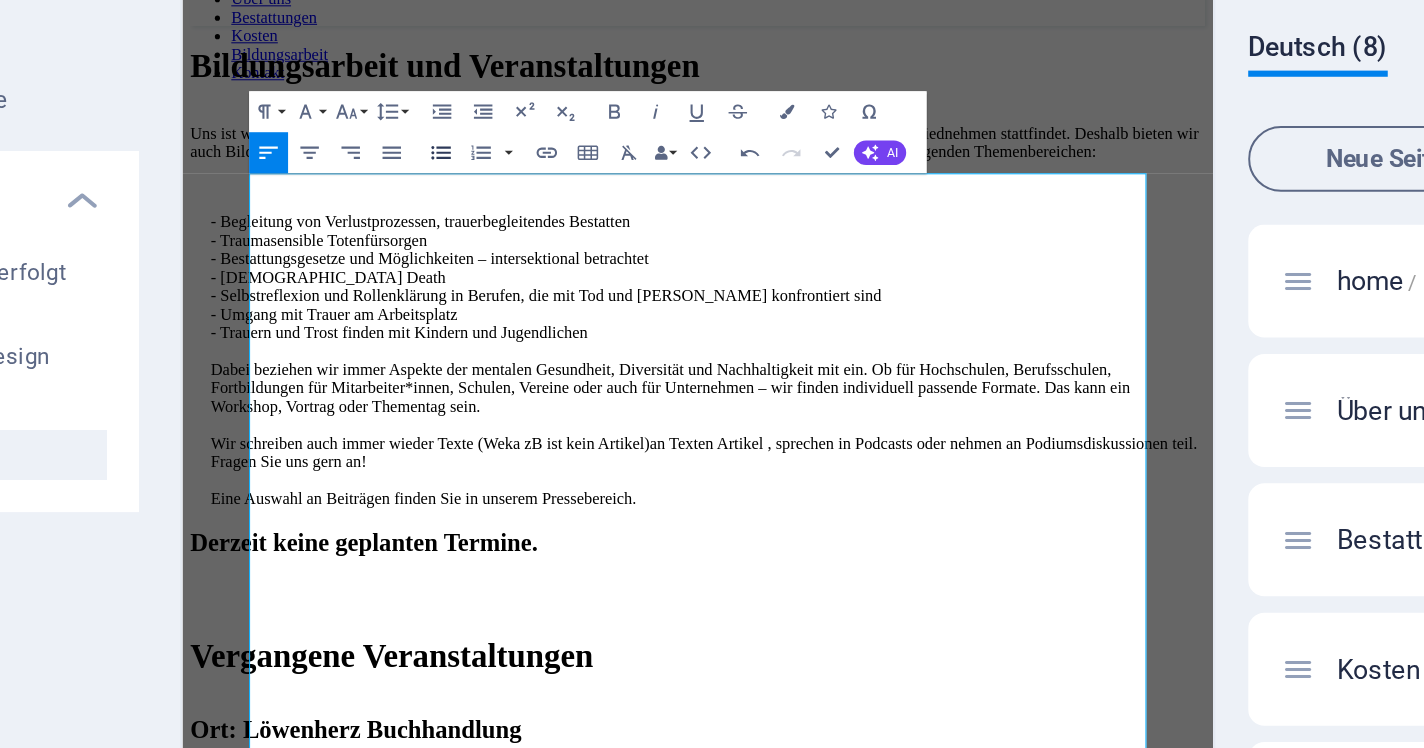 click on "Unordered List" at bounding box center [558, 207] 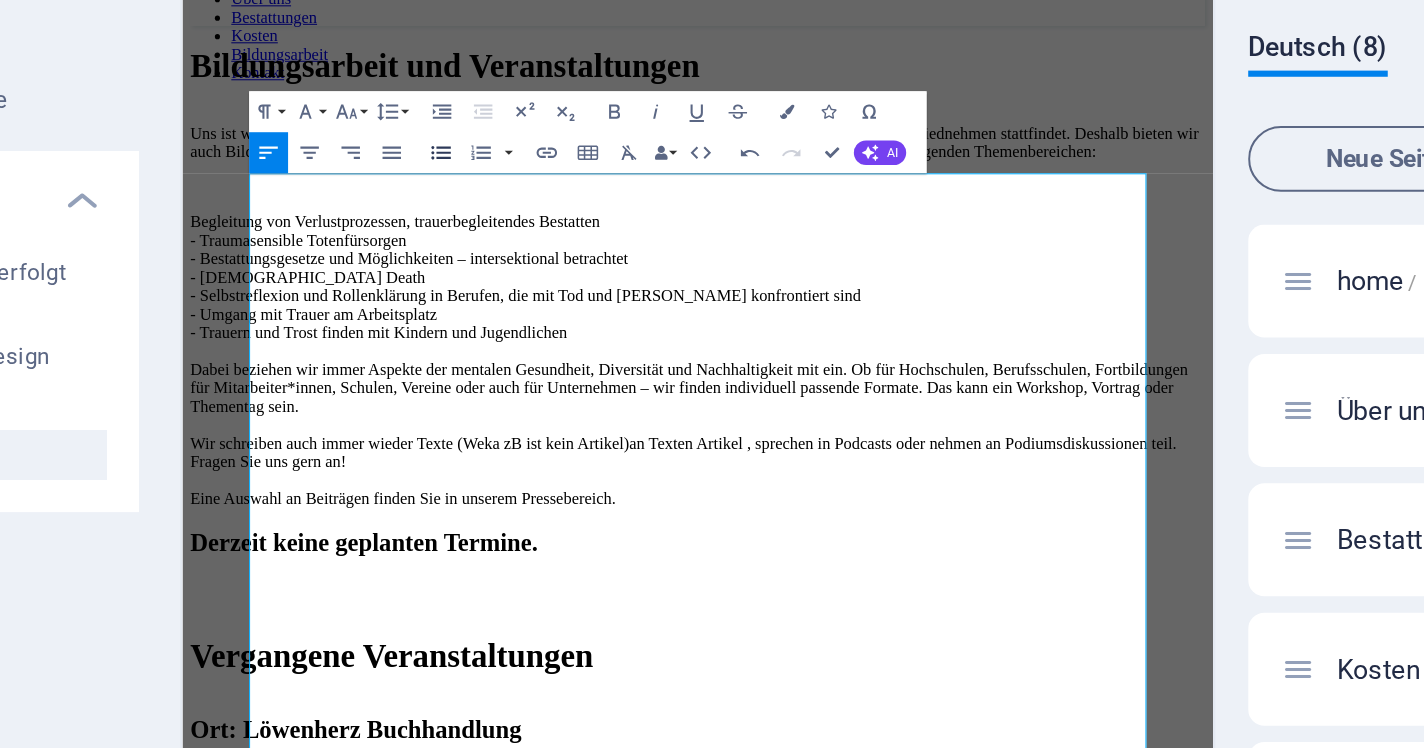 scroll, scrollTop: 19264, scrollLeft: 15, axis: both 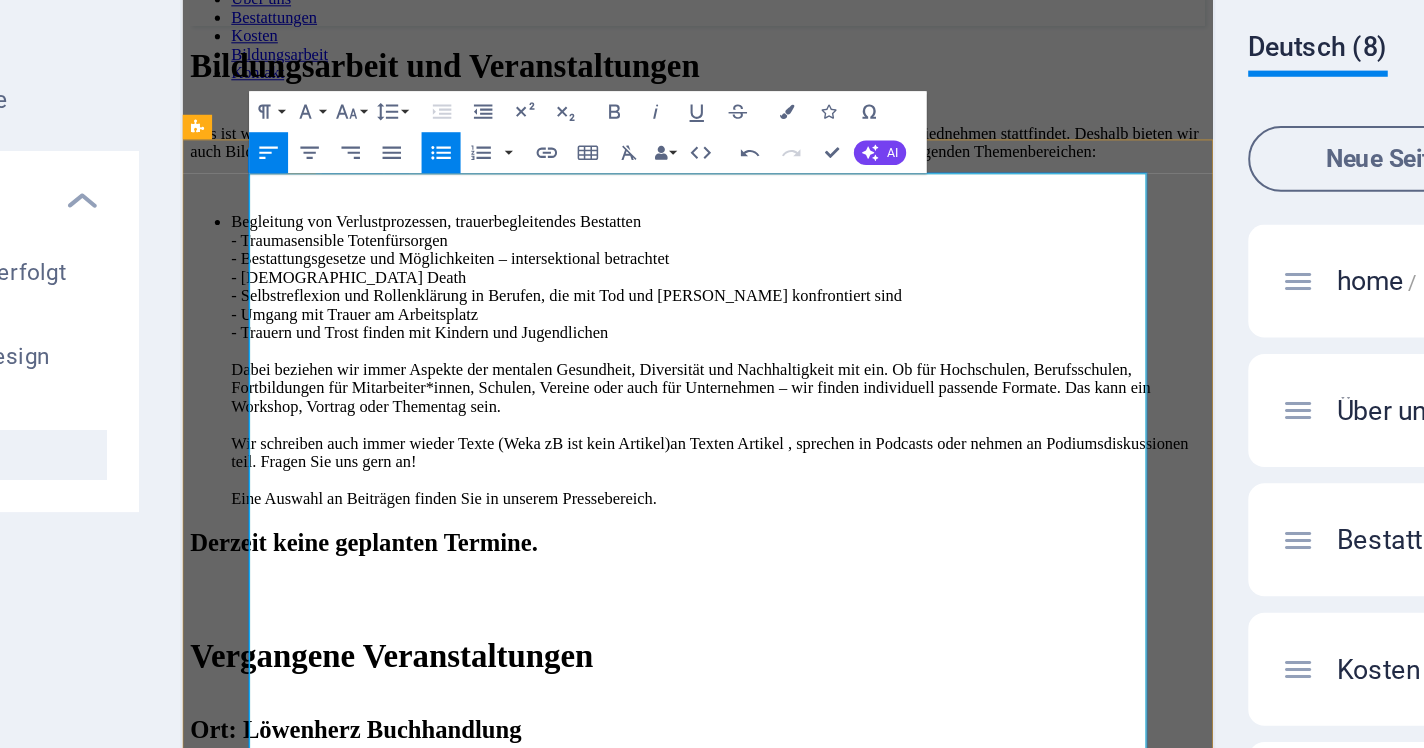 click on "Begleitung von Verlustprozessen, trauerbegleitendes Bestatten - Traumasensible Totenfürsorgen - Bestattungsgesetze und Möglichkeiten – intersektional betrachtet  - [DEMOGRAPHIC_DATA] Death - Selbstreflexion und Rollenklärung in Berufen, die mit Tod und Trauer konfrontiert sind - Umgang mit Trauer am Arbeitsplatz - Trauern und Trost finden mit Kindern und Jugendlichen  Dabei beziehen wir immer Aspekte der mentalen Gesundheit, Diversität und Nachhaltigkeit mit ein. Ob für Hochschulen, Berufsschulen, Fortbildungen für Mitarbeiter*innen, Schulen, Vereine oder auch für Unternehmen – wir finden individuell passende Formate. Das kann ein Workshop, Vortrag oder Thementag sein.  Wir schreiben auch immer wieder Texte (Weka zB ist kein Artikel)an Texten Artikel , sprechen in Podcasts oder nehmen an Podiumsdiskussionen teil. Fragen Sie uns gern an!  Eine Auswahl an Beiträgen finden Sie in unserem Pressebereich." at bounding box center (704, 348) 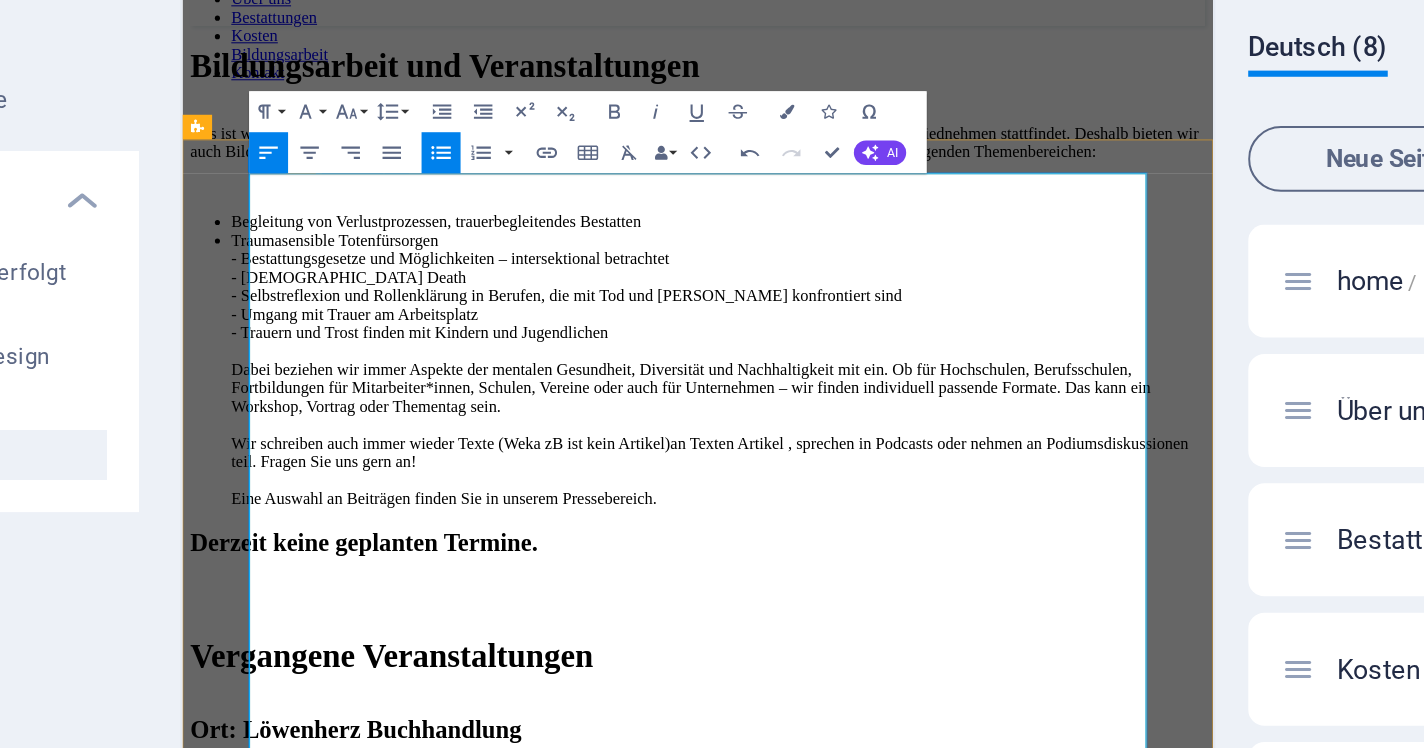click on "Traumasensible Totenfürsorgen - Bestattungsgesetze und Möglichkeiten – intersektional betrachtet  - [DEMOGRAPHIC_DATA] Death - Selbstreflexion und Rollenklärung in Berufen, die mit Tod und [PERSON_NAME] konfrontiert sind - Umgang mit Trauer am Arbeitsplatz - Trauern und Trost finden mit Kindern und Jugendlichen  Dabei beziehen wir immer Aspekte der mentalen Gesundheit, Diversität und Nachhaltigkeit mit ein. Ob für Hochschulen, Berufsschulen, Fortbildungen für Mitarbeiter*innen, Schulen, Vereine oder auch für Unternehmen – wir finden individuell passende Formate. Das kann ein Workshop, Vortrag oder Thementag sein.  Wir schreiben auch immer wieder Texte (Weka zB ist kein Artikel)an Texten Artikel , sprechen in Podcasts oder nehmen an Podiumsdiskussionen teil. Fragen Sie uns gern an!  Eine Auswahl an Beiträgen finden Sie in unserem Pressebereich." at bounding box center [704, 357] 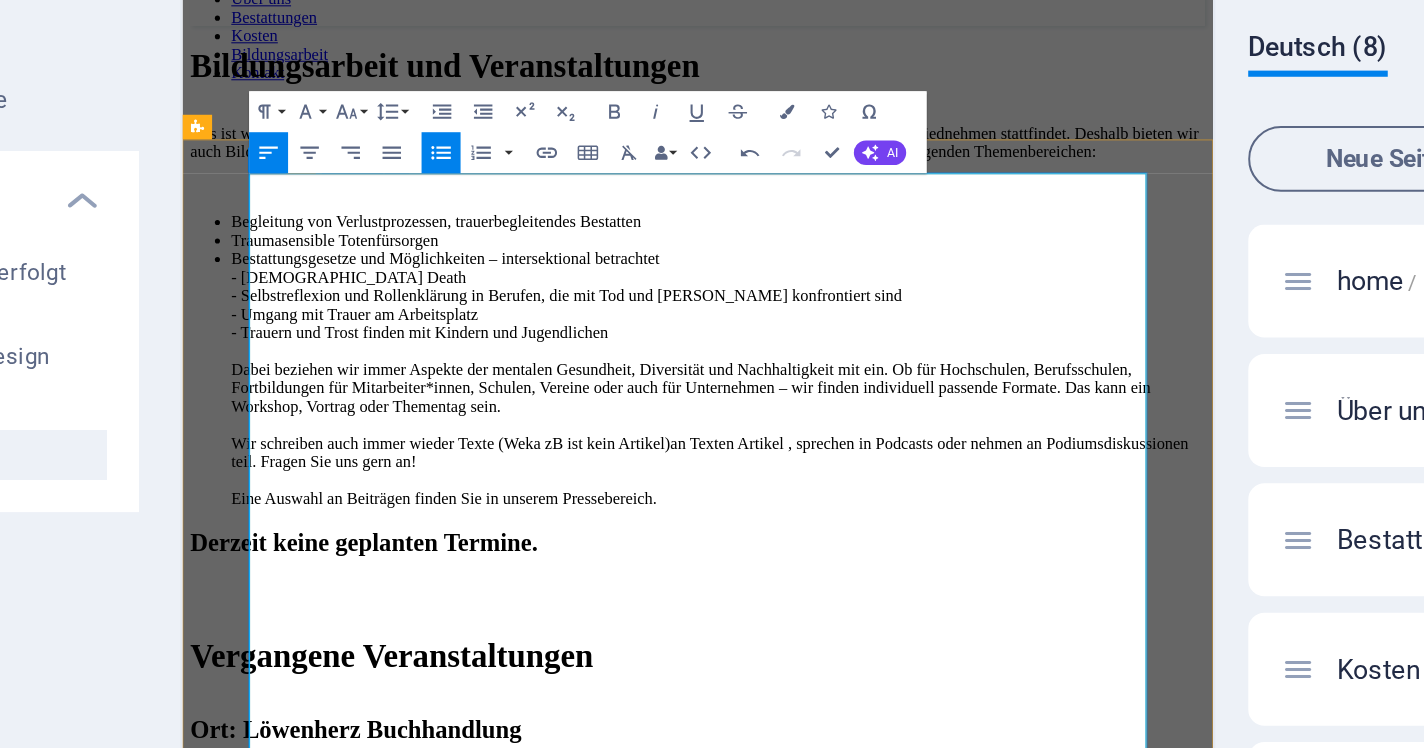 click on "Bestattungsgesetze und Möglichkeiten – intersektional betrachtet  - [DEMOGRAPHIC_DATA] Death - Selbstreflexion und Rollenklärung in Berufen, die mit Tod und Trauer konfrontiert sind - Umgang mit Trauer am Arbeitsplatz - Trauern und Trost finden mit Kindern und Jugendlichen  Dabei beziehen wir immer Aspekte der mentalen Gesundheit, Diversität und Nachhaltigkeit mit ein. Ob für Hochschulen, Berufsschulen, Fortbildungen für Mitarbeiter*innen, Schulen, Vereine oder auch für Unternehmen – wir finden individuell passende Formate. Das kann ein Workshop, Vortrag oder Thementag sein.  Wir schreiben auch immer wieder Texte (Weka zB ist kein Artikel)an Texten Artikel , sprechen in Podcasts oder nehmen an Podiumsdiskussionen teil. Fragen Sie uns gern an!  Eine Auswahl an Beiträgen finden Sie in unserem Pressebereich." at bounding box center [704, 366] 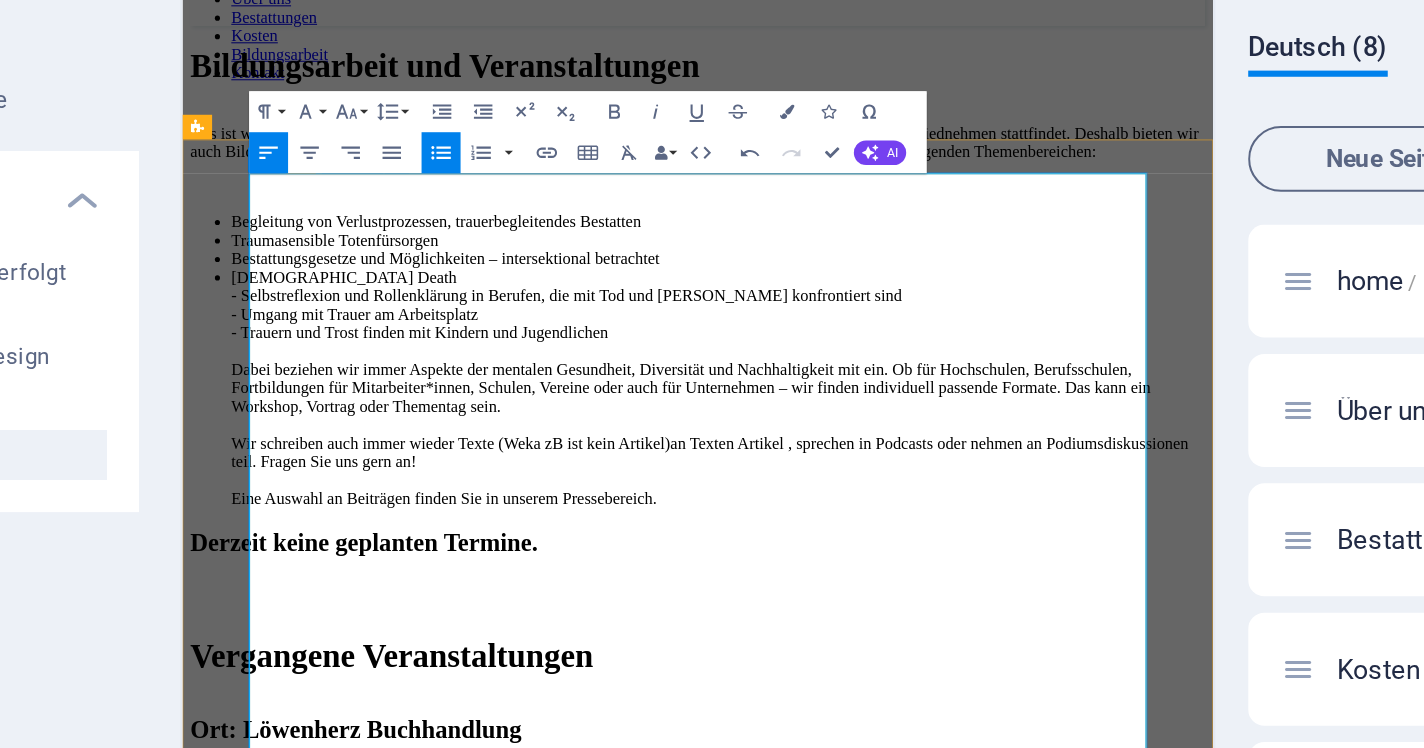 click on "[DEMOGRAPHIC_DATA] Death - Selbstreflexion und Rollenklärung in Berufen, die mit Tod und [PERSON_NAME] konfrontiert sind - Umgang mit [PERSON_NAME] am Arbeitsplatz - Trauern und Trost finden mit Kindern und Jugendlichen  Dabei beziehen wir immer Aspekte der mentalen Gesundheit, Diversität und Nachhaltigkeit mit ein. Ob für Hochschulen, Berufsschulen, Fortbildungen für Mitarbeiter*innen, Schulen, Vereine oder auch für Unternehmen – wir finden individuell passende Formate. Das kann ein Workshop, Vortrag oder Thementag sein.  Wir schreiben auch immer wieder Texte (Weka zB ist kein Artikel)an Texten Artikel , sprechen in Podcasts oder nehmen an Podiumsdiskussionen teil. Fragen Sie uns gern an!  Eine Auswahl an Beiträgen finden Sie in unserem Pressebereich." at bounding box center [704, 375] 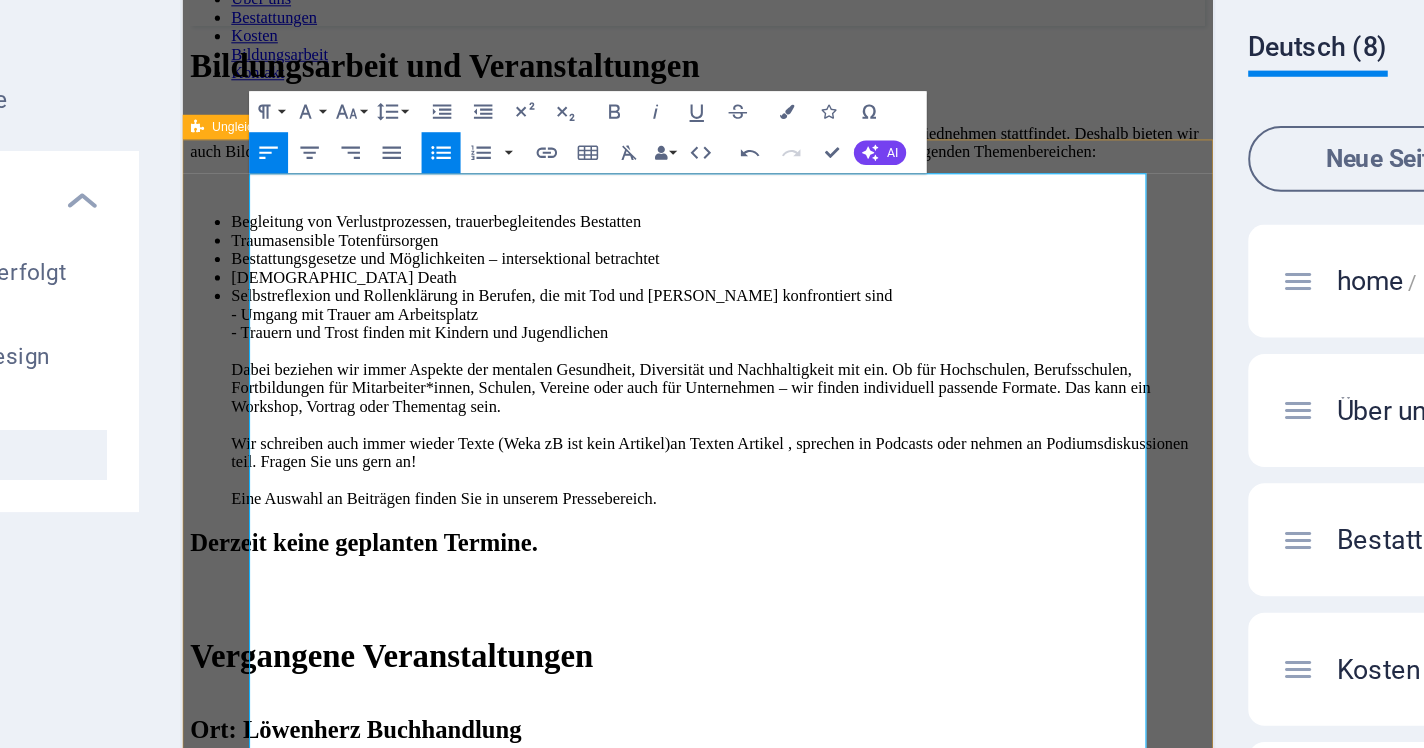 scroll, scrollTop: 19264, scrollLeft: 15, axis: both 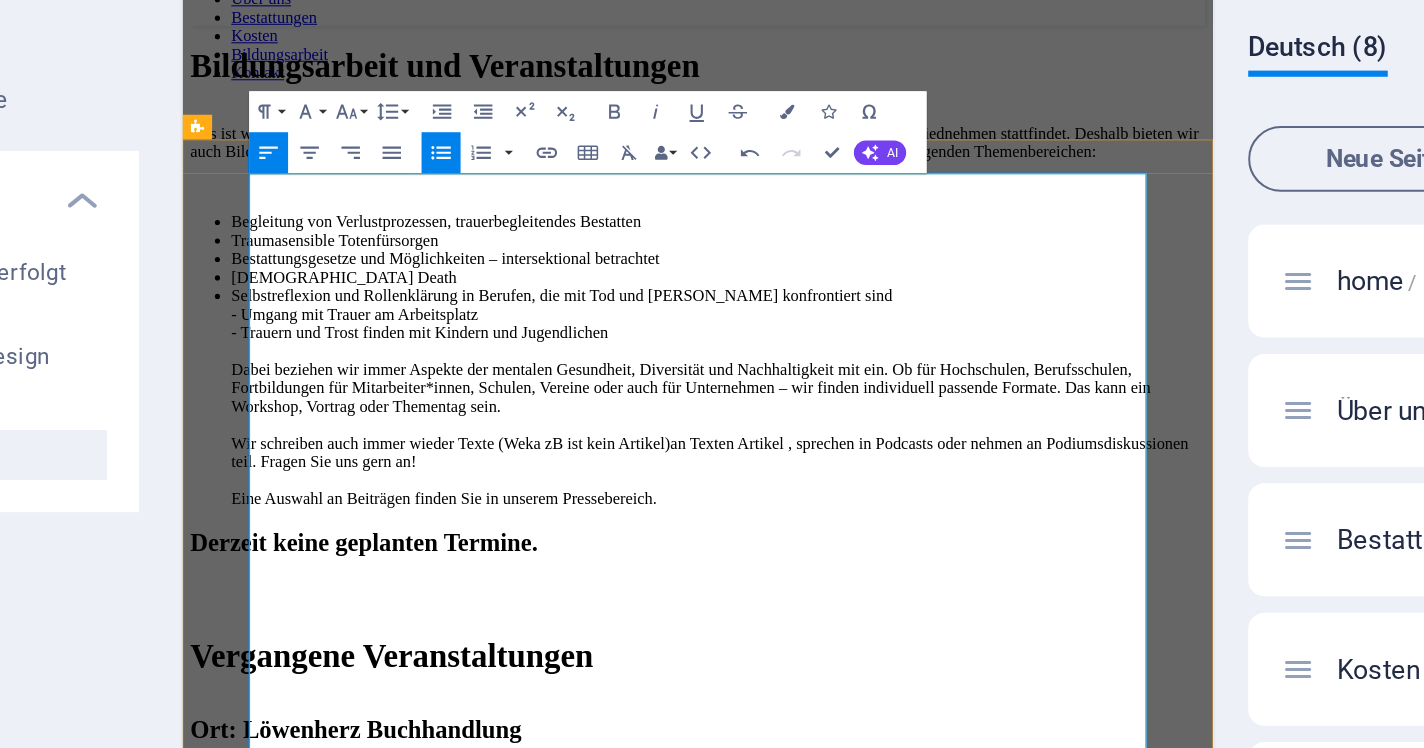click on "Selbstreflexion und Rollenklärung in Berufen, die mit Tod und [PERSON_NAME] konfrontiert sind - Umgang mit [PERSON_NAME] am Arbeitsplatz - Trauern und Trost finden mit Kindern und Jugendlichen  Dabei beziehen wir immer Aspekte der mentalen Gesundheit, Diversität und Nachhaltigkeit mit ein. Ob für Hochschulen, Berufsschulen, Fortbildungen für Mitarbeiter*innen, Schulen, Vereine oder auch für Unternehmen – wir finden individuell passende Formate. Das kann ein Workshop, Vortrag oder Thementag sein.  Wir schreiben auch immer wieder Texte (Weka zB ist kein Artikel)an Texten Artikel , sprechen in Podcasts oder nehmen an Podiumsdiskussionen teil. Fragen Sie uns gern an!  Eine Auswahl an Beiträgen finden Sie in unserem Pressebereich." at bounding box center (704, 384) 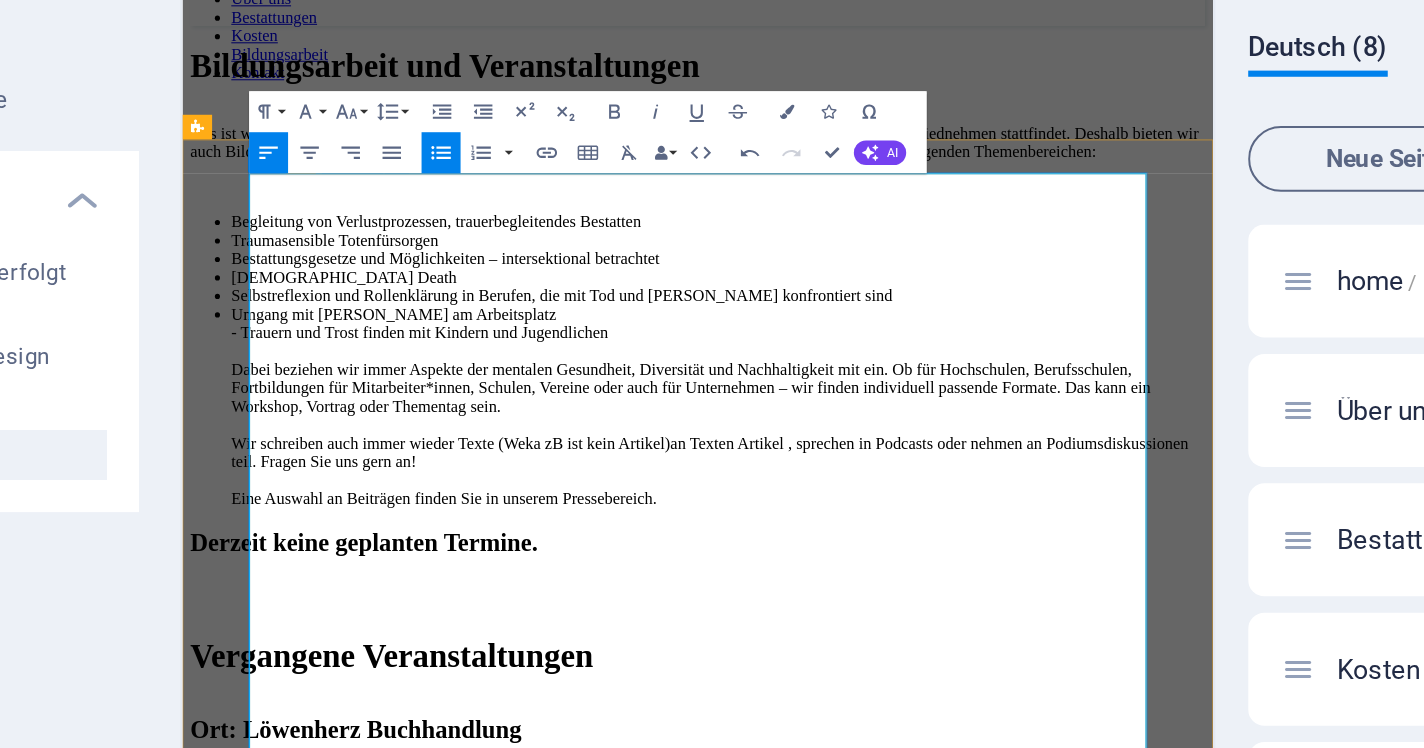 click on "Umgang mit Trauer am Arbeitsplatz - Trauern und Trost finden mit Kindern und Jugendlichen  Dabei beziehen wir immer Aspekte der mentalen Gesundheit, Diversität und Nachhaltigkeit mit ein. Ob für Hochschulen, Berufsschulen, Fortbildungen für Mitarbeiter*innen, Schulen, Vereine oder auch für Unternehmen – wir finden individuell passende Formate. Das kann ein Workshop, Vortrag oder Thementag sein.  Wir schreiben auch immer wieder Texte (Weka zB ist kein Artikel)an Texten Artikel , sprechen in Podcasts oder nehmen an Podiumsdiskussionen teil. Fragen Sie uns gern an!  Eine Auswahl an Beiträgen finden Sie in unserem Pressebereich." at bounding box center [704, 393] 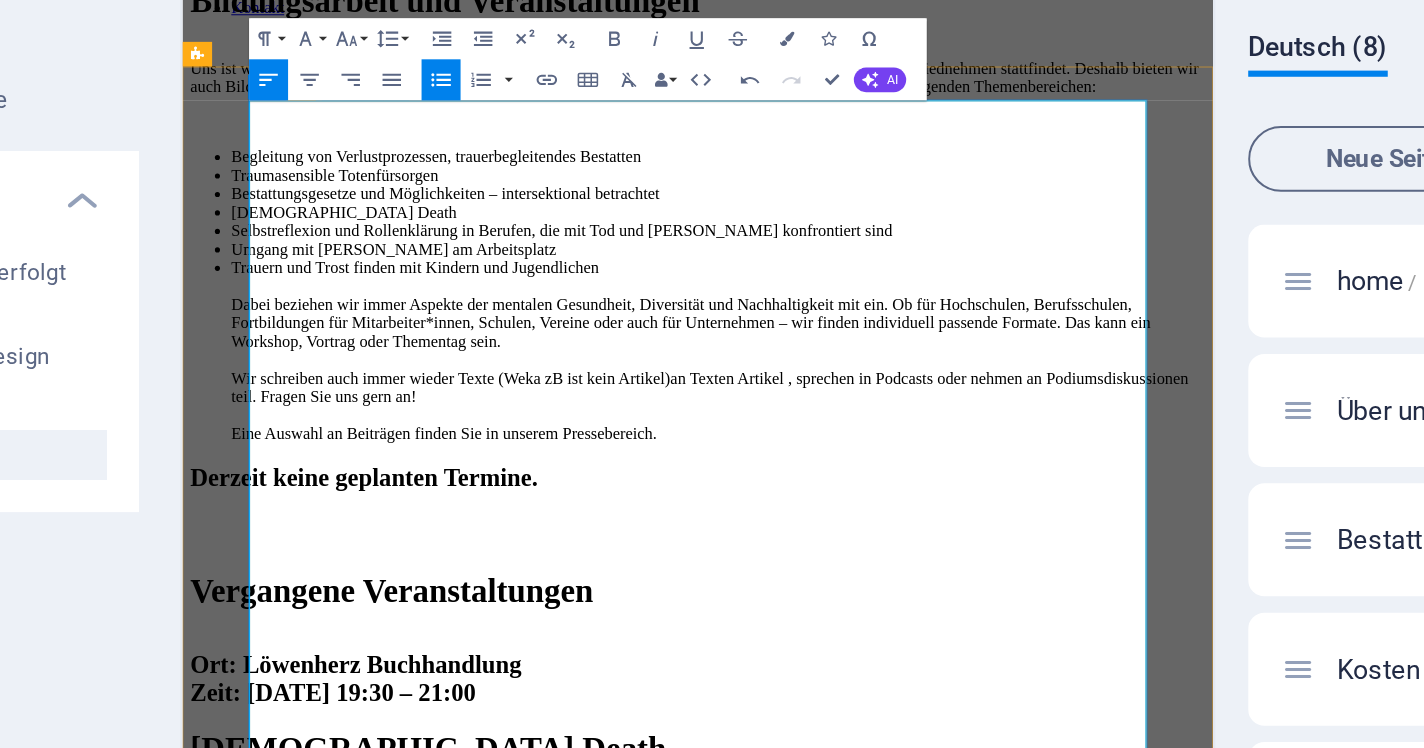 scroll, scrollTop: 85, scrollLeft: 0, axis: vertical 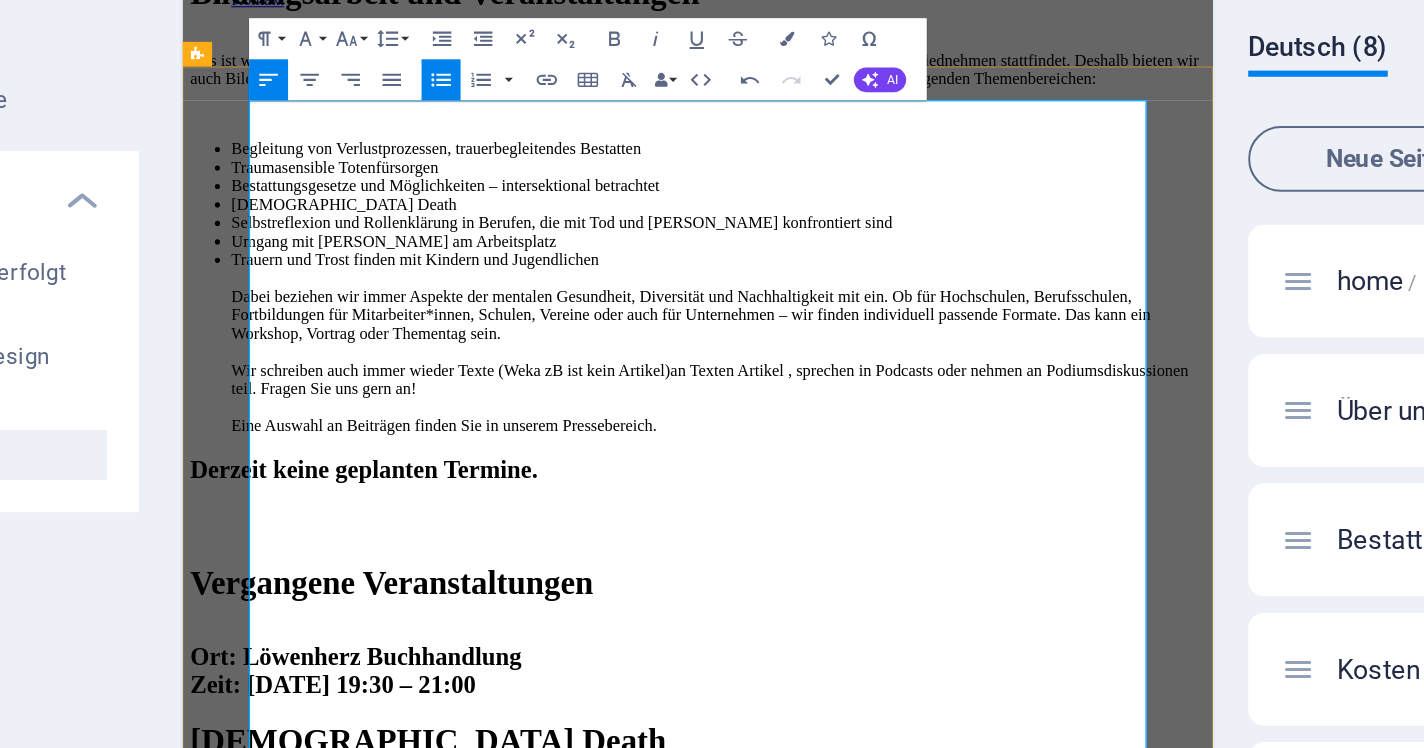 drag, startPoint x: 313, startPoint y: 504, endPoint x: 237, endPoint y: 499, distance: 76.1643 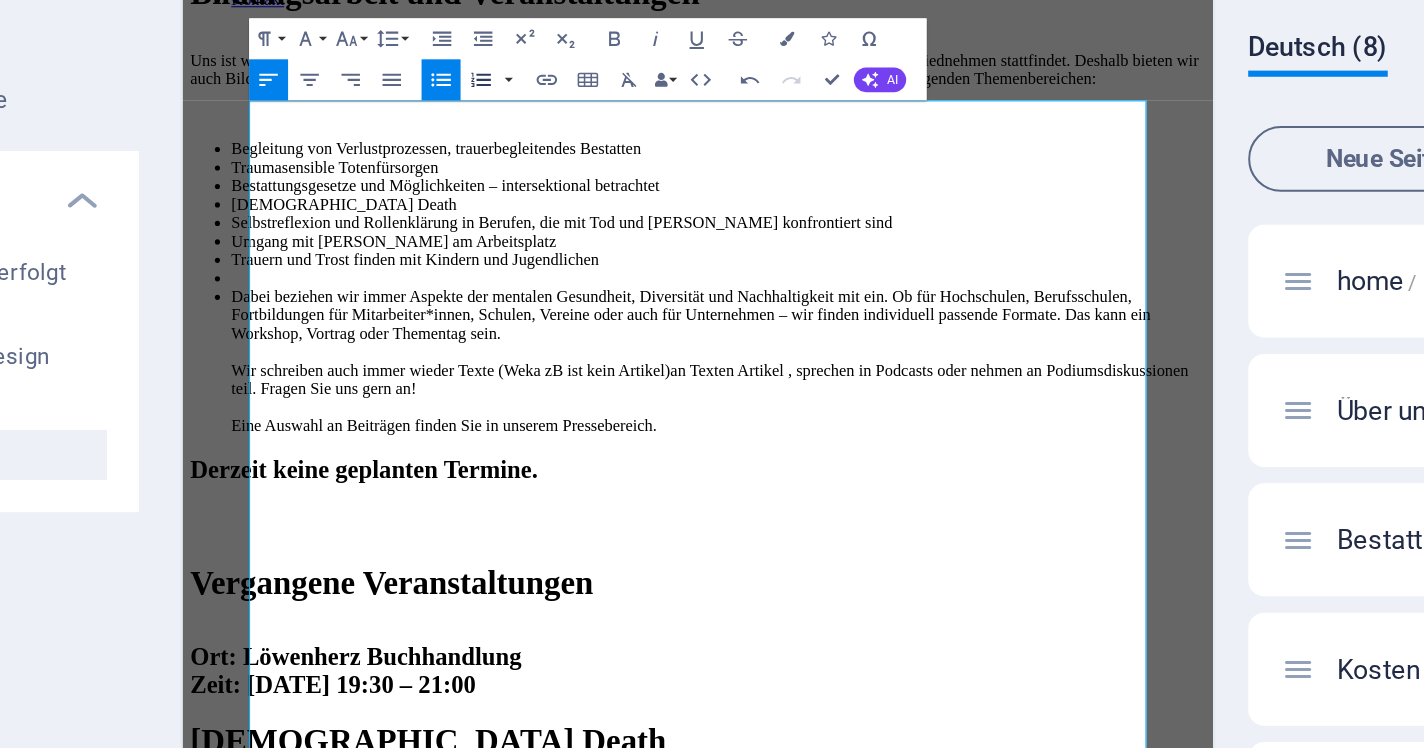 scroll, scrollTop: 19264, scrollLeft: 15, axis: both 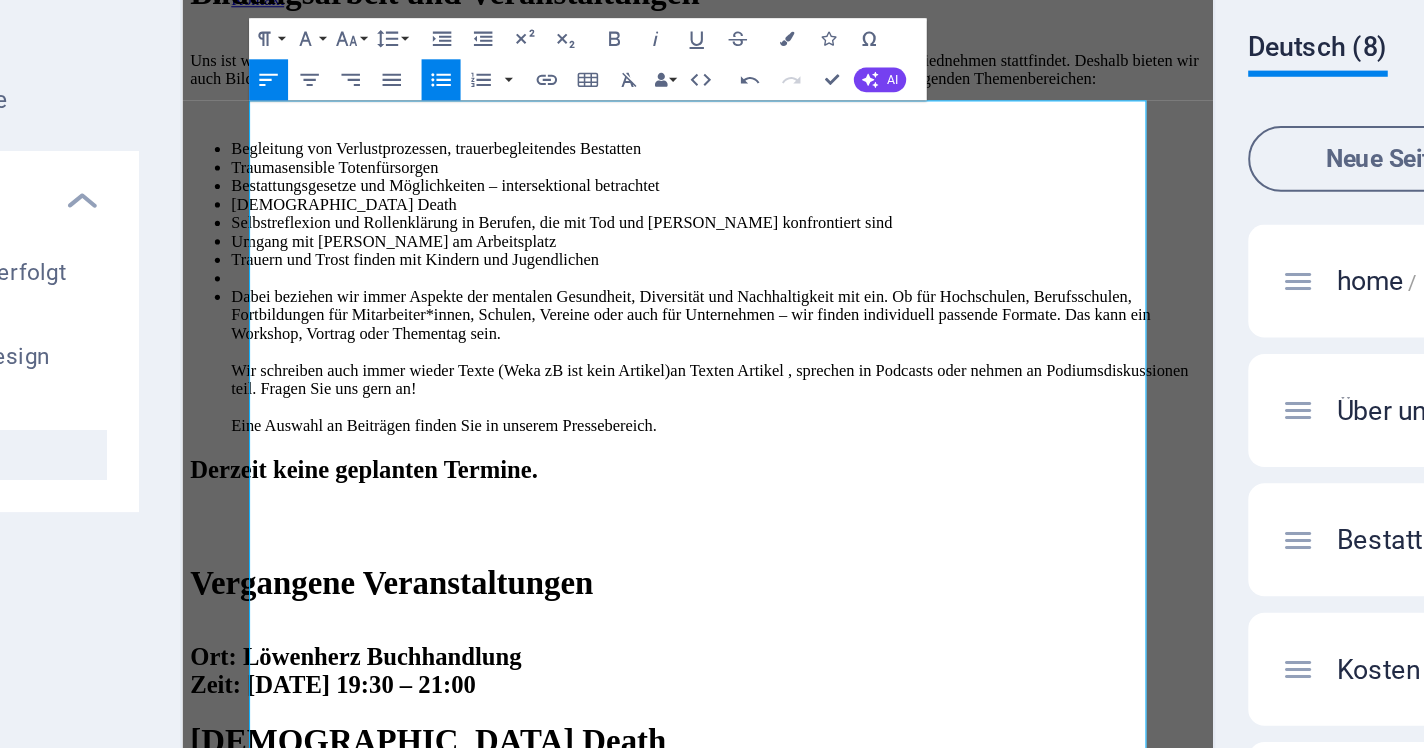 click 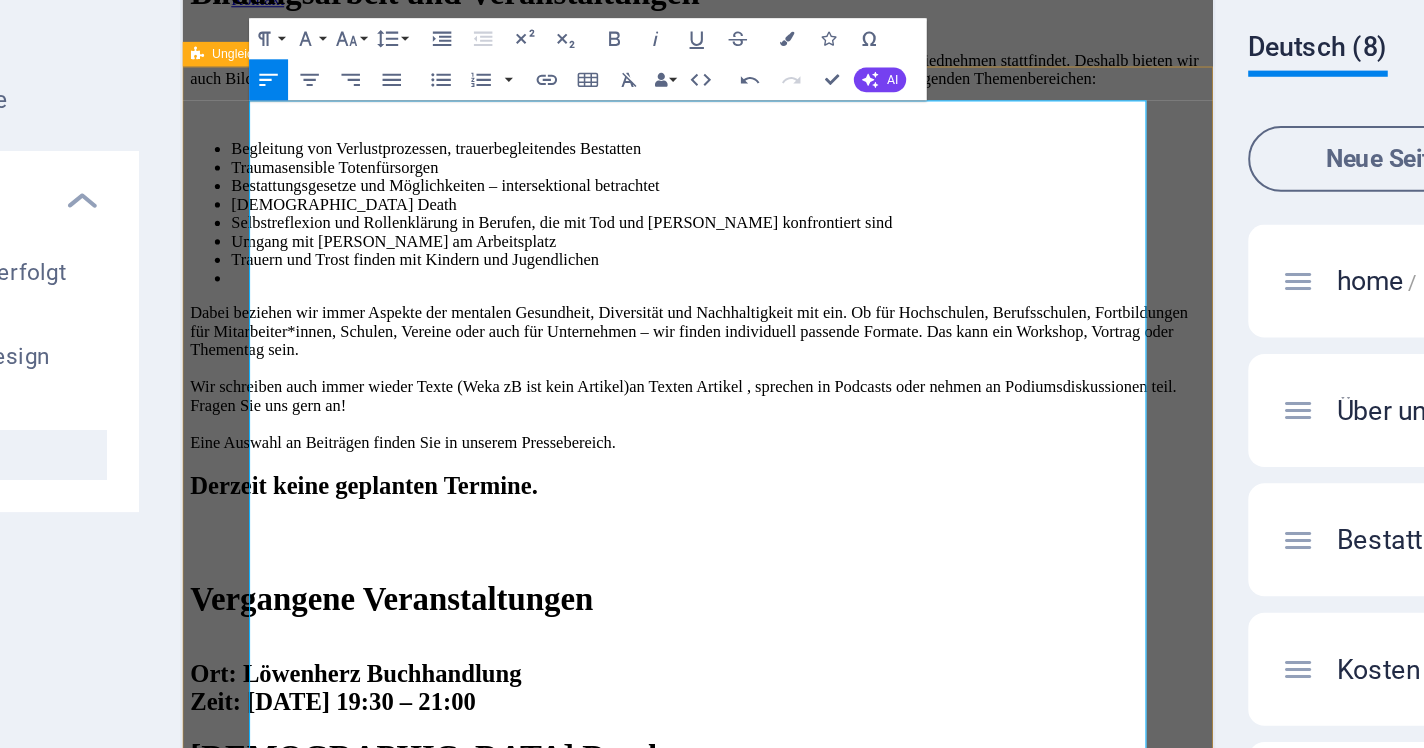 scroll, scrollTop: 19264, scrollLeft: 15, axis: both 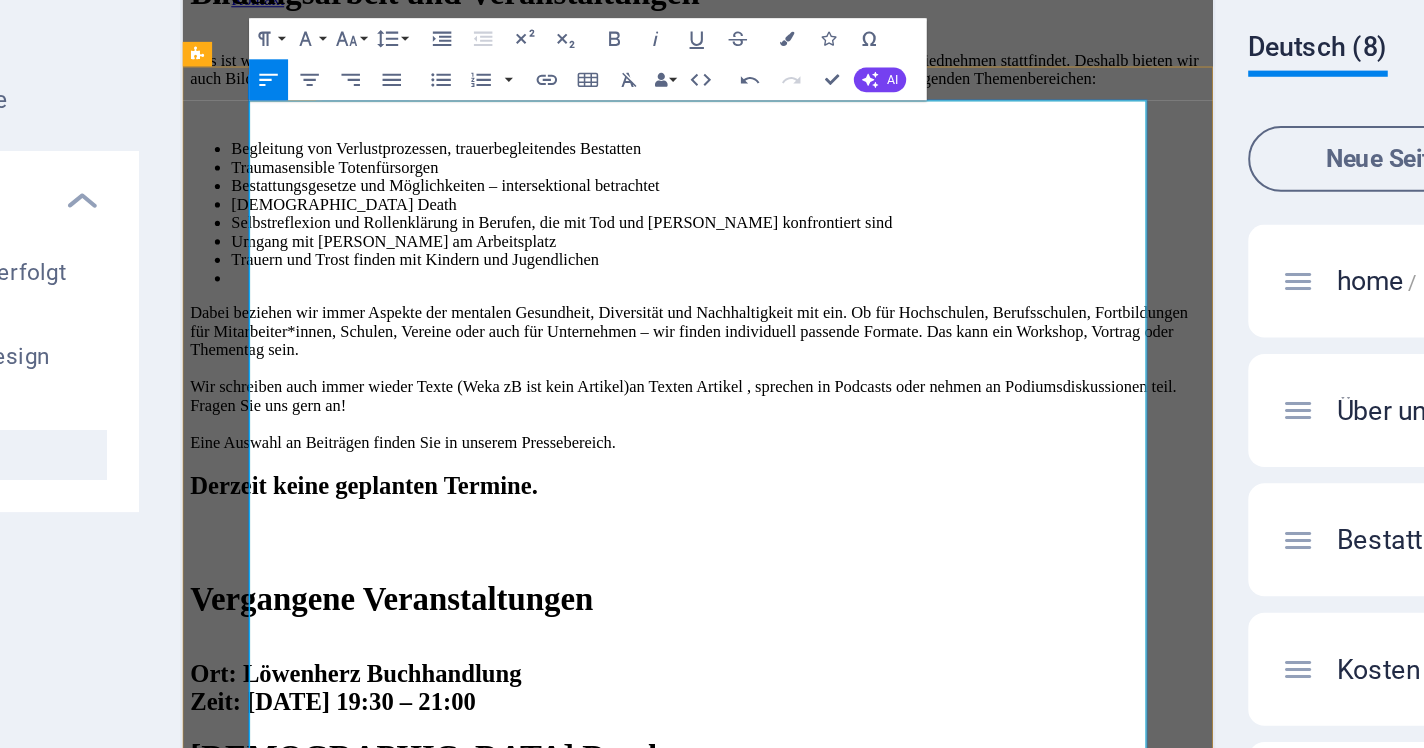 click at bounding box center (704, 268) 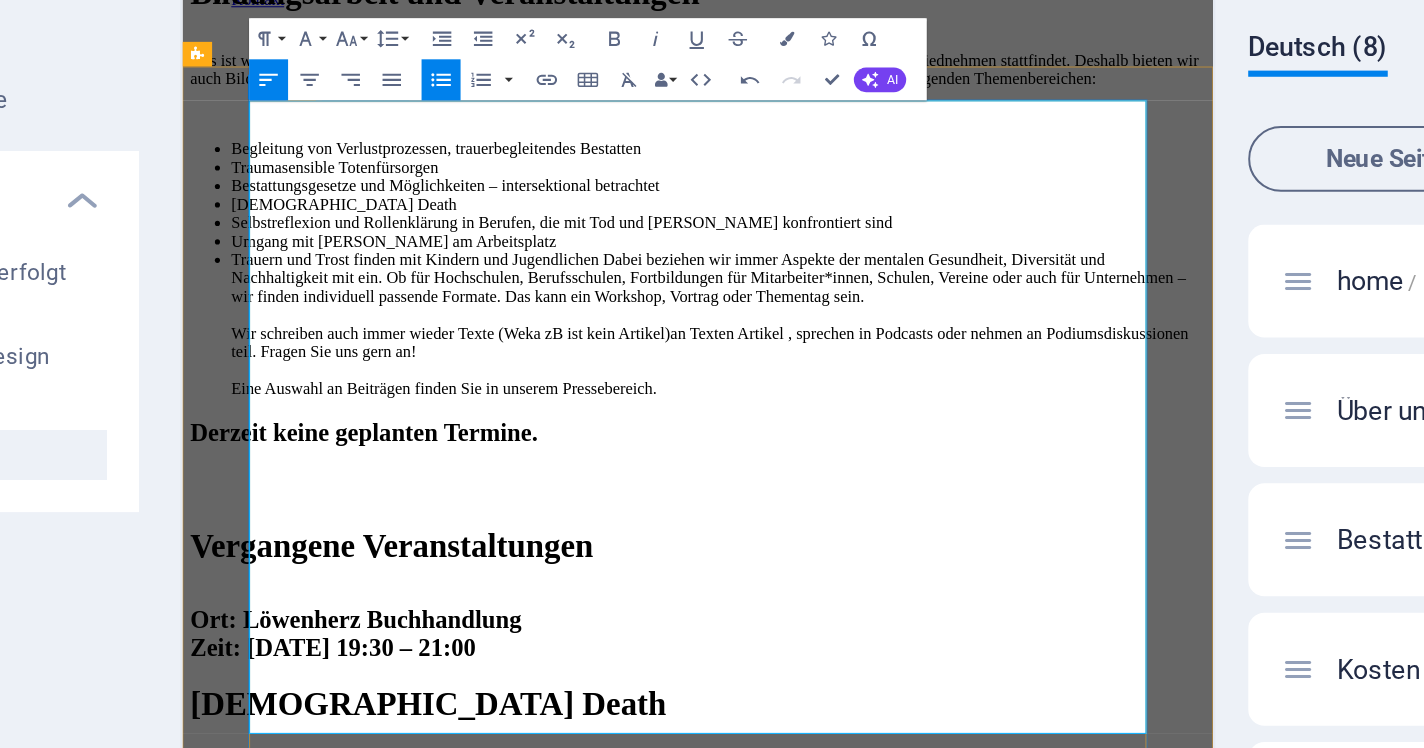 click on "Begleitung von Verlustprozessen, trauerbegleitendes Bestatten Traumasensible Totenfürsorgen Bestattungsgesetze und Möglichkeiten – intersektional betrachtet  [DEMOGRAPHIC_DATA] Death Selbstreflexion und Rollenklärung in Berufen, die mit Tod und [PERSON_NAME] konfrontiert sind Umgang mit Trauer am Arbeitsplatz Trauern und Trost finden mit Kindern und Jugendlichen Dabei beziehen wir immer Aspekte der mentalen Gesundheit, Diversität und Nachhaltigkeit mit ein. Ob für Hochschulen, Berufsschulen, Fortbildungen für Mitarbeiter*innen, Schulen, Vereine oder auch für Unternehmen – wir finden individuell passende Formate. Das kann ein Workshop, Vortrag oder Thementag sein.  Wir schreiben auch immer wieder Texte (Weka zB ist kein Artikel)an Texten Artikel , sprechen in Podcasts oder nehmen an Podiumsdiskussionen teil. Fragen Sie uns gern an!  Eine Auswahl an Beiträgen finden Sie in unserem Pressebereich." at bounding box center (684, 259) 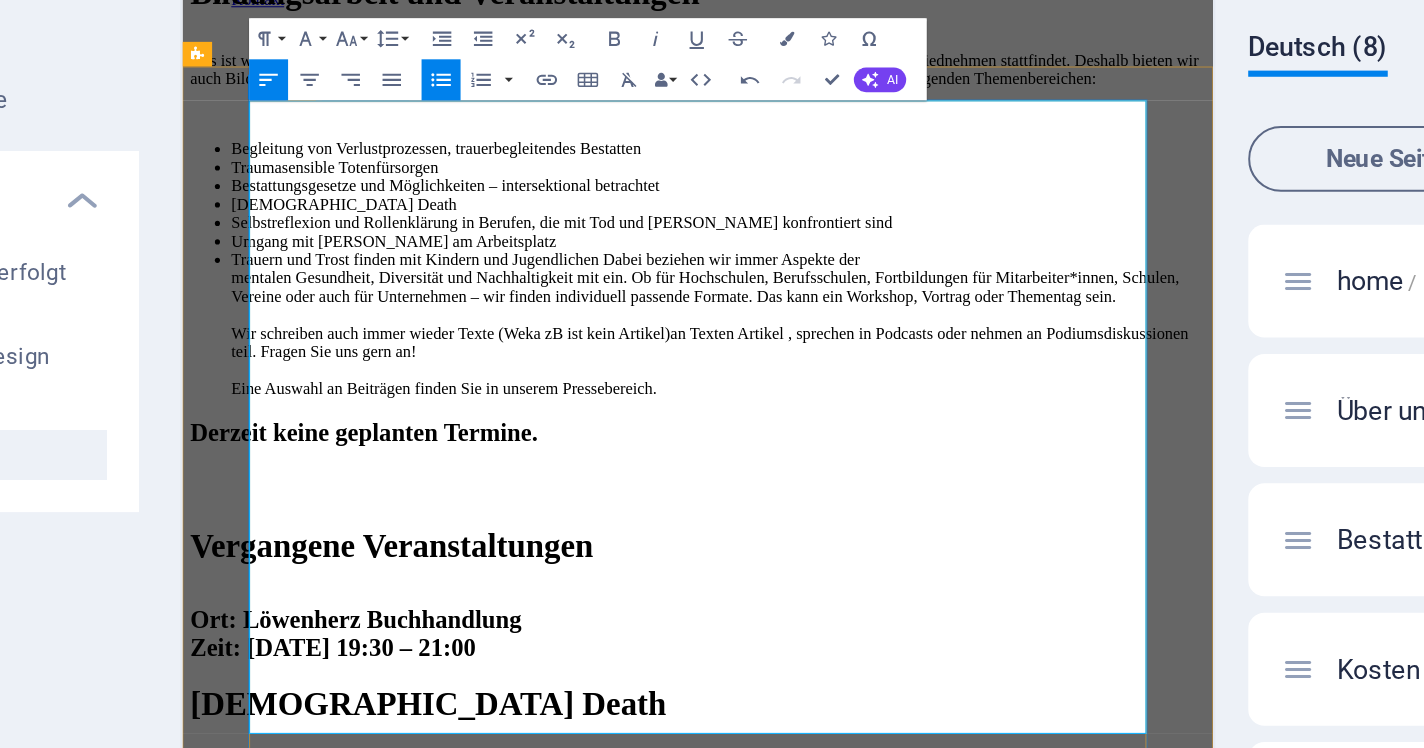click on "Trauern und Trost finden mit Kindern und Jugendlichen Dabei beziehen wir immer Aspekte der  mentalen Gesundheit, Diversität und Nachhaltigkeit mit ein. Ob für Hochschulen, Berufsschulen, Fortbildungen für Mitarbeiter*innen, Schulen, Vereine oder auch für Unternehmen – wir finden individuell passende Formate. Das kann ein Workshop, Vortrag oder Thementag sein.  Wir schreiben auch immer wieder Texte (Weka zB ist kein Artikel)an Texten Artikel , sprechen in Podcasts oder nehmen an Podiumsdiskussionen teil. Fragen Sie uns gern an!  Eine Auswahl an Beiträgen finden Sie in unserem Pressebereich." at bounding box center [704, 313] 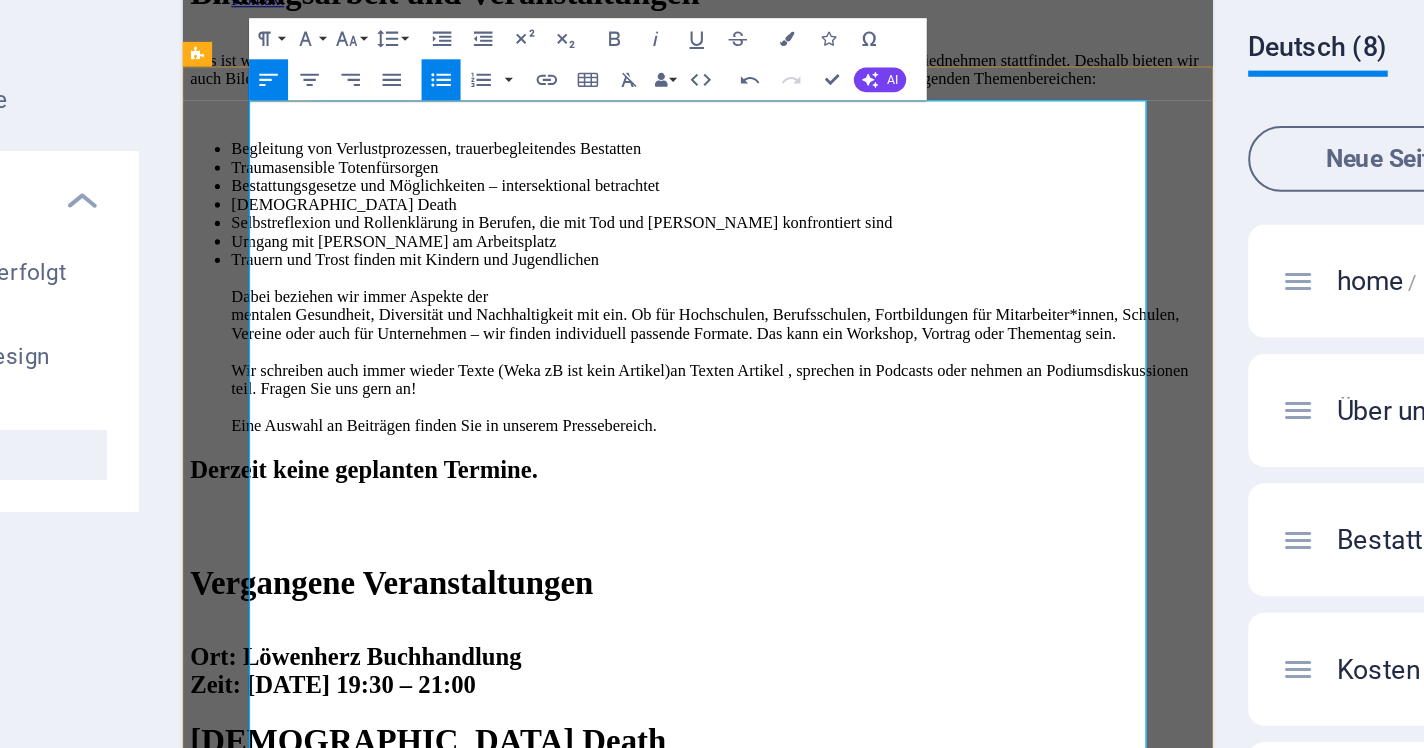 click on "Trauern und Trost finden mit Kindern und Jugendlichen  Dabei beziehen wir immer Aspekte der  mentalen Gesundheit, Diversität und Nachhaltigkeit mit ein. Ob für Hochschulen, Berufsschulen, Fortbildungen für Mitarbeiter*innen, Schulen, Vereine oder auch für Unternehmen – wir finden individuell passende Formate. Das kann ein Workshop, Vortrag oder Thementag sein.  Wir schreiben auch immer wieder Texte (Weka zB ist kein Artikel)an Texten Artikel , sprechen in Podcasts oder nehmen an Podiumsdiskussionen teil. Fragen Sie uns gern an!  Eine Auswahl an Beiträgen finden Sie in unserem Pressebereich." at bounding box center [704, 331] 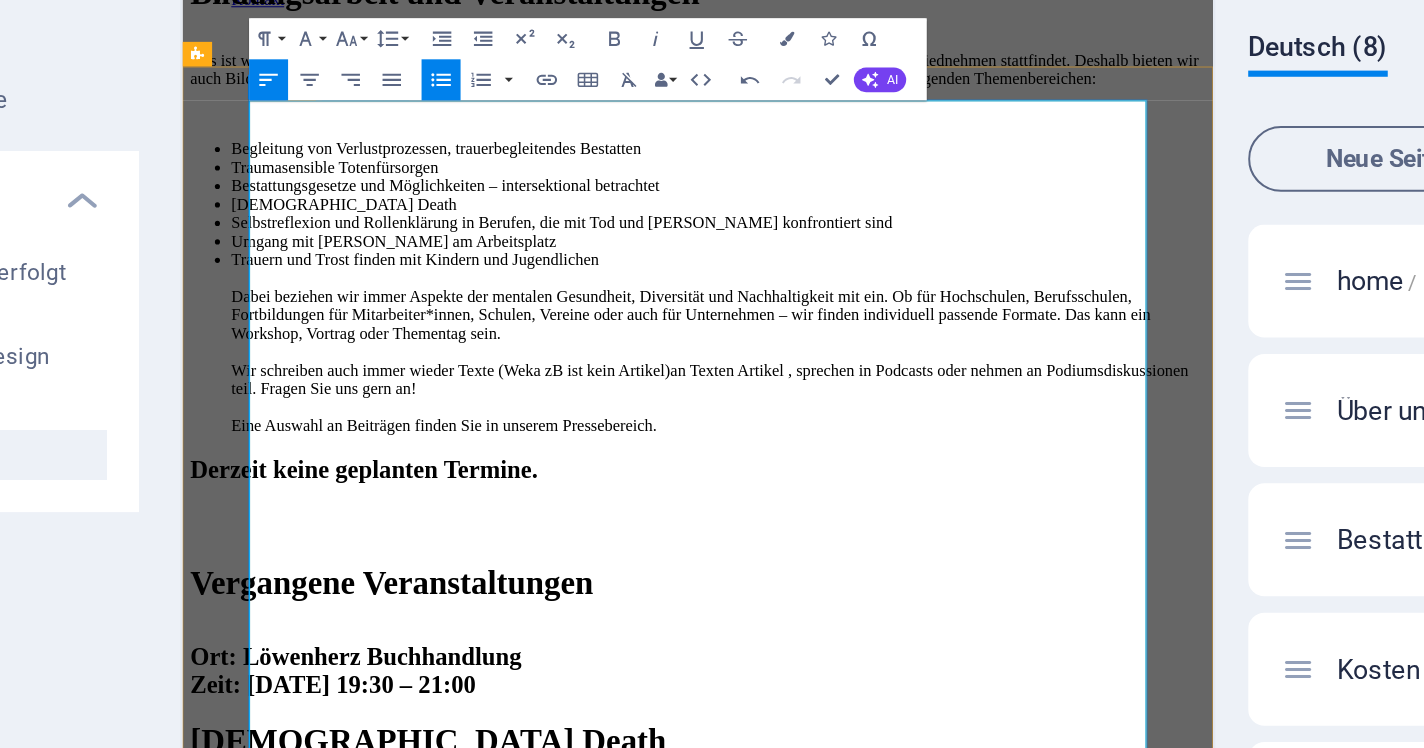 click on "Trauern und Trost finden mit Kindern und Jugendlichen  Dabei beziehen wir immer Aspekte der mentalen Gesundheit, Diversität und Nachhaltigkeit mit ein. Ob für Hochschulen, Berufsschulen, Fortbildungen für Mitarbeiter*innen, Schulen, Vereine oder auch für Unternehmen – wir finden individuell passende Formate. Das kann ein Workshop, Vortrag oder Thementag sein.  Wir schreiben auch immer wieder Texte (Weka zB ist kein Artikel)an Texten Artikel , sprechen in Podcasts oder nehmen an Podiumsdiskussionen teil. Fragen Sie uns gern an!  Eine Auswahl an Beiträgen finden Sie in unserem Pressebereich." at bounding box center (704, 331) 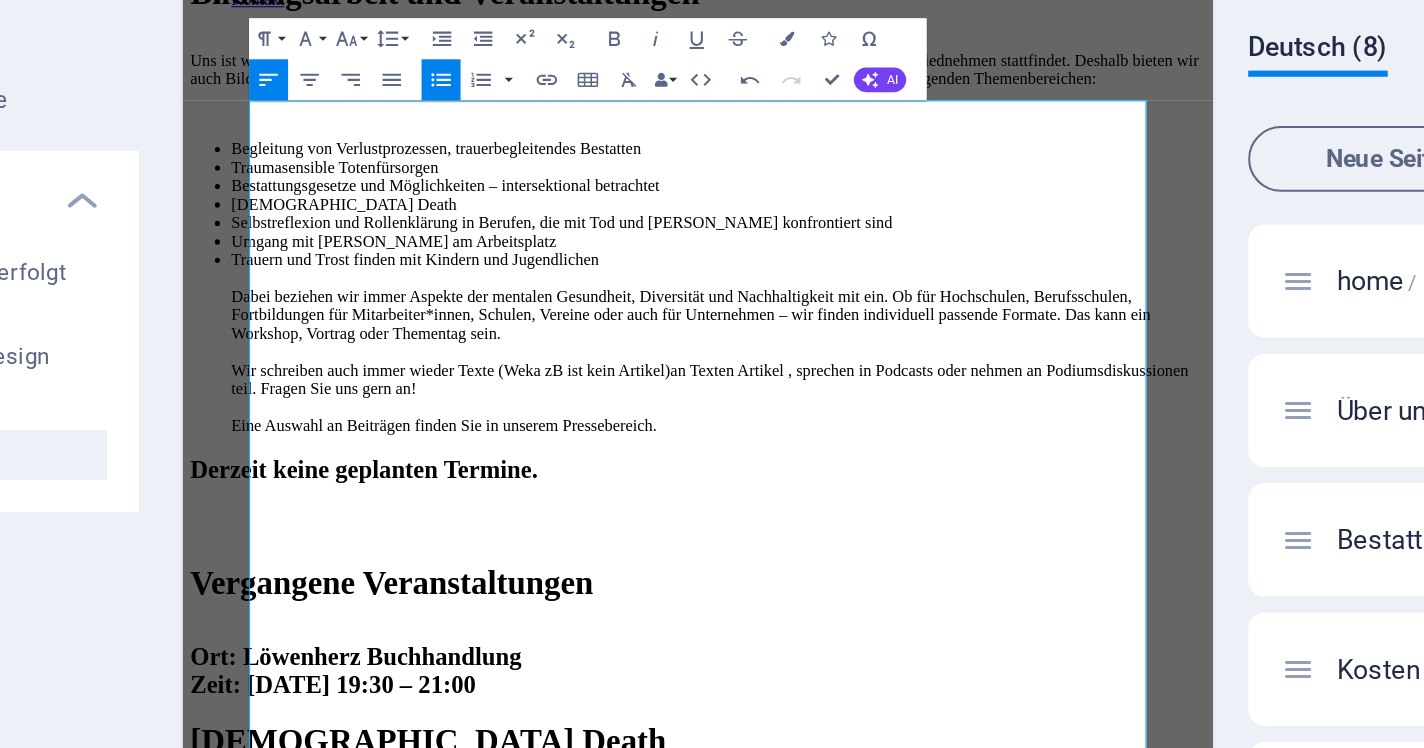 click 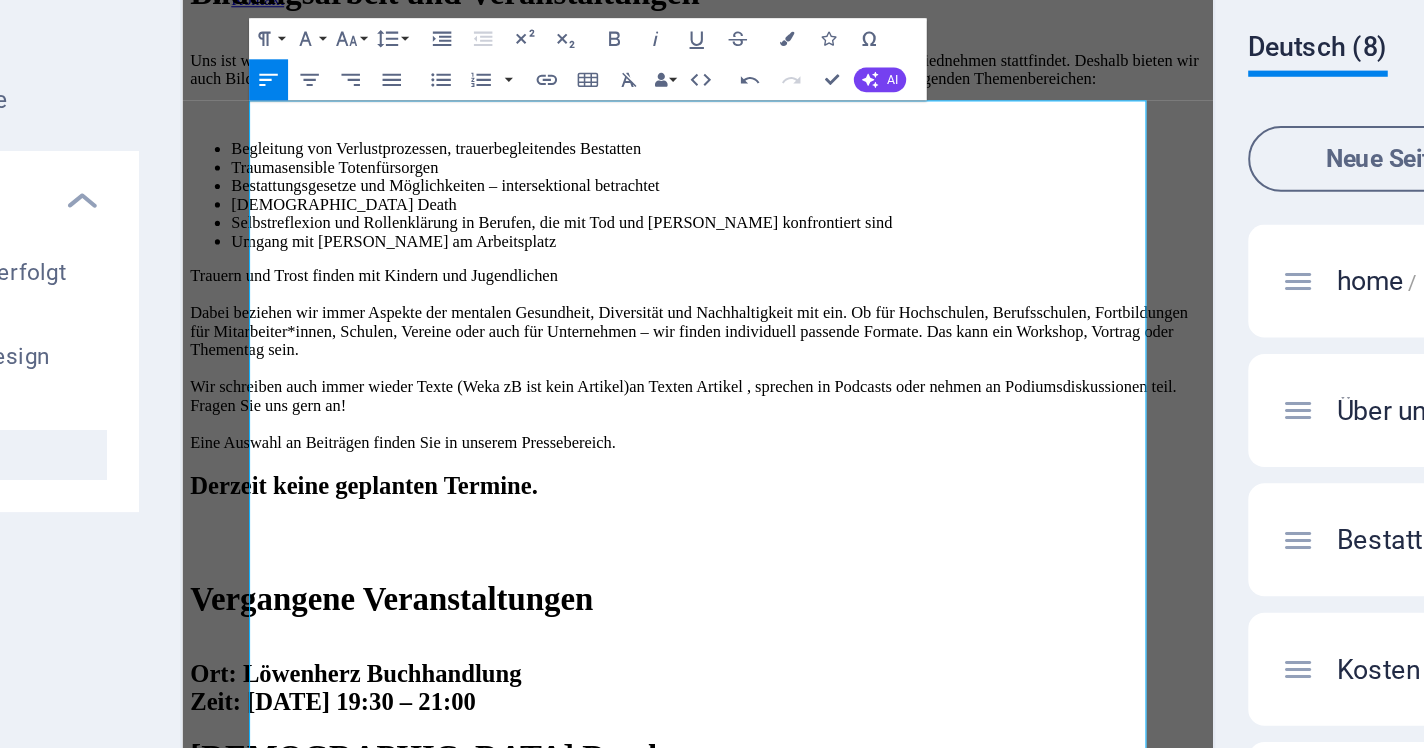 scroll, scrollTop: 19264, scrollLeft: 15, axis: both 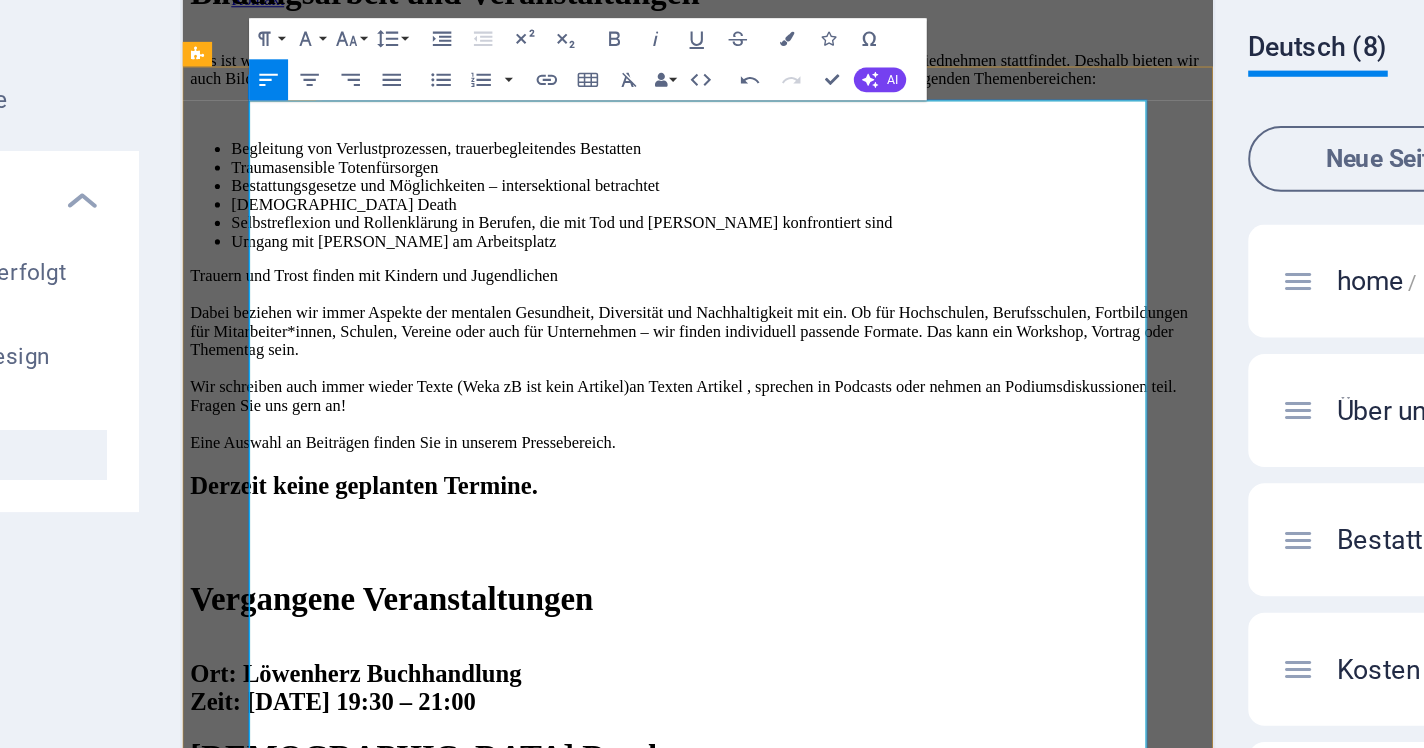 click on "Trauern und Trost finden mit Kindern und Jugendlichen  Dabei beziehen wir immer Aspekte der mentalen Gesundheit, Diversität und Nachhaltigkeit mit ein. Ob für Hochschulen, Berufsschulen, Fortbildungen für Mitarbeiter*innen, Schulen, Vereine oder auch für Unternehmen – wir finden individuell passende Formate. Das kann ein Workshop, Vortrag oder Thementag sein.  Wir schreiben auch immer wieder Texte (Weka zB ist kein Artikel)an Texten Artikel , sprechen in Podcasts oder nehmen an Podiumsdiskussionen teil. Fragen Sie uns gern an!  Eine Auswahl an Beiträgen finden Sie in unserem Pressebereich." at bounding box center (684, 347) 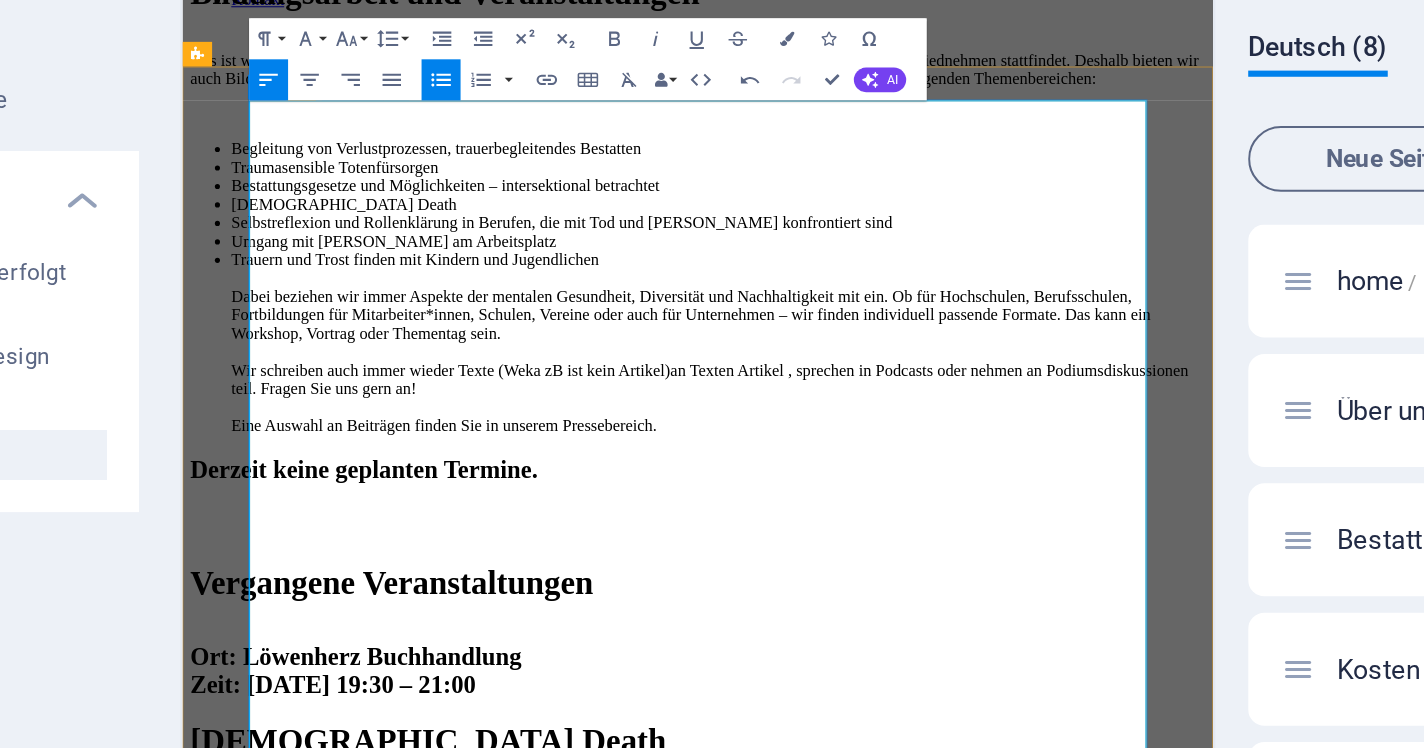 click on "Trauern und Trost finden mit Kindern und Jugendlichen  Dabei beziehen wir immer Aspekte der mentalen Gesundheit, Diversität und Nachhaltigkeit mit ein. Ob für Hochschulen, Berufsschulen, Fortbildungen für Mitarbeiter*innen, Schulen, Vereine oder auch für Unternehmen – wir finden individuell passende Formate. Das kann ein Workshop, Vortrag oder Thementag sein.  Wir schreiben auch immer wieder Texte (Weka zB ist kein Artikel)an Texten Artikel , sprechen in Podcasts oder nehmen an Podiumsdiskussionen teil. Fragen Sie uns gern an!  Eine Auswahl an Beiträgen finden Sie in unserem Pressebereich." at bounding box center (704, 331) 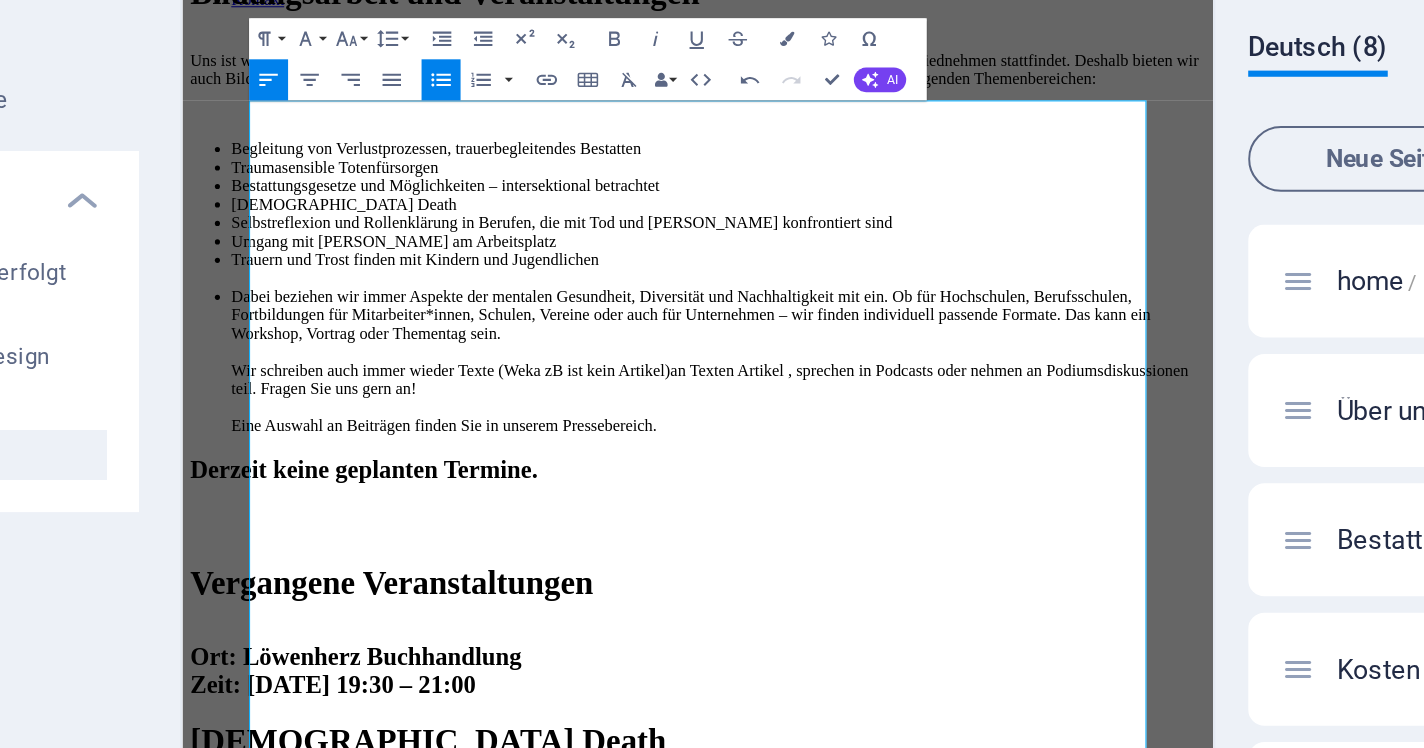 scroll, scrollTop: 19264, scrollLeft: 15, axis: both 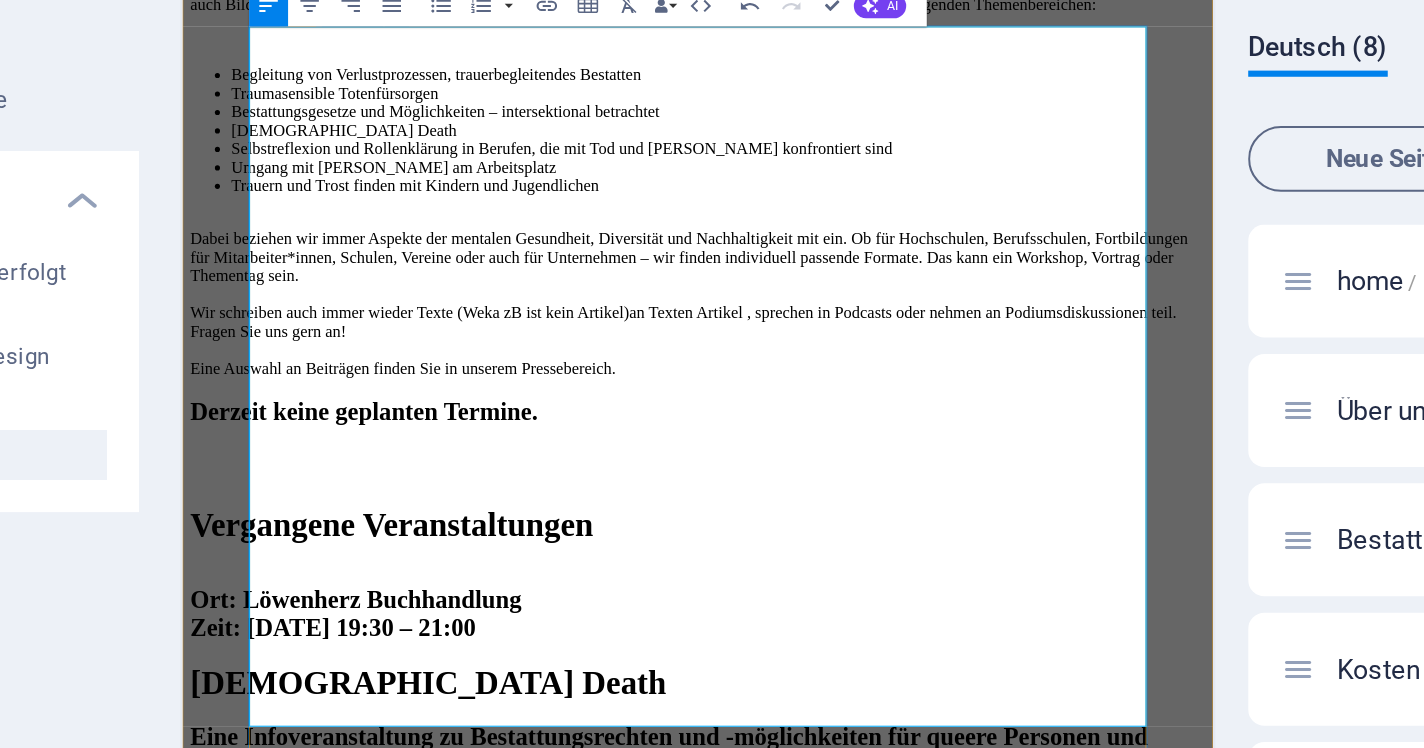 click on "Dabei beziehen wir immer Aspekte der mentalen Gesundheit, Diversität und Nachhaltigkeit mit ein. Ob für Hochschulen, Berufsschulen, Fortbildungen für Mitarbeiter*innen, Schulen, Vereine oder auch für Unternehmen – wir finden individuell passende Formate. Das kann ein Workshop, Vortrag oder Thementag sein.  Wir schreiben auch immer wieder Texte (Weka zB ist kein Artikel)an Texten Artikel , sprechen in Podcasts oder nehmen an Podiumsdiskussionen teil. Fragen Sie uns gern an!  Eine Auswahl an Beiträgen finden Sie in unserem Pressebereich." at bounding box center (684, 293) 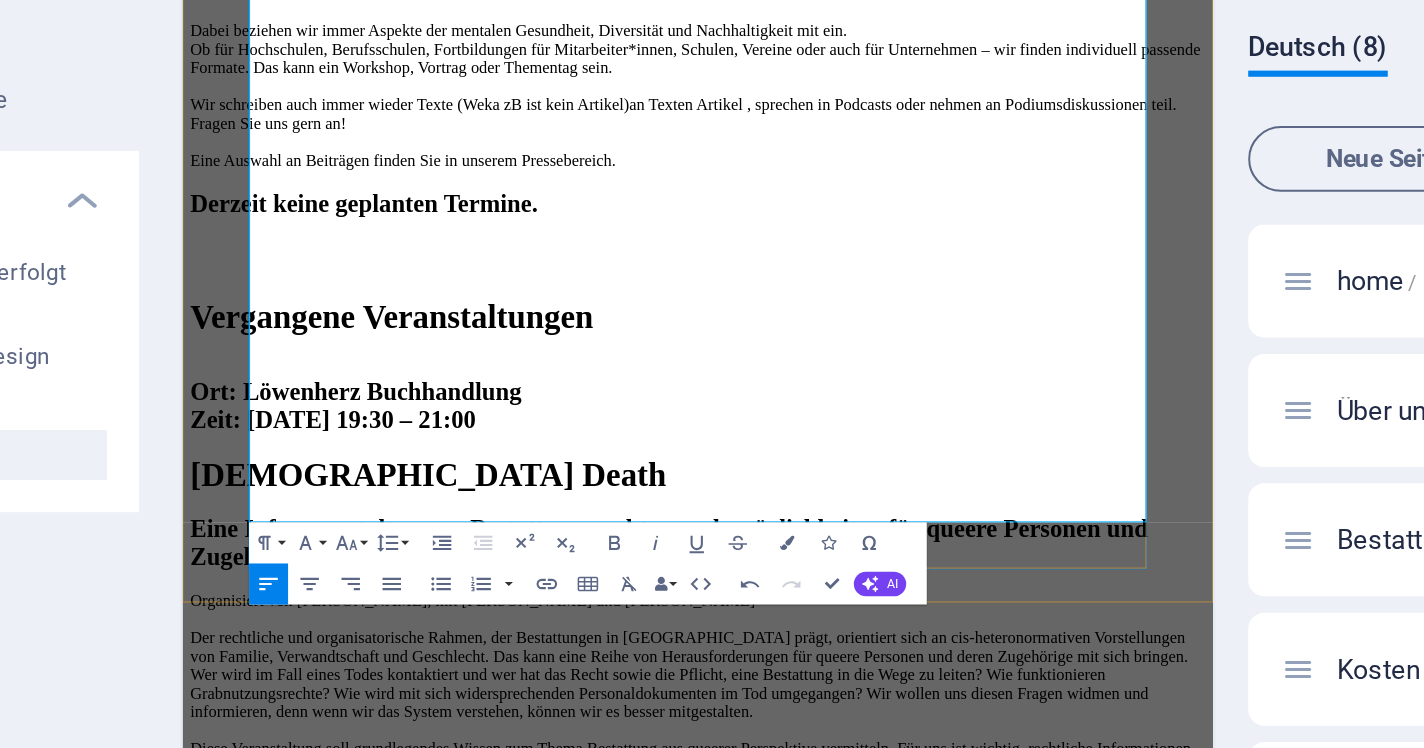 scroll, scrollTop: 362, scrollLeft: 0, axis: vertical 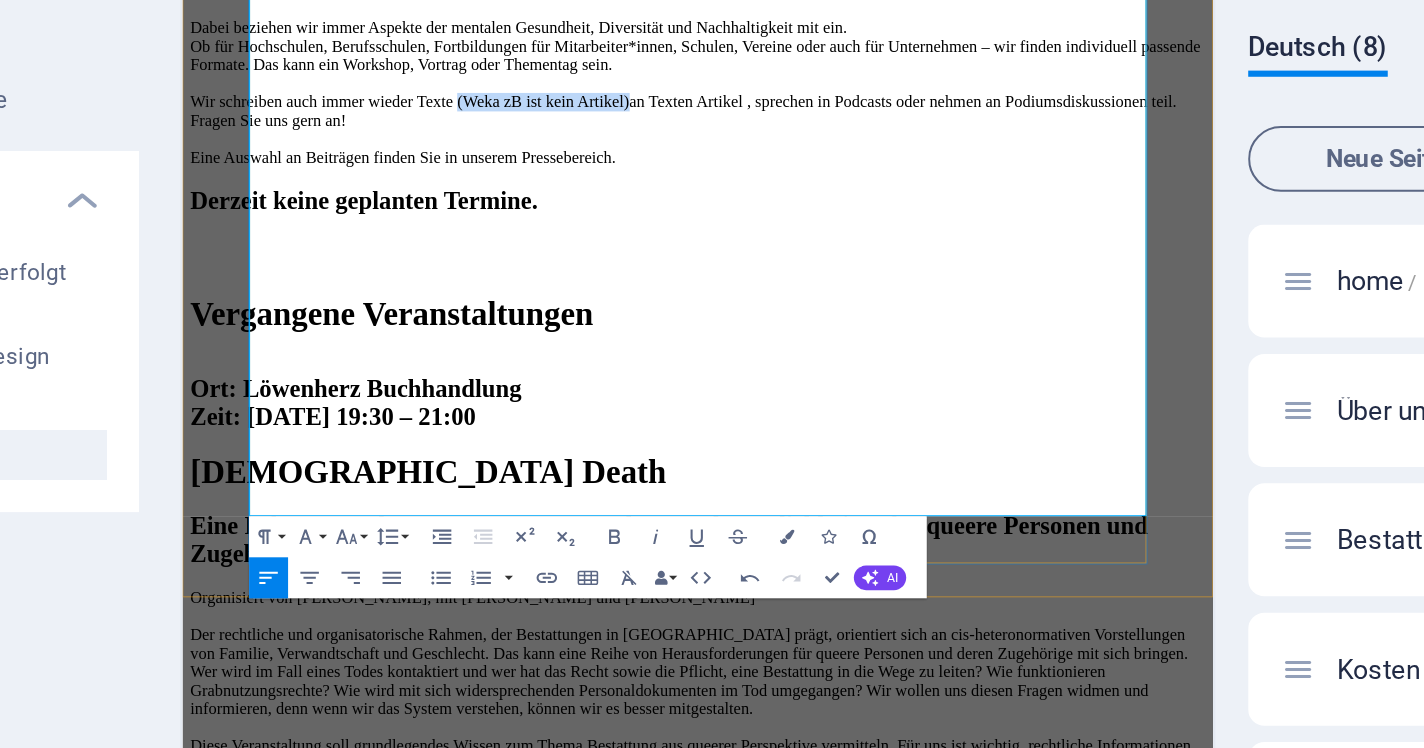 drag, startPoint x: 796, startPoint y: 390, endPoint x: 585, endPoint y: 389, distance: 211.00237 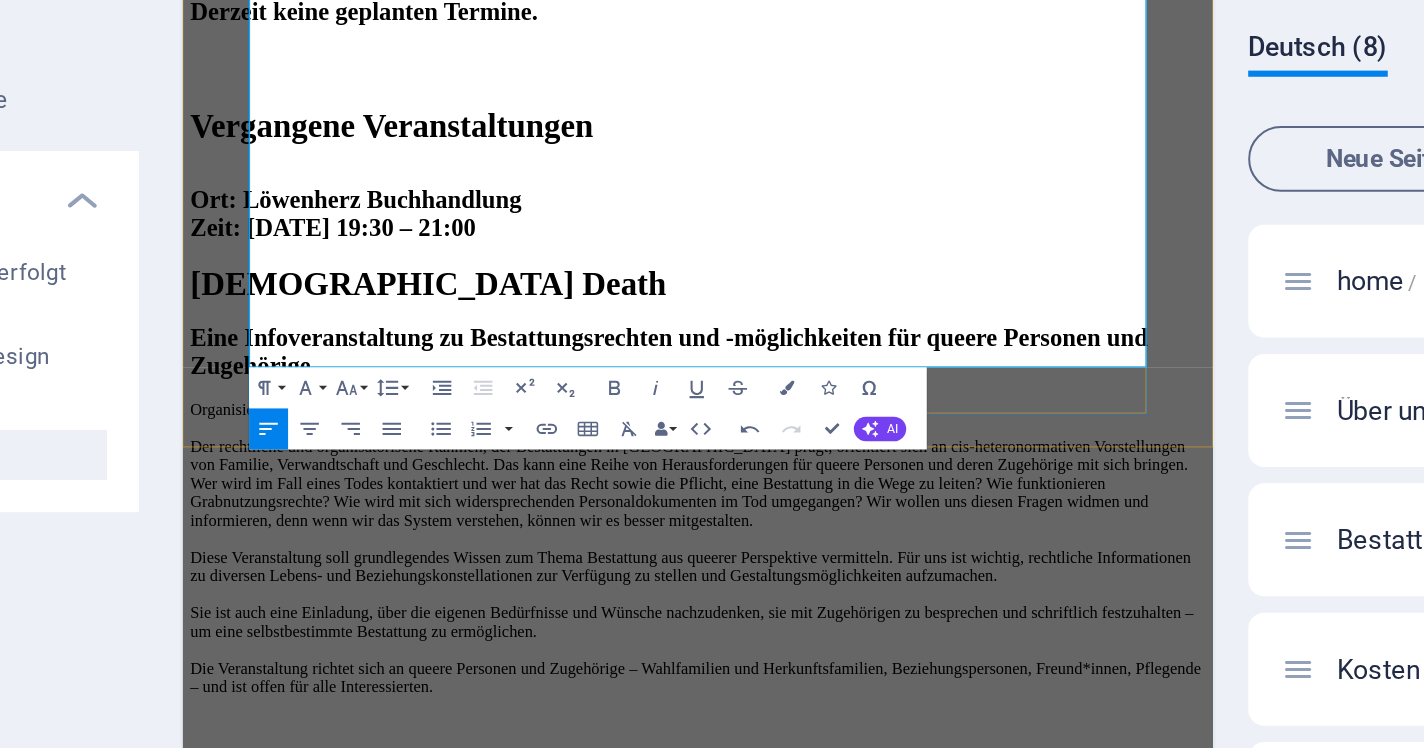 scroll, scrollTop: 535, scrollLeft: 0, axis: vertical 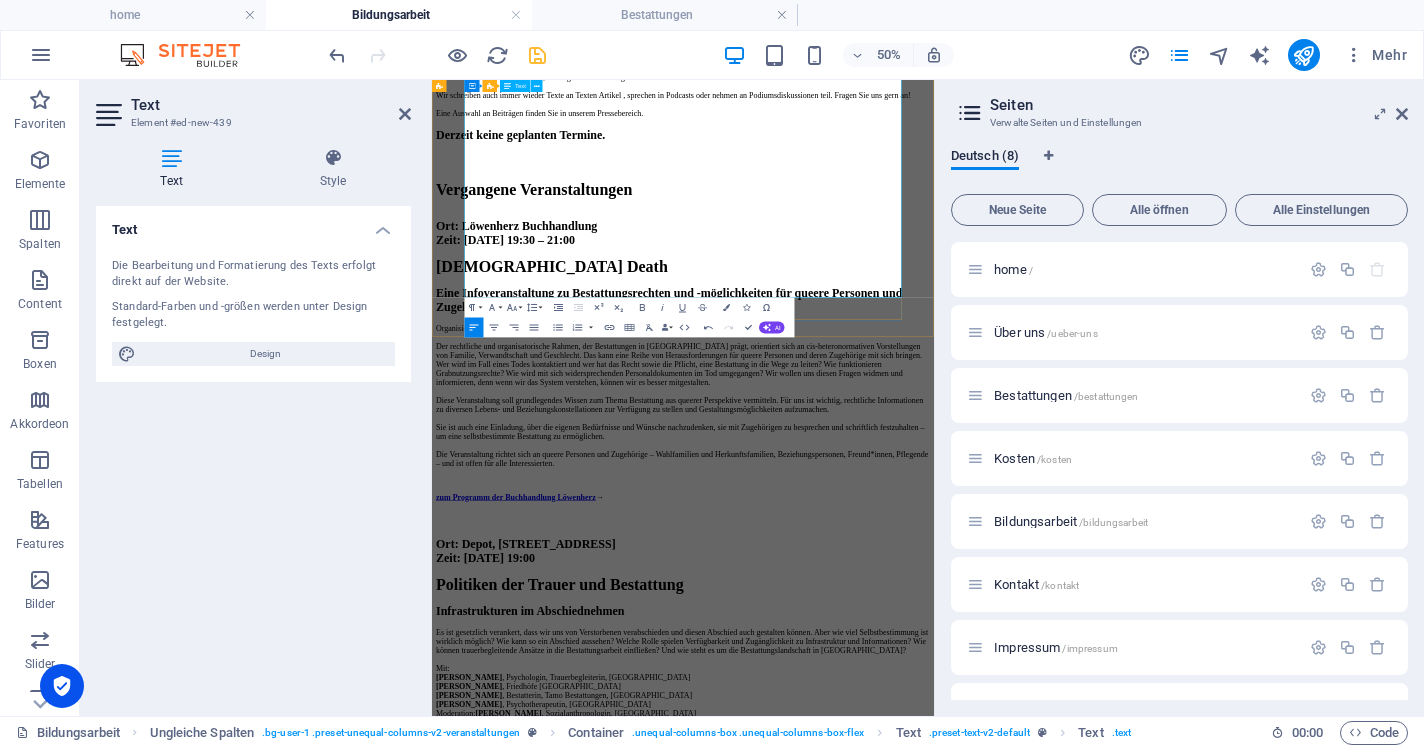 click at bounding box center [537, 55] 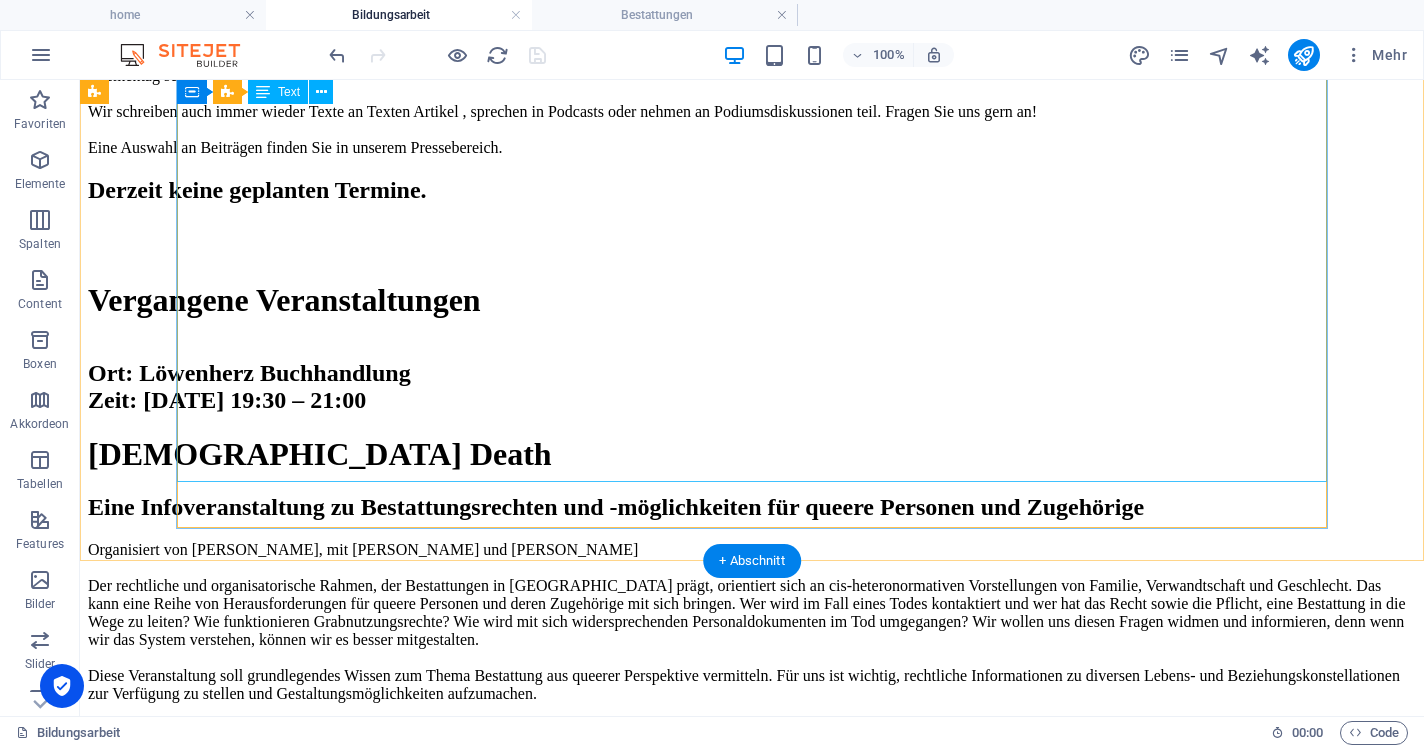 click on "Uns ist wichtig, dass im gesellschaftlichen Diskurs mehr Austausch und Wissensvermittlung zum Thema Abschiednehmen stattfindet. Deshalb bieten wir auch Bildungsarbeit in unterschiedlichen Formaten an und organisieren unterschiedliche Veranstaltungen zu folgenden Themenbereichen: Begleitung von Verlustprozessen, trauerbegleitendes Bestatten Traumasensible Totenfürsorgen Bestattungsgesetze und Möglichkeiten – intersektional betrachtet  [DEMOGRAPHIC_DATA] Death Selbstreflexion und Rollenklärung in Berufen, die mit Tod und Trauer konfrontiert sind Umgang mit Trauer am Arbeitsplatz Trauern und Trost finden mit Kindern und Jugendlichen  Dabei beziehen wir immer Aspekte der mentalen Gesundheit, Diversität und Nachhaltigkeit mit ein.  Ob für Hochschulen, Berufsschulen, Fortbildungen für Mitarbeiter*innen, Schulen, Vereine oder auch für Unternehmen – wir finden individuell passende Formate. Das kann ein Workshop, Vortrag oder Thementag sein.  Eine Auswahl an Beiträgen finden Sie in unserem Pressebereich." at bounding box center (752, -29) 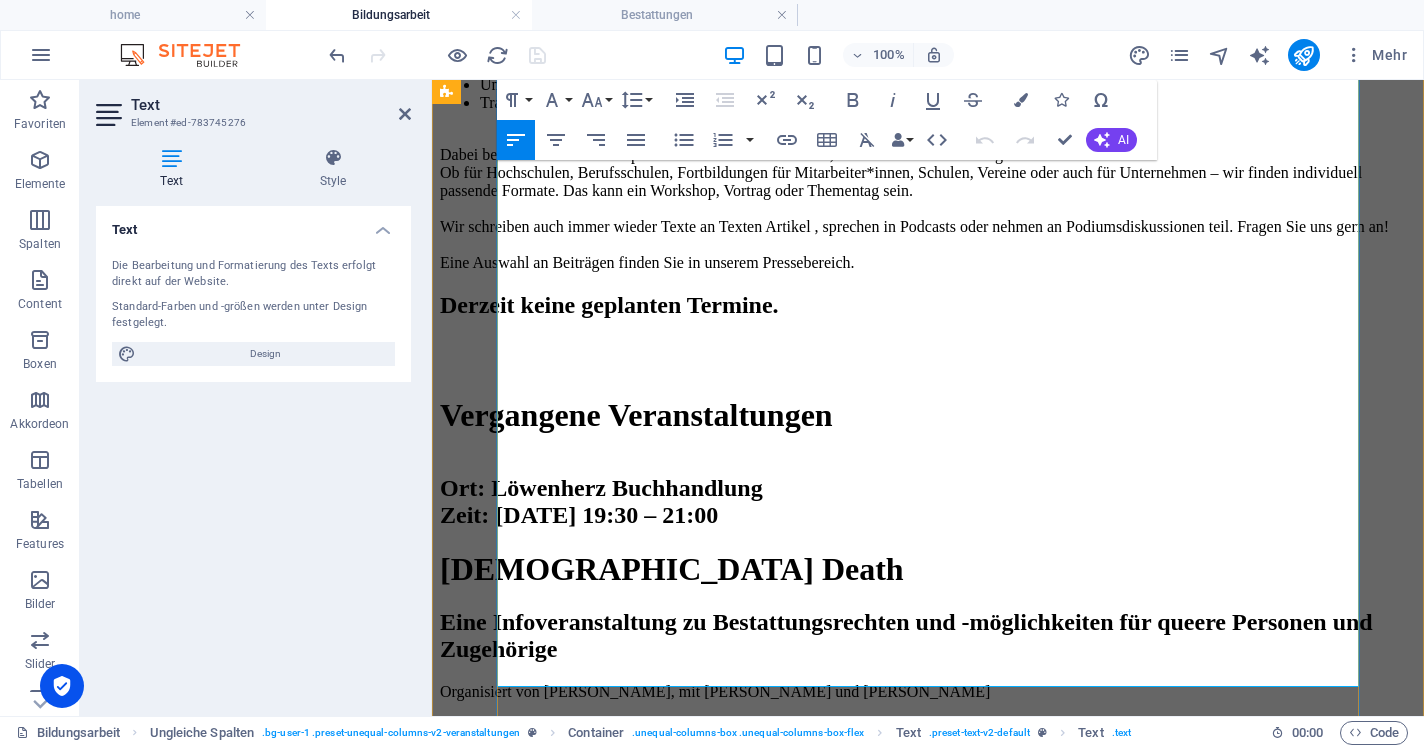 scroll, scrollTop: 564, scrollLeft: 0, axis: vertical 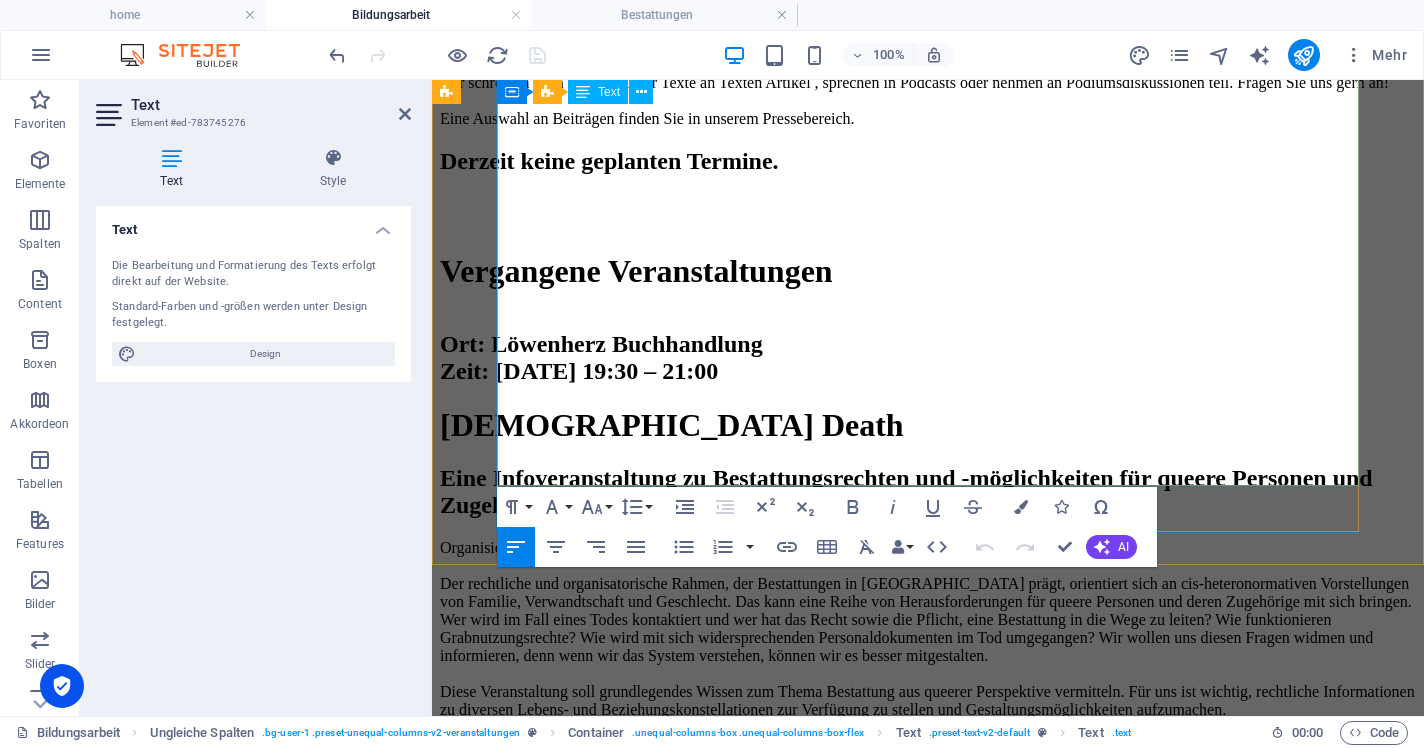 click on "Dabei beziehen wir immer Aspekte der mentalen Gesundheit, Diversität und Nachhaltigkeit mit ein.  Ob für Hochschulen, Berufsschulen, Fortbildungen für Mitarbeiter*innen, Schulen, Vereine oder auch für Unternehmen – wir finden individuell passende Formate. Das kann ein Workshop, Vortrag oder Thementag sein.  Wir schreiben auch immer wieder Texte an Texten Artikel , sprechen in Podcasts oder nehmen an Podiumsdiskussionen teil. Fragen Sie uns gern an!  Eine Auswahl an Beiträgen finden Sie in unserem Pressebereich." at bounding box center (928, 65) 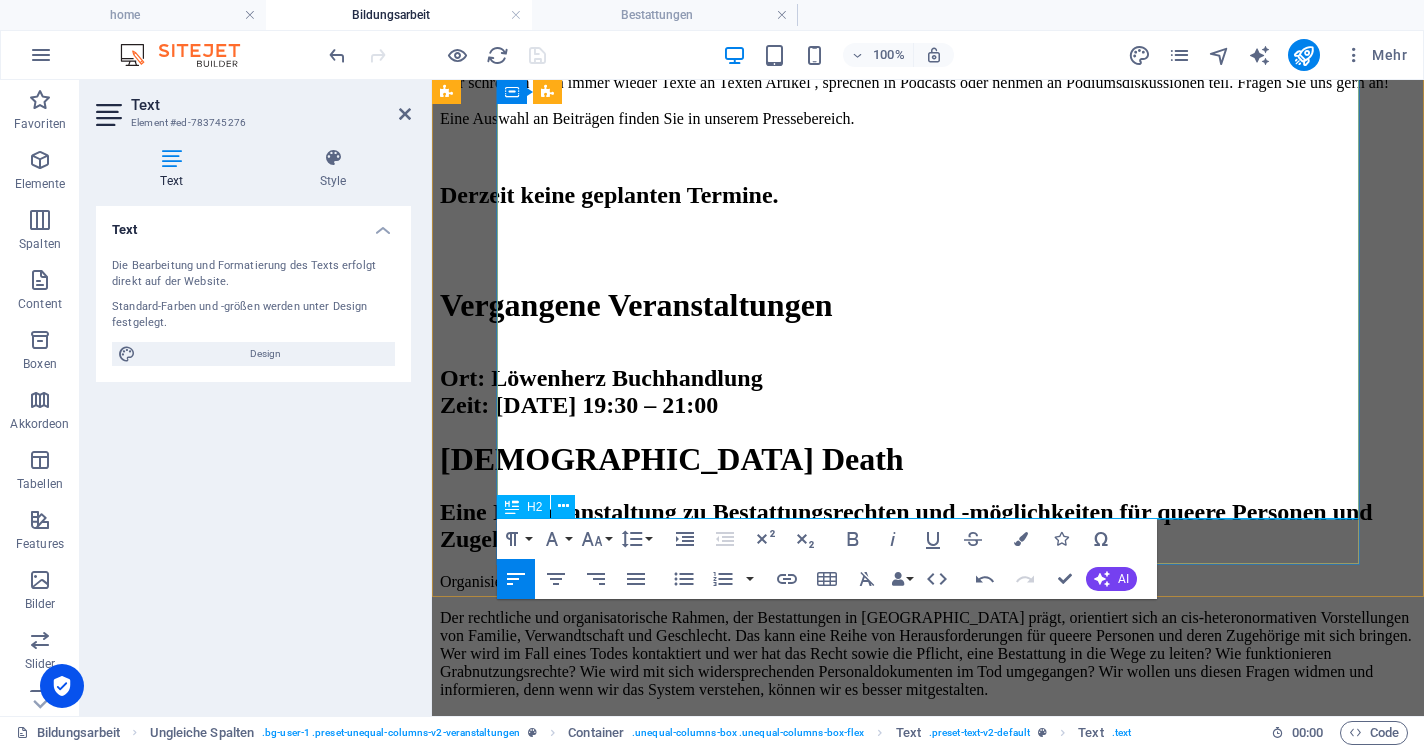 click on "Derzeit keine geplanten Termine." at bounding box center (928, 195) 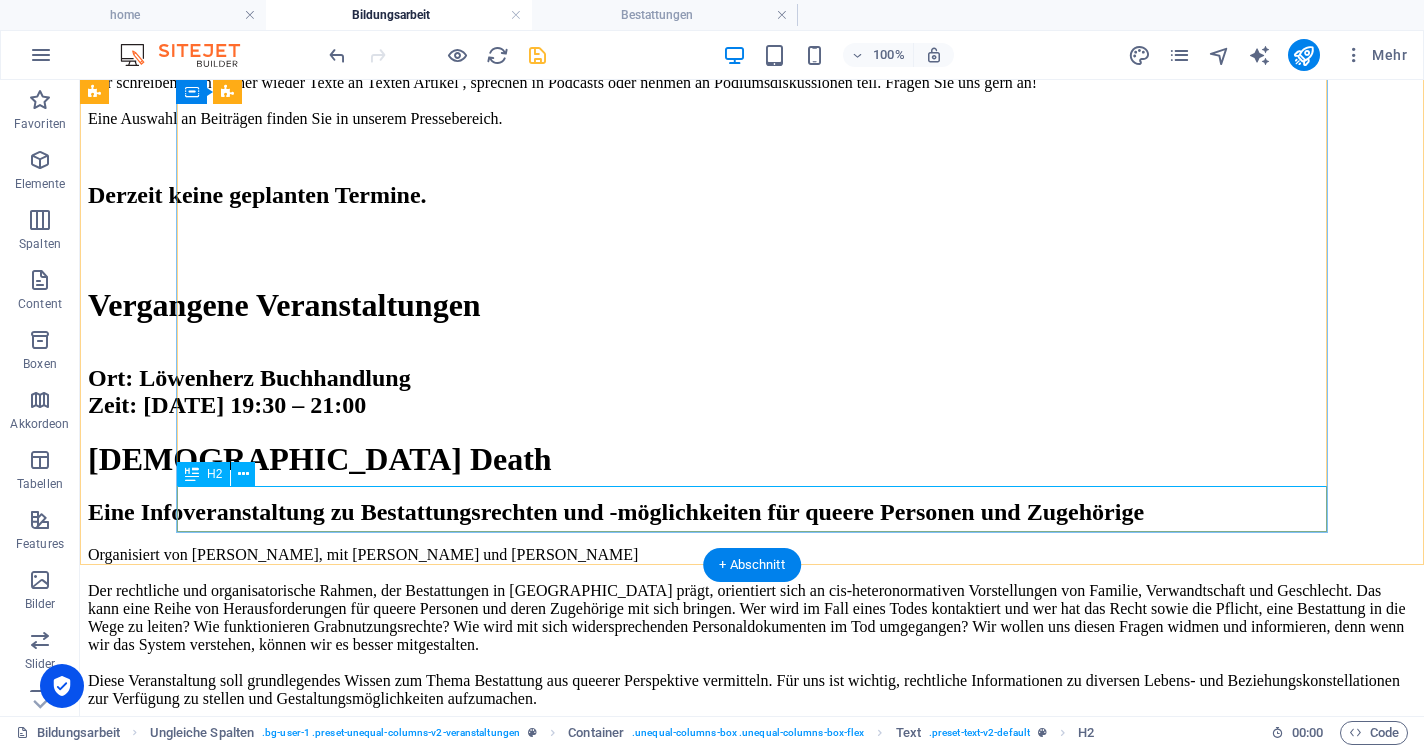 click on "Derzeit keine geplanten Termine." at bounding box center [752, 195] 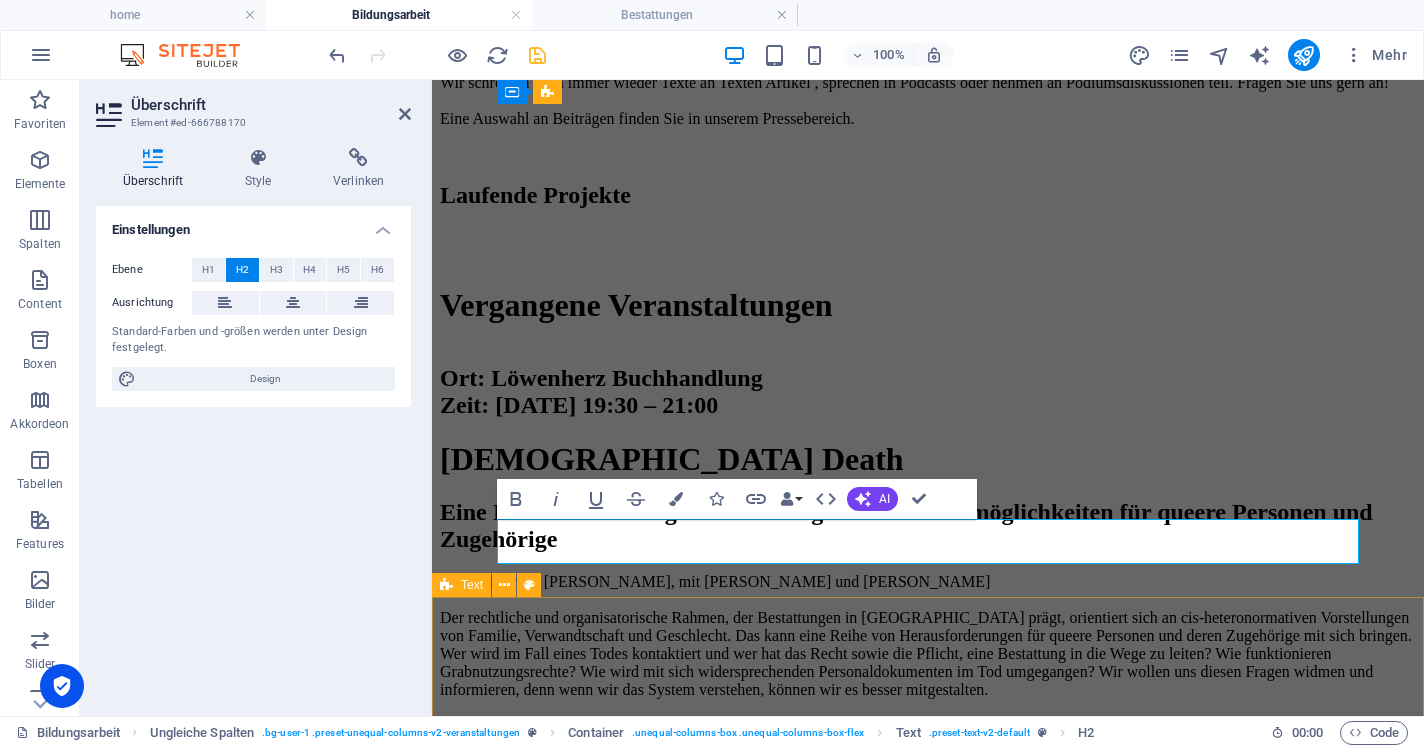 scroll, scrollTop: 0, scrollLeft: 10, axis: horizontal 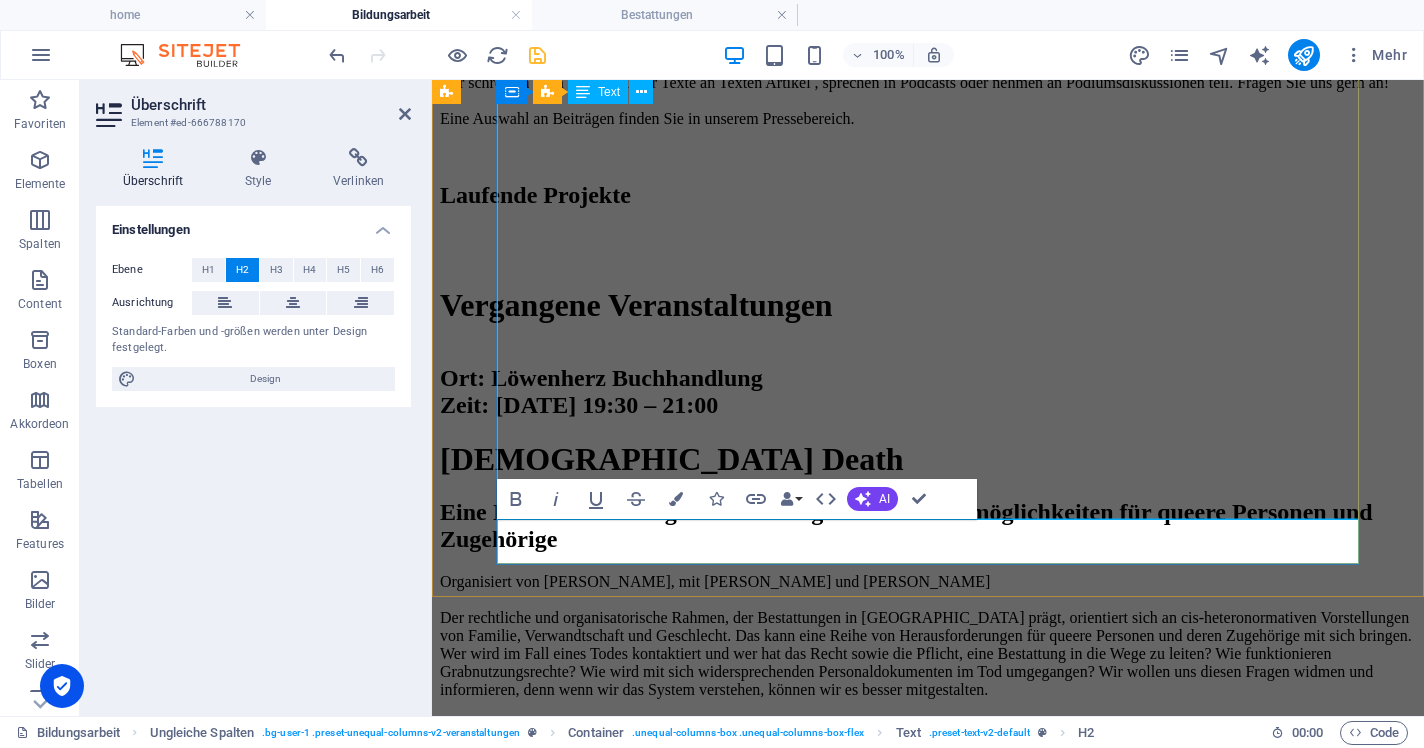 click on "Uns ist wichtig, dass im gesellschaftlichen Diskurs mehr Austausch und Wissensvermittlung zum Thema Abschiednehmen stattfindet. Deshalb bieten wir auch Bildungsarbeit in unterschiedlichen Formaten an und organisieren unterschiedliche Veranstaltungen zu folgenden Themenbereichen: Begleitung von Verlustprozessen, trauerbegleitendes Bestatten Traumasensible Totenfürsorgen Bestattungsgesetze und Möglichkeiten – intersektional betrachtet  [DEMOGRAPHIC_DATA] Death Selbstreflexion und Rollenklärung in Berufen, die mit Tod und Trauer konfrontiert sind Umgang mit Trauer am Arbeitsplatz Trauern und Trost finden mit Kindern und Jugendlichen  Dabei beziehen wir immer Aspekte der mentalen Gesundheit, Diversität und Nachhaltigkeit mit ein.  Ob für Hochschulen, Berufsschulen, Fortbildungen für Mitarbeiter*innen, Schulen, Vereine oder auch für Unternehmen – wir finden individuell passende Formate. Das kann ein Workshop, Vortrag oder Thementag sein.  Eine Auswahl an Beiträgen finden Sie in unserem Pressebereich." at bounding box center (928, -41) 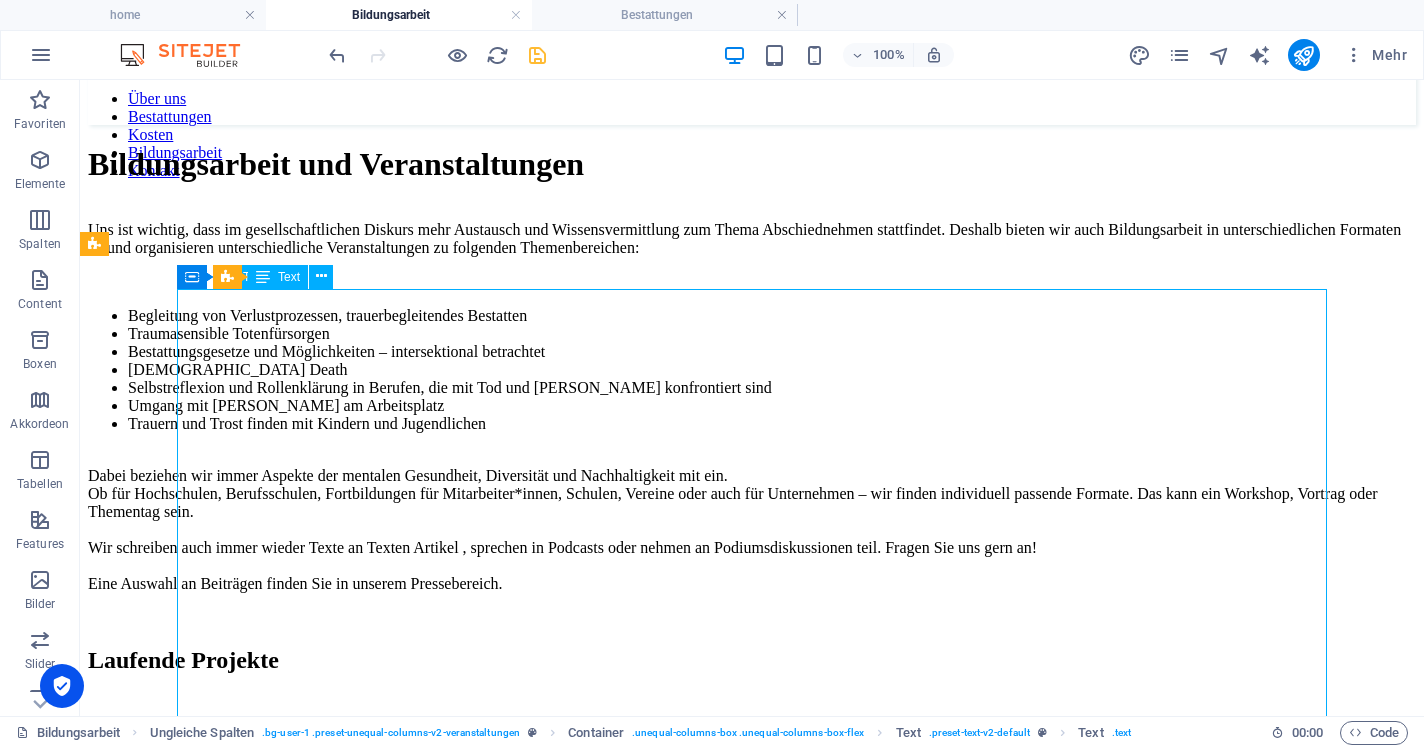 scroll, scrollTop: 66, scrollLeft: 0, axis: vertical 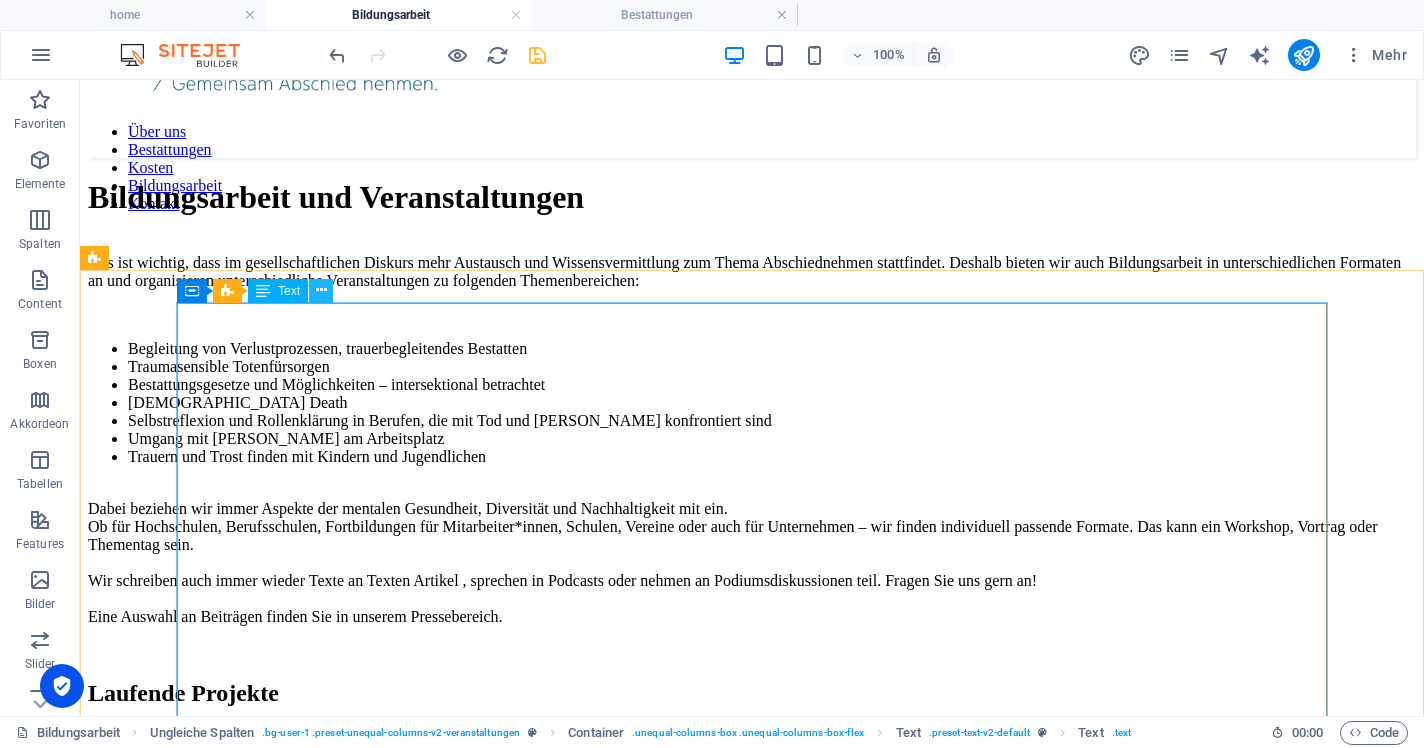 click at bounding box center [321, 290] 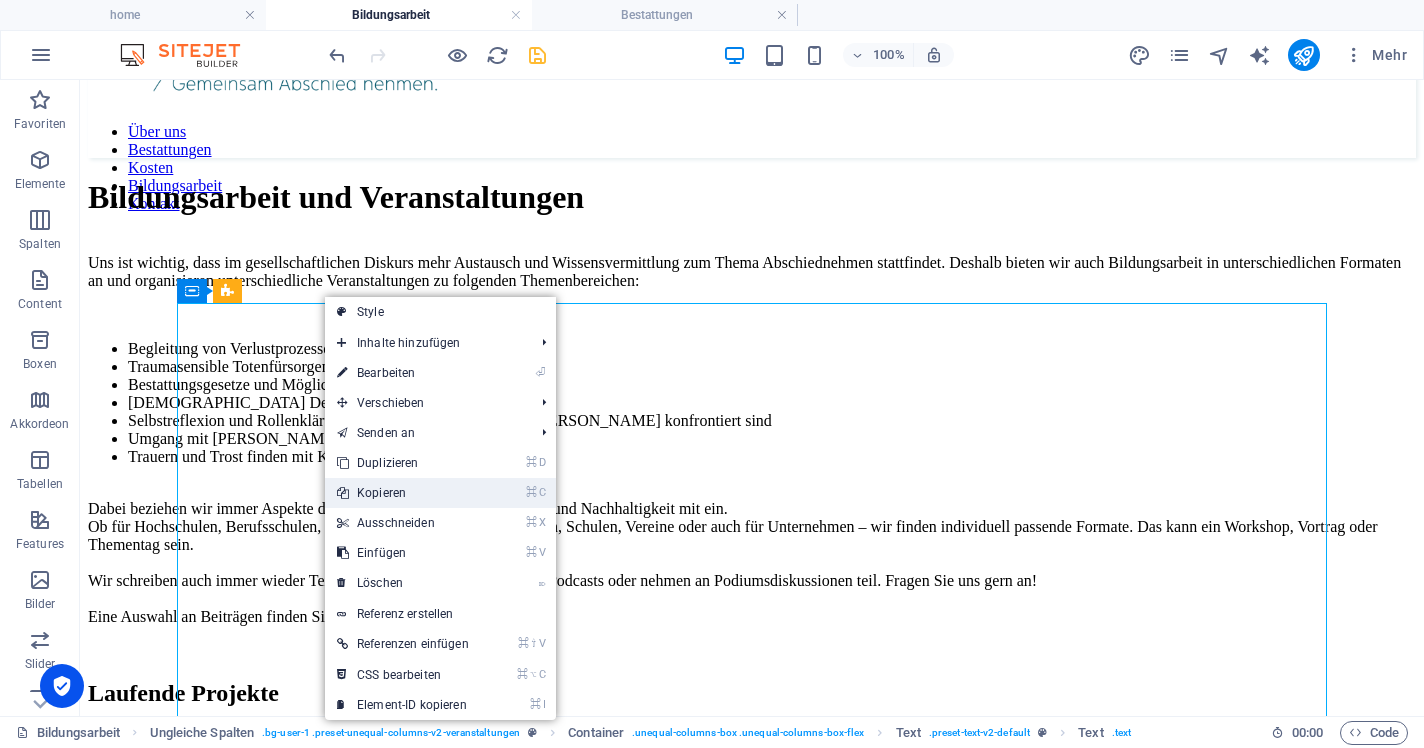 click on "⌘ C  Kopieren" at bounding box center [403, 493] 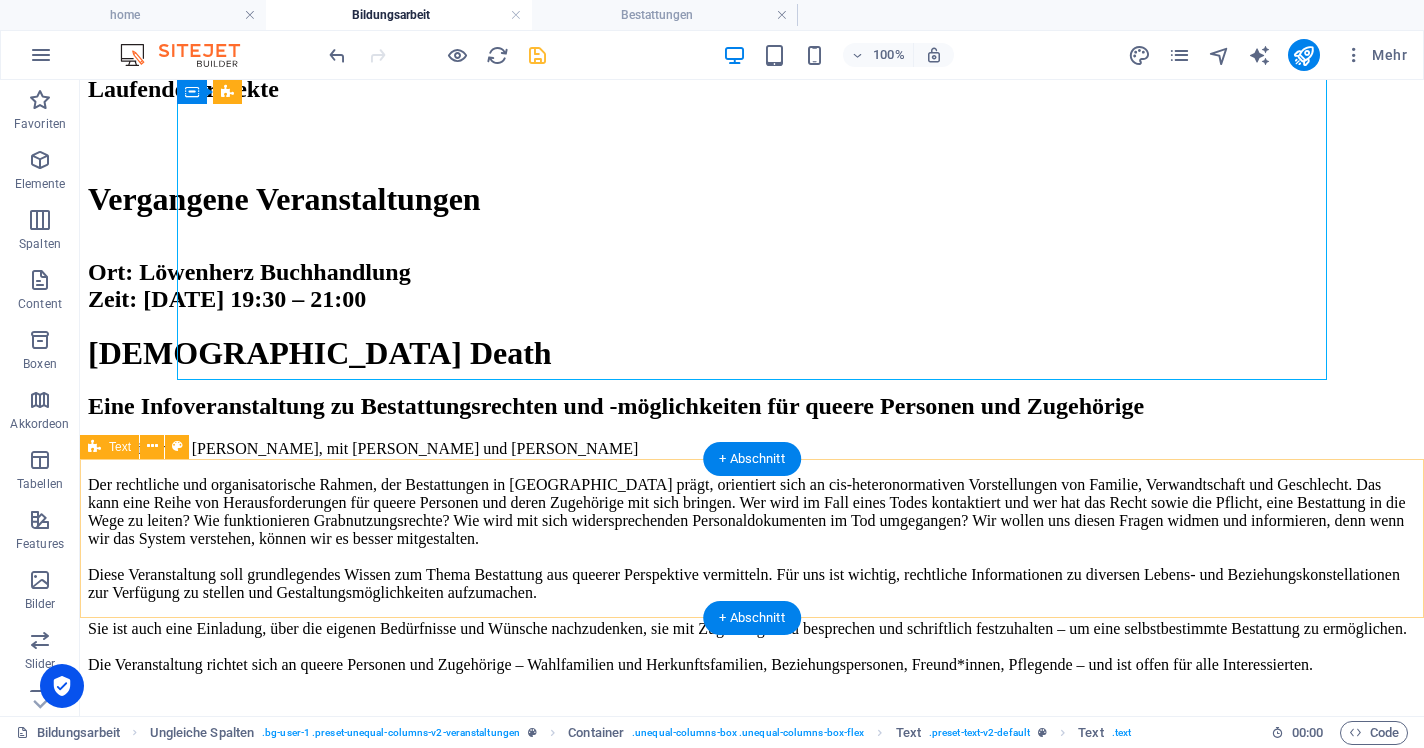 scroll, scrollTop: 669, scrollLeft: 0, axis: vertical 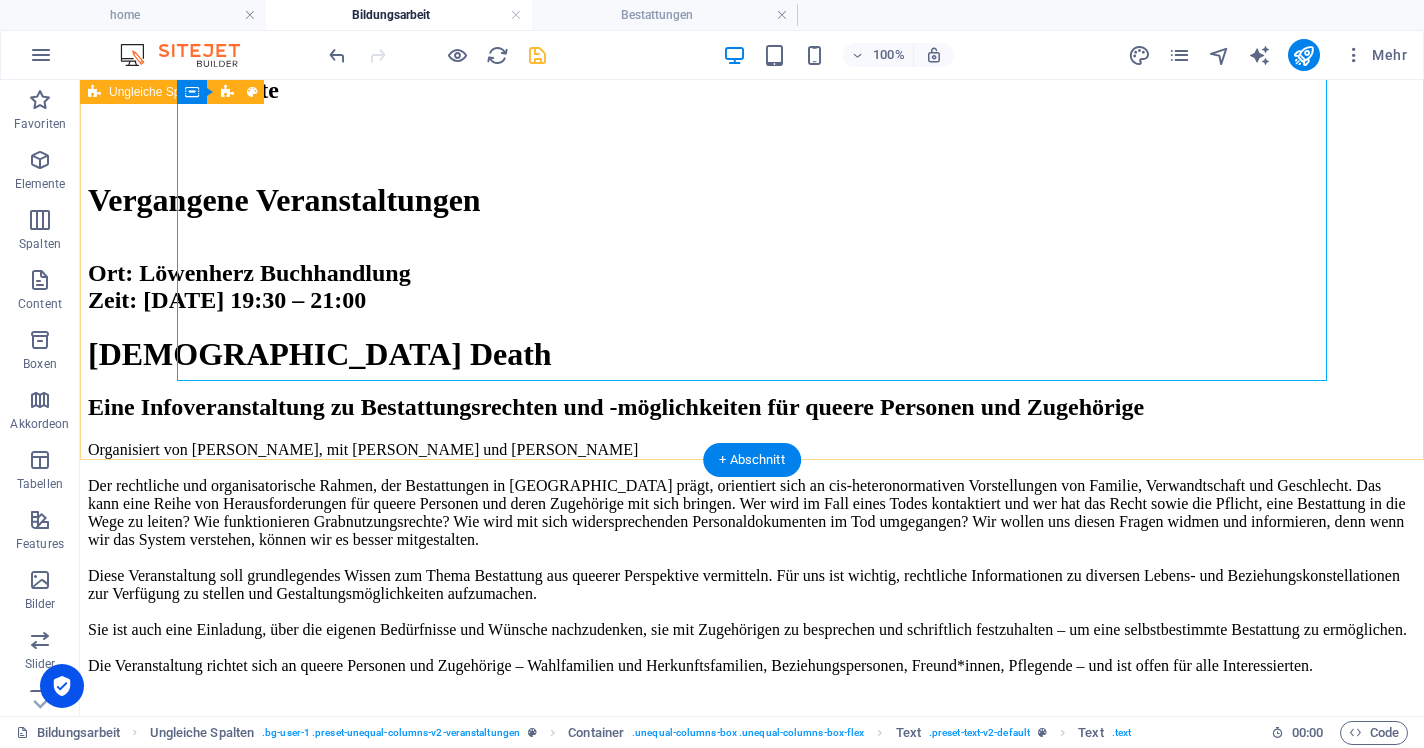 click on "Uns ist wichtig, dass im gesellschaftlichen Diskurs mehr Austausch und Wissensvermittlung zum Thema Abschiednehmen stattfindet. Deshalb bieten wir auch Bildungsarbeit in unterschiedlichen Formaten an und organisieren unterschiedliche Veranstaltungen zu folgenden Themenbereichen: Begleitung von Verlustprozessen, trauerbegleitendes Bestatten Traumasensible Totenfürsorgen Bestattungsgesetze und Möglichkeiten – intersektional betrachtet  [DEMOGRAPHIC_DATA] Death Selbstreflexion und Rollenklärung in Berufen, die mit Tod und Trauer konfrontiert sind Umgang mit Trauer am Arbeitsplatz Trauern und Trost finden mit Kindern und Jugendlichen  Dabei beziehen wir immer Aspekte der mentalen Gesundheit, Diversität und Nachhaltigkeit mit ein.  Ob für Hochschulen, Berufsschulen, Fortbildungen für Mitarbeiter*innen, Schulen, Vereine oder auch für Unternehmen – wir finden individuell passende Formate. Das kann ein Workshop, Vortrag oder Thementag sein.  Eine Auswahl an Beiträgen finden Sie in unserem Pressebereich." at bounding box center [752, -121] 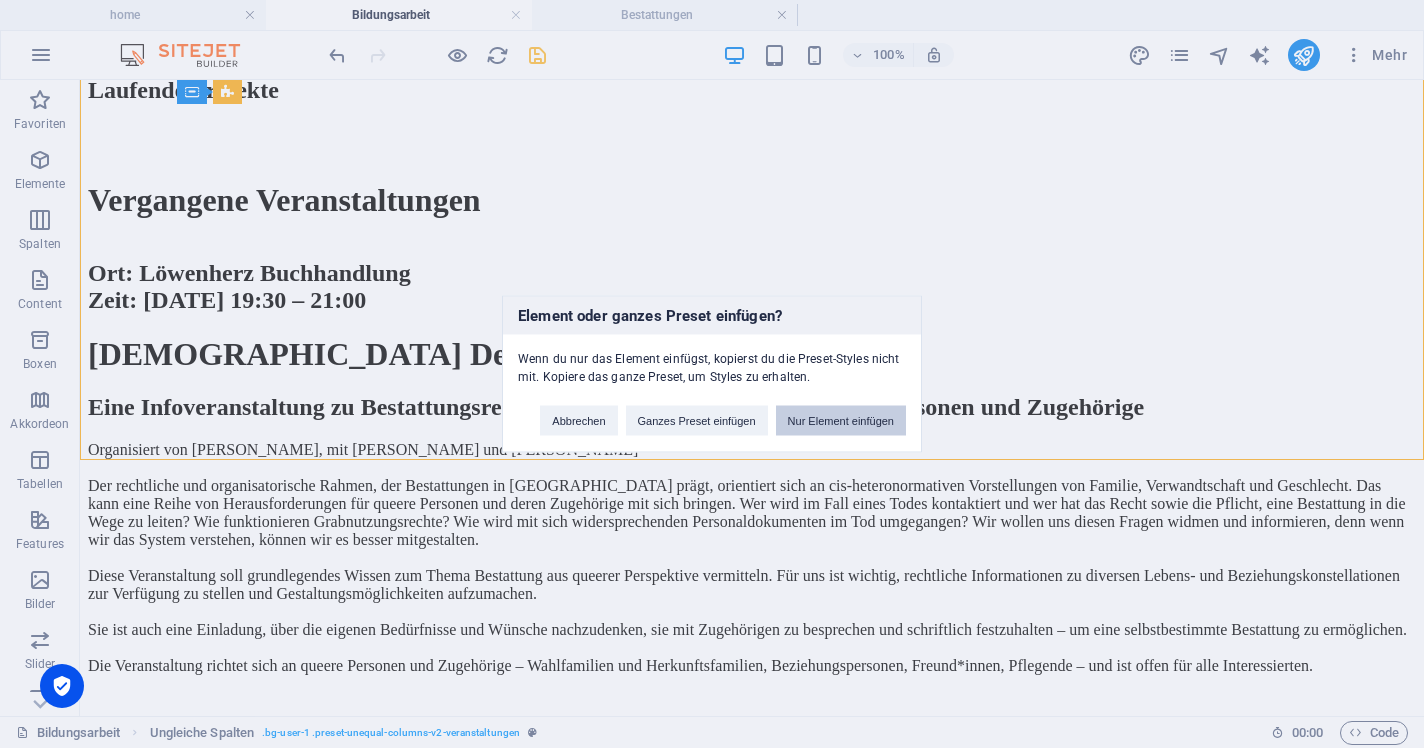 click on "Nur Element einfügen" at bounding box center [841, 421] 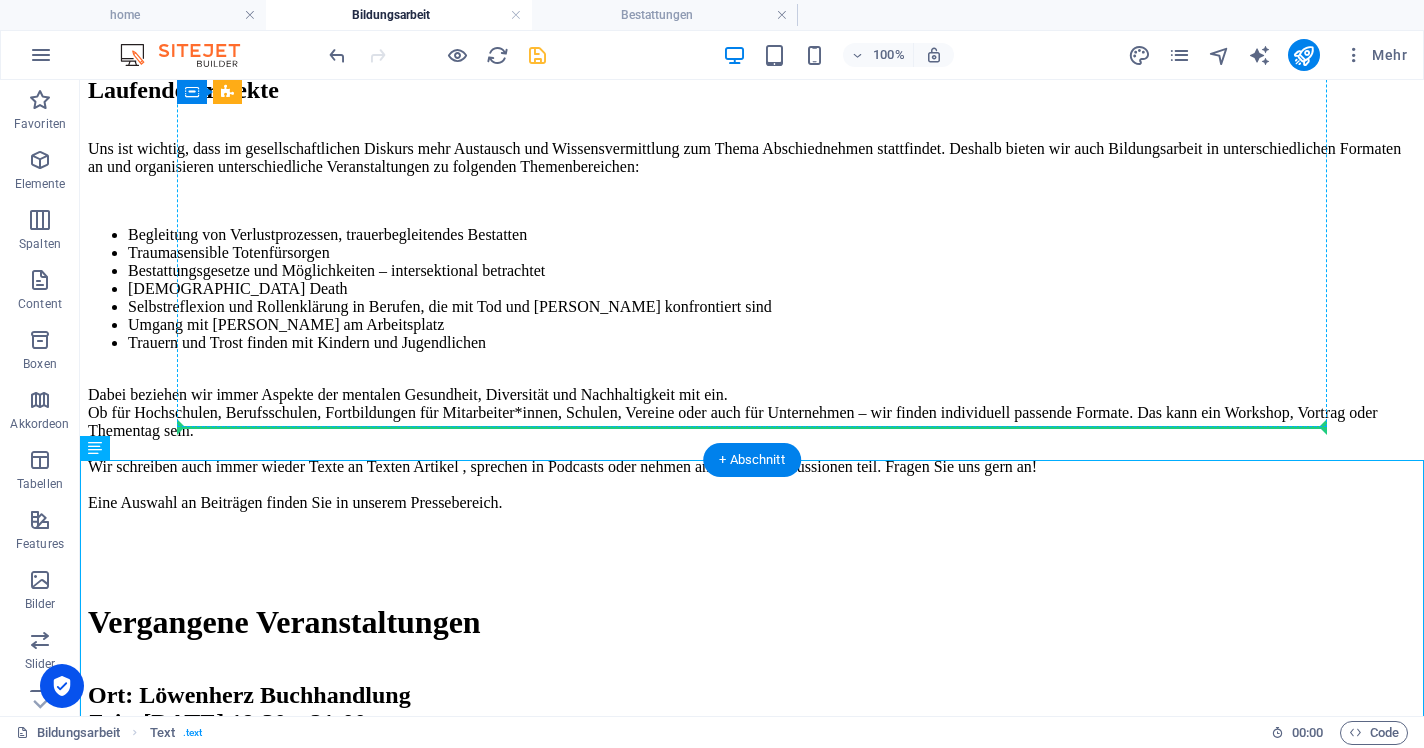 drag, startPoint x: 332, startPoint y: 577, endPoint x: 384, endPoint y: 423, distance: 162.5423 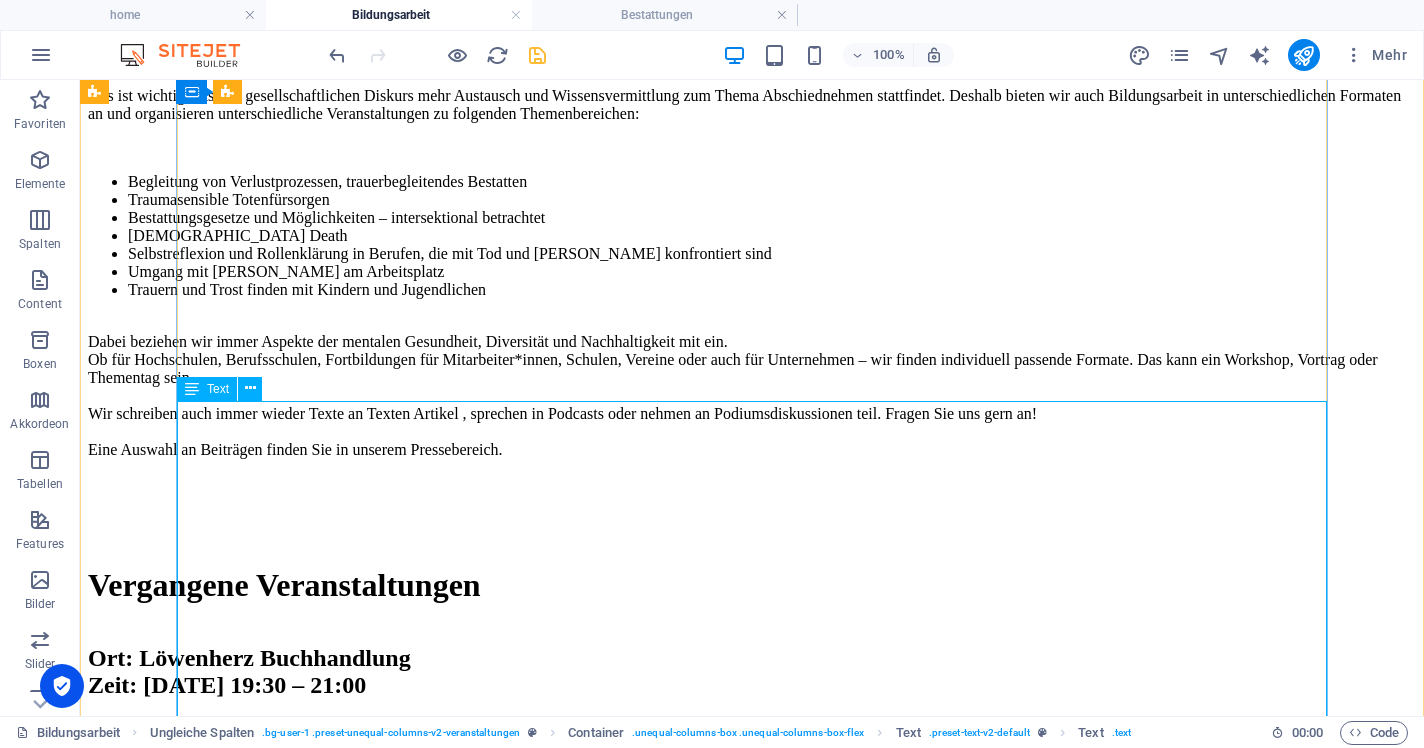 scroll, scrollTop: 710, scrollLeft: 0, axis: vertical 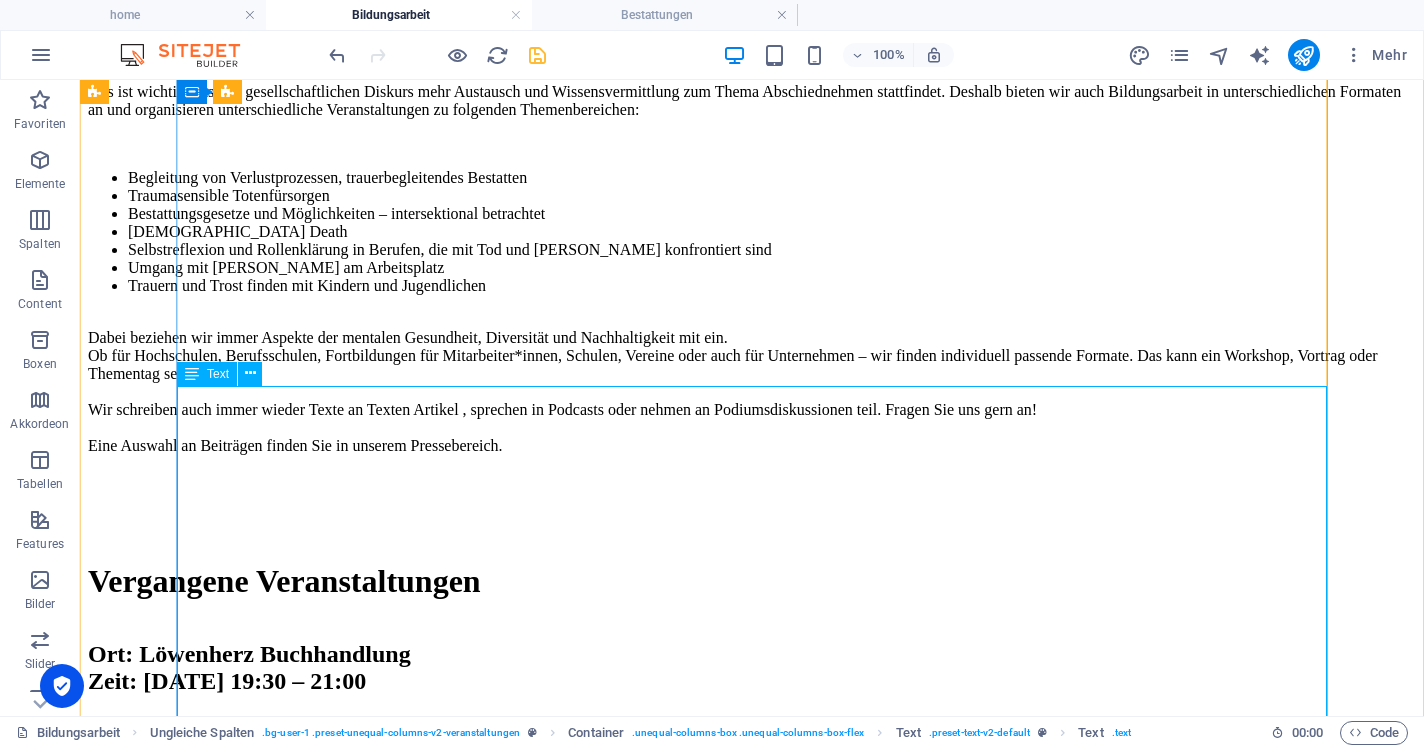 click on "Uns ist wichtig, dass im gesellschaftlichen Diskurs mehr Austausch und Wissensvermittlung zum Thema Abschiednehmen stattfindet. Deshalb bieten wir auch Bildungsarbeit in unterschiedlichen Formaten an und organisieren unterschiedliche Veranstaltungen zu folgenden Themenbereichen: Begleitung von Verlustprozessen, trauerbegleitendes Bestatten Traumasensible Totenfürsorgen Bestattungsgesetze und Möglichkeiten – intersektional betrachtet  [DEMOGRAPHIC_DATA] Death Selbstreflexion und Rollenklärung in Berufen, die mit Tod und Trauer konfrontiert sind Umgang mit Trauer am Arbeitsplatz Trauern und Trost finden mit Kindern und Jugendlichen  Dabei beziehen wir immer Aspekte der mentalen Gesundheit, Diversität und Nachhaltigkeit mit ein.  Ob für Hochschulen, Berufsschulen, Fortbildungen für Mitarbeiter*innen, Schulen, Vereine oder auch für Unternehmen – wir finden individuell passende Formate. Das kann ein Workshop, Vortrag oder Thementag sein.  Eine Auswahl an Beiträgen finden Sie in unserem Pressebereich." at bounding box center [752, 286] 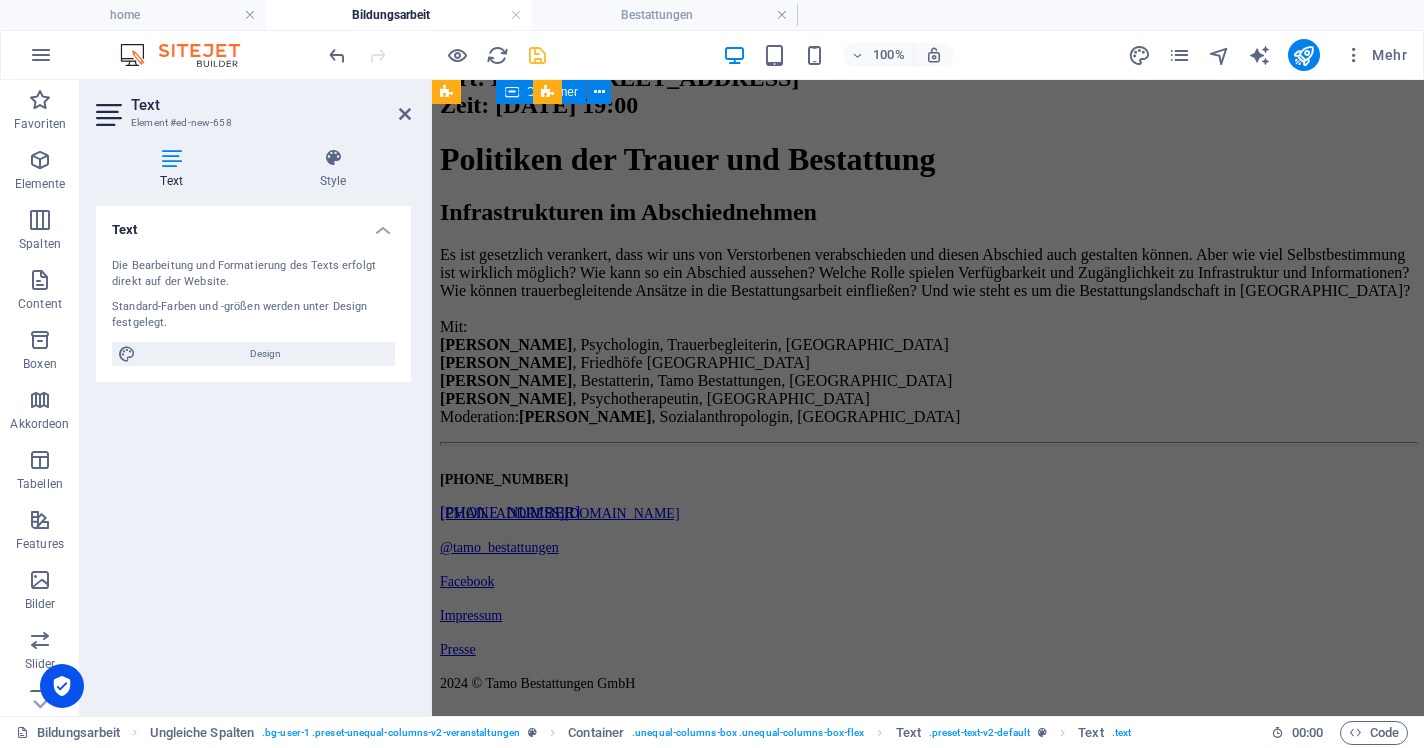 scroll, scrollTop: 3138, scrollLeft: 0, axis: vertical 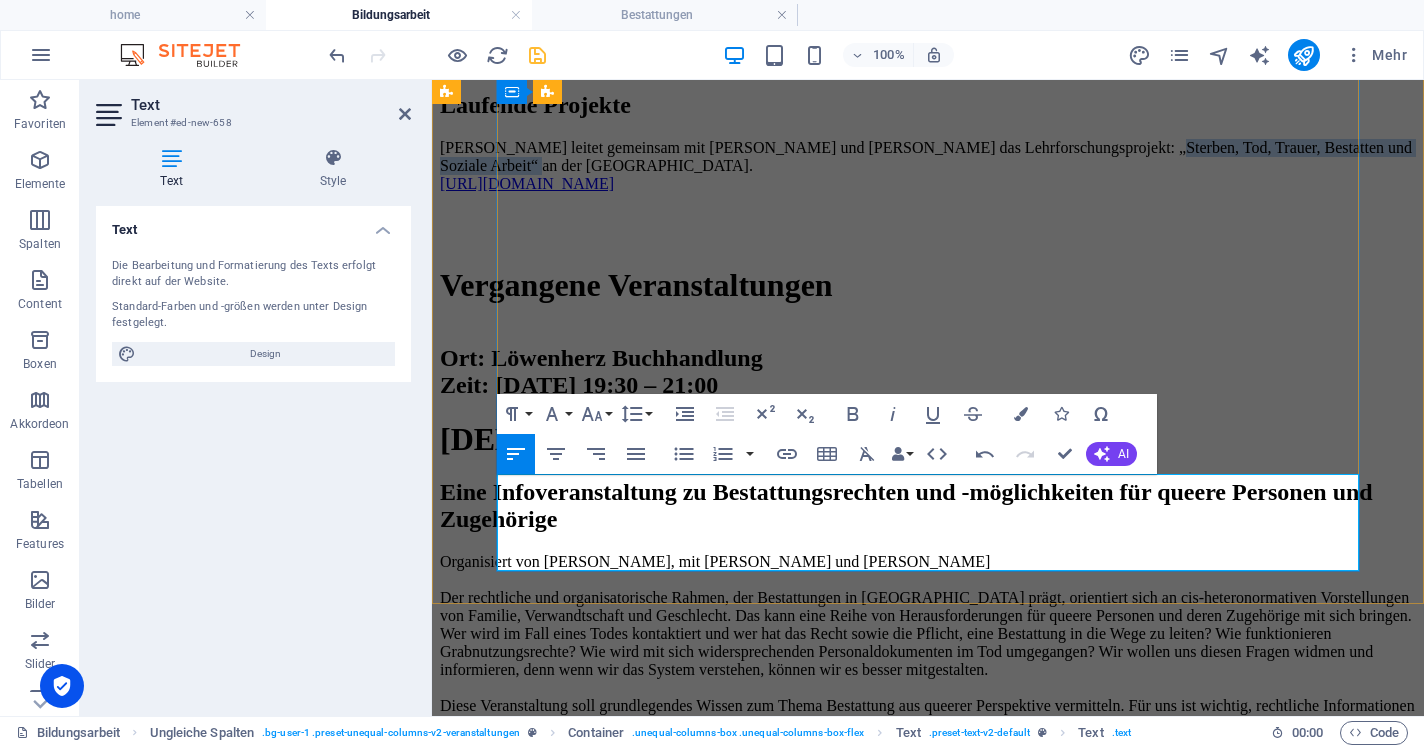 drag, startPoint x: 926, startPoint y: 521, endPoint x: 496, endPoint y: 516, distance: 430.02908 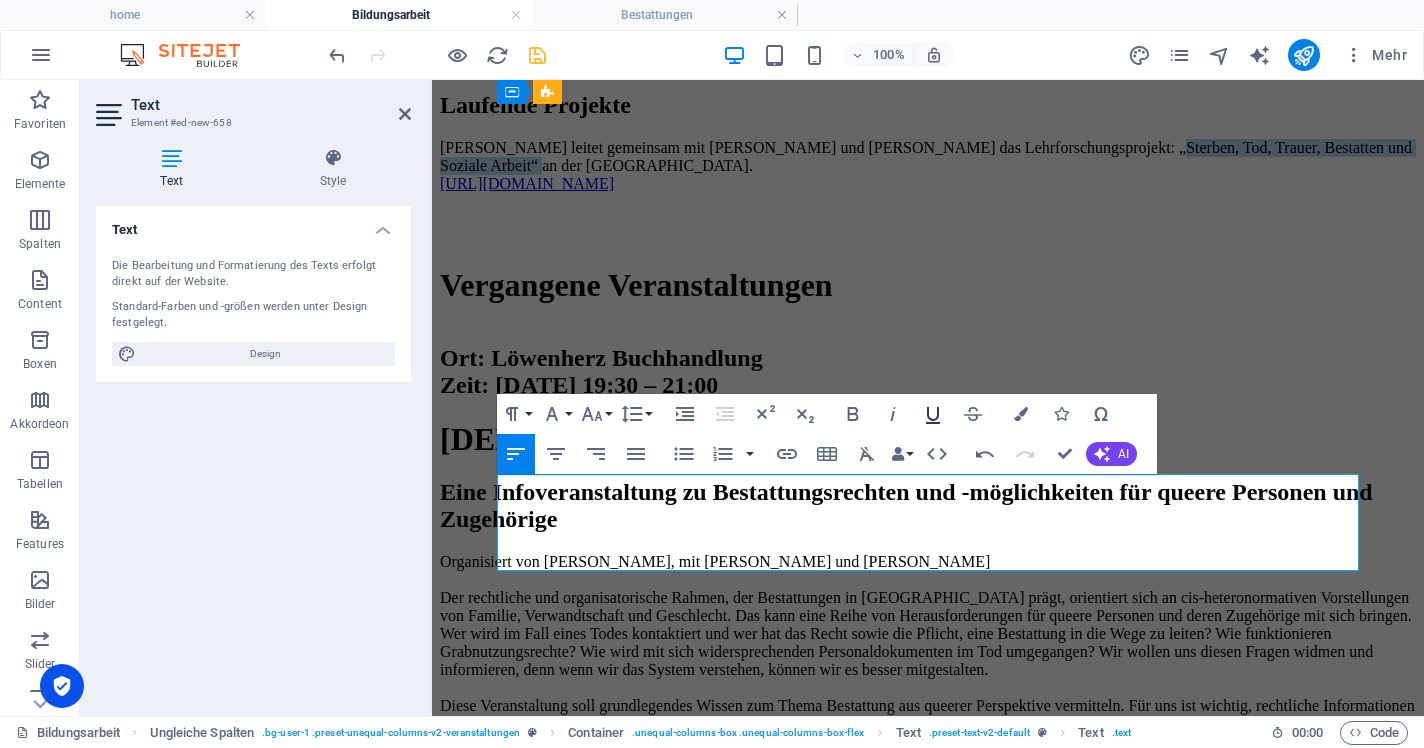scroll, scrollTop: 5137, scrollLeft: 6, axis: both 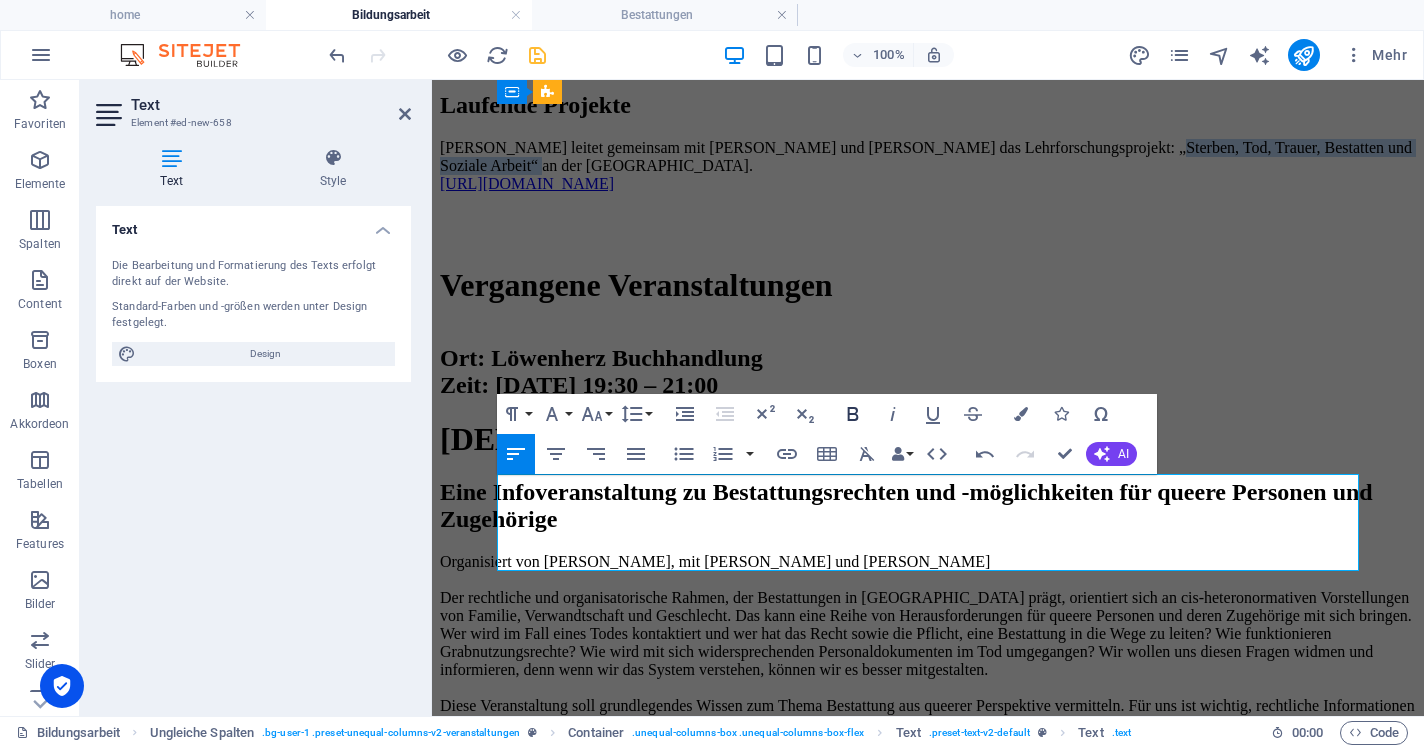 click 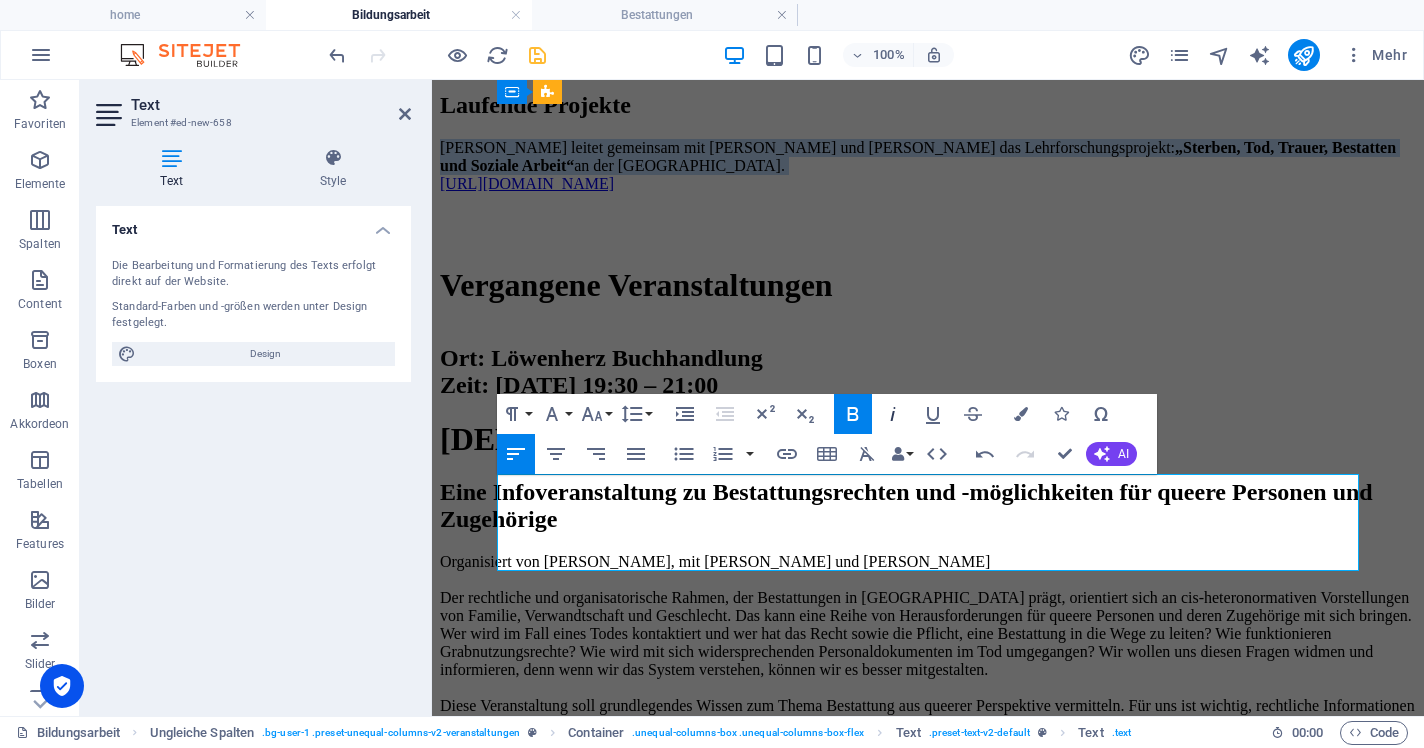 click 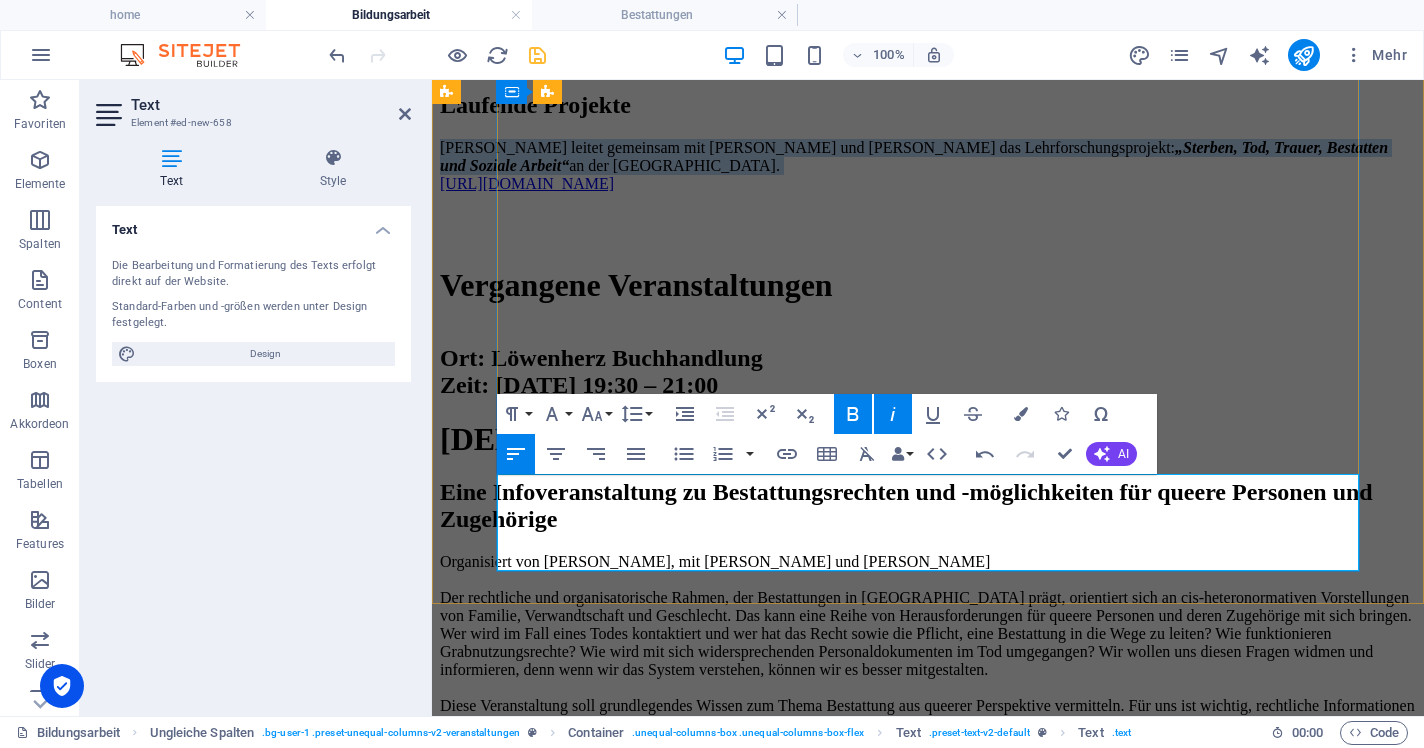 scroll, scrollTop: 5137, scrollLeft: 6, axis: both 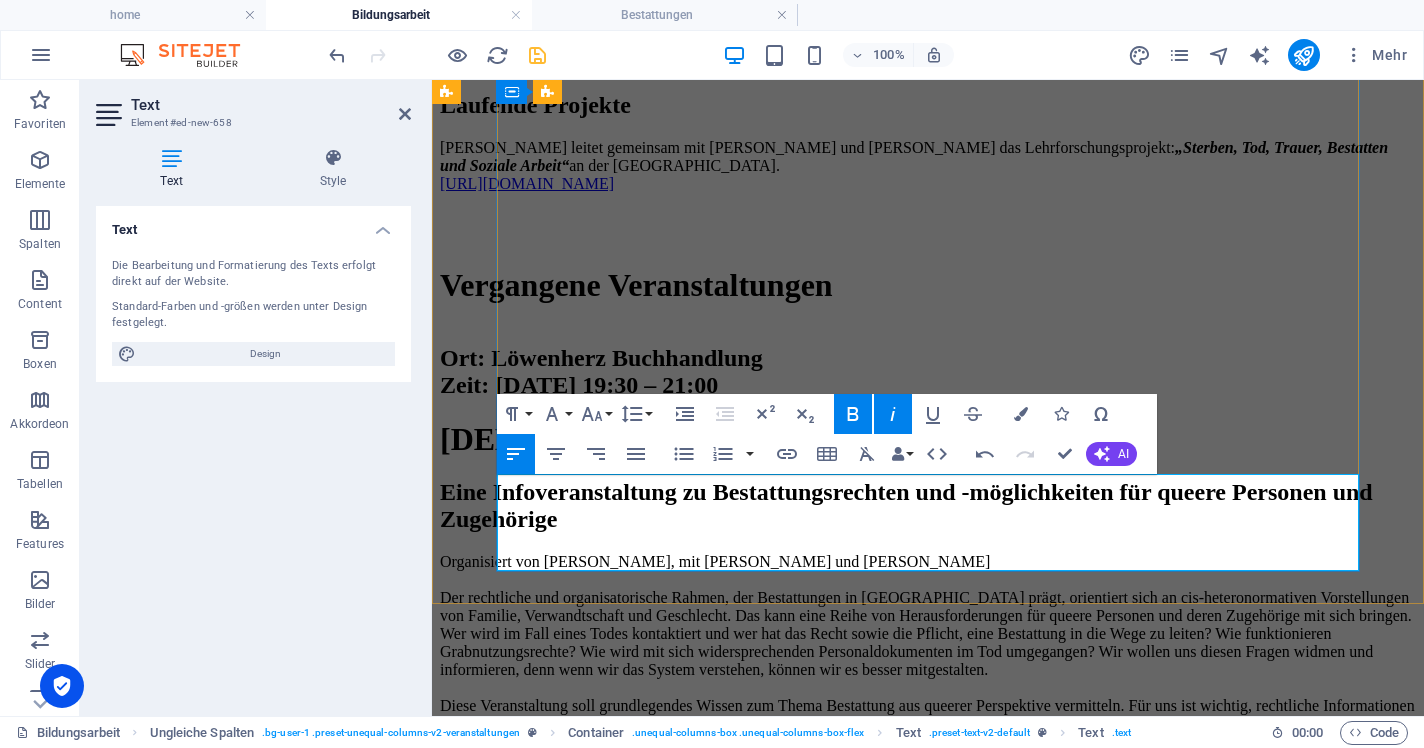 click on "[PERSON_NAME] leitet gemeinsam mit [PERSON_NAME] und [PERSON_NAME] das Lehrforschungsprojekt:  „Sterben, Tod, Trauer, Bestatten und Soziale Arbeit“  an der [GEOGRAPHIC_DATA] [URL][DOMAIN_NAME]" at bounding box center [928, 166] 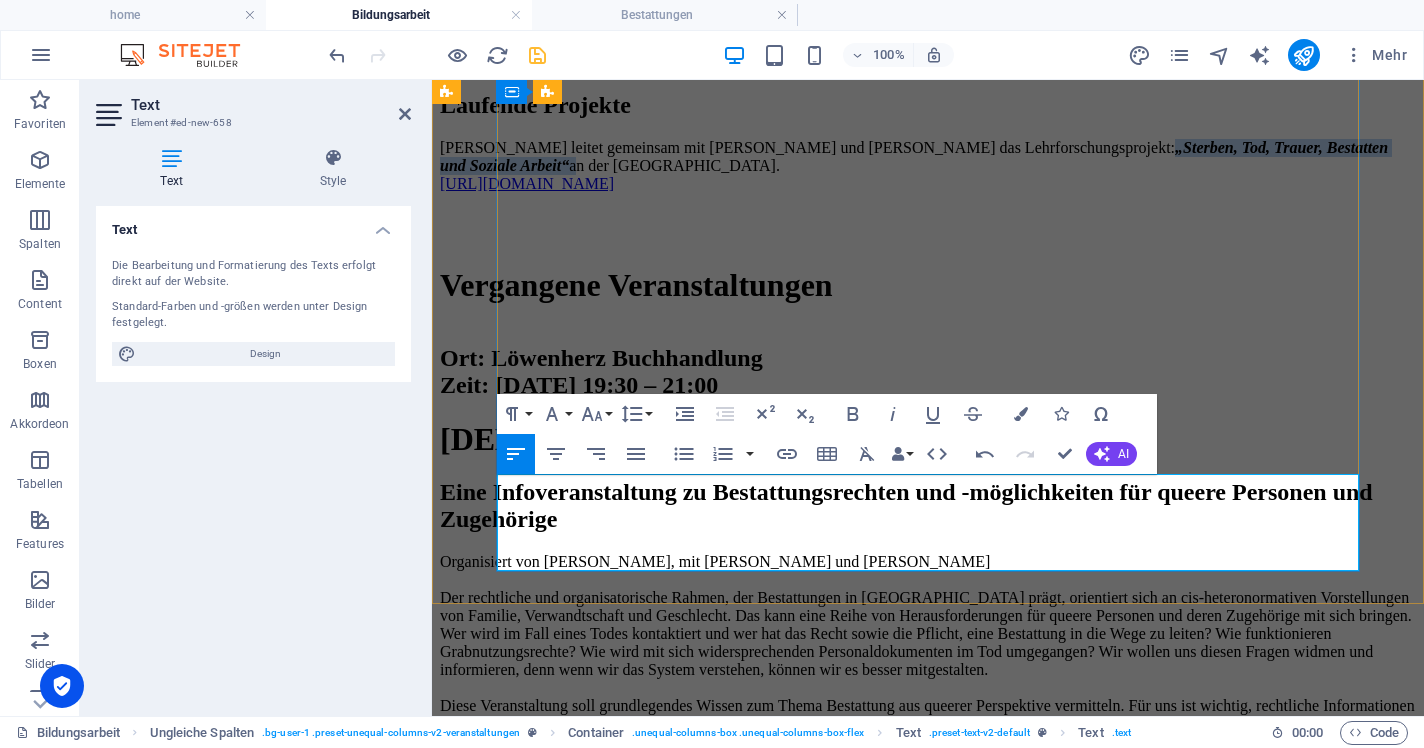 drag, startPoint x: 959, startPoint y: 522, endPoint x: 498, endPoint y: 515, distance: 461.05313 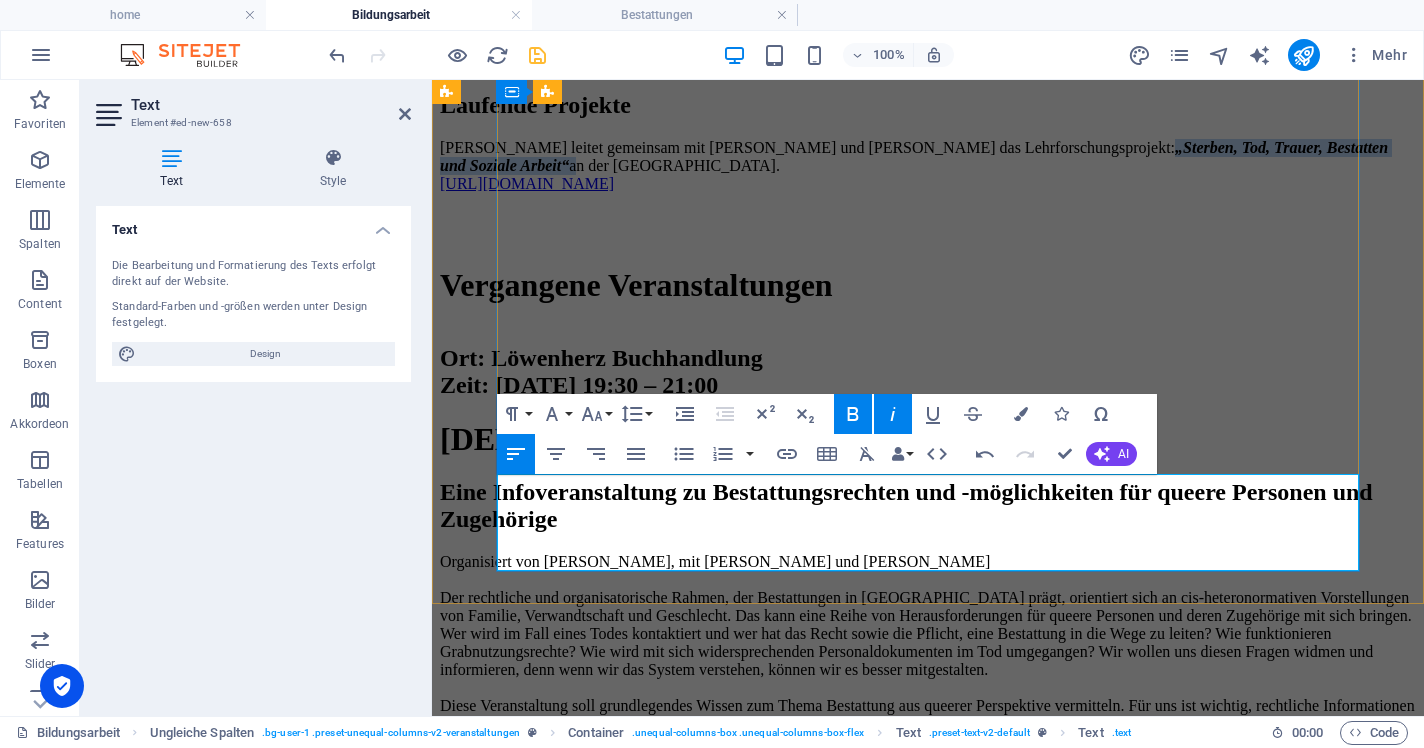 scroll, scrollTop: 5137, scrollLeft: 6, axis: both 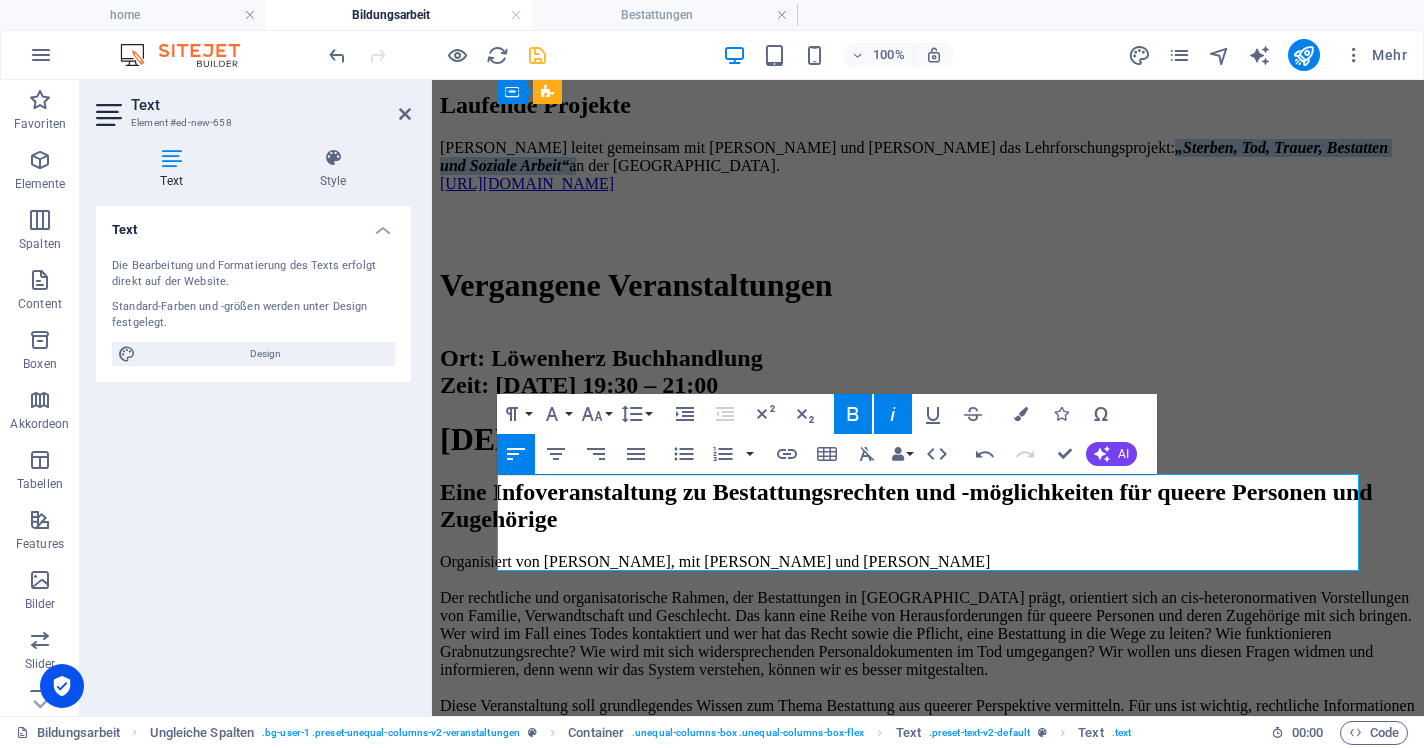 click 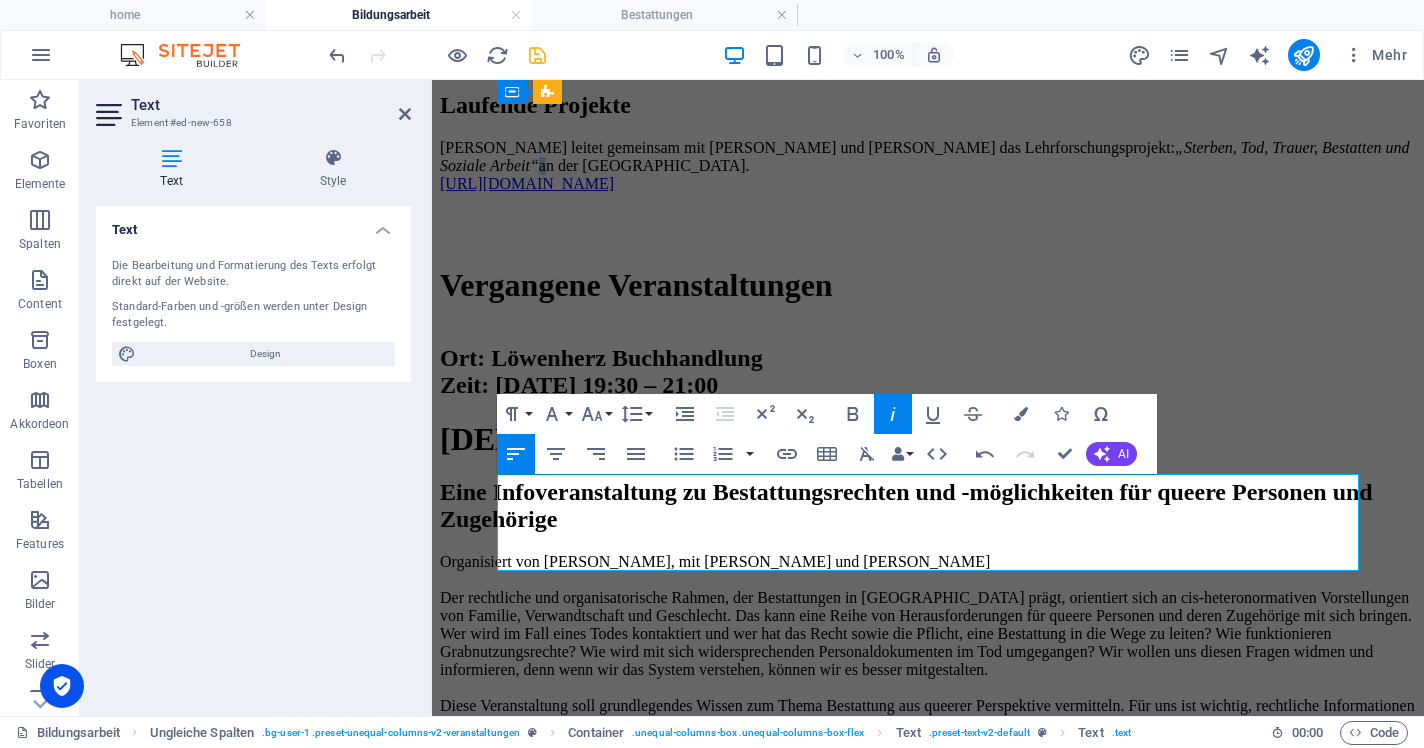 scroll, scrollTop: 5137, scrollLeft: 6, axis: both 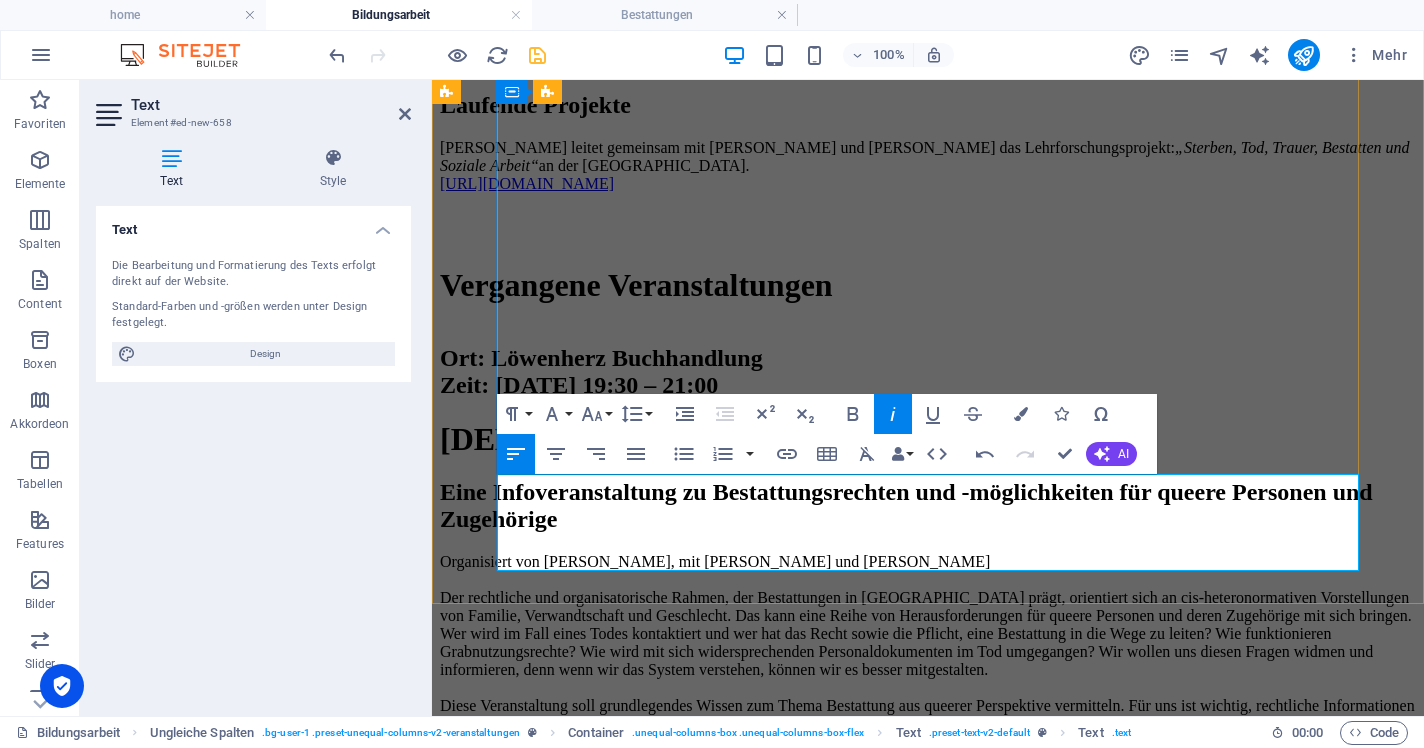 click on "[PERSON_NAME] leitet gemeinsam mit [PERSON_NAME] und [PERSON_NAME] das Lehrforschungsprojekt:  „Sterben, Tod, Trauer, Bestatten und Soziale Arbeit“  an der [GEOGRAPHIC_DATA] [URL][DOMAIN_NAME]" at bounding box center (928, 166) 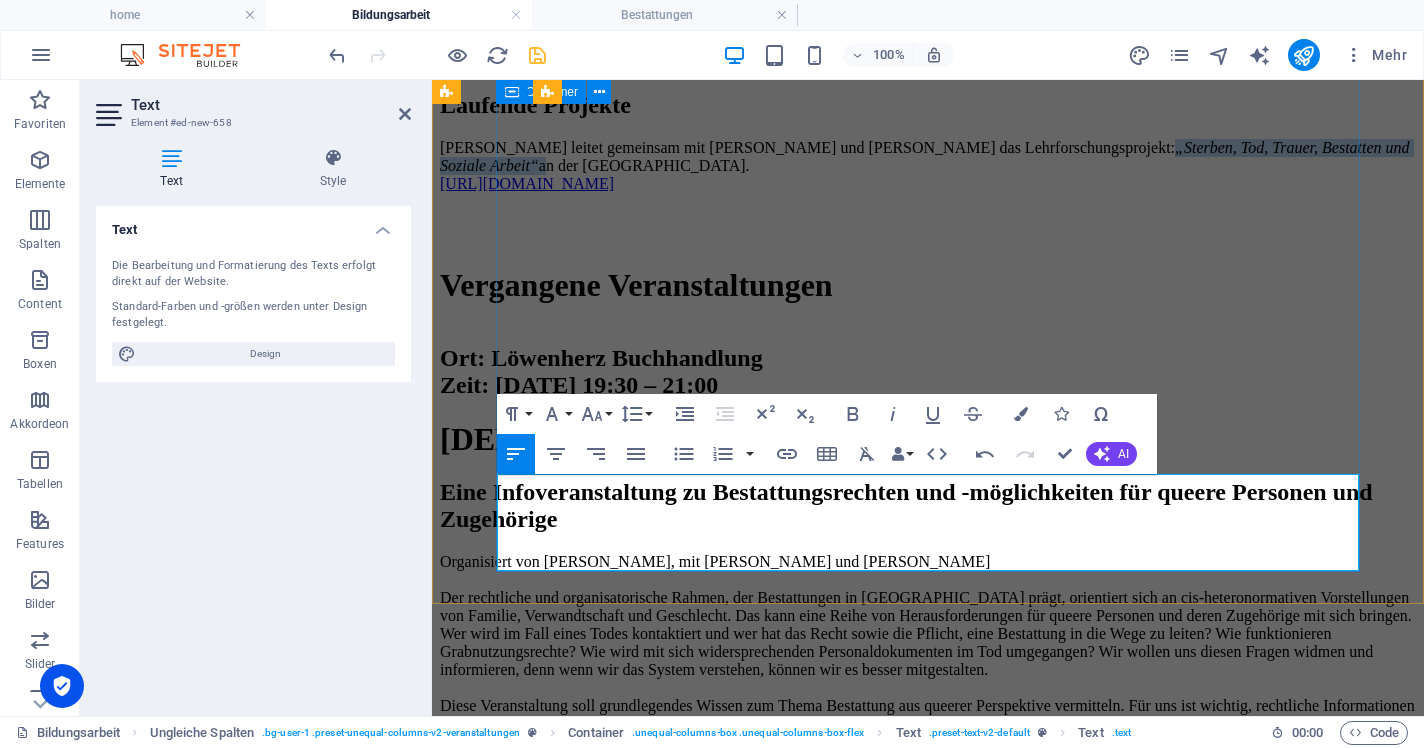 drag, startPoint x: 932, startPoint y: 519, endPoint x: 475, endPoint y: 525, distance: 457.0394 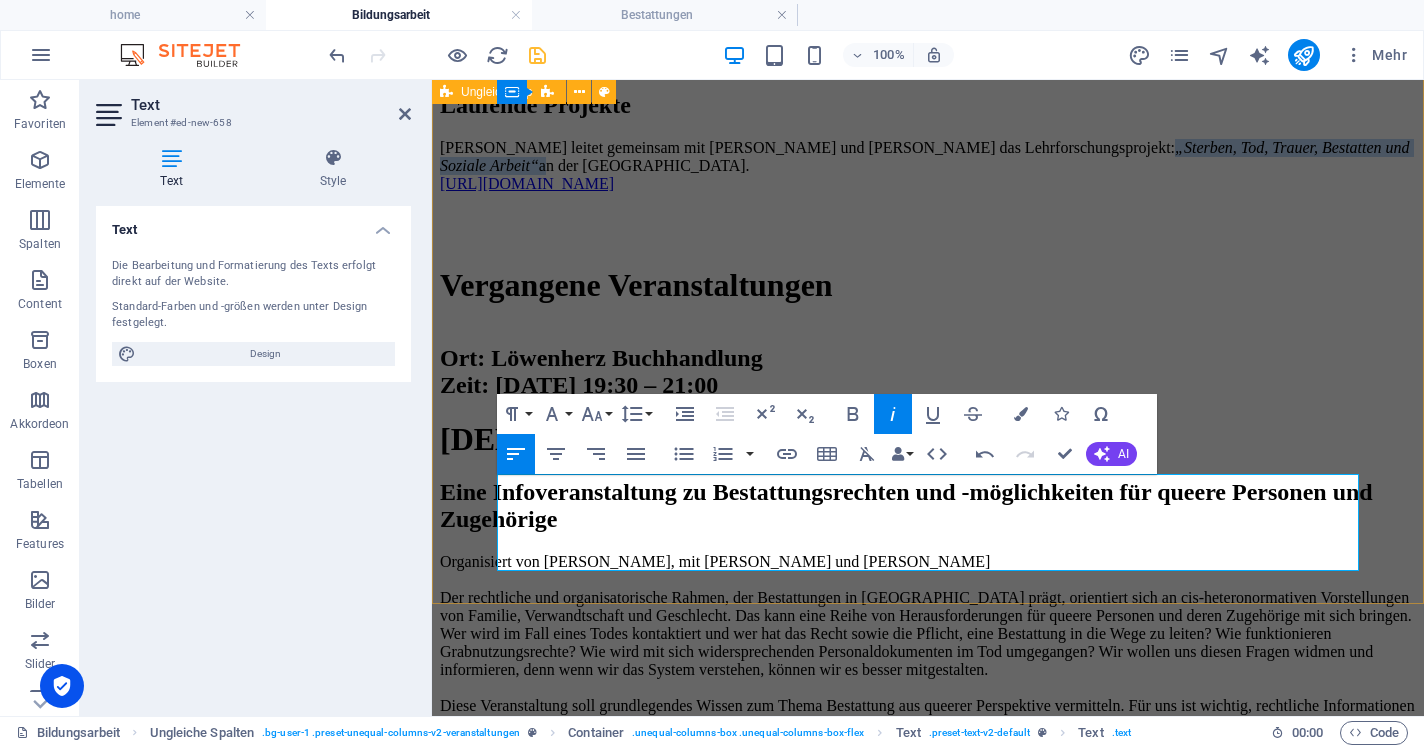 scroll, scrollTop: 5137, scrollLeft: 6, axis: both 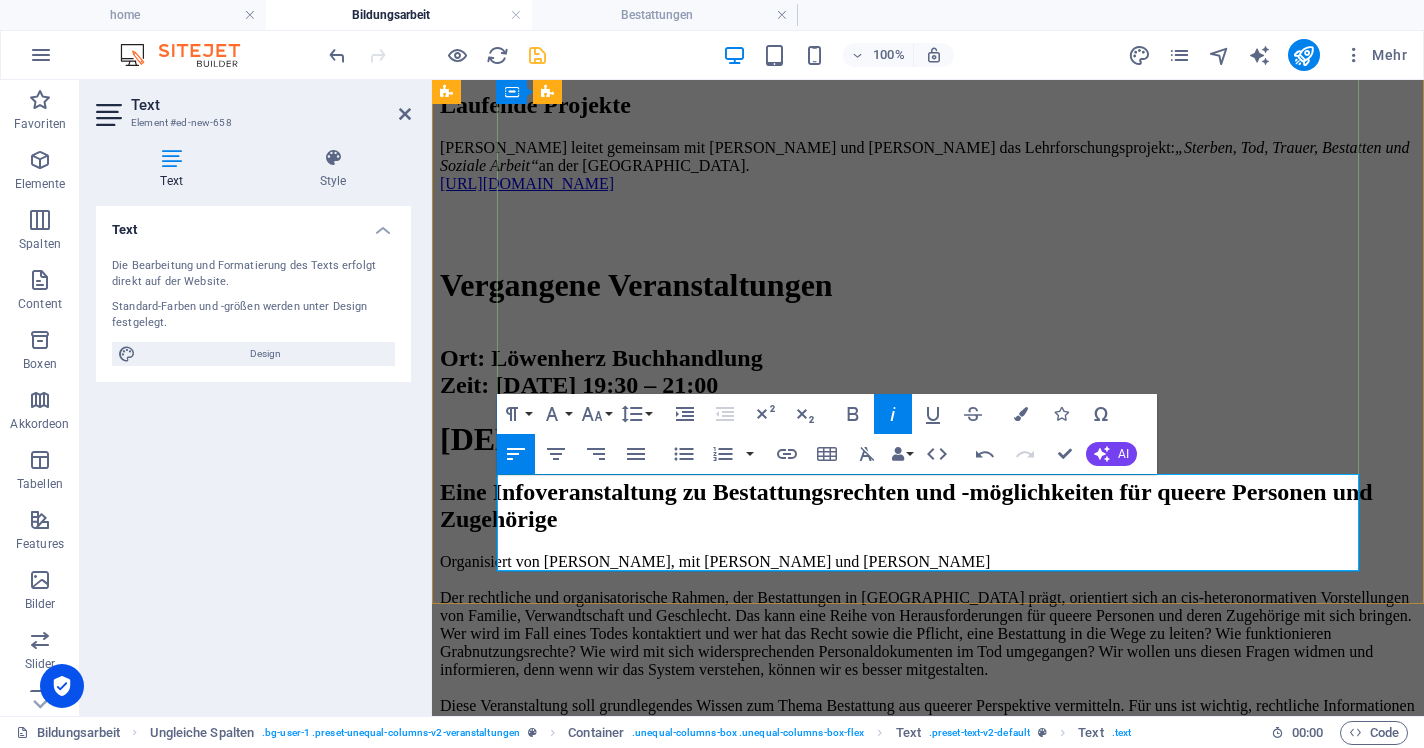 click on "[PERSON_NAME] leitet gemeinsam mit [PERSON_NAME] und [PERSON_NAME] das Lehrforschungsprojekt:  „Sterben, Tod, Trauer, Bestatten und Soziale Arbeit“  an der [GEOGRAPHIC_DATA] [URL][DOMAIN_NAME]" at bounding box center (928, 166) 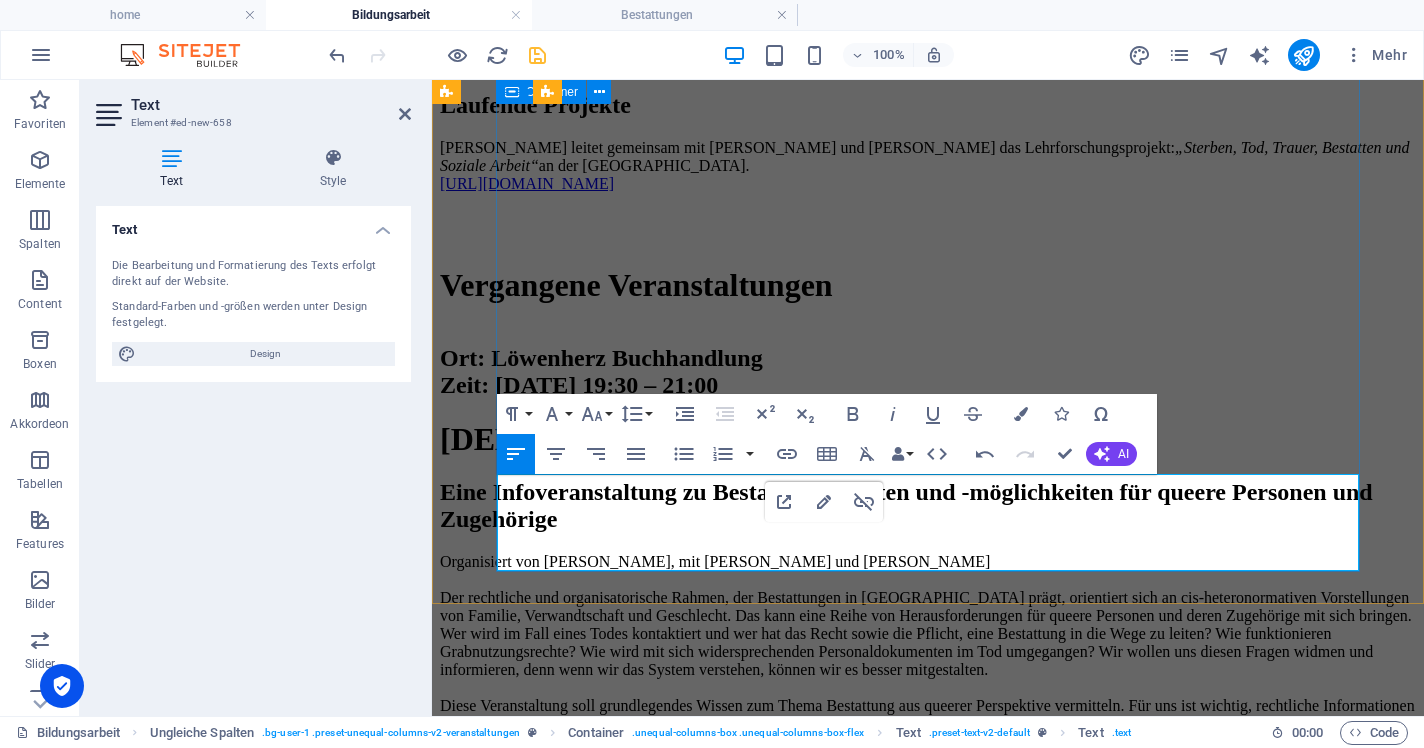 drag, startPoint x: 1166, startPoint y: 557, endPoint x: 467, endPoint y: 553, distance: 699.0115 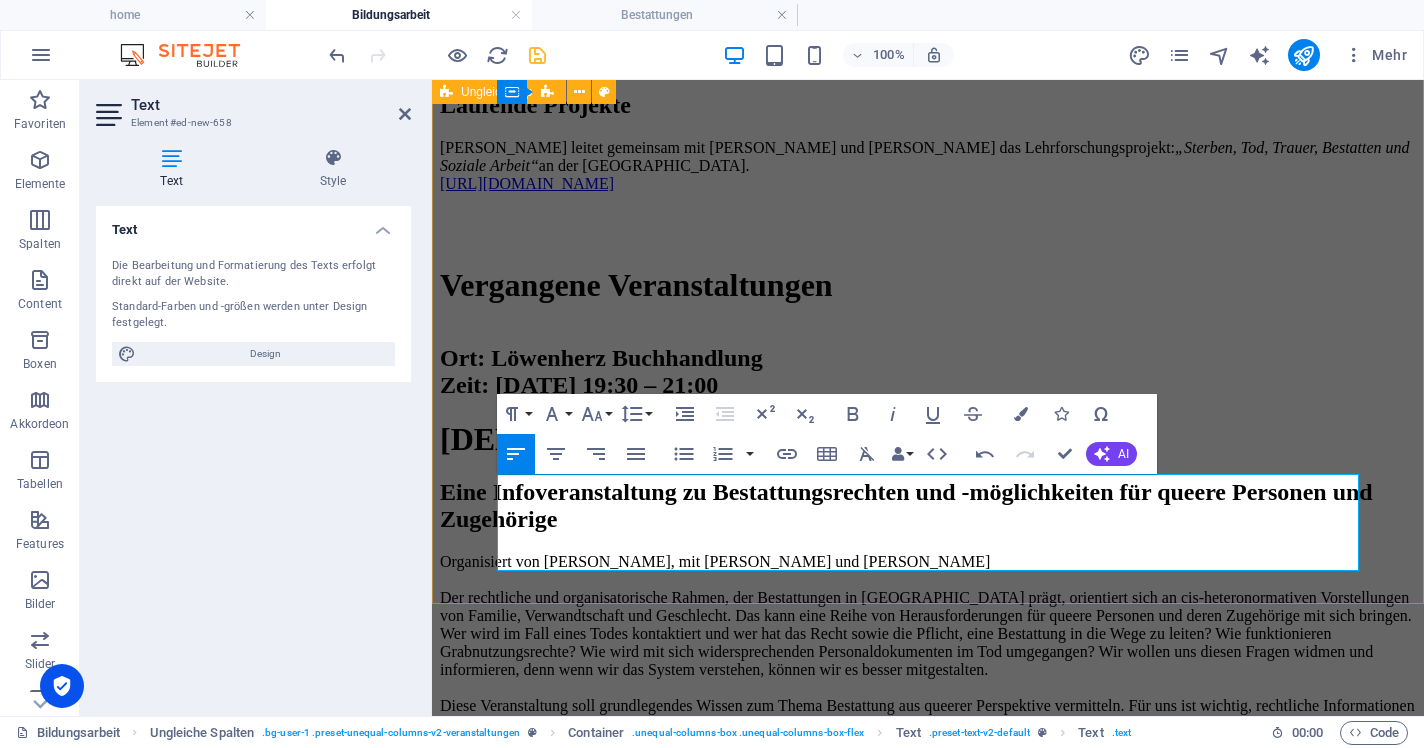 scroll, scrollTop: 5137, scrollLeft: 6, axis: both 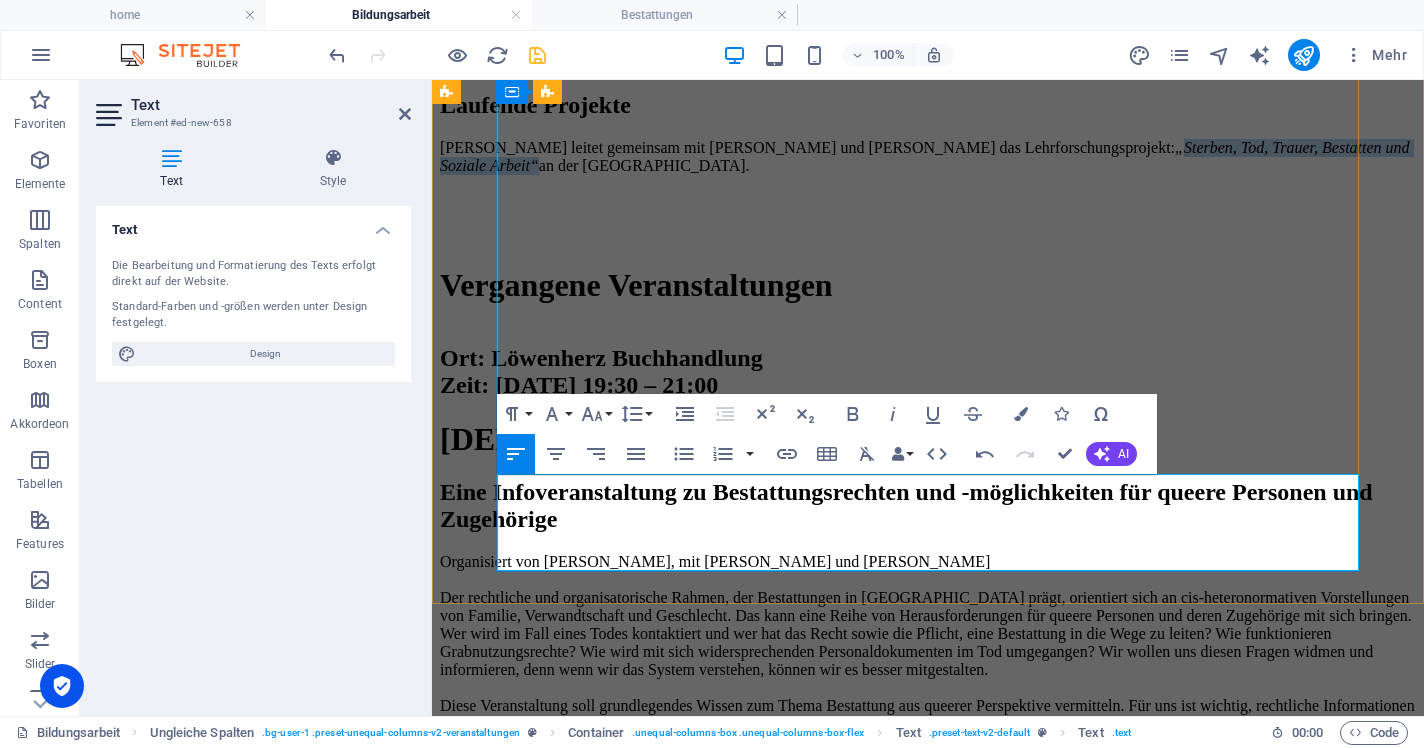 drag, startPoint x: 926, startPoint y: 523, endPoint x: 509, endPoint y: 508, distance: 417.26968 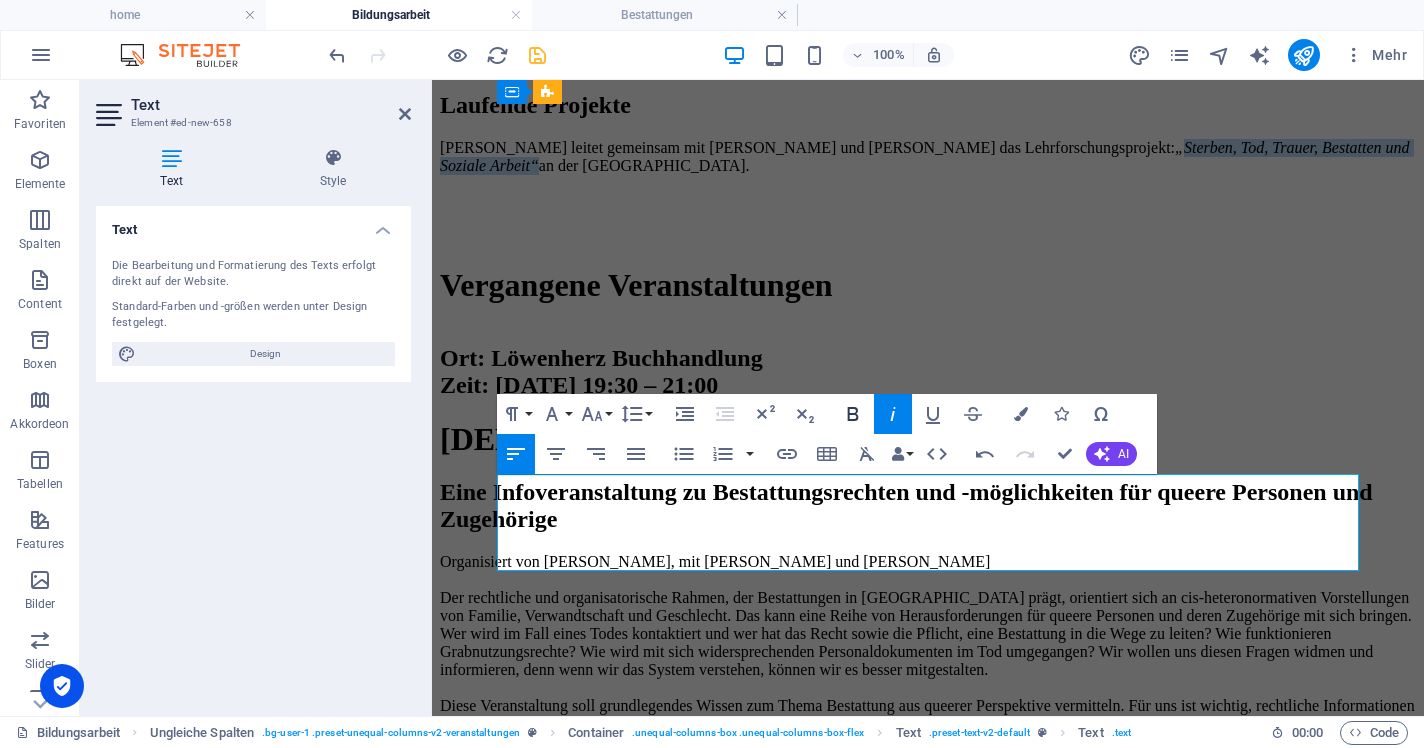 scroll, scrollTop: 5137, scrollLeft: 6, axis: both 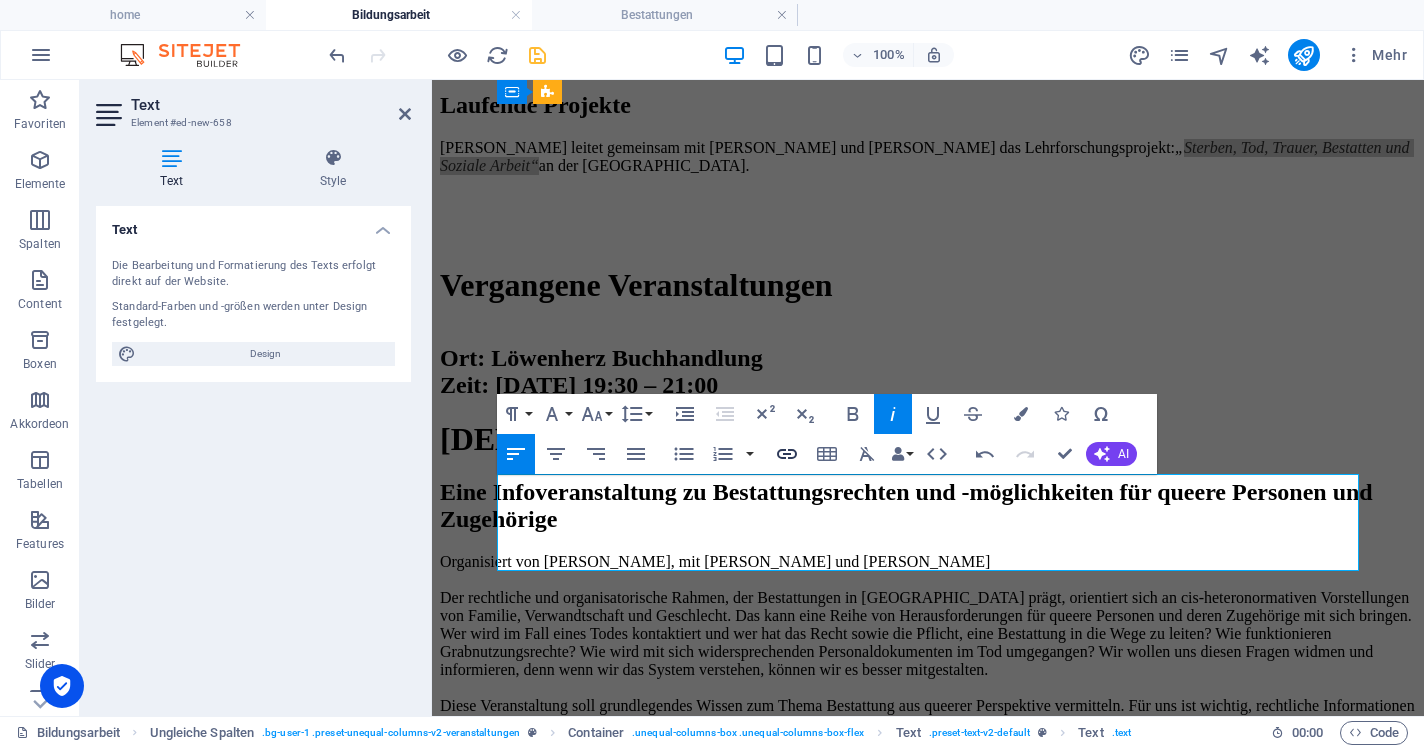 click 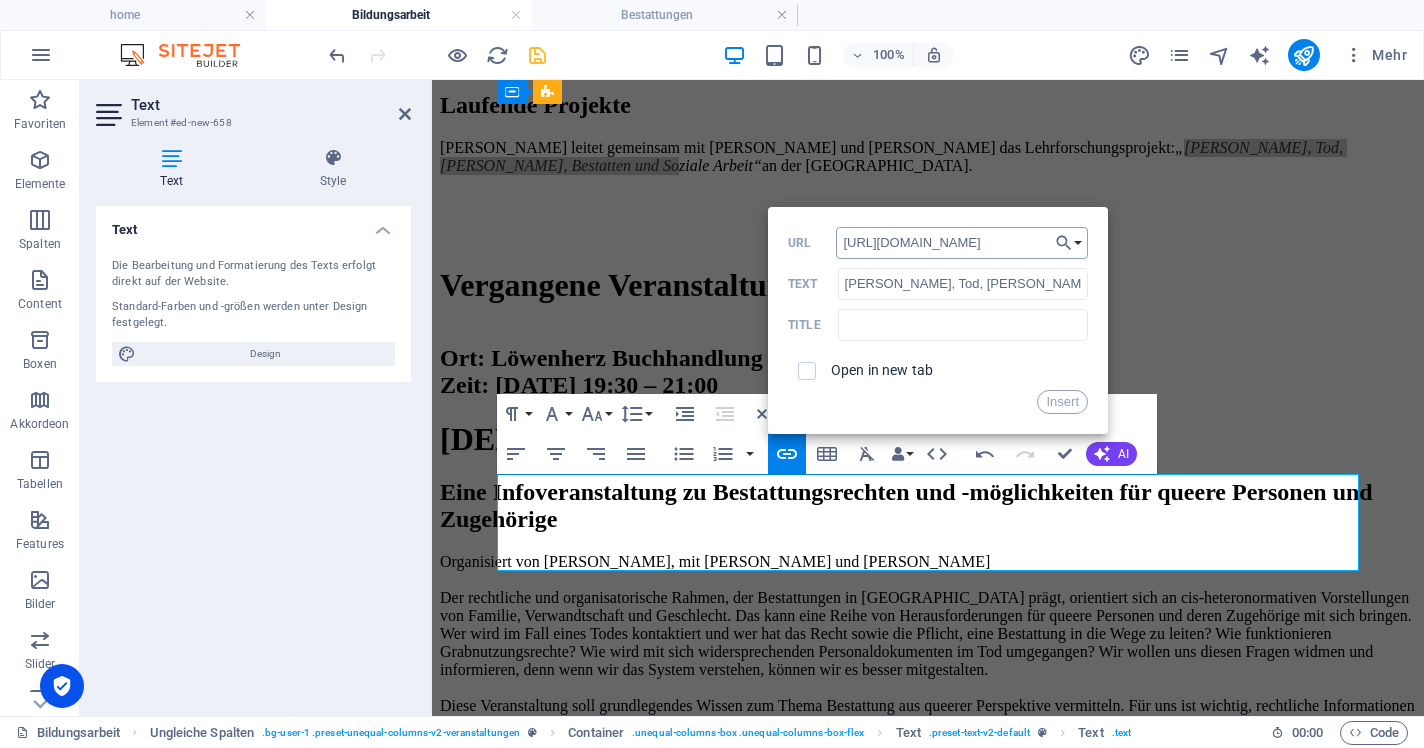 scroll, scrollTop: 0, scrollLeft: 281, axis: horizontal 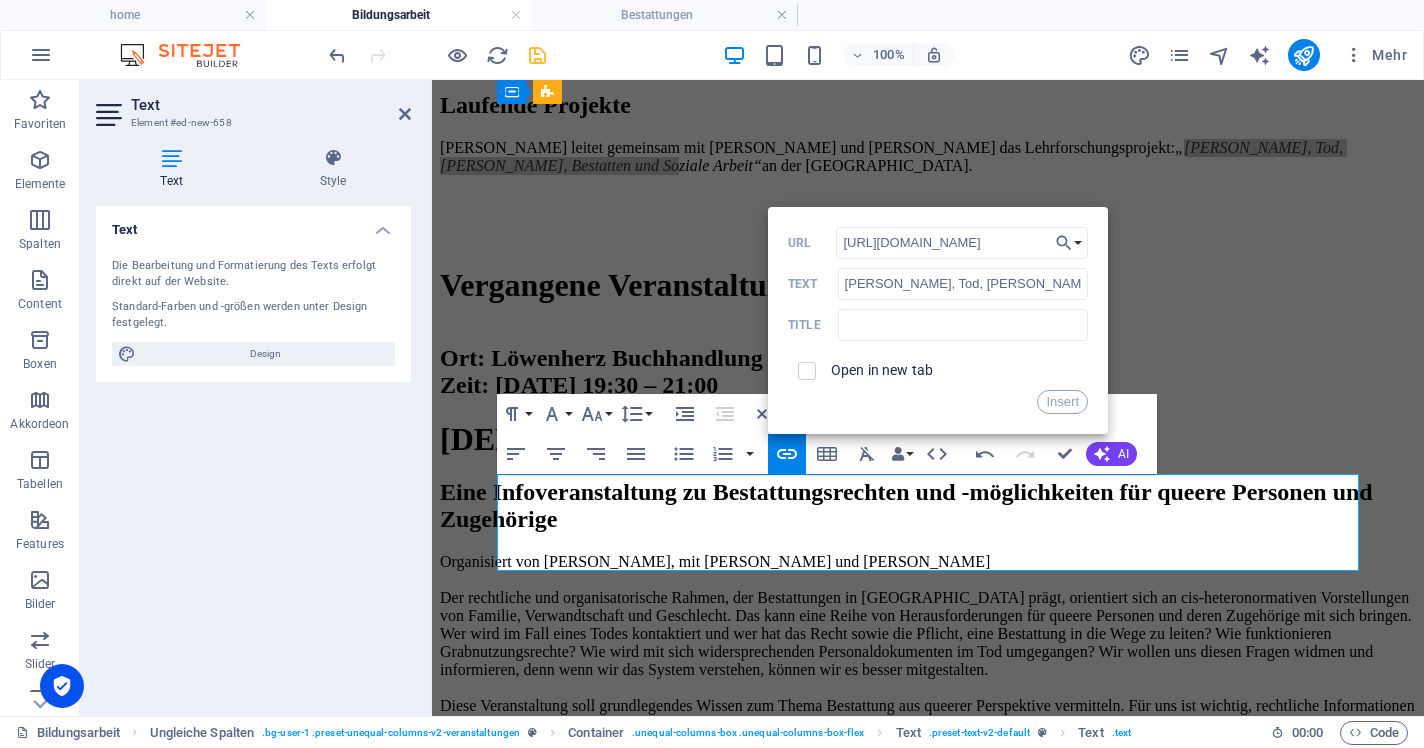 type on "[URL][DOMAIN_NAME]" 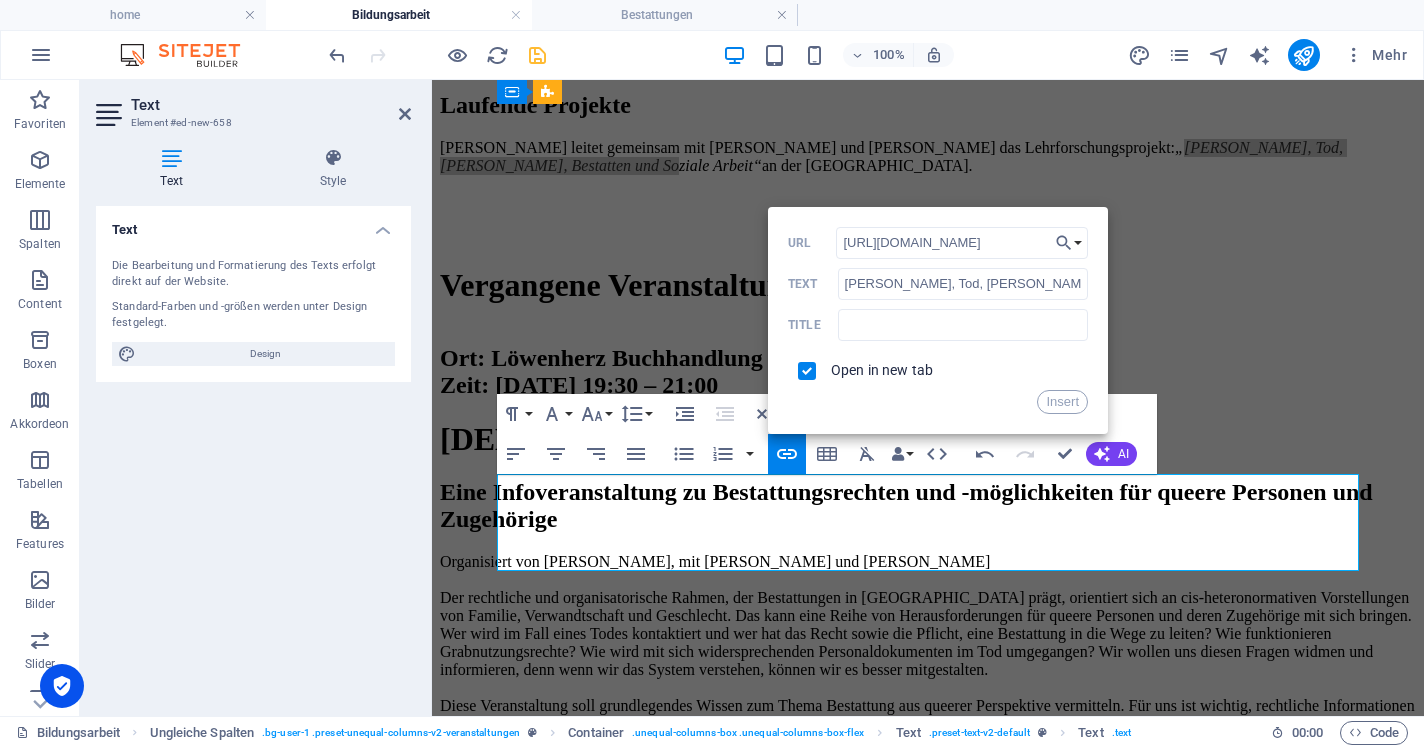 checkbox on "true" 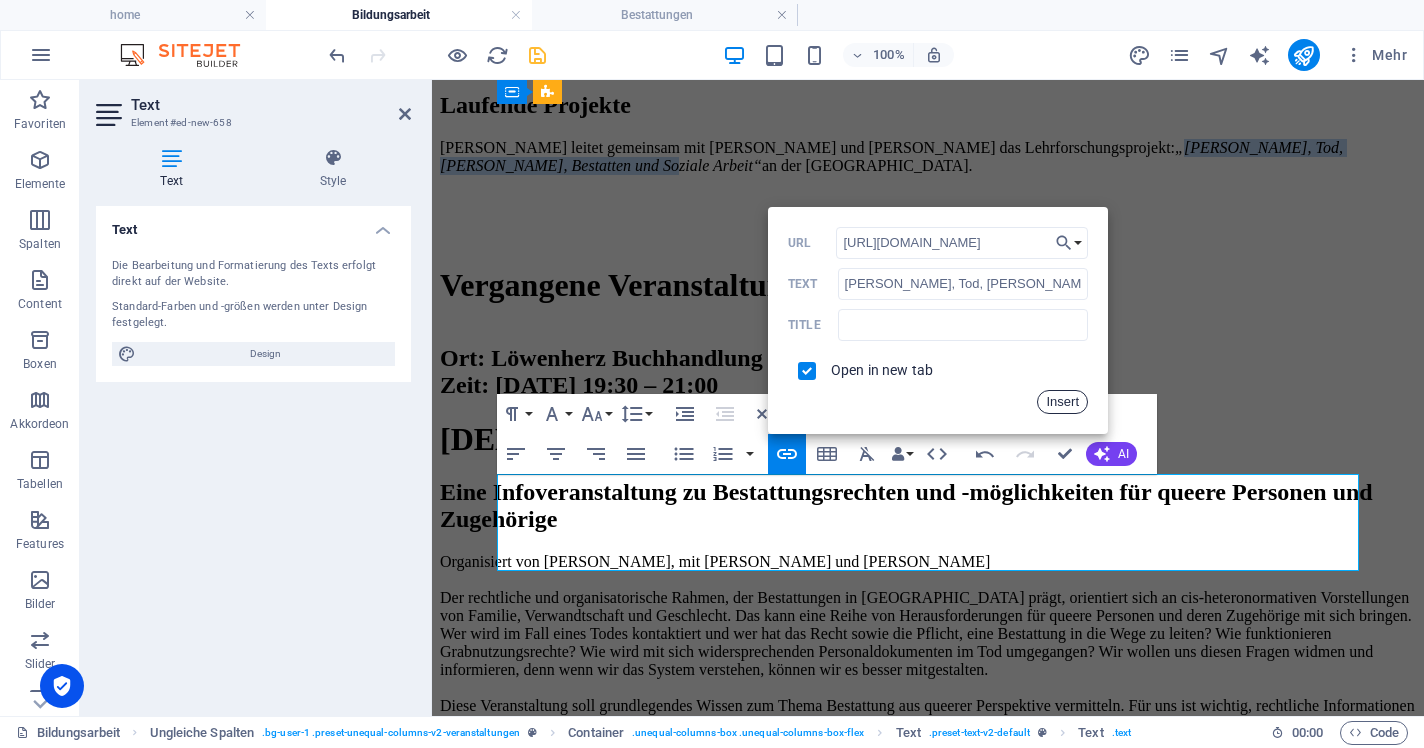 click on "Insert" at bounding box center [1062, 402] 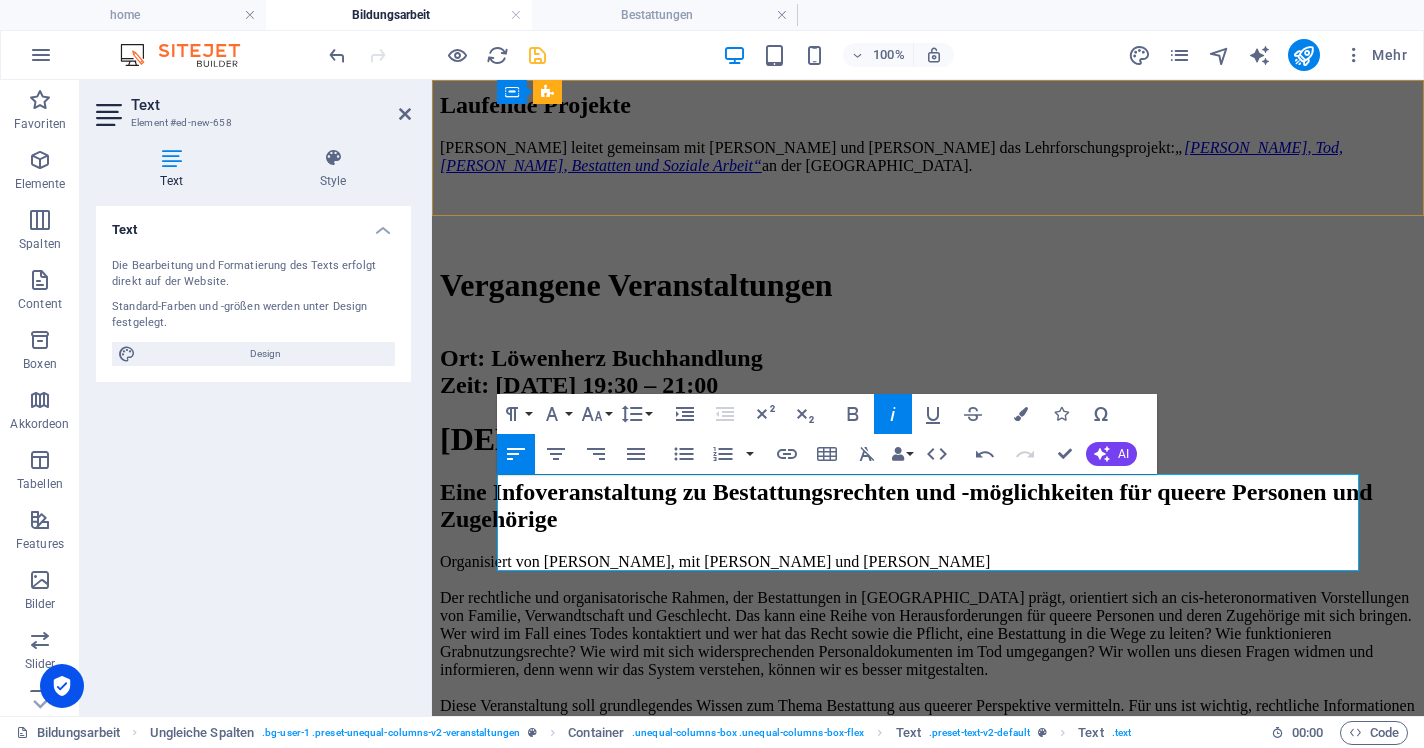 scroll, scrollTop: 5137, scrollLeft: 6, axis: both 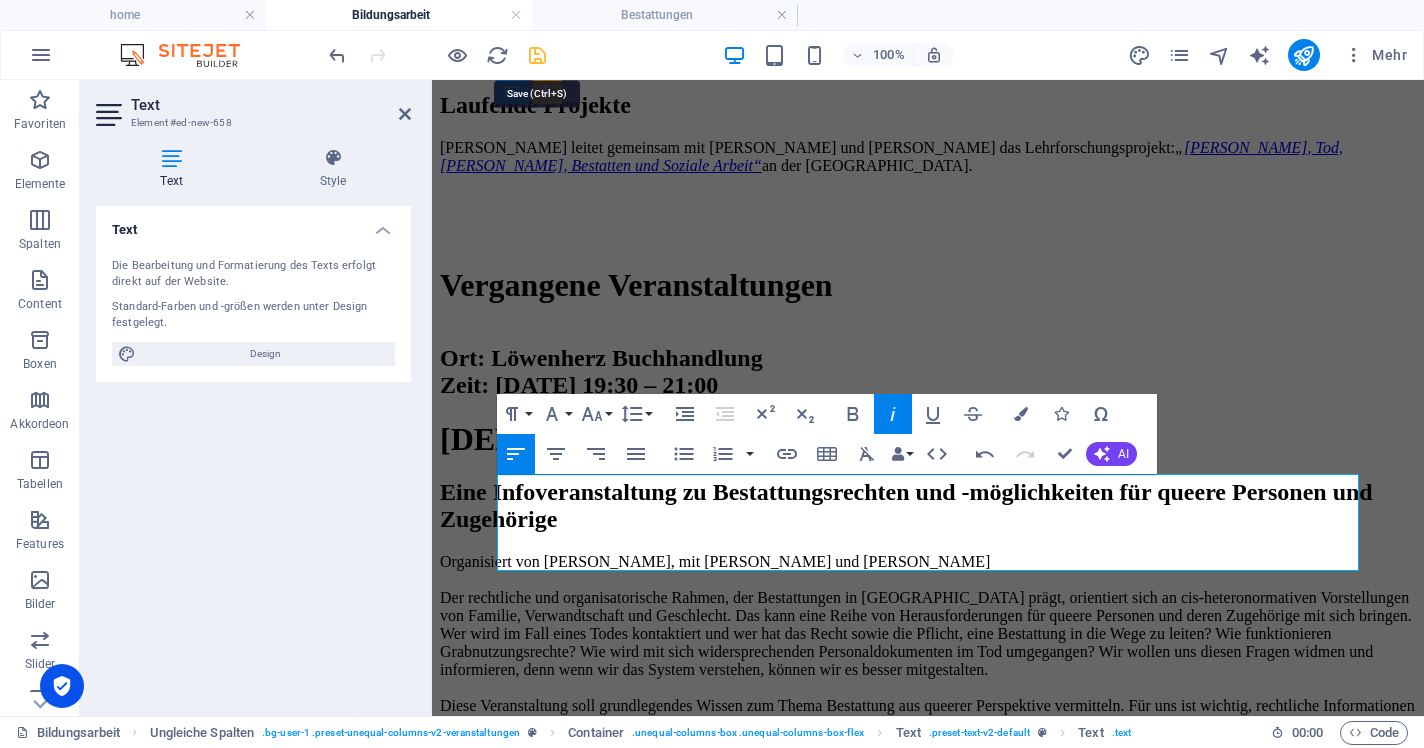 click at bounding box center [537, 55] 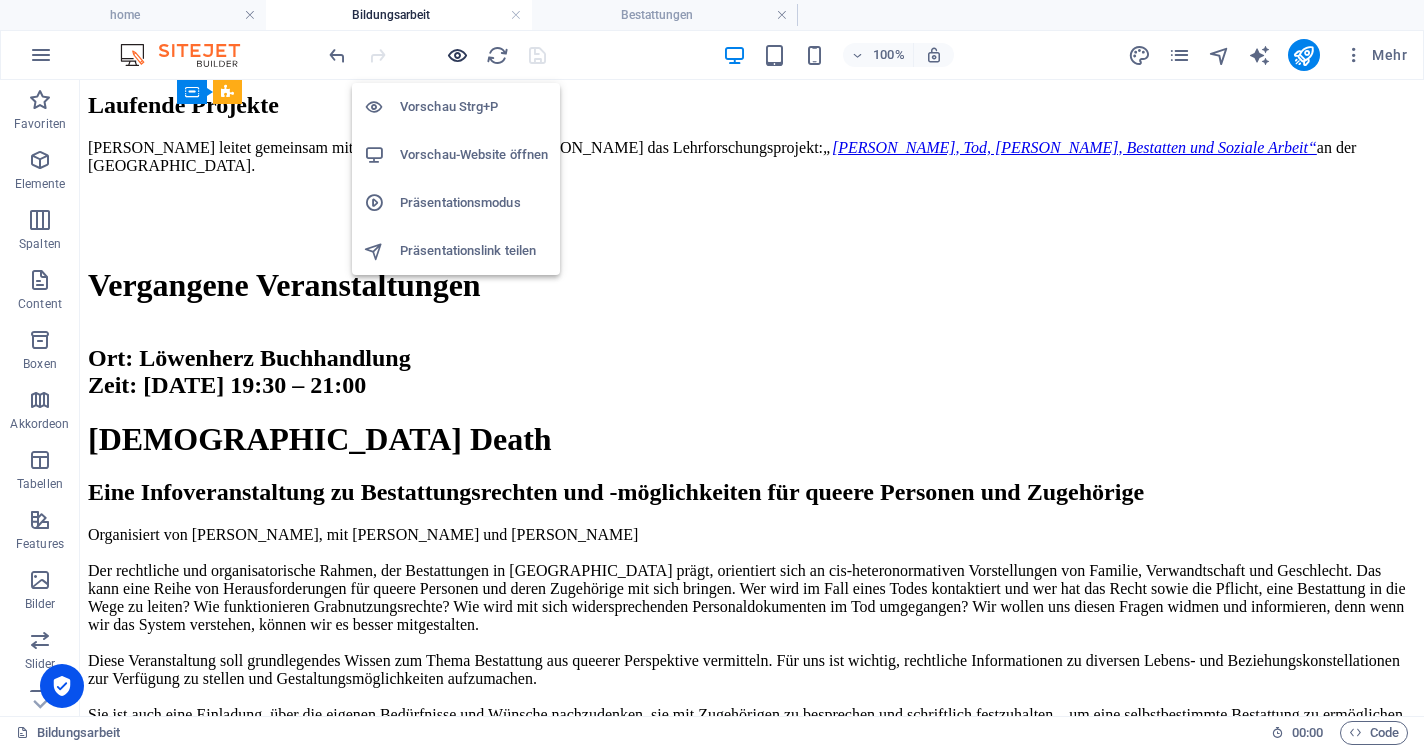 click at bounding box center (457, 55) 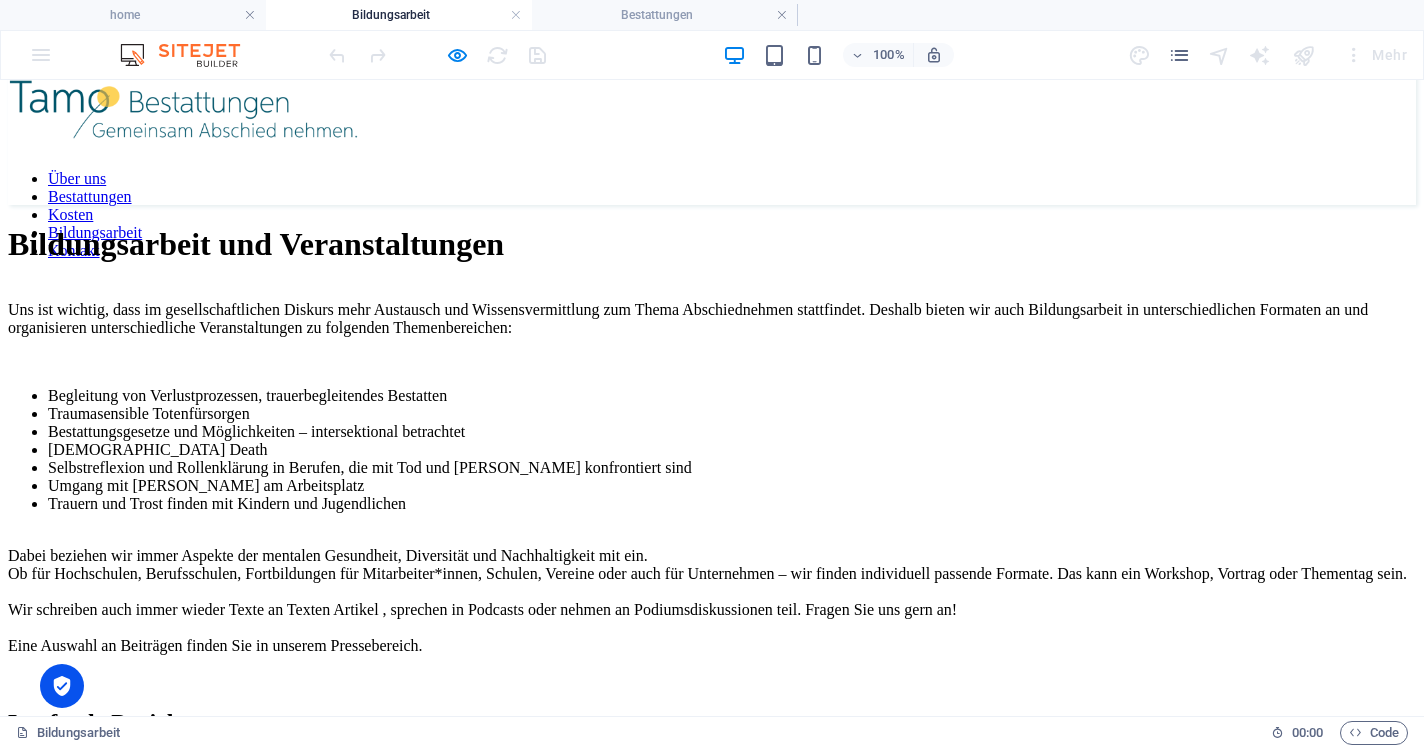 scroll, scrollTop: 0, scrollLeft: 0, axis: both 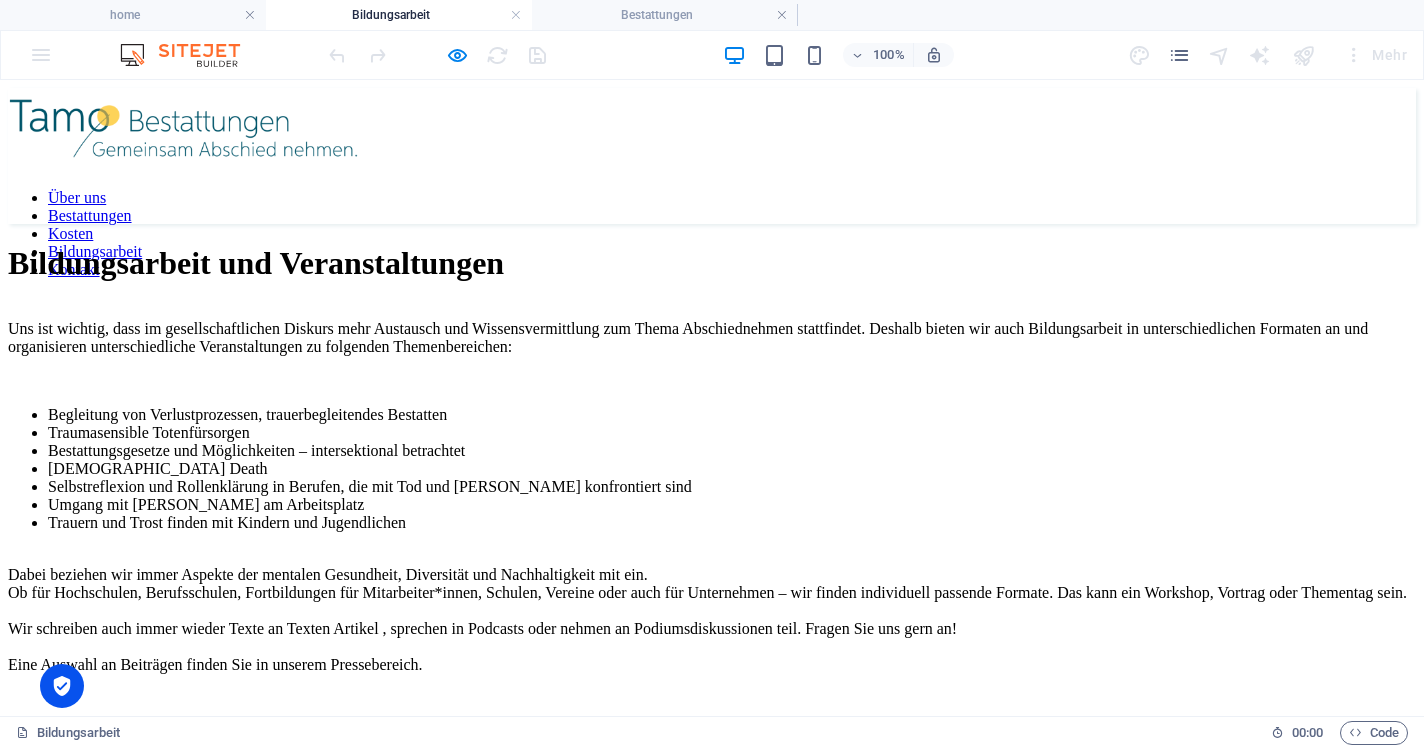 type 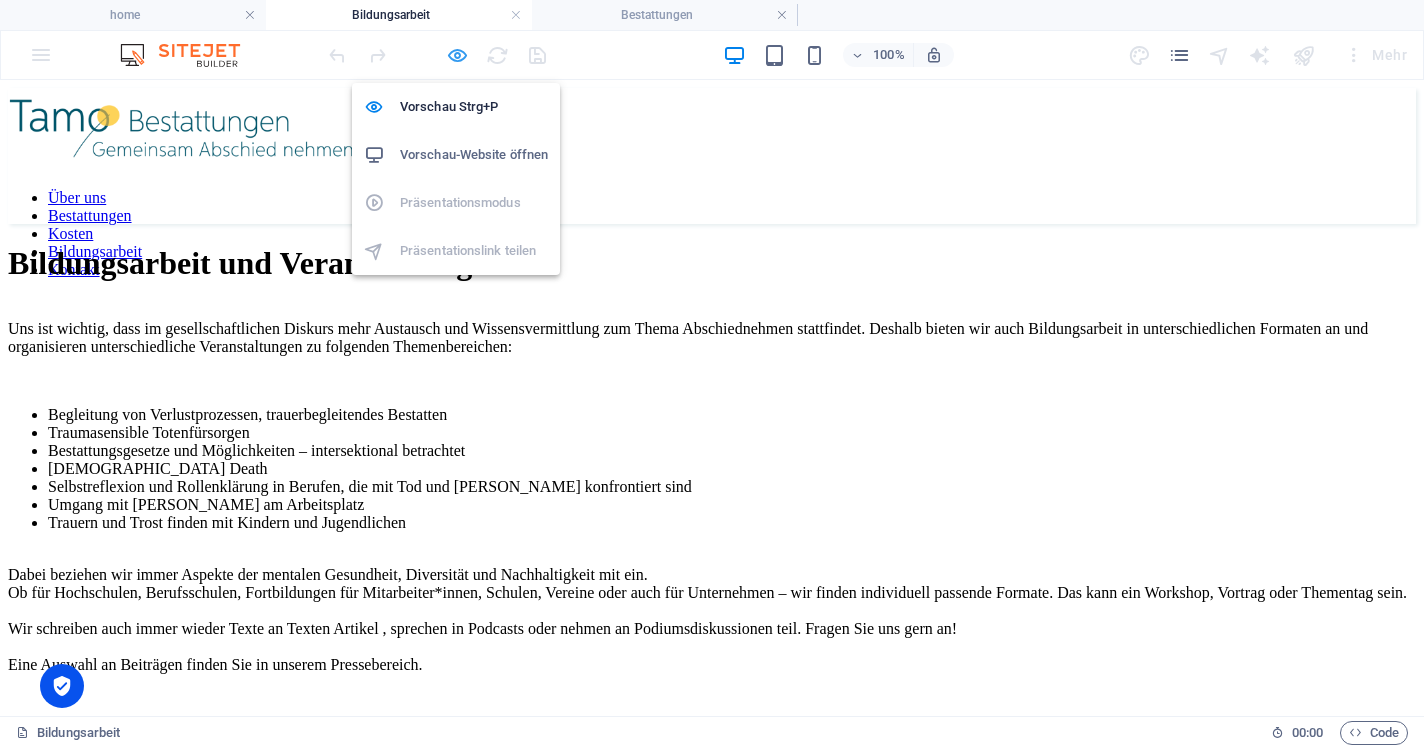 click at bounding box center [457, 55] 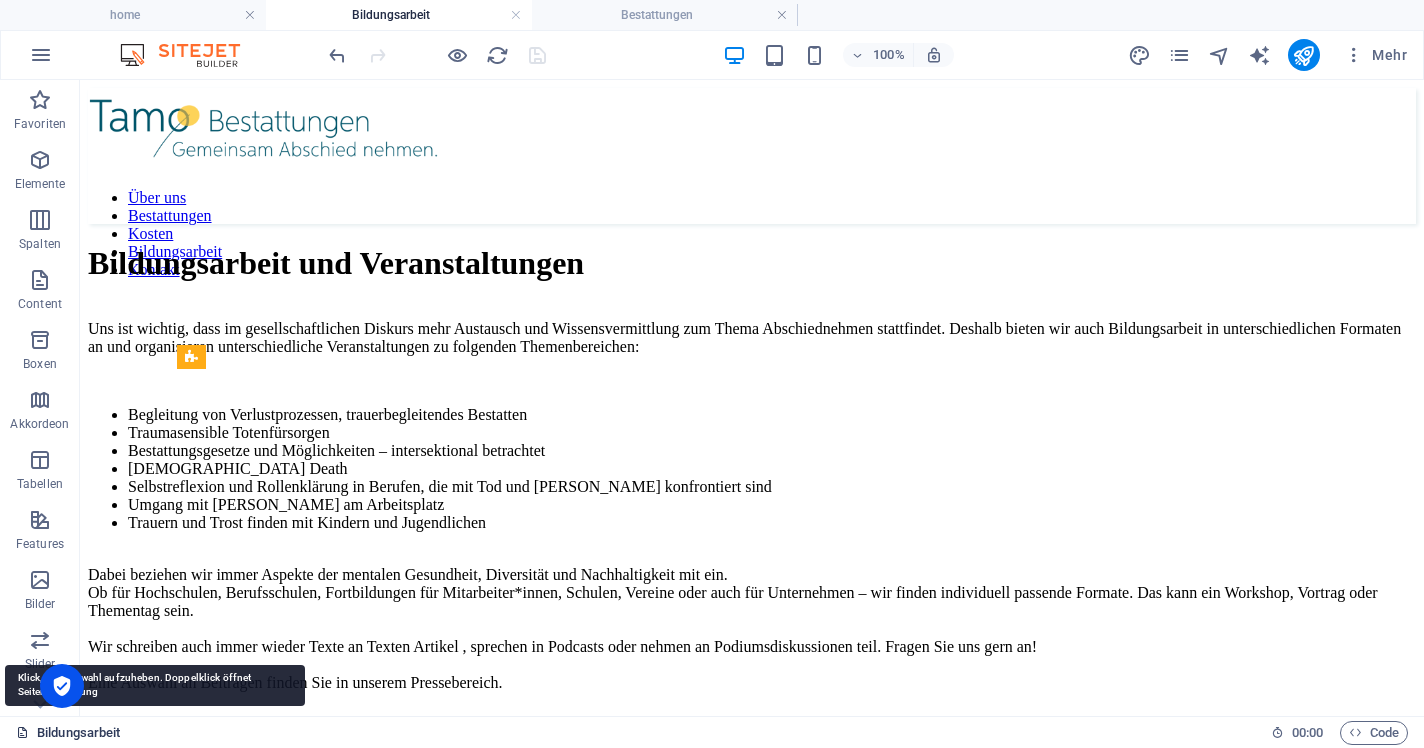 click on "Bildungsarbeit" at bounding box center (68, 733) 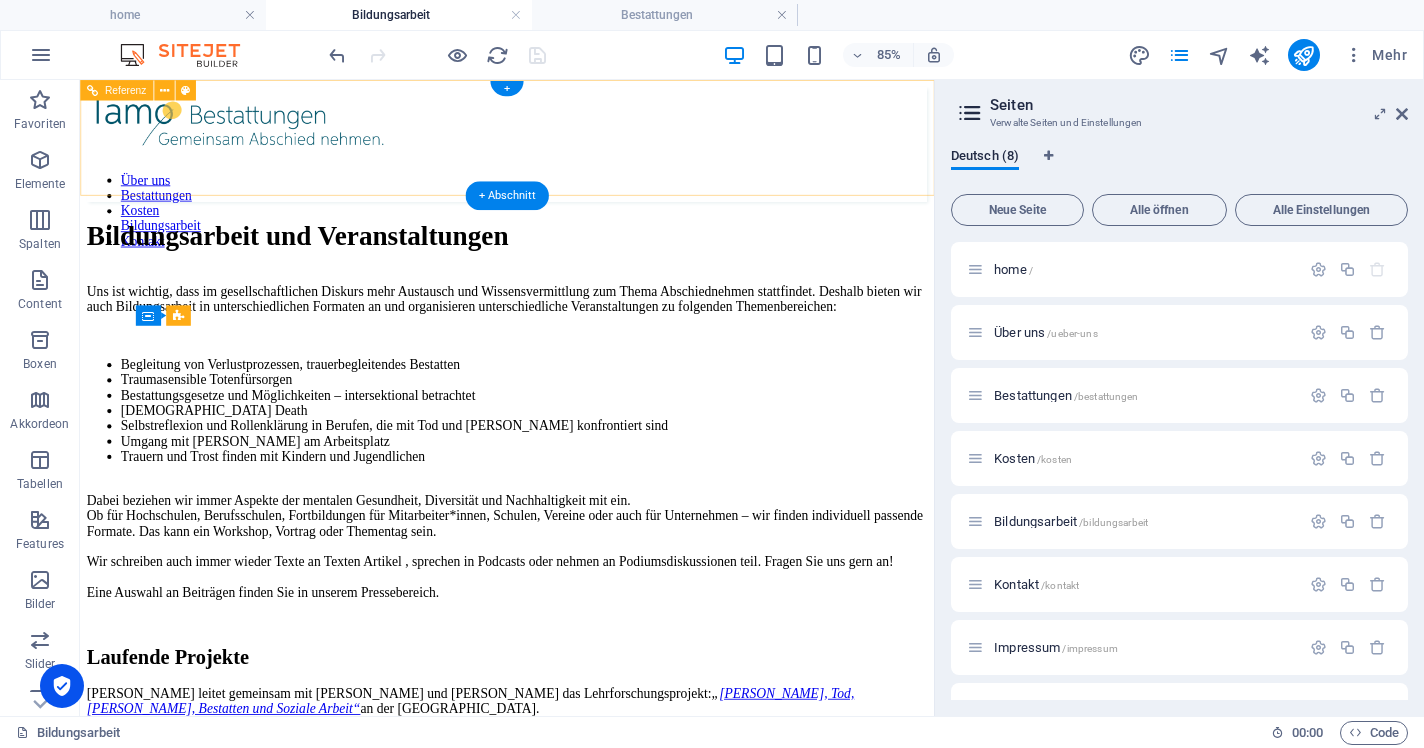 click on "Über uns Bestattungen Kosten Bildungsarbeit Kontakt" at bounding box center (582, 234) 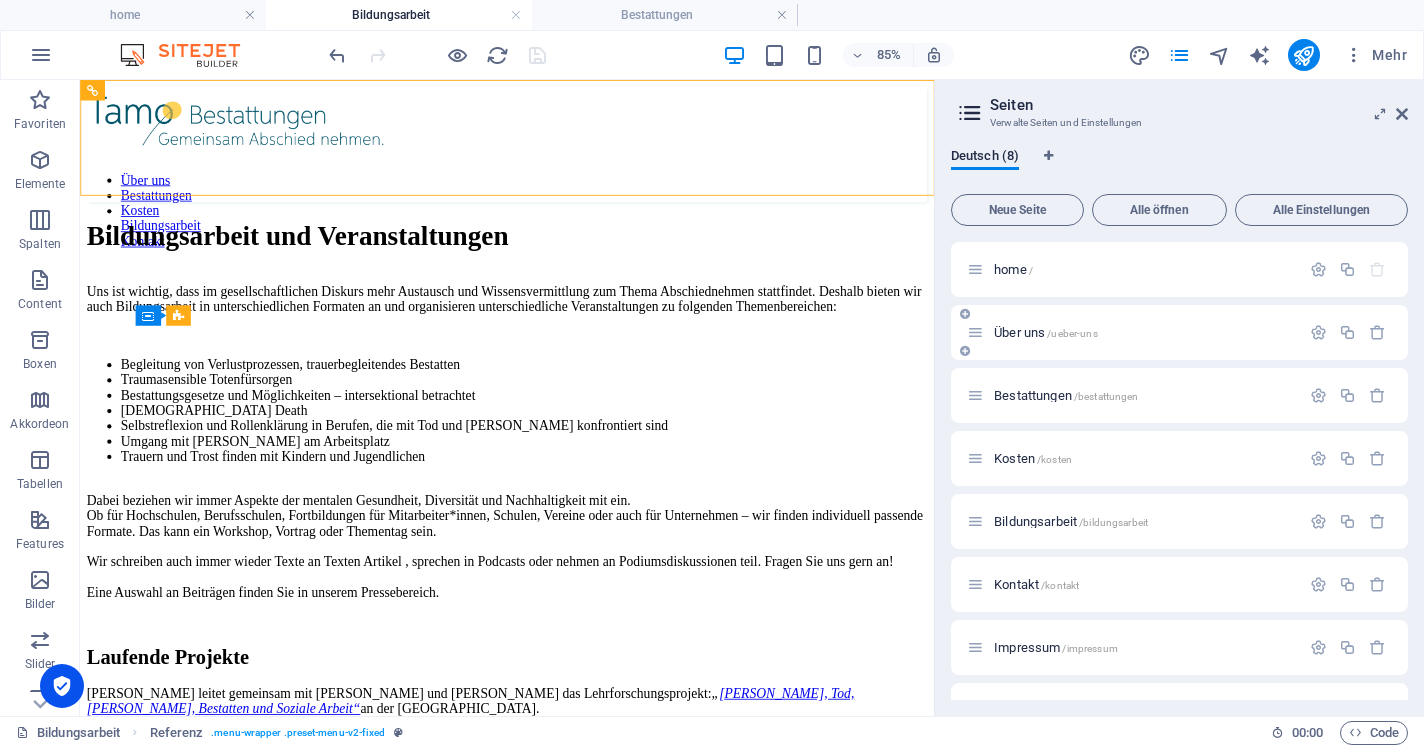 click on "Über uns /ueber-uns" at bounding box center [1046, 332] 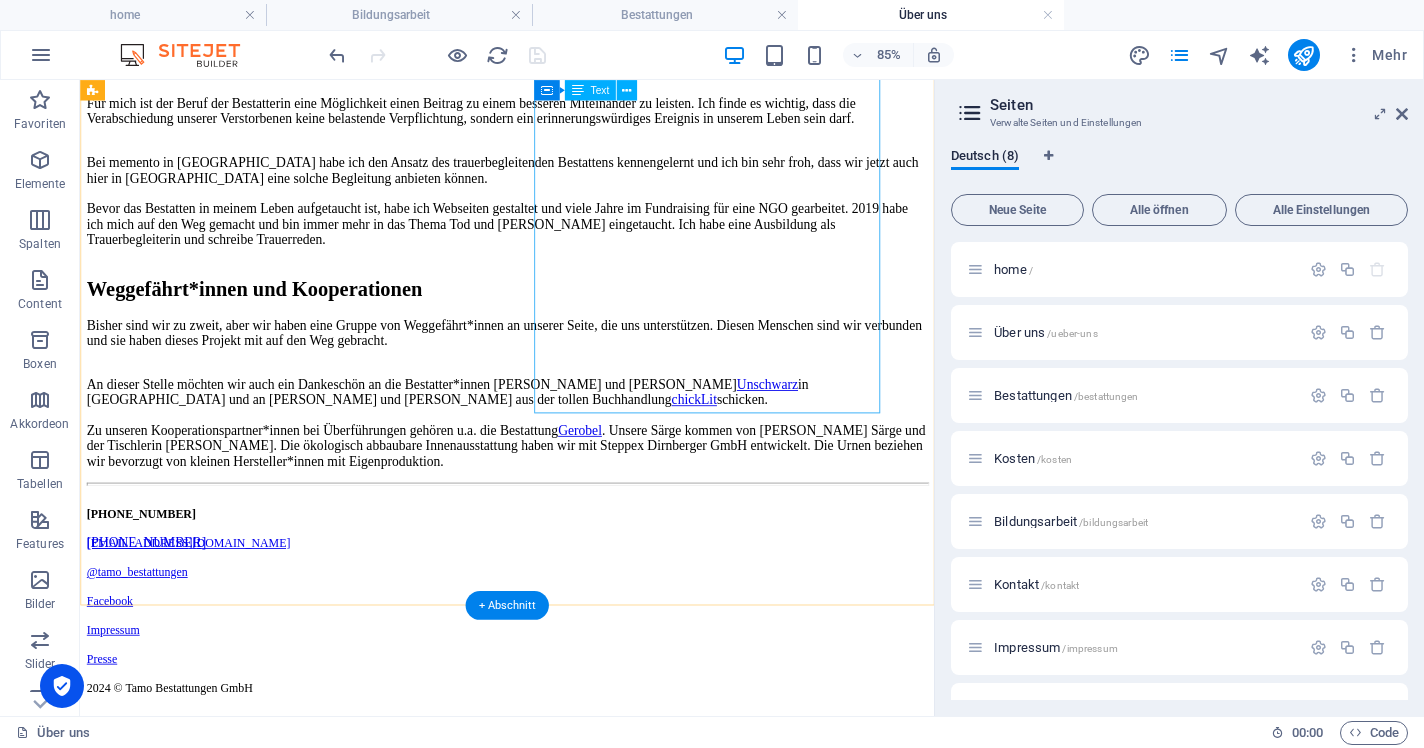 scroll, scrollTop: 1904, scrollLeft: 0, axis: vertical 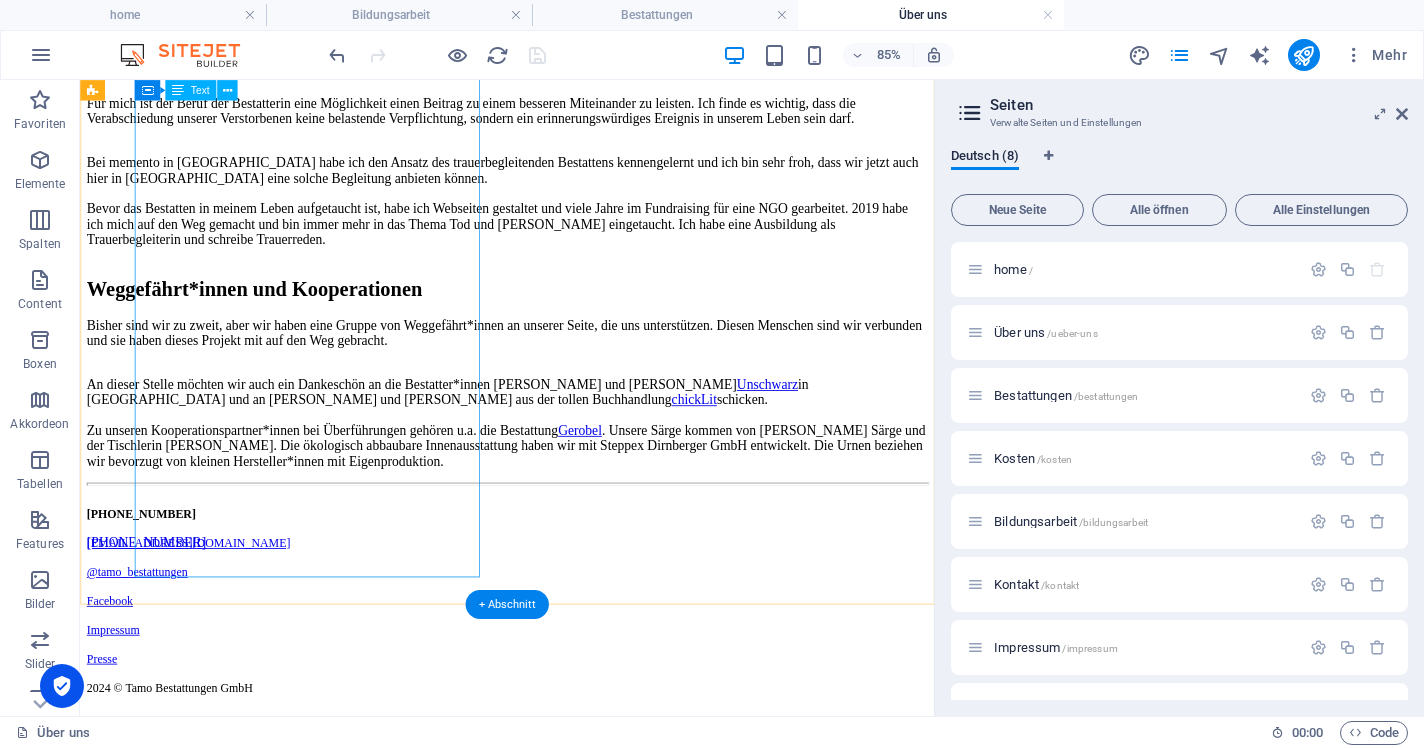 click on "Den Beruf des Bestattens schätze ich sehr. Ich beschäftige mich gern mit Prozessen von Tod und [PERSON_NAME]. Gemeinsam einen hilfreichen Umgang mit Verlusterfahrungen zu finden, empfinde ich als sinnvolle Arbeit. Ich will dazu beitragen, dass Abschiednehmen gesellschaftlich mehr Achtsamkeit entgegen gebracht wird. Bisher habe ich hauptsächlich in [GEOGRAPHIC_DATA], aber auch in [GEOGRAPHIC_DATA] bestattet. Ich habe in diesen Jahren viel gelernt, wofür ich sehr dankbar bin. Gemeinsam mit vielen Weggefährt*innen habe ich bei memento den Ansatz des trauerbegleitenden Bestattens weiterentwickelt. Ich freue mich sehr darüber, meinen Traum verwirklichen zu dürfen, ein Projekt in [GEOGRAPHIC_DATA] mitaufzubauen und diese inhaltlichen Ansätze weiter zu tragen." at bounding box center (582, -75) 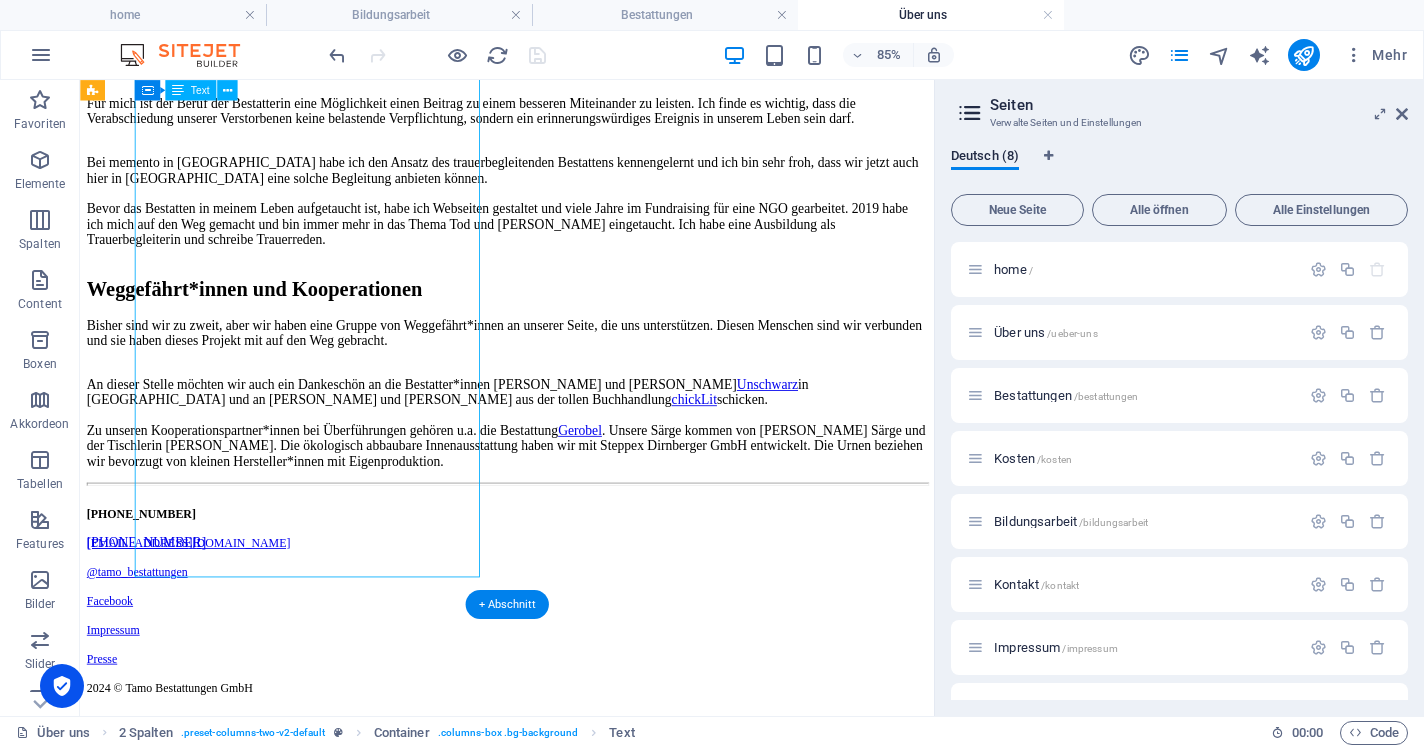 click on "Den Beruf des Bestattens schätze ich sehr. Ich beschäftige mich gern mit Prozessen von Tod und [PERSON_NAME]. Gemeinsam einen hilfreichen Umgang mit Verlusterfahrungen zu finden, empfinde ich als sinnvolle Arbeit. Ich will dazu beitragen, dass Abschiednehmen gesellschaftlich mehr Achtsamkeit entgegen gebracht wird. Bisher habe ich hauptsächlich in [GEOGRAPHIC_DATA], aber auch in [GEOGRAPHIC_DATA] bestattet. Ich habe in diesen Jahren viel gelernt, wofür ich sehr dankbar bin. Gemeinsam mit vielen Weggefährt*innen habe ich bei memento den Ansatz des trauerbegleitenden Bestattens weiterentwickelt. Ich freue mich sehr darüber, meinen Traum verwirklichen zu dürfen, ein Projekt in [GEOGRAPHIC_DATA] mitaufzubauen und diese inhaltlichen Ansätze weiter zu tragen." at bounding box center [582, -75] 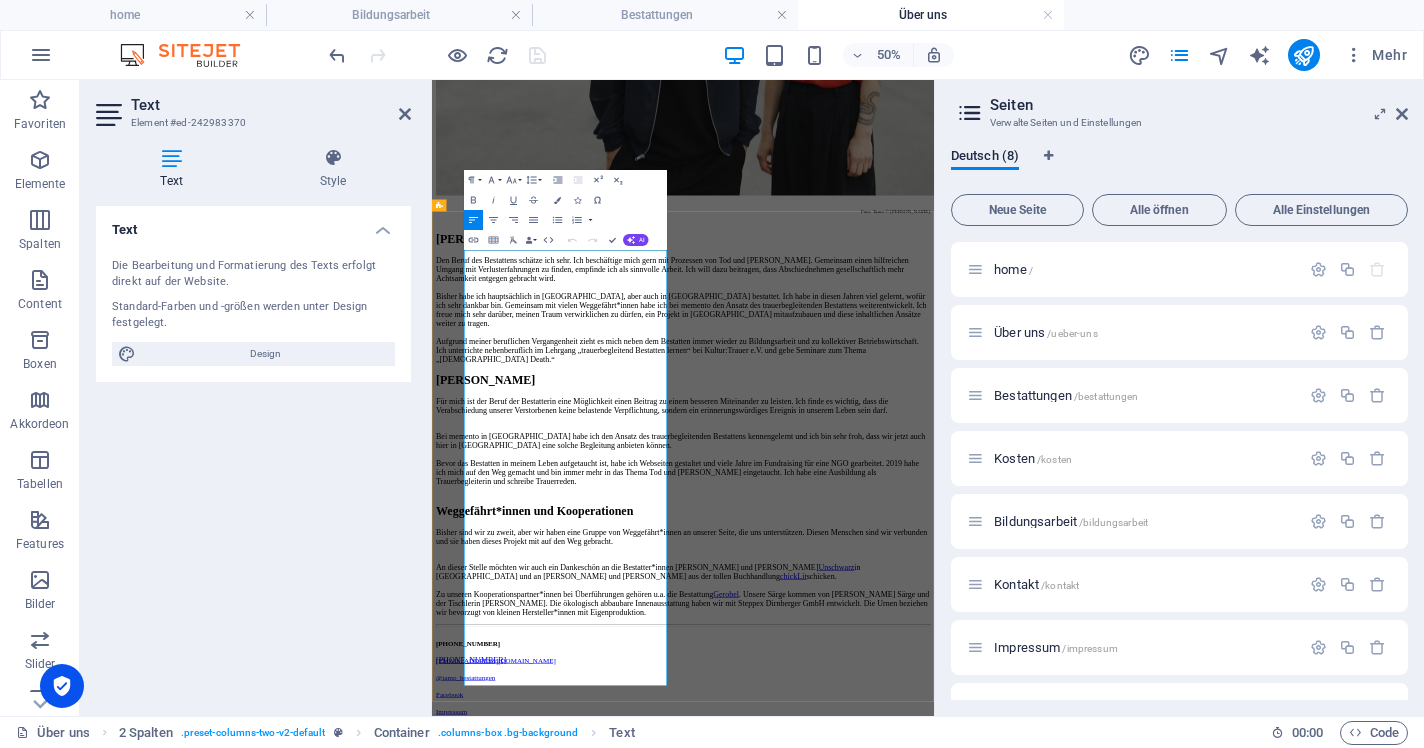 scroll, scrollTop: 1289, scrollLeft: 0, axis: vertical 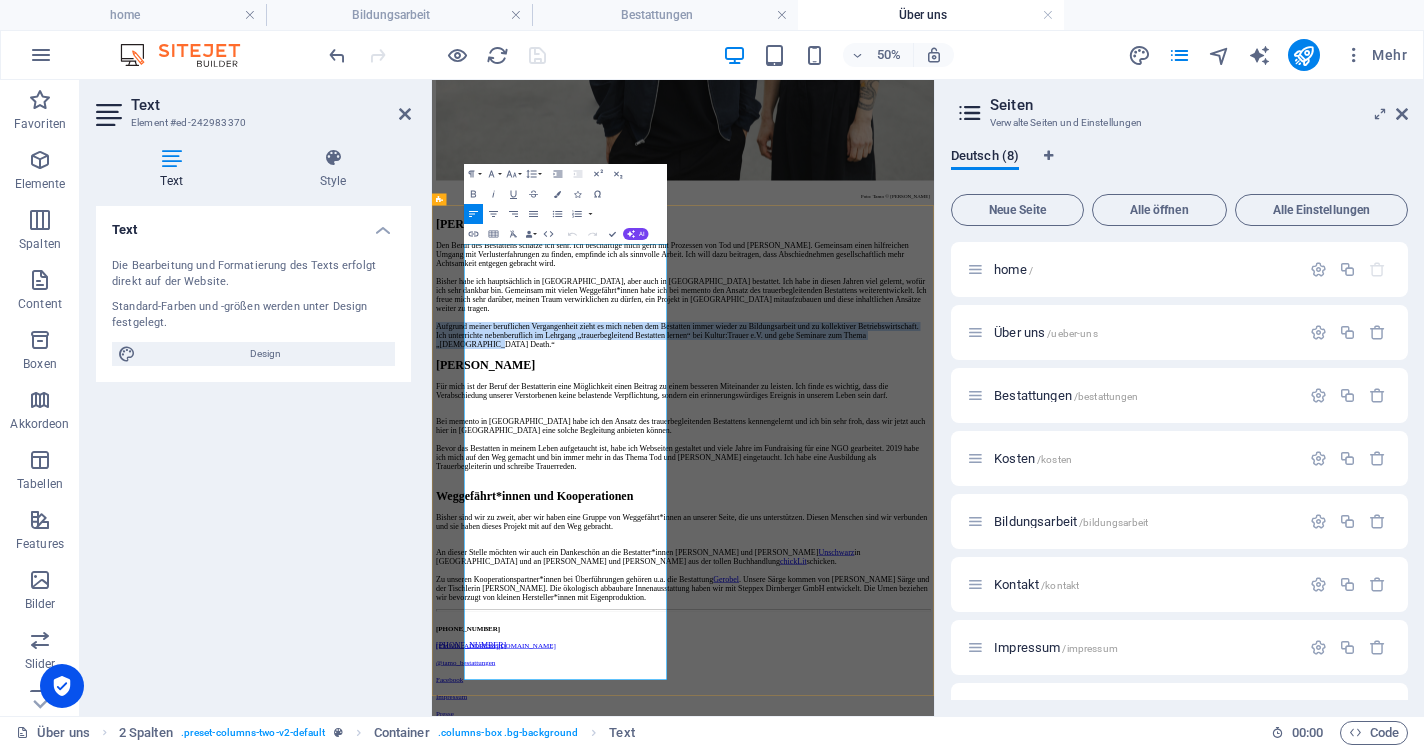drag, startPoint x: 497, startPoint y: 1069, endPoint x: 892, endPoint y: 1279, distance: 447.35333 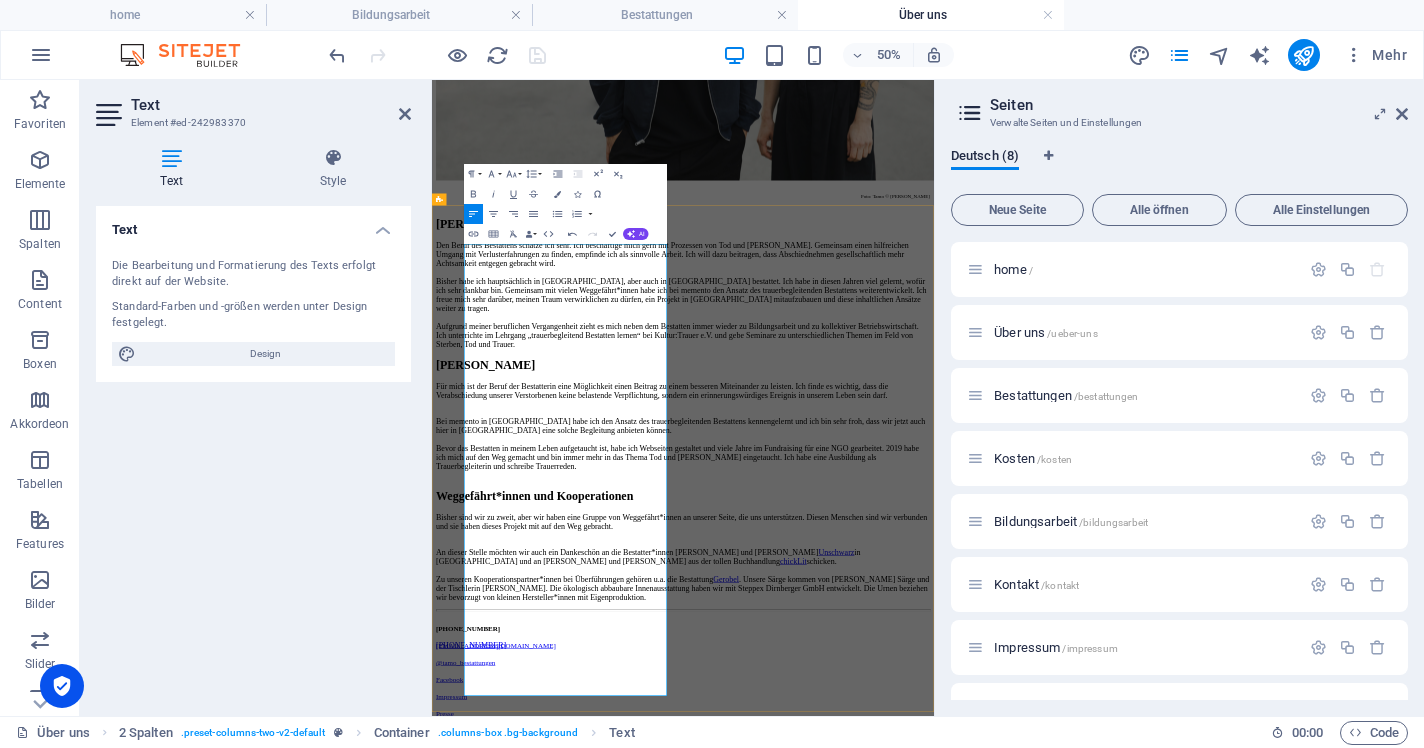 scroll, scrollTop: 5964, scrollLeft: 10, axis: both 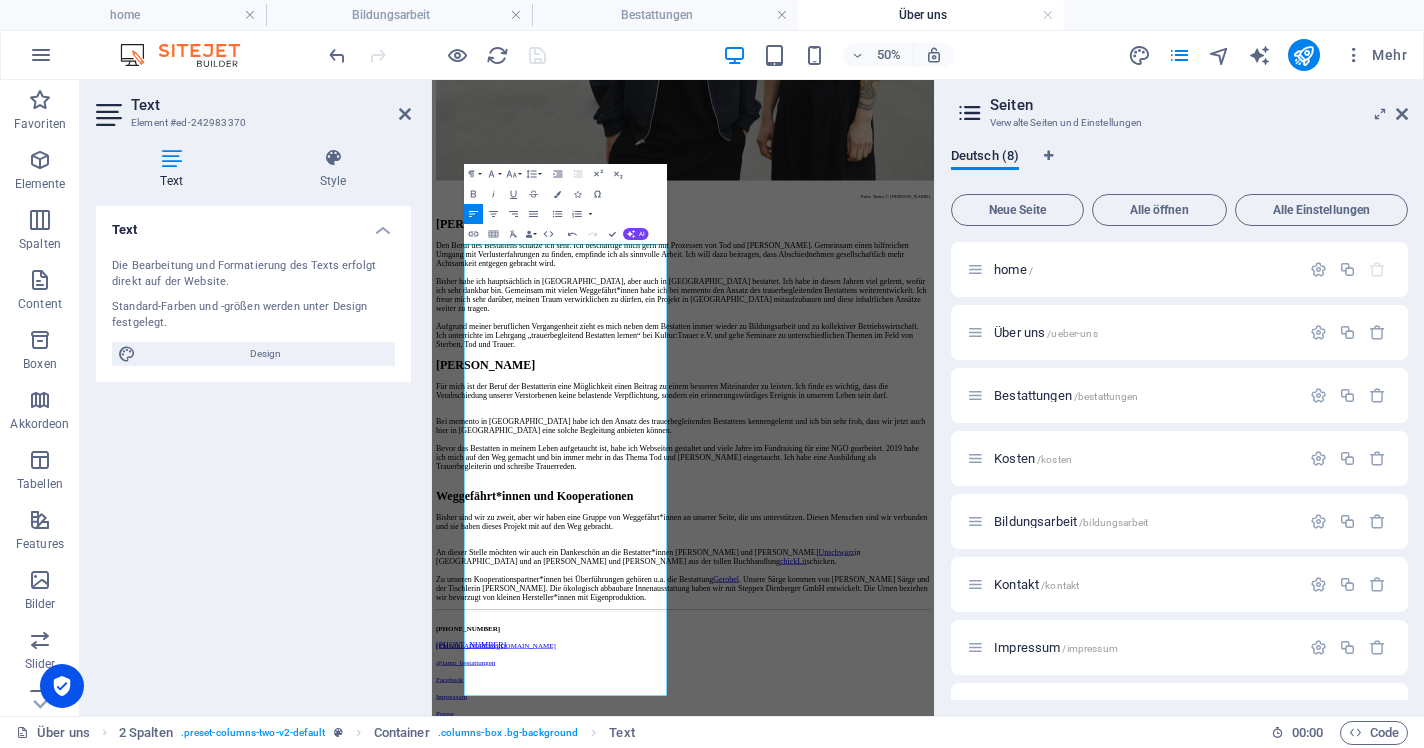 click at bounding box center [437, 55] 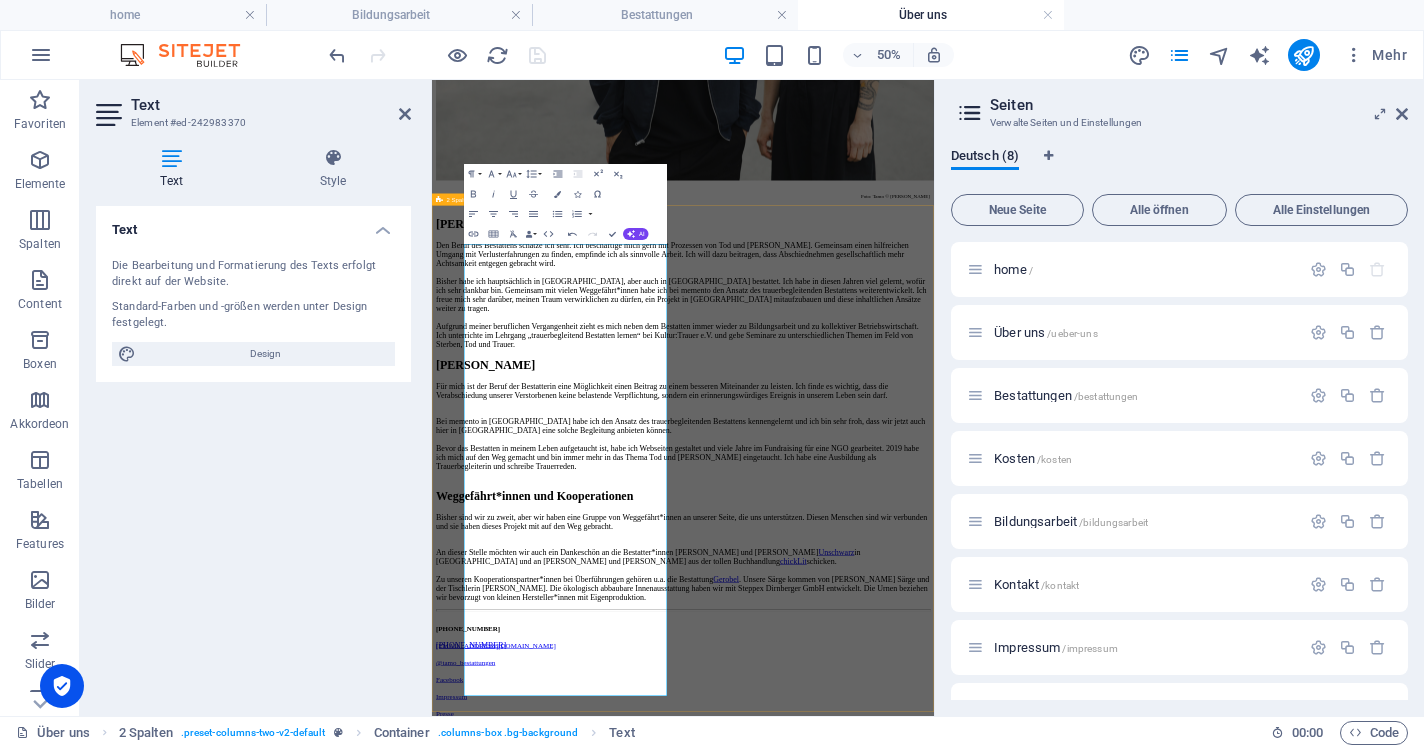 click on "[PERSON_NAME] Den Beruf des Bestattens schätze ich sehr. Ich beschäftige mich gern mit Prozessen von Tod und [PERSON_NAME]. Gemeinsam einen hilfreichen Umgang mit Verlusterfahrungen zu finden, empfinde ich als sinnvolle Arbeit. Ich will dazu beitragen, dass Abschiednehmen gesellschaftlich mehr Achtsamkeit entgegen gebracht wird. Bisher habe ich hauptsächlich in [GEOGRAPHIC_DATA], aber auch in [GEOGRAPHIC_DATA] bestattet. Ich habe in diesen Jahren viel gelernt, wofür ich sehr dankbar bin. Gemeinsam mit vielen Weggefährt*innen habe ich bei memento den Ansatz des trauerbegleitenden Bestattens weiterentwickelt. Ich freue mich sehr darüber, meinen Traum verwirklichen zu dürfen, ein Projekt in [GEOGRAPHIC_DATA] mitaufzubauen und diese inhaltlichen Ansätze weiter zu tragen. [PERSON_NAME] Bei memento in [GEOGRAPHIC_DATA] habe ich den Ansatz des trauerbegleitenden Bestattens kennengelernt und ich bin sehr froh, dass wir jetzt auch hier in [GEOGRAPHIC_DATA] eine solche Begleitung anbieten können." at bounding box center [934, 608] 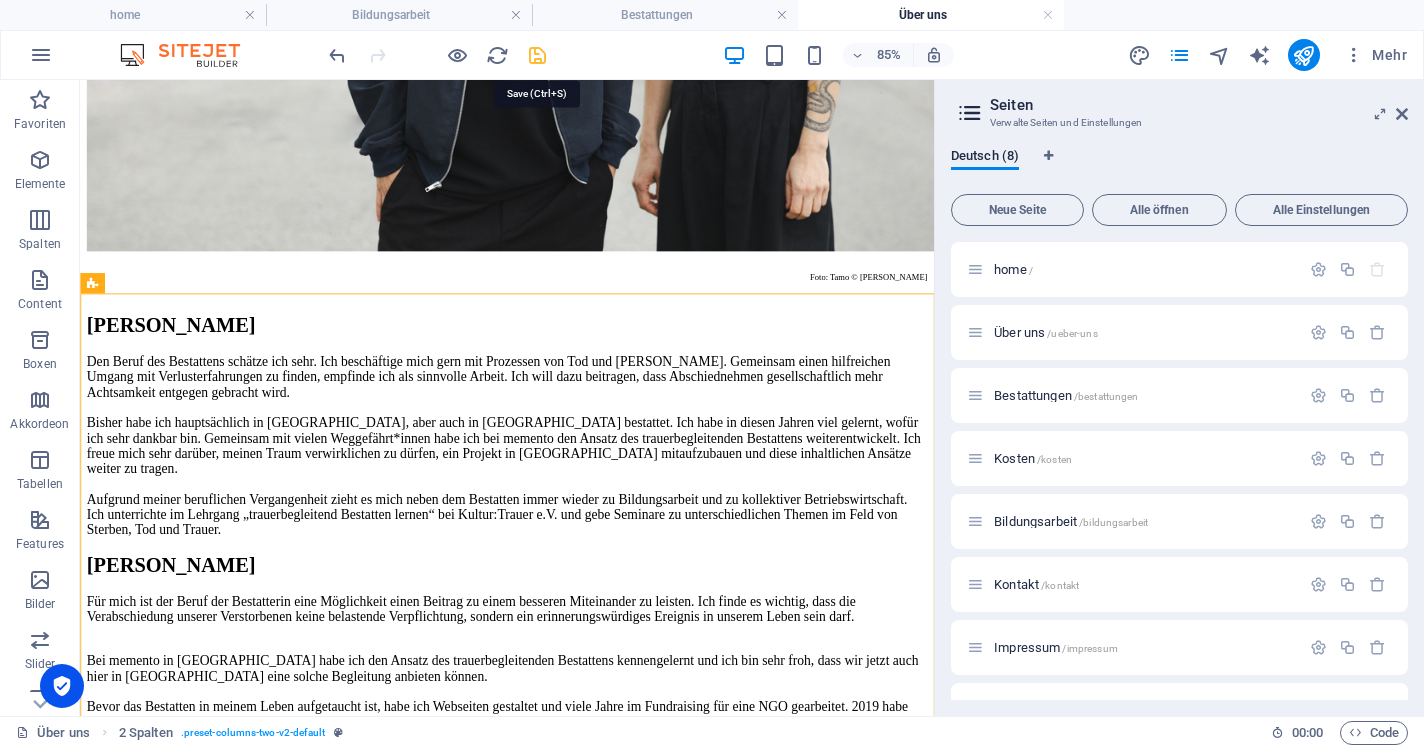 click at bounding box center (537, 55) 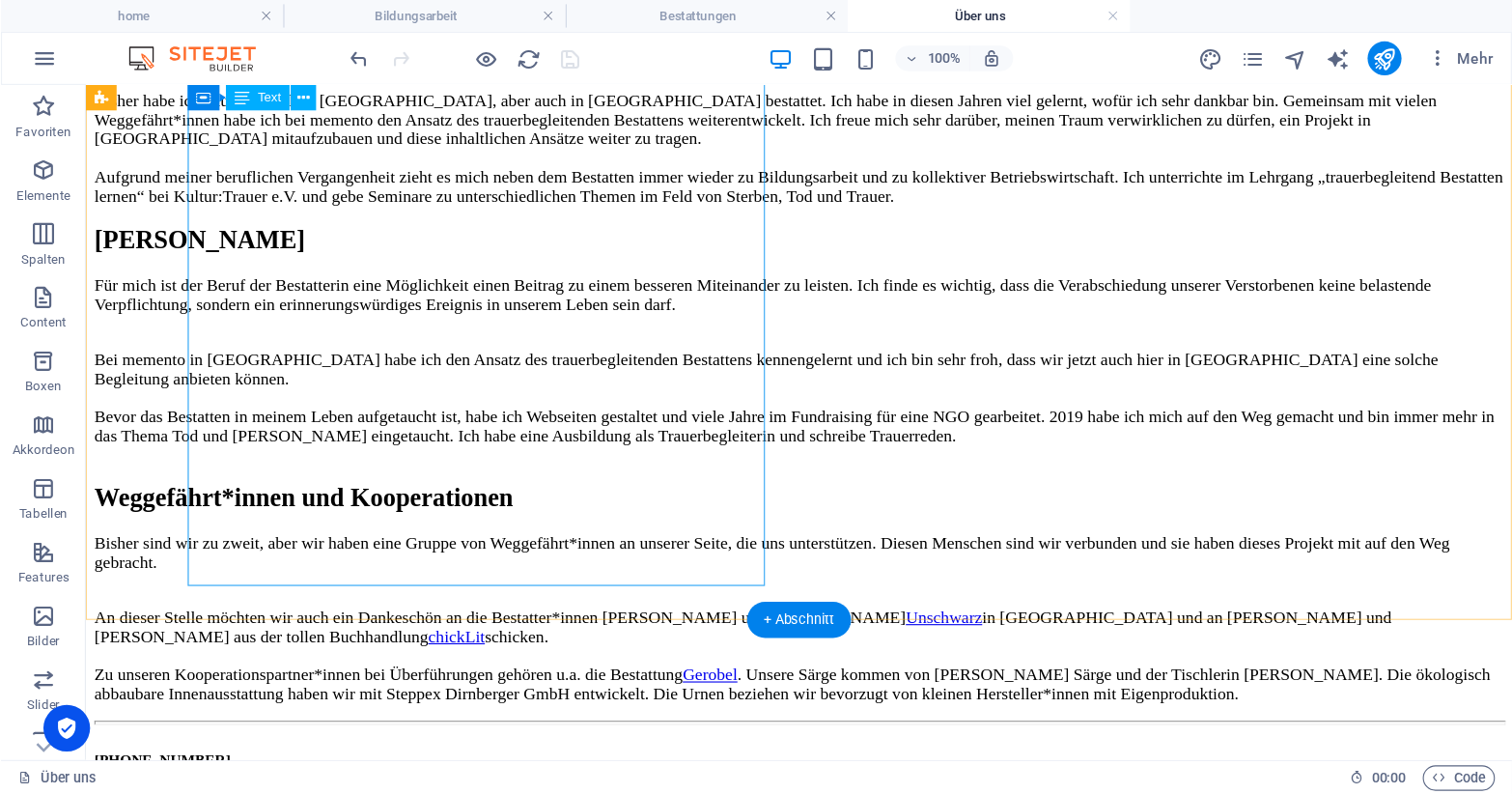 scroll, scrollTop: 1547, scrollLeft: 0, axis: vertical 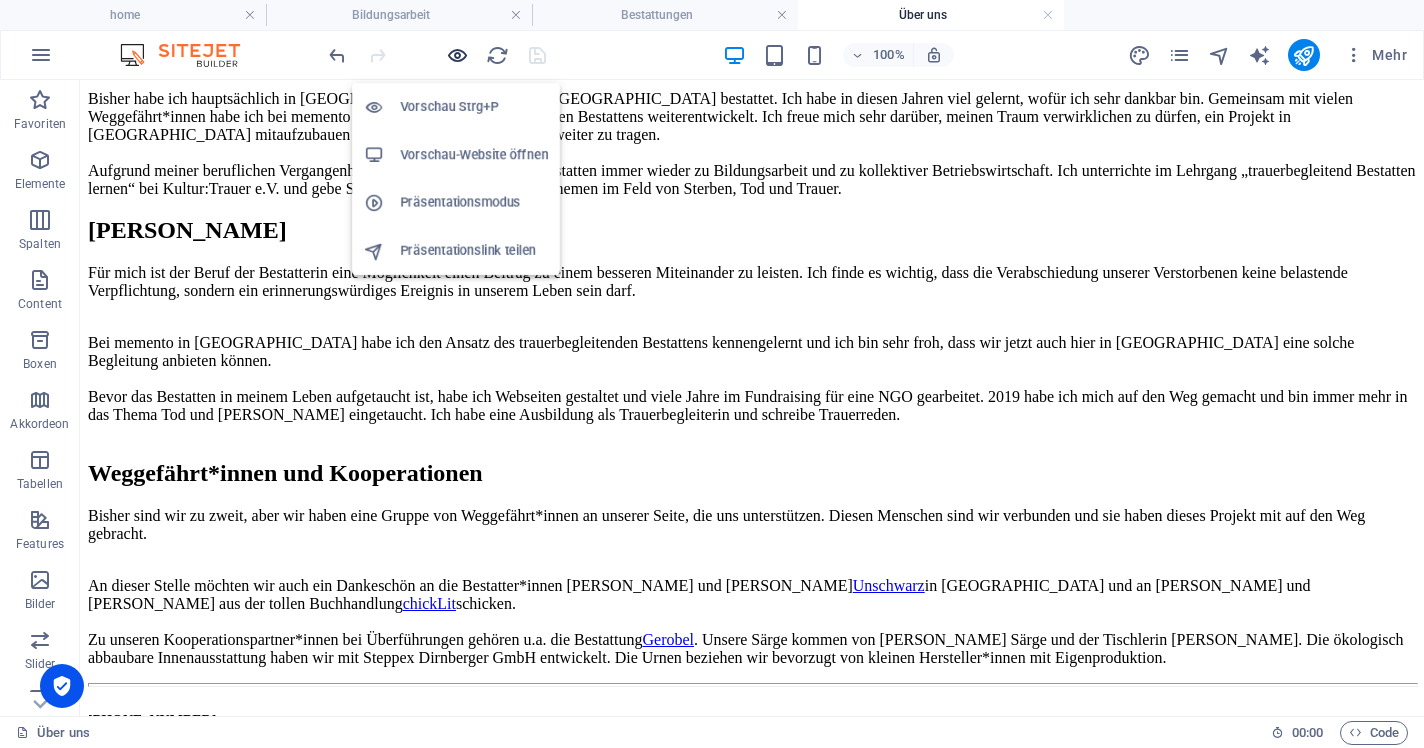 click at bounding box center (457, 55) 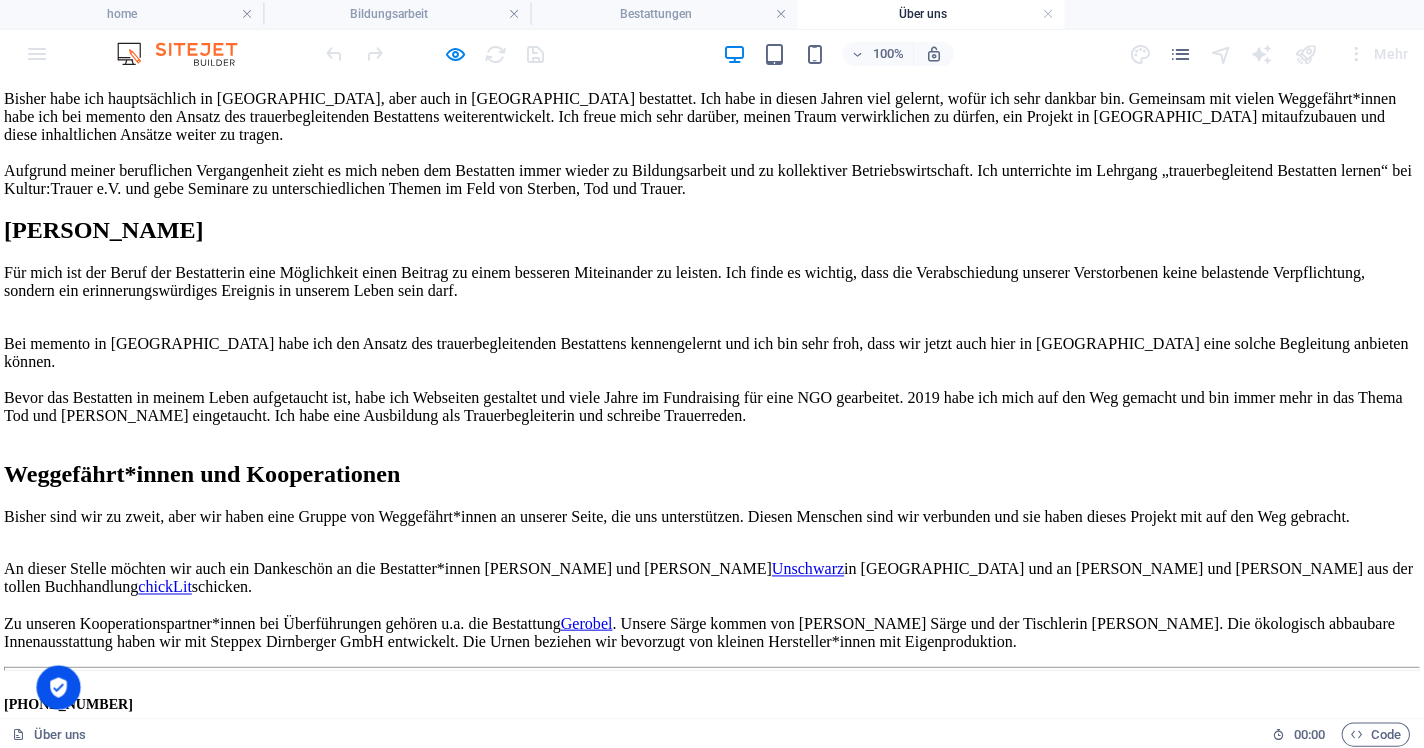 type 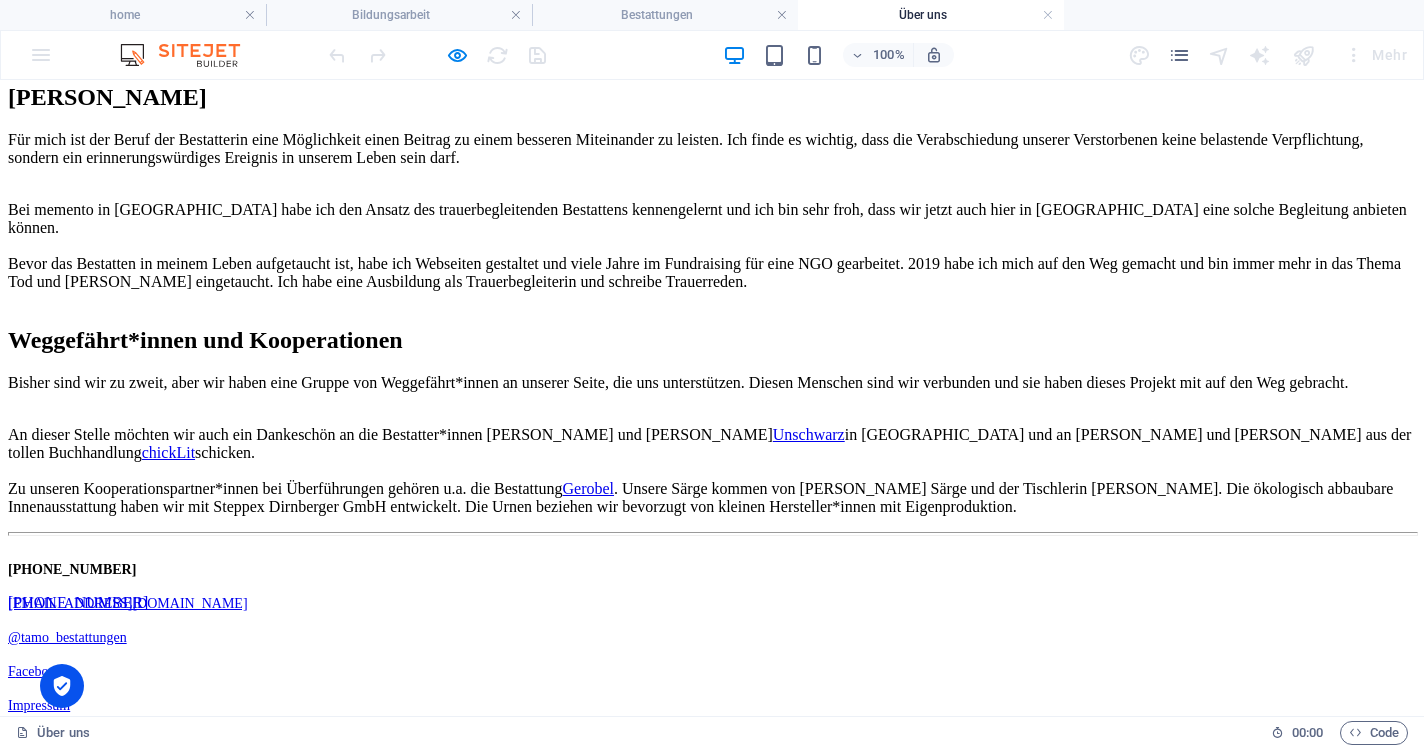 scroll, scrollTop: 1745, scrollLeft: 0, axis: vertical 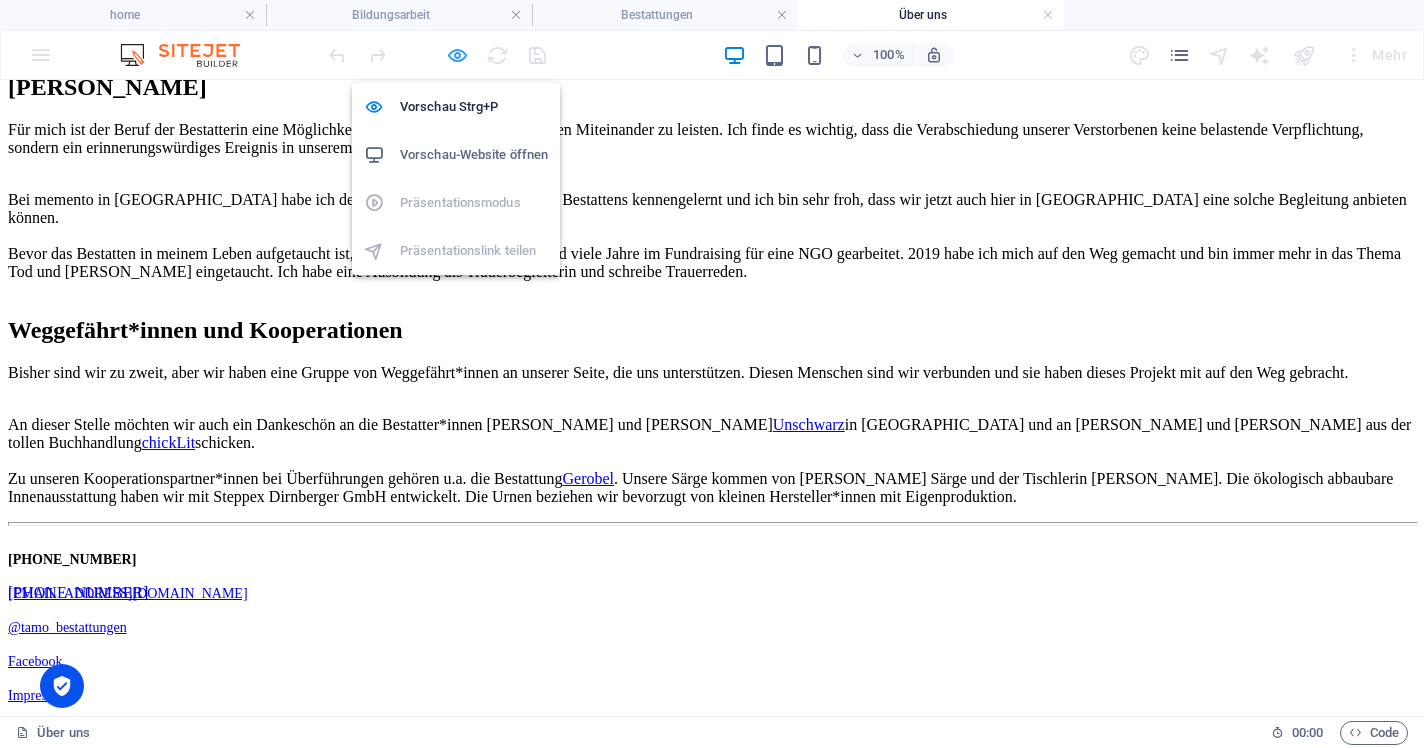 click at bounding box center (457, 55) 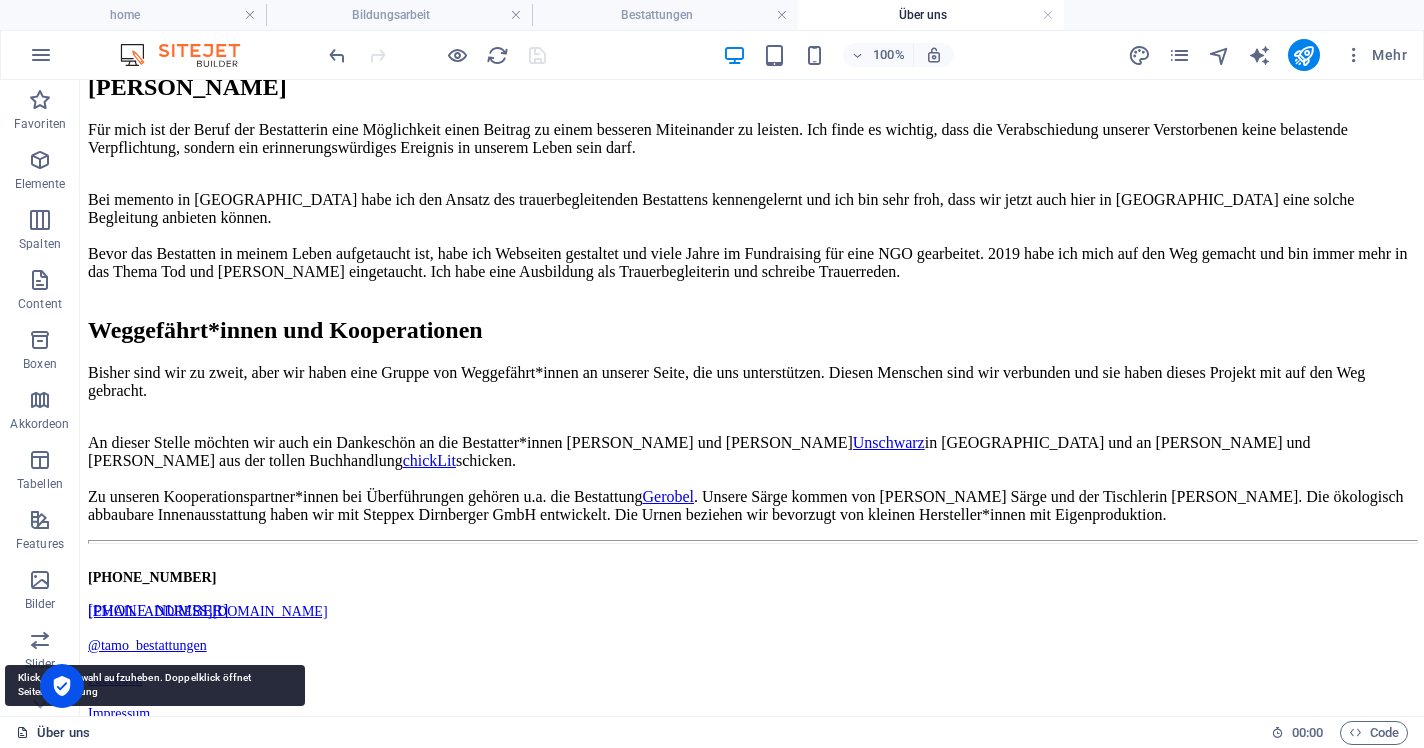 click on "Über uns" at bounding box center [53, 733] 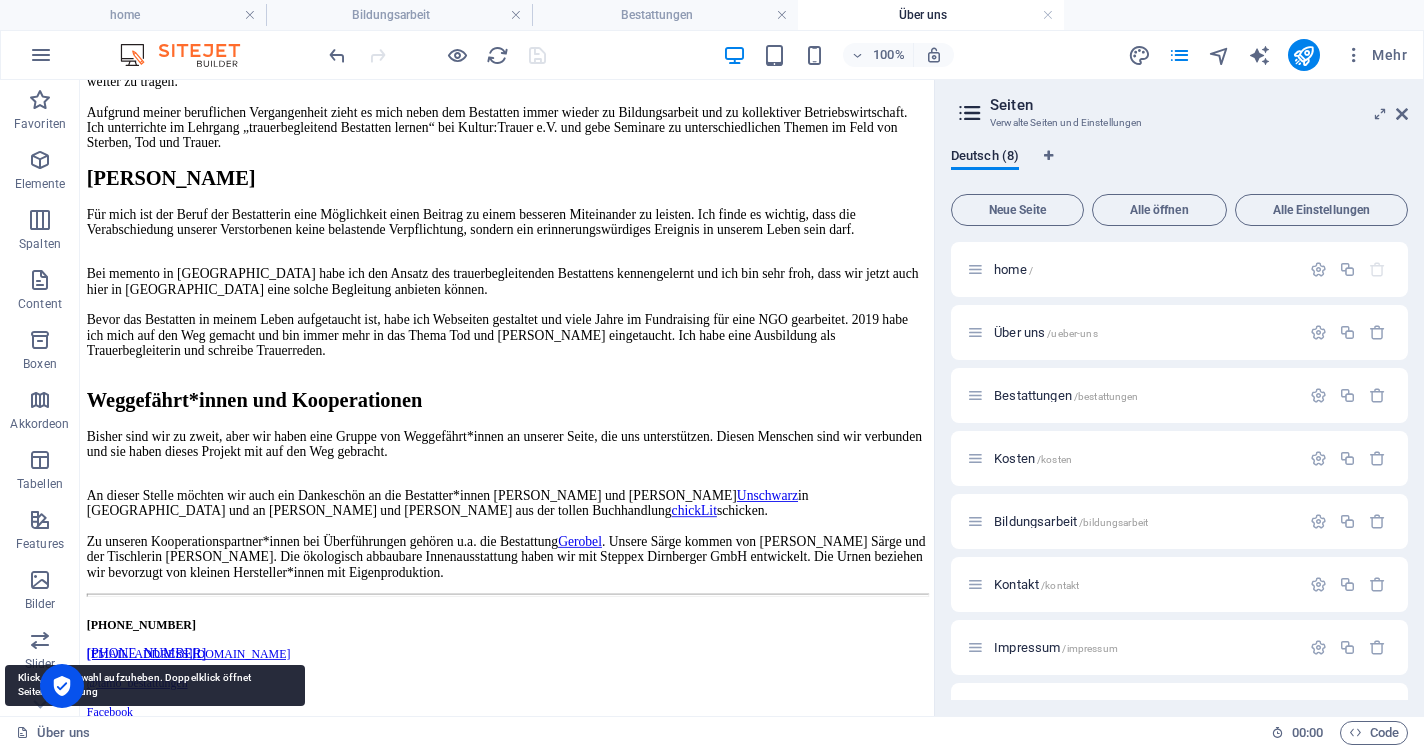 scroll, scrollTop: 2028, scrollLeft: 0, axis: vertical 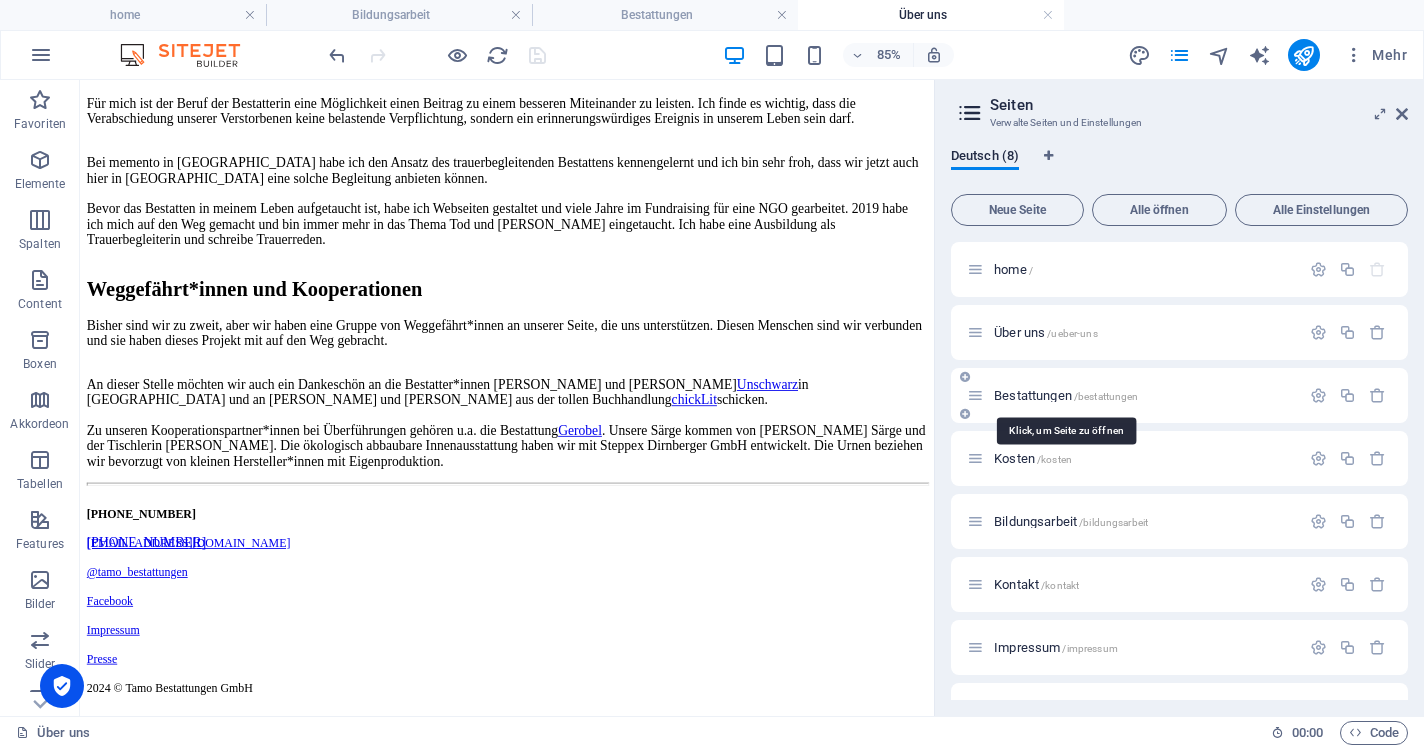 click on "Bestattungen /bestattungen" at bounding box center [1066, 395] 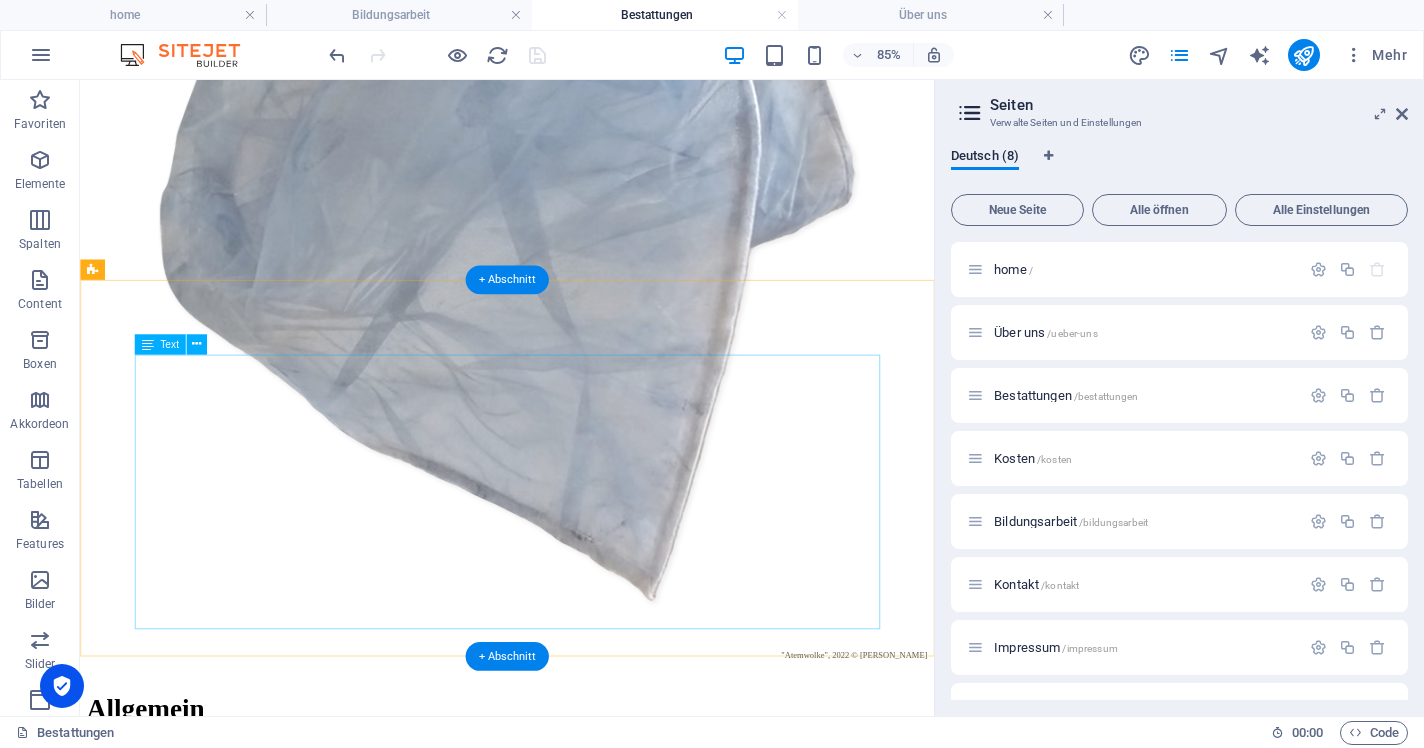 scroll, scrollTop: 983, scrollLeft: 0, axis: vertical 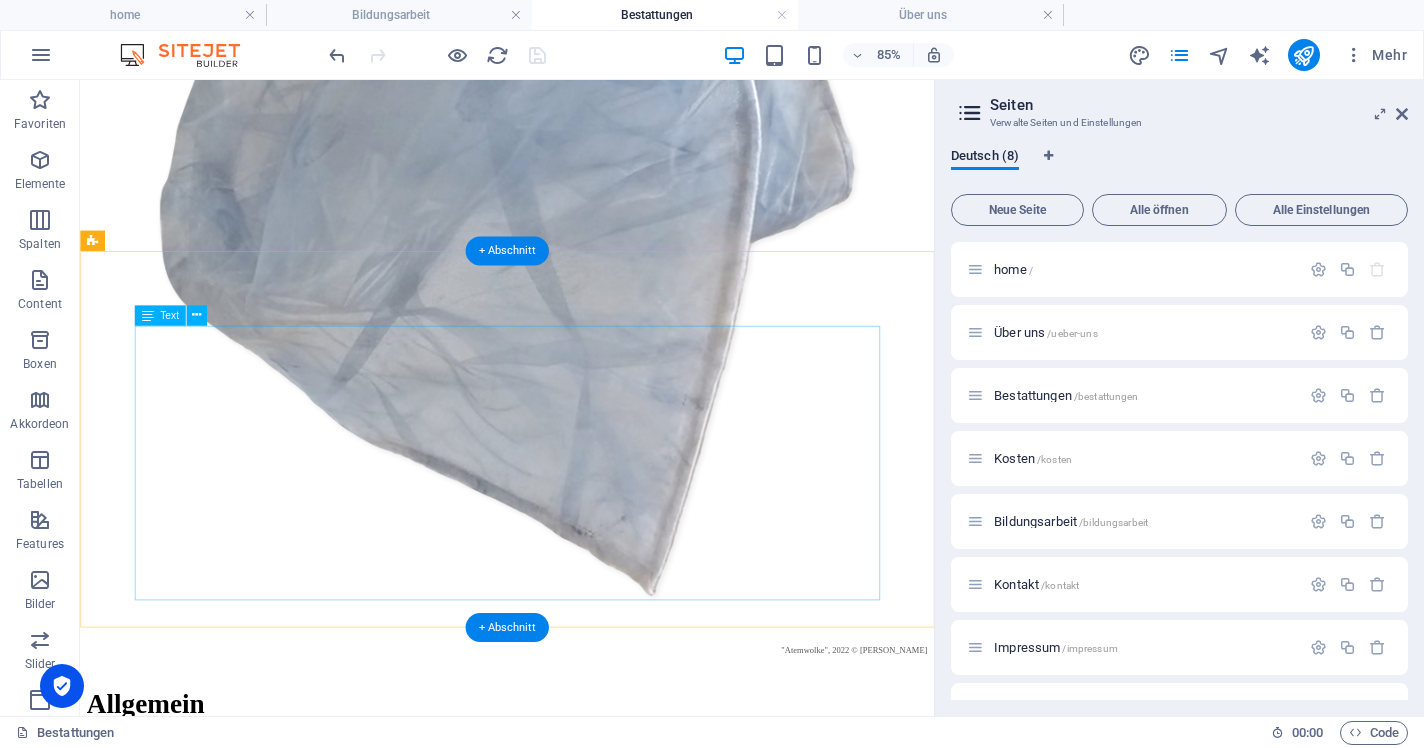 click on "Bevor Verstorbene von der Bestattung abgeholt werden, müssen Tod und Todesursache im Rahmen der Totenbeschau festgestellt werden. Das ist Aufgabe der Totenbeschau-Ärzt*in. Im Pflegeheim, Krankenhaus oder Hospiz kümmern sich die Pflegenden um die Benachrichtigung der Totenbeschau-Ärzt*in. Verstirbt jemand zuhause oder im öffentlichen Raum, ist die MA15 der Stadt [GEOGRAPHIC_DATA] zuständig. Diese ist im Journaldienst unter der Nummer  [PHONE_NUMBER]  erreichbar. In Absprache mit Ihnen kommen wir und kümmern uns um Ihre verstorbene Person. Wir informieren Sie über jeden Schritt unserer Abholung und laden Sie ein, wo auch immer es möglich ist, mitzumachen, wenn Sie das möchten." at bounding box center [582, 1076] 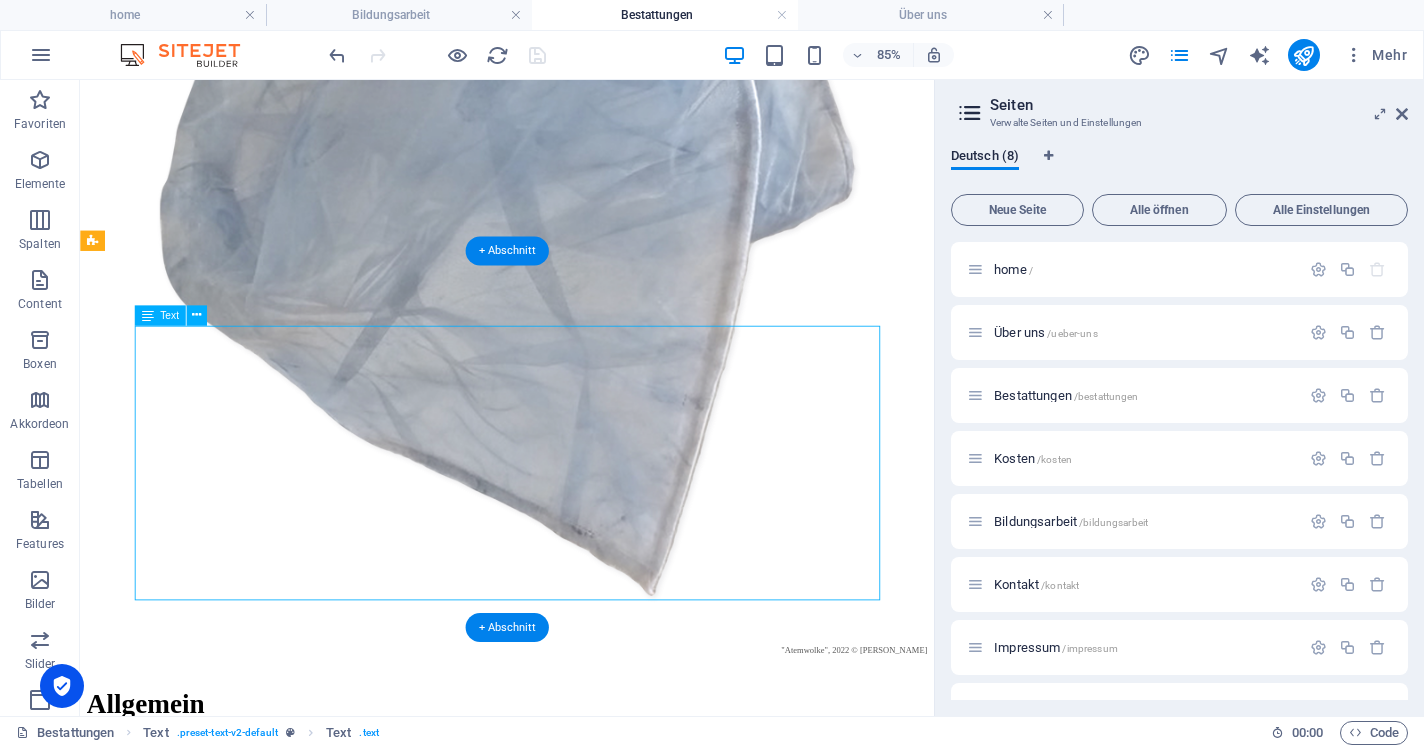 click on "Bevor Verstorbene von der Bestattung abgeholt werden, müssen Tod und Todesursache im Rahmen der Totenbeschau festgestellt werden. Das ist Aufgabe der Totenbeschau-Ärzt*in. Im Pflegeheim, Krankenhaus oder Hospiz kümmern sich die Pflegenden um die Benachrichtigung der Totenbeschau-Ärzt*in. Verstirbt jemand zuhause oder im öffentlichen Raum, ist die MA15 der Stadt [GEOGRAPHIC_DATA] zuständig. Diese ist im Journaldienst unter der Nummer  [PHONE_NUMBER]  erreichbar. In Absprache mit Ihnen kommen wir und kümmern uns um Ihre verstorbene Person. Wir informieren Sie über jeden Schritt unserer Abholung und laden Sie ein, wo auch immer es möglich ist, mitzumachen, wenn Sie das möchten." at bounding box center [582, 1076] 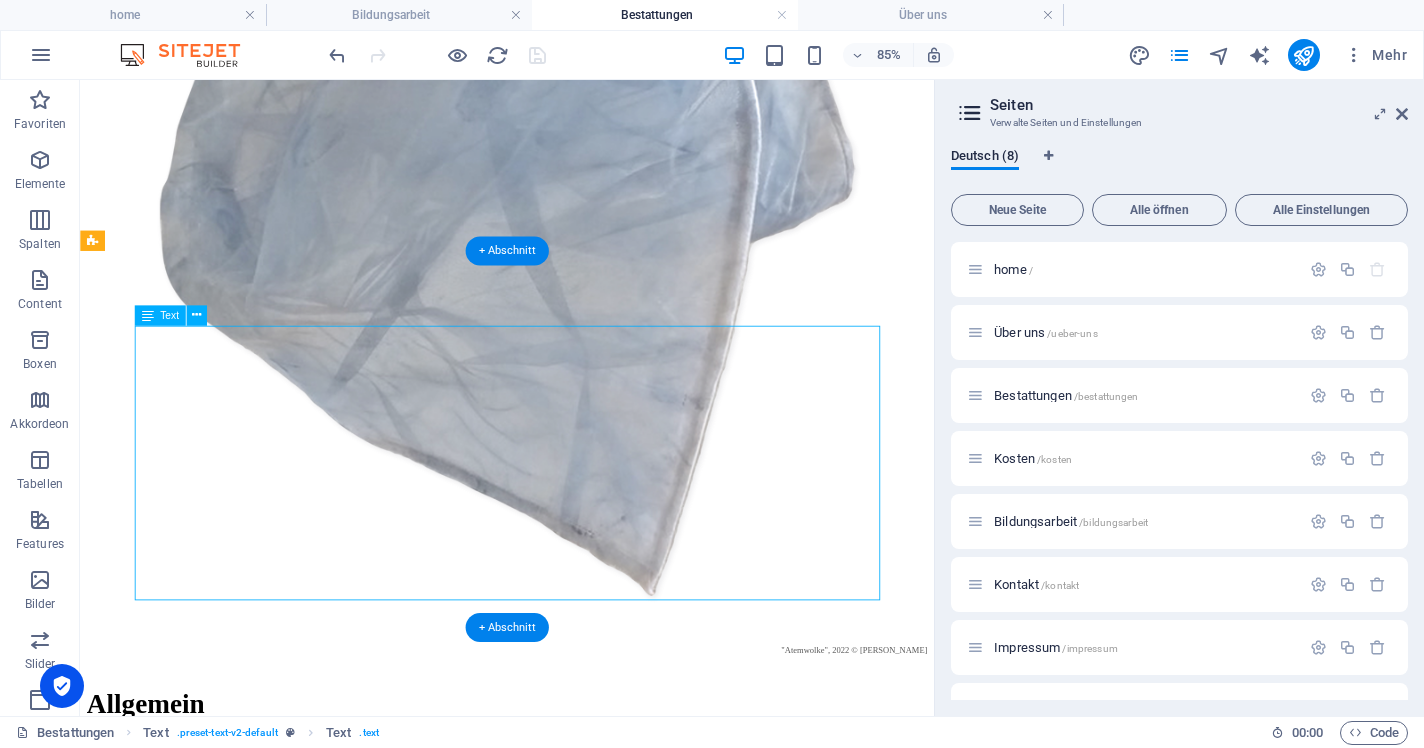 click on "Bevor Verstorbene von der Bestattung abgeholt werden, müssen Tod und Todesursache im Rahmen der Totenbeschau festgestellt werden. Das ist Aufgabe der Totenbeschau-Ärzt*in. Im Pflegeheim, Krankenhaus oder Hospiz kümmern sich die Pflegenden um die Benachrichtigung der Totenbeschau-Ärzt*in. Verstirbt jemand zuhause oder im öffentlichen Raum, ist die MA15 der Stadt [GEOGRAPHIC_DATA] zuständig. Diese ist im Journaldienst unter der Nummer  [PHONE_NUMBER]  erreichbar. In Absprache mit Ihnen kommen wir und kümmern uns um Ihre verstorbene Person. Wir informieren Sie über jeden Schritt unserer Abholung und laden Sie ein, wo auch immer es möglich ist, mitzumachen, wenn Sie das möchten." at bounding box center (582, 1076) 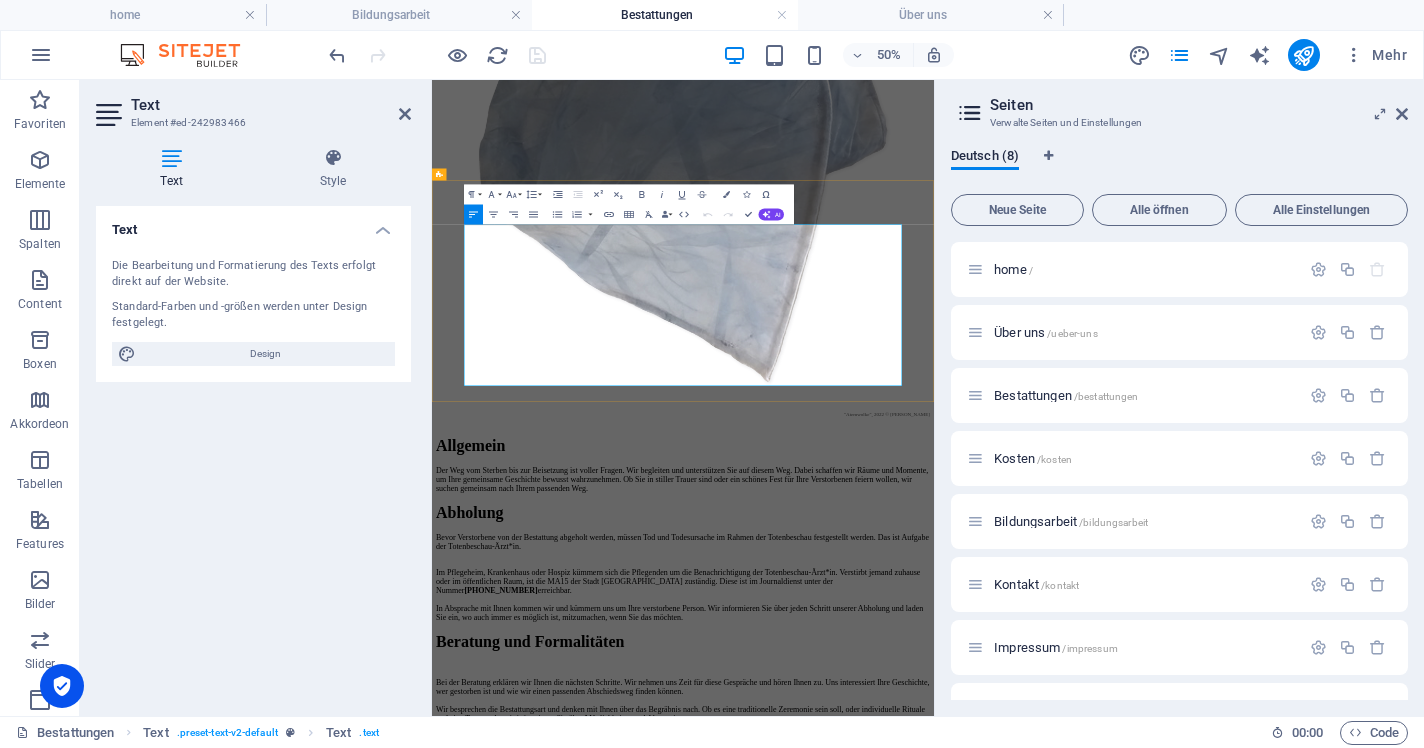 click on "Im Pflegeheim, Krankenhaus oder Hospiz kümmern sich die Pflegenden um die Benachrichtigung der Totenbeschau-Ärzt*in. Verstirbt jemand zuhause oder im öffentlichen Raum, ist die MA15 der Stadt [GEOGRAPHIC_DATA] zuständig. Diese ist im Journaldienst unter der Nummer  [PHONE_NUMBER]  erreichbar. In Absprache mit Ihnen kommen wir und kümmern uns um Ihre verstorbene Person. Wir informieren Sie über jeden Schritt unserer Abholung und laden Sie ein, wo auch immer es möglich ist, mitzumachen, wenn Sie das möchten." at bounding box center (934, 1101) 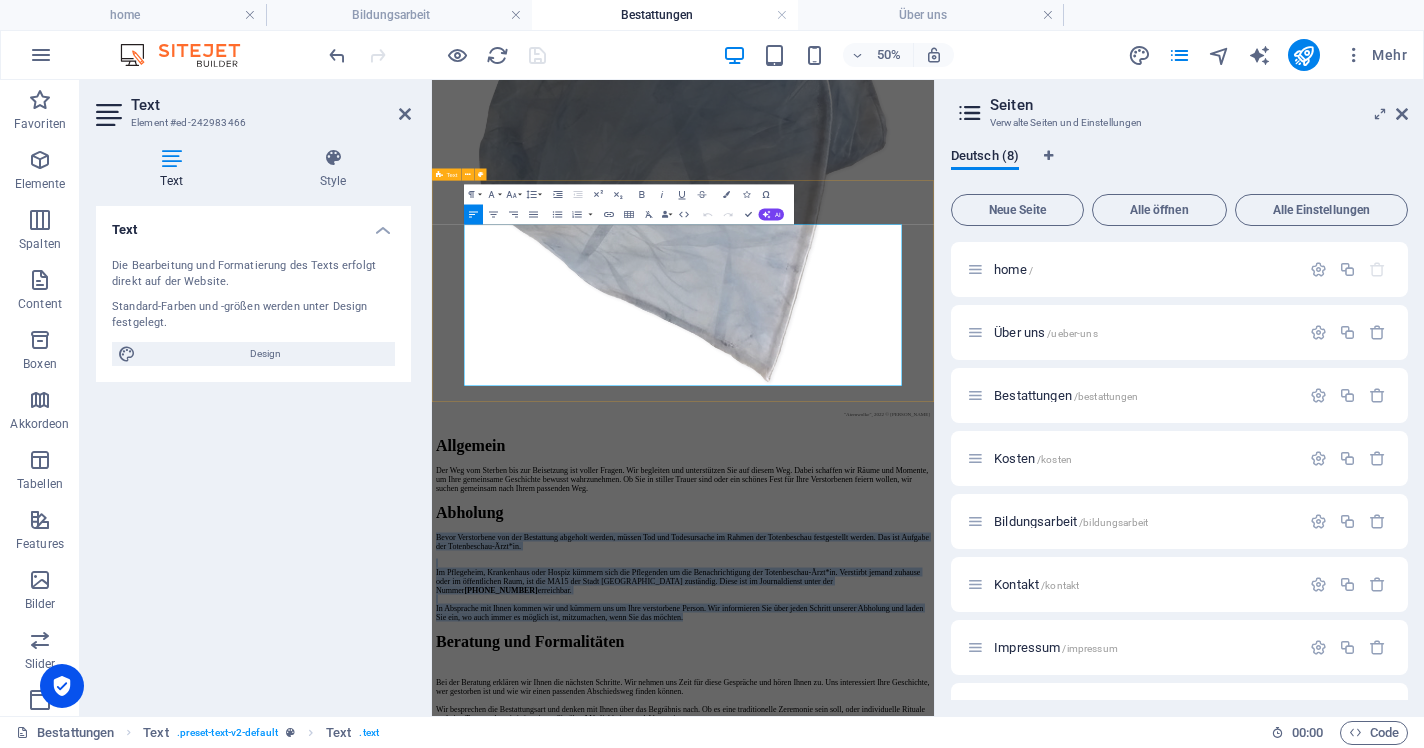 drag, startPoint x: 736, startPoint y: 670, endPoint x: 480, endPoint y: 359, distance: 402.81137 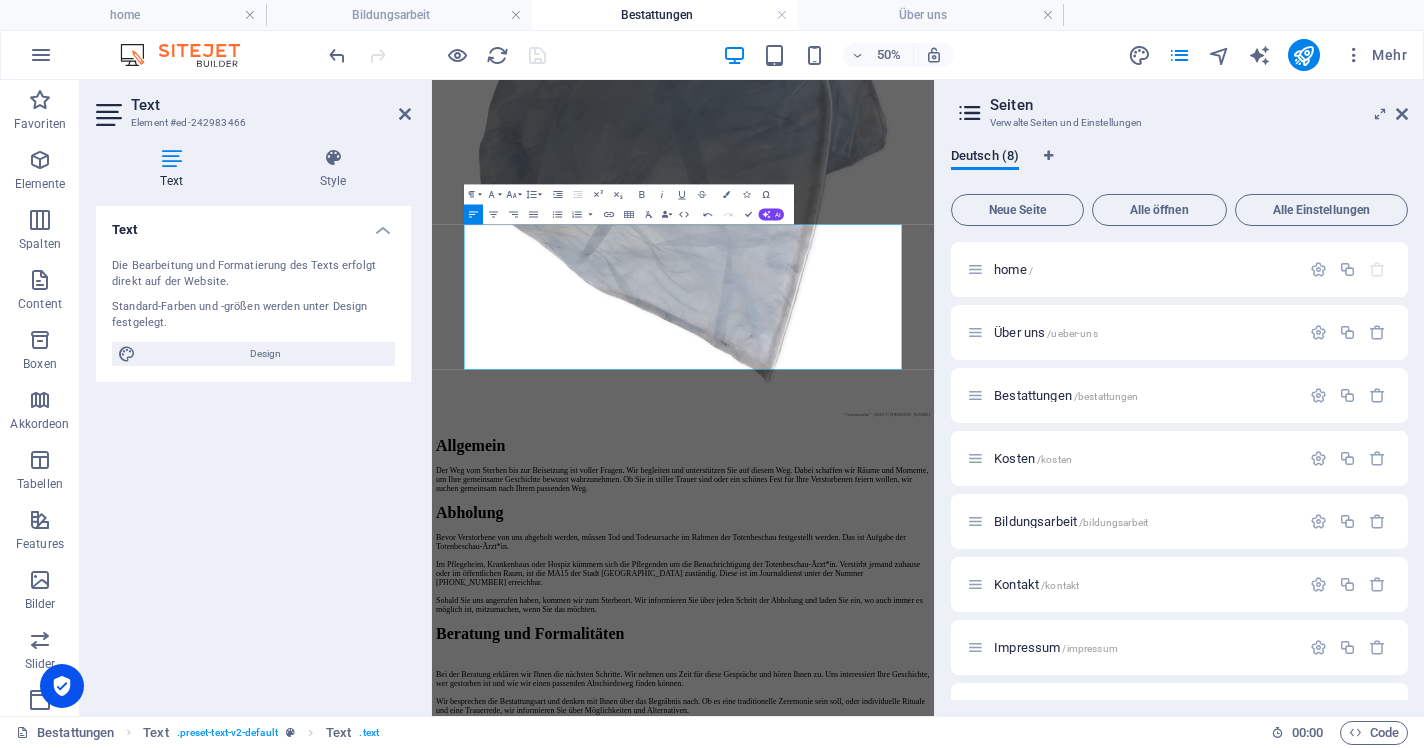 scroll, scrollTop: 13013, scrollLeft: 15, axis: both 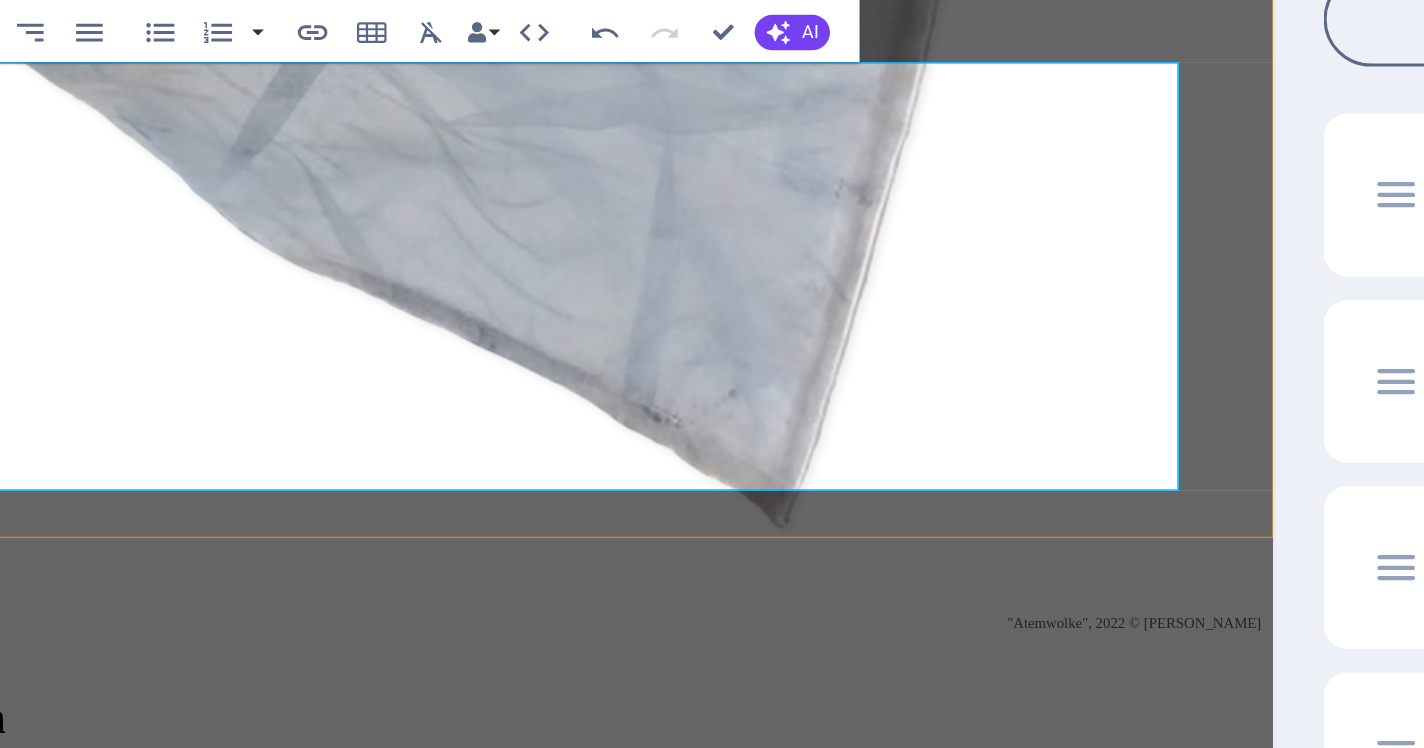 drag, startPoint x: 373, startPoint y: 100, endPoint x: 538, endPoint y: 102, distance: 165.01212 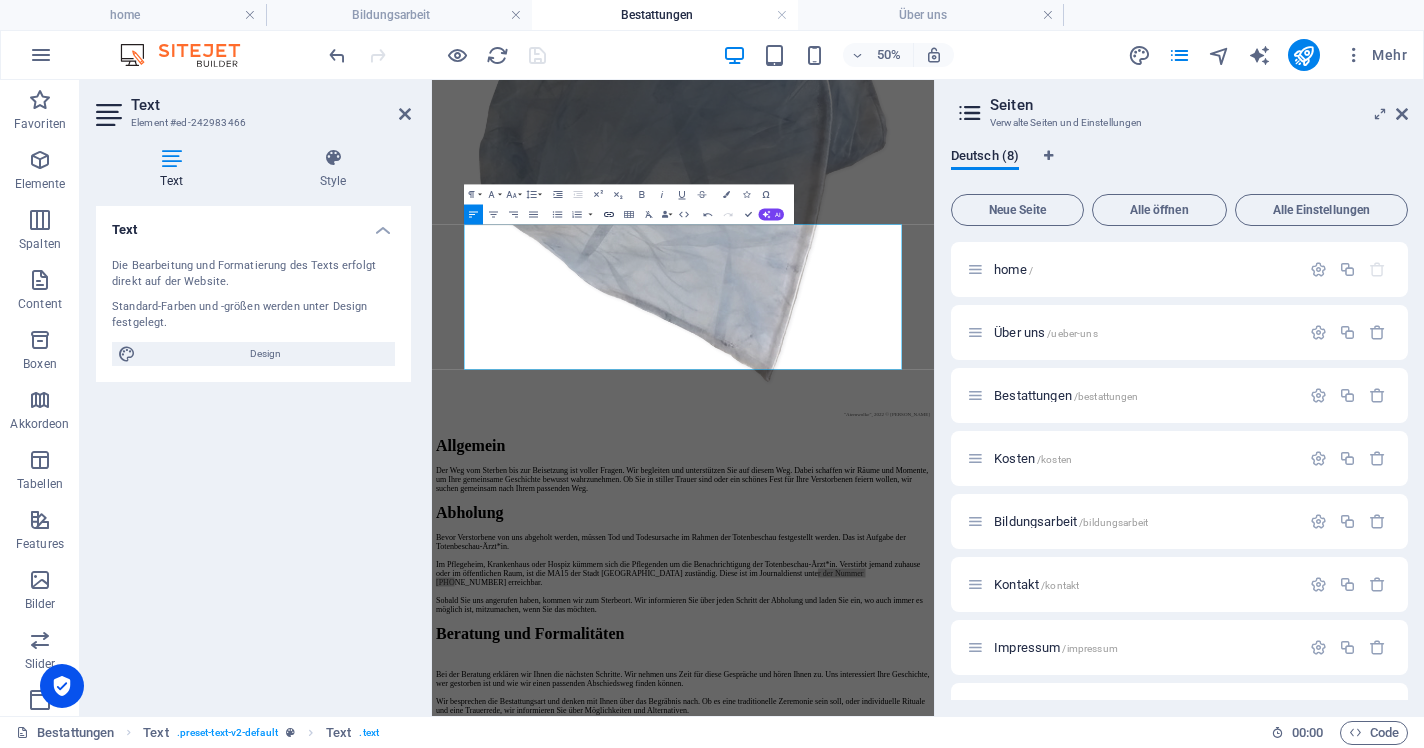 click 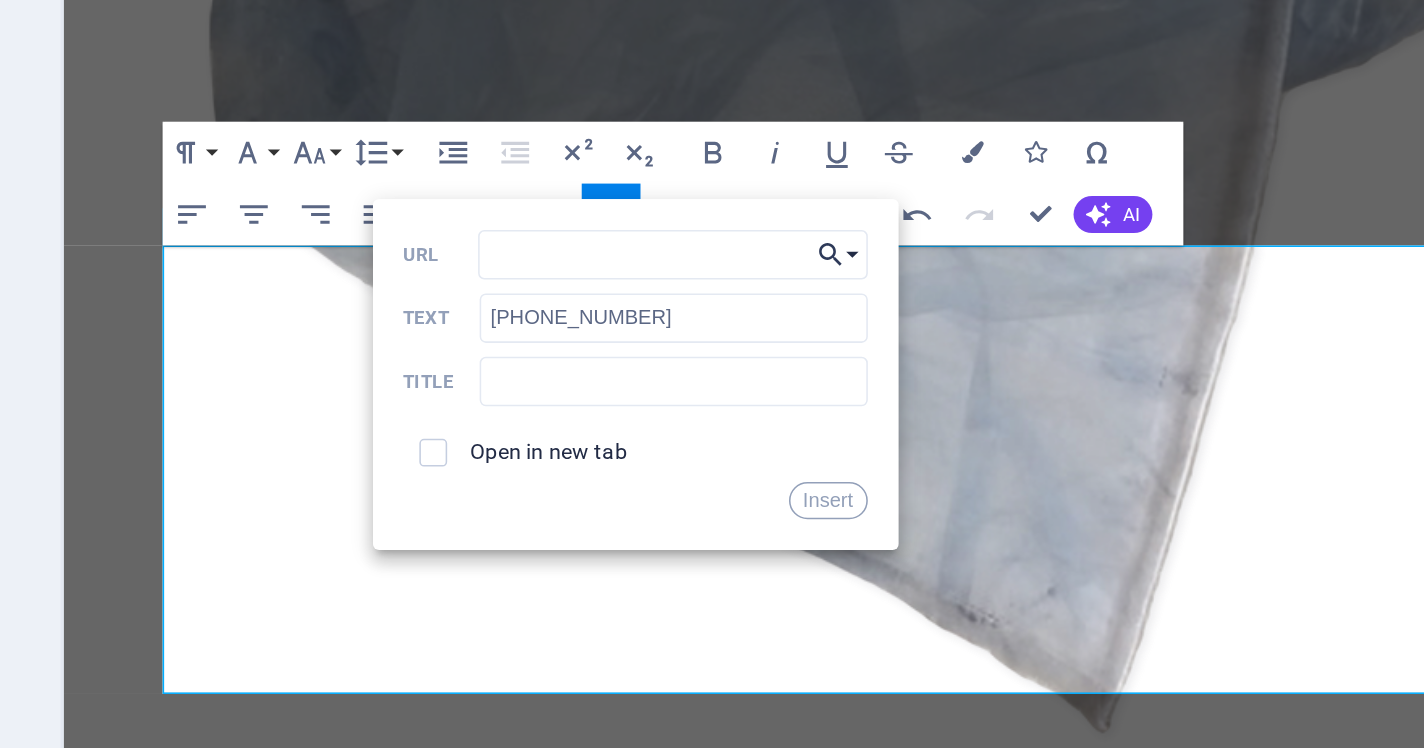 click on "Choose Link" at bounding box center [682, 227] 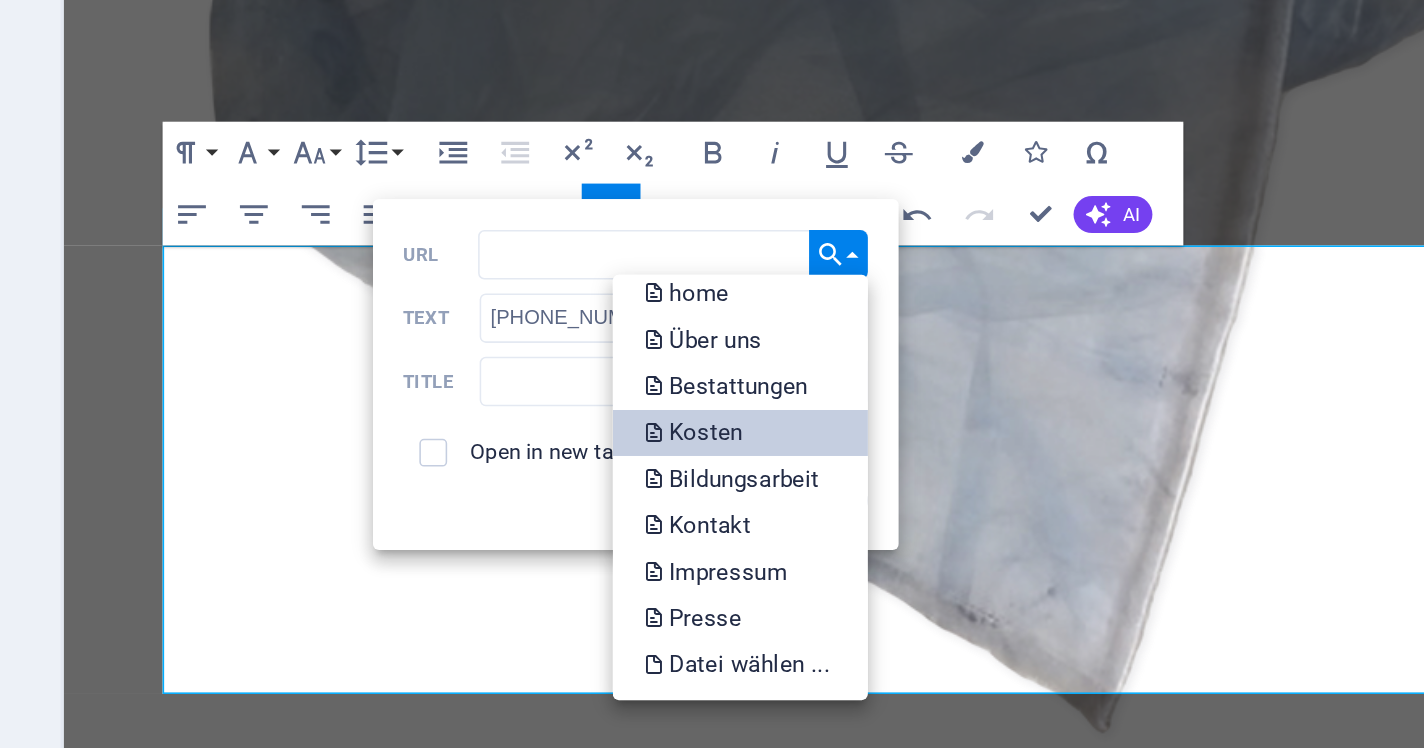 scroll, scrollTop: 0, scrollLeft: 0, axis: both 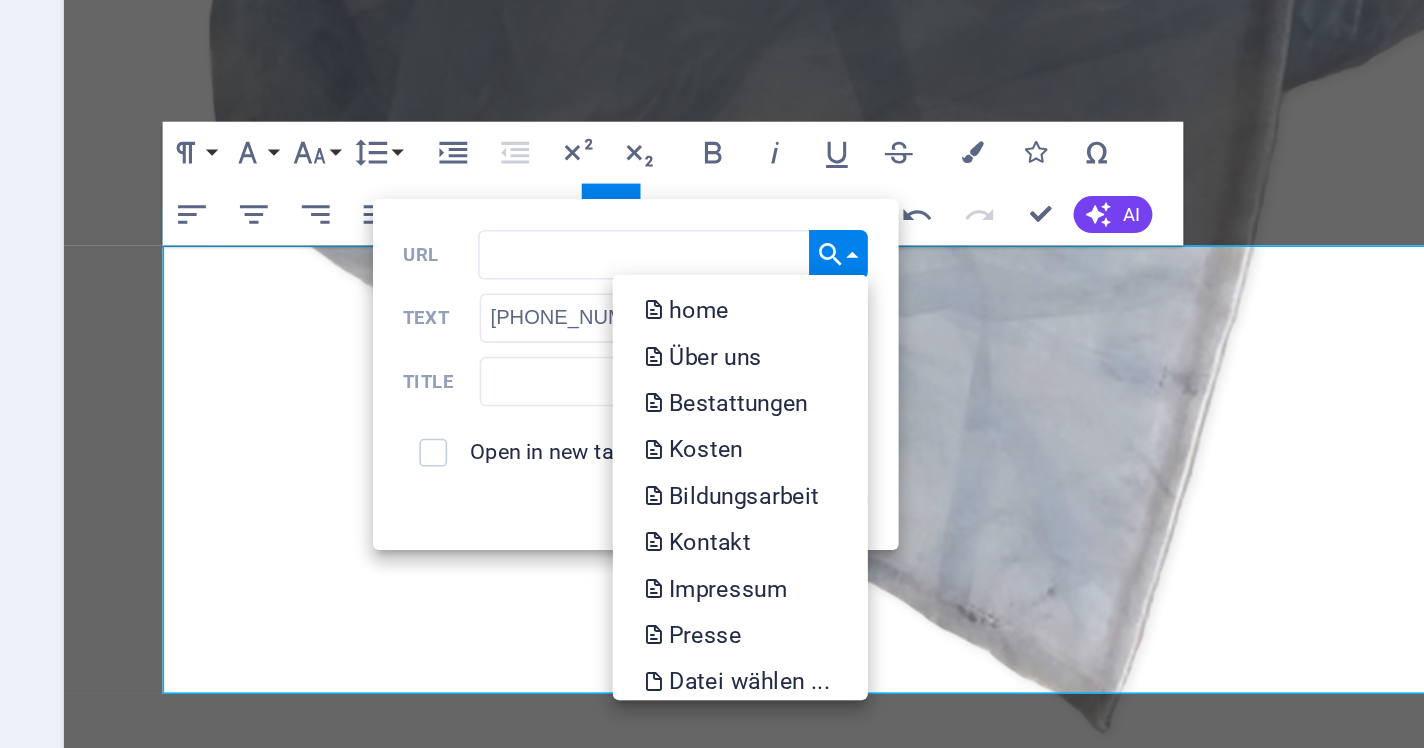 click on "Choose Link" at bounding box center (682, 227) 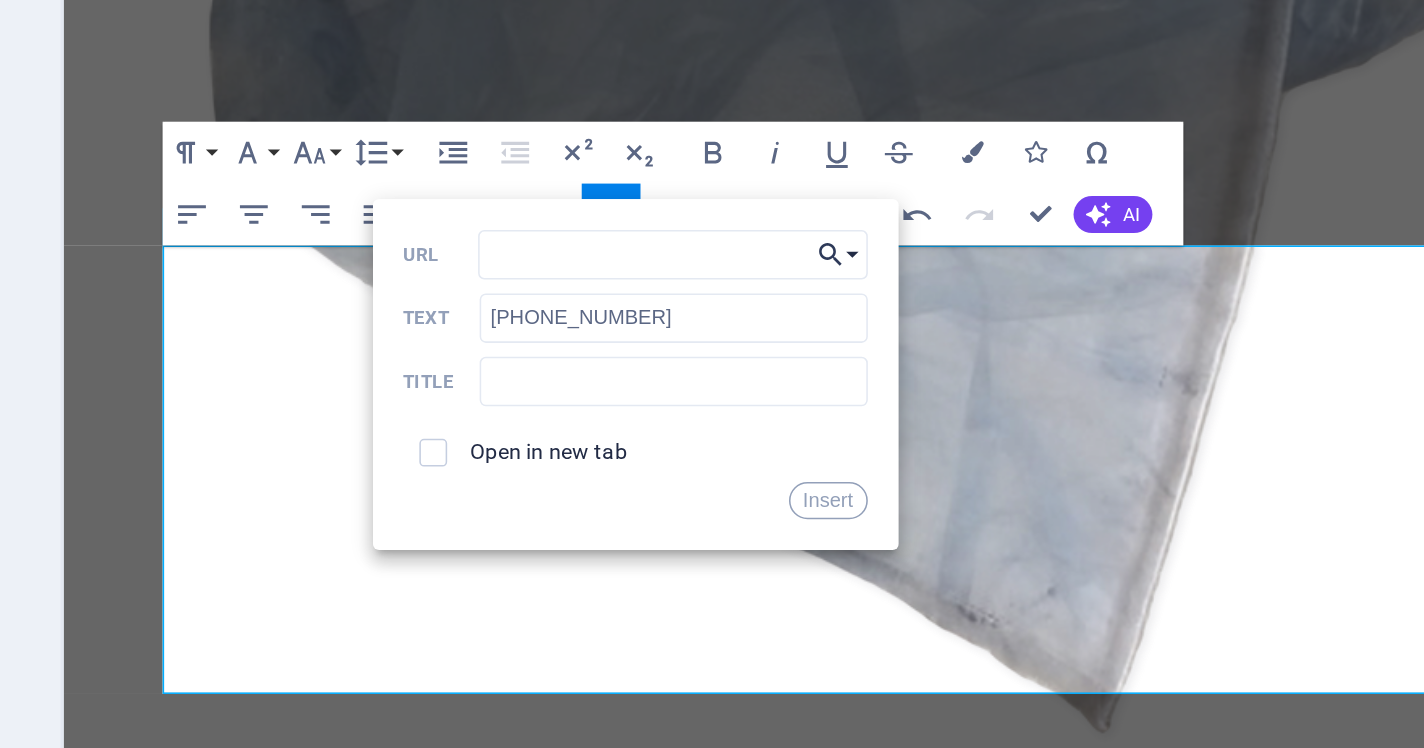 click on "Paragraph Format Normal Heading 1 Heading 2 Heading 3 Heading 4 Heading 5 Heading 6 Code Font Family Arial [US_STATE] Impact Tahoma Times New Roman Verdana Nunito Sans Font Size 8 9 10 11 12 14 18 24 30 36 48 60 72 96 Line Height Default Single 1.15 1.5 Double Increase Indent Decrease Indent Superscript Subscript Bold Italic Underline Strikethrough Colors Icons Special Characters Align Left Align Center Align Right Align Justify Unordered List   Default Circle Disc Square    Ordered List   Default Lower Alpha Lower Greek Lower Roman Upper Alpha Upper Roman    Insert Link Insert Table Clear Formatting Data Bindings Firma Vorname Nachname Straße Postleitzahl Stadt E-Mail Telefonnummer Mobil Fax Benutzerdefiniertes Feld 1 Benutzerdefiniertes Feld 2 Benutzerdefiniertes Feld 3 Benutzerdefiniertes Feld 4 Benutzerdefiniertes Feld 5 Benutzerdefiniertes Feld 6 HTML Undo Redo Confirm (⌘+⏎) AI Verbessern Text verkürzen Text verlängern Rechtschreibung verbessern Auf Deutsch übersetzen Text generieren Back home URL" at bounding box center [629, 204] 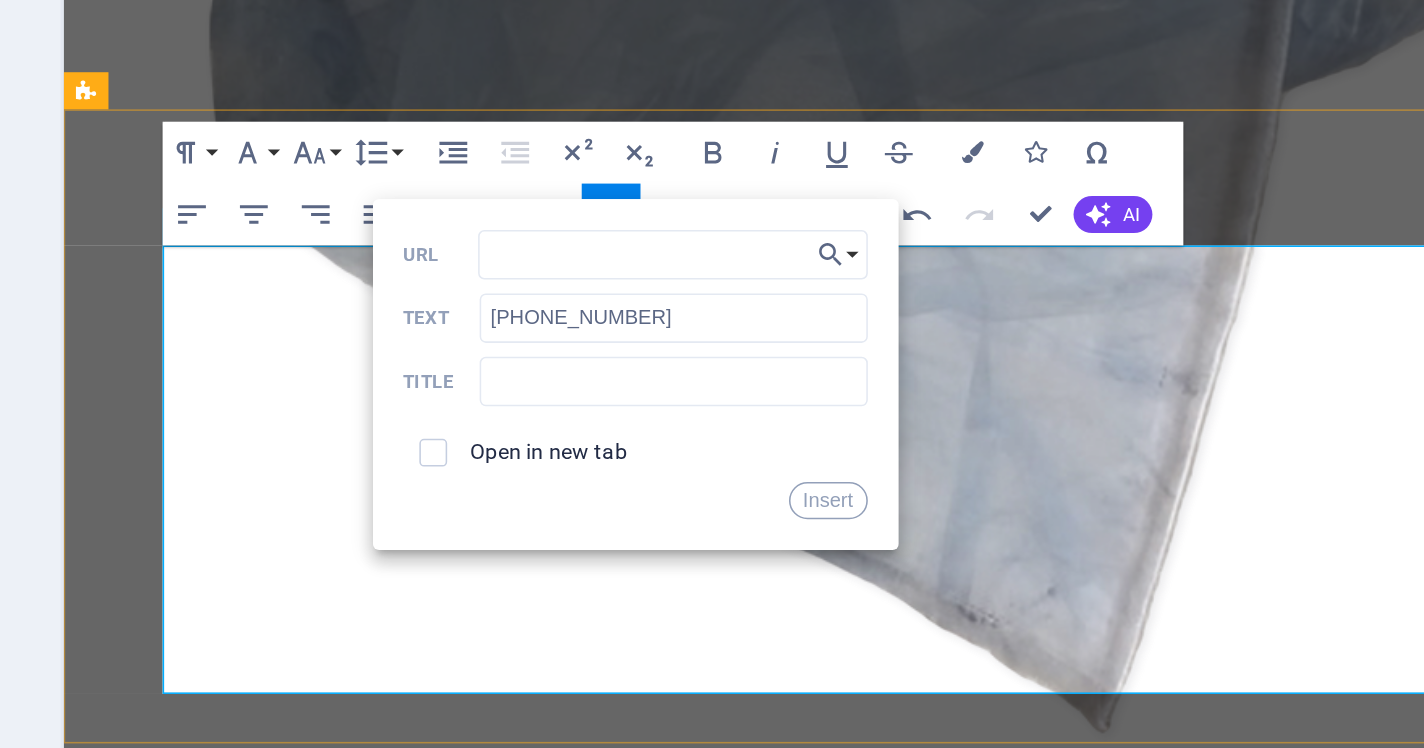 click on "Bevor Verstorbene von uns abgeholt werden, müssen Tod und Todesursache im Rahmen der Totenbeschau festgestellt werden. Das ist Aufgabe der Totenbeschau-Ärzt*in. Im Pflegeheim, Krankenhaus oder Hospiz kümmern sich die Pflegenden um die Benachrichtigung der Totenbeschau-Ärzt*in. Verstirbt jemand zuhause oder im öffentlichen Raum, ist die MA15 der Stadt [GEOGRAPHIC_DATA] zuständig. Diese ist im Journaldienst unter der Nummer  ​ [PHONE_NUMBER] ​  erreichbar. Sobald Sie uns angerufen haben, kommen wir zum Sterbeort. Wir informieren Sie über jeden Schritt der Abholung und laden Sie ein, wo auch immer es möglich ist, mitzumachen, wenn Sie das möchten." at bounding box center [565, 786] 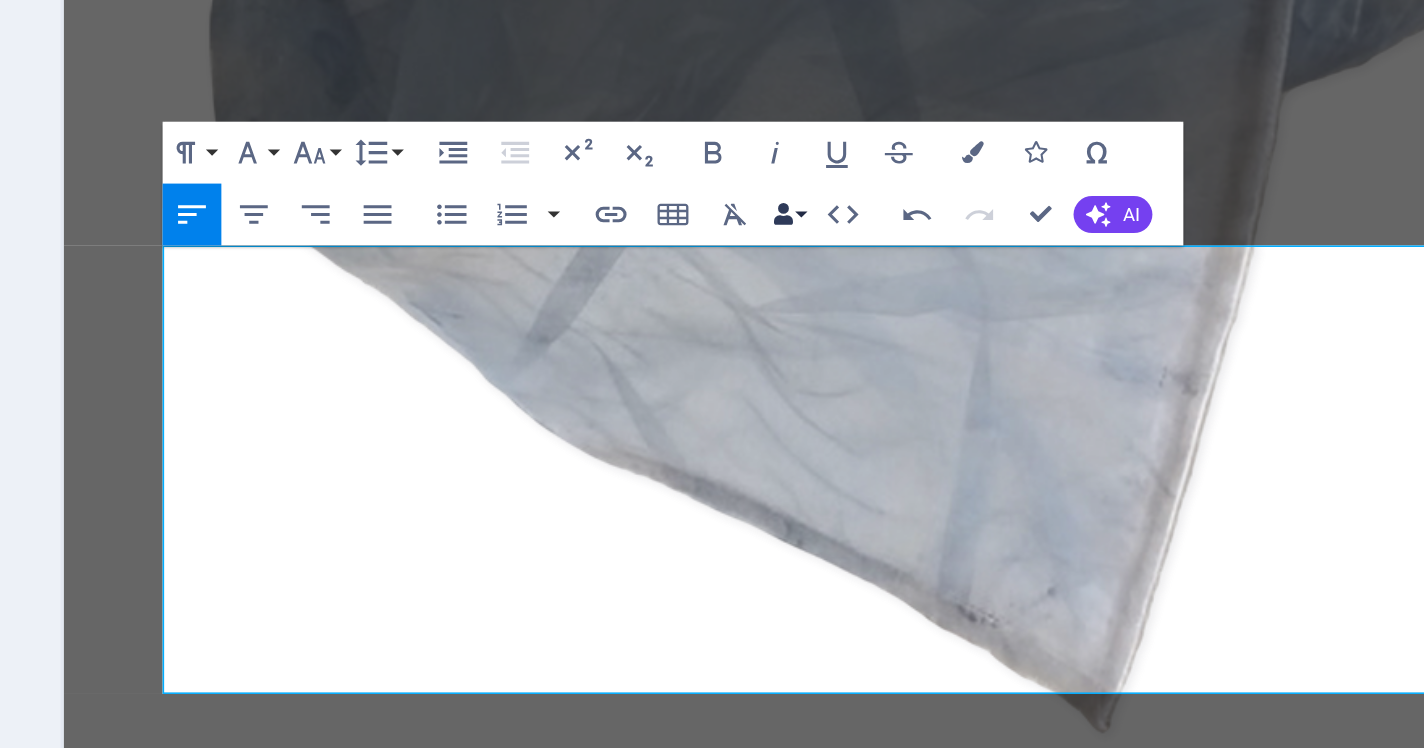 click on "Data Bindings" at bounding box center [667, 214] 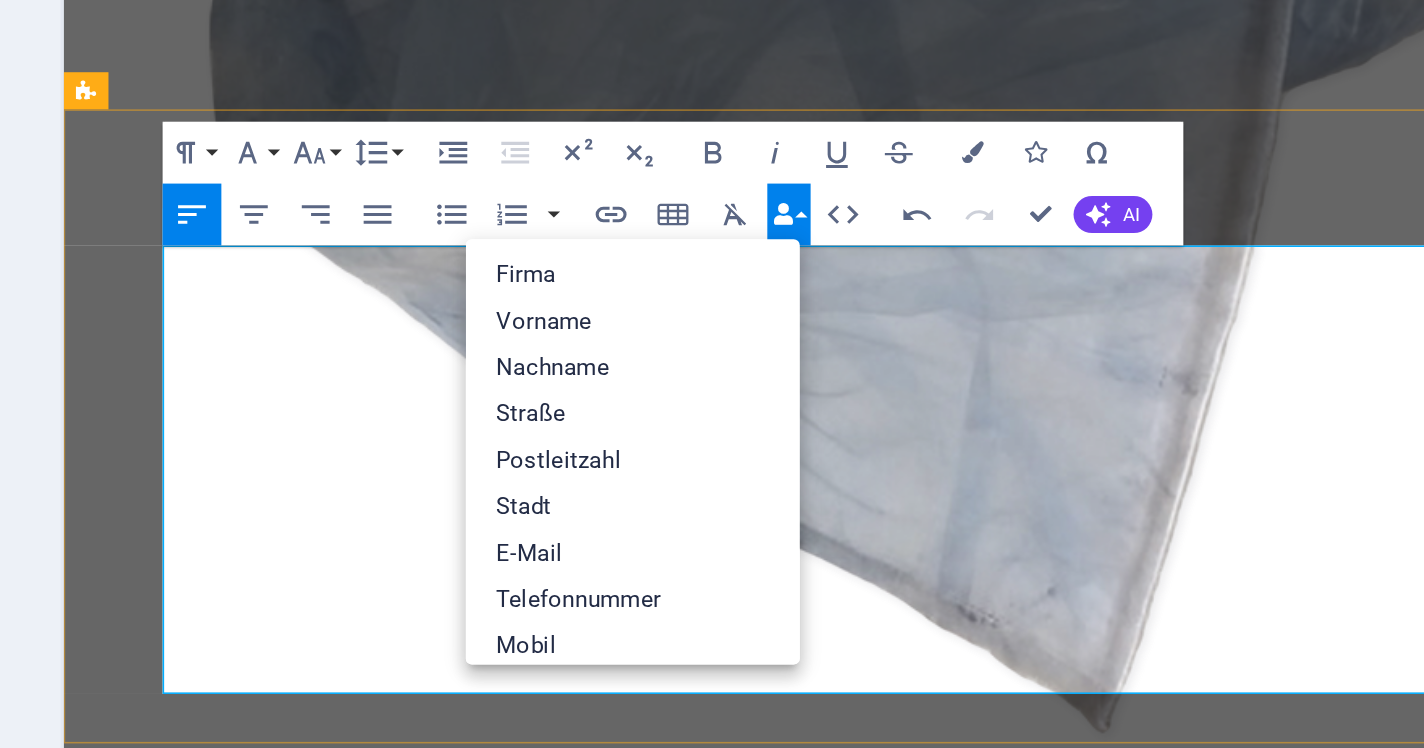 click on "Bevor Verstorbene von uns abgeholt werden, müssen Tod und Todesursache im Rahmen der Totenbeschau festgestellt werden. Das ist Aufgabe der Totenbeschau-Ärzt*in. Im Pflegeheim, Krankenhaus oder Hospiz kümmern sich die Pflegenden um die Benachrichtigung der Totenbeschau-Ärzt*in. Verstirbt jemand zuhause oder im öffentlichen Raum, ist die MA15 der Stadt [GEOGRAPHIC_DATA] zuständig. Diese ist im Journaldienst unter der Nummer  [PHONE_NUMBER]  erreichbar. Sobald Sie uns angerufen haben, kommen wir zum Sterbeort. Wir informieren Sie über jeden Schritt der Abholung und laden Sie ein, wo auch immer es möglich ist, mitzumachen, wenn Sie das möchten." at bounding box center (565, 786) 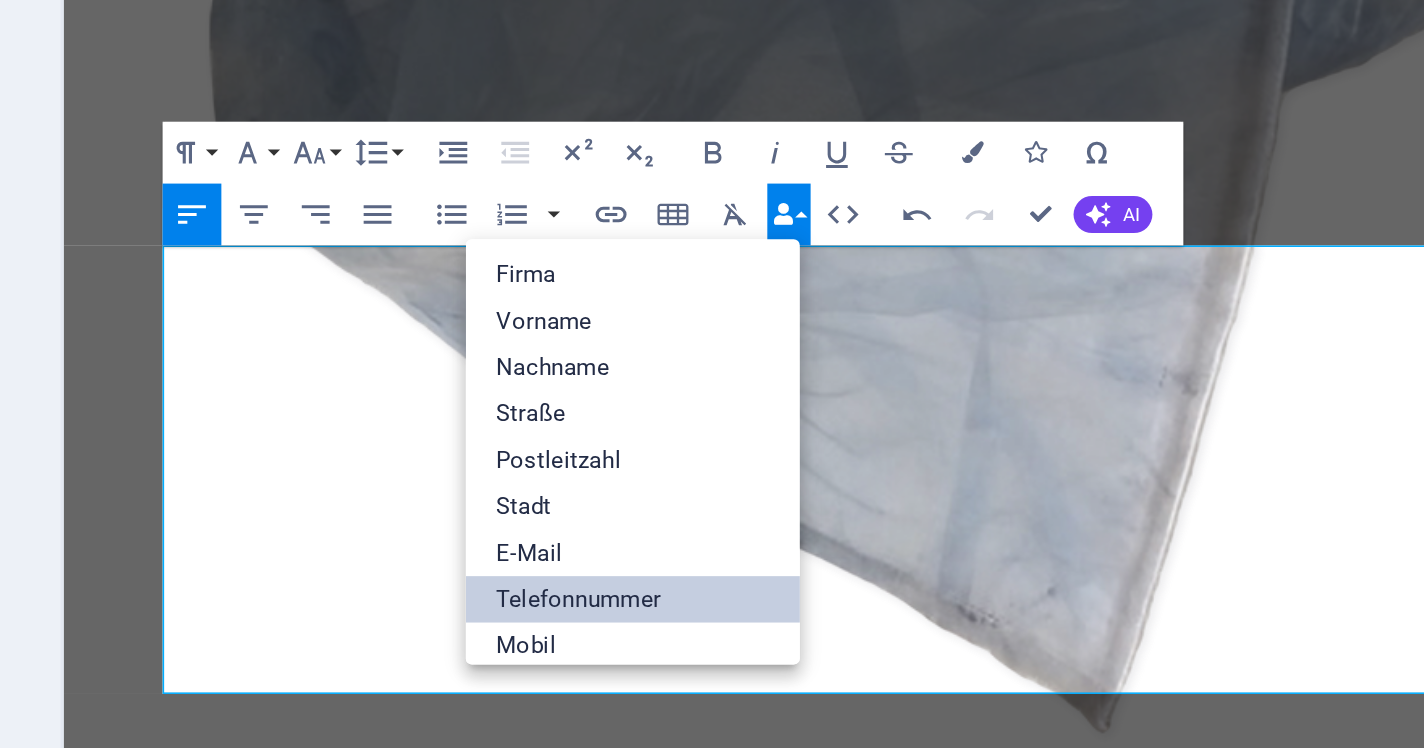 click on "Telefonnummer" at bounding box center (616, 338) 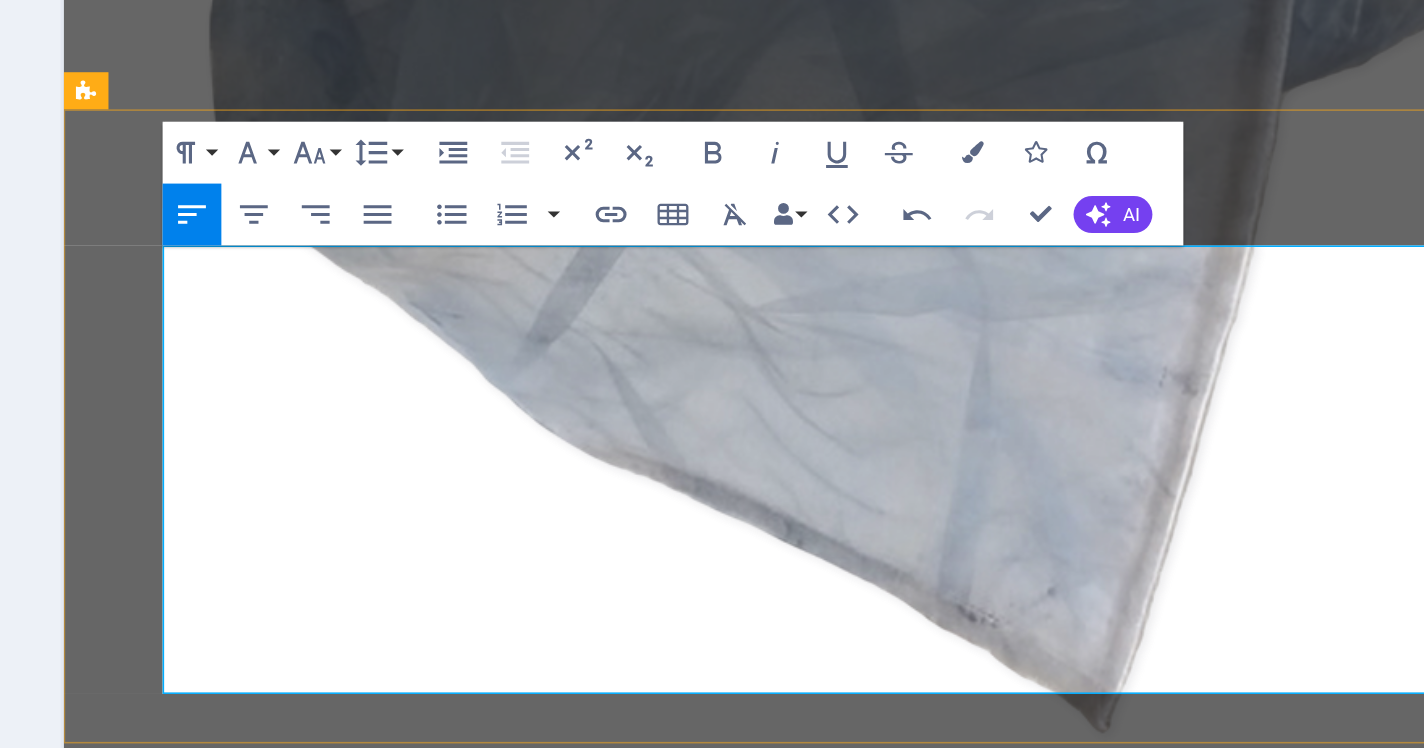 click on "Bevor Verstorbene von uns abgeholt werden, müssen Tod und Todesursache im Rahmen der Totenbeschau festgestellt werden. Das ist Aufgabe der Totenbeschau-Ärzt*in. Im Pflegeheim, Krankenhaus oder Hospiz kümmern sich die Pflegenden um die Benachrichtigung der Totenbeschau-Ärzt*in. Verstirbt jemand zuhause oder im öffentlichen Raum, ist die MA15 der Stadt [GEOGRAPHIC_DATA] zuständig. Diese ist im Journaldienst unter der Nummer  [PHONE_NUMBER]  erreichbar. Sobald Sie uns angerufen haben, kommen wir zum Sterbeort. Wir informieren Sie über jeden Schritt der Abholung und laden Sie ein, wo auch immer es möglich ist, mitzumachen, wenn Sie das möchten." at bounding box center [565, 786] 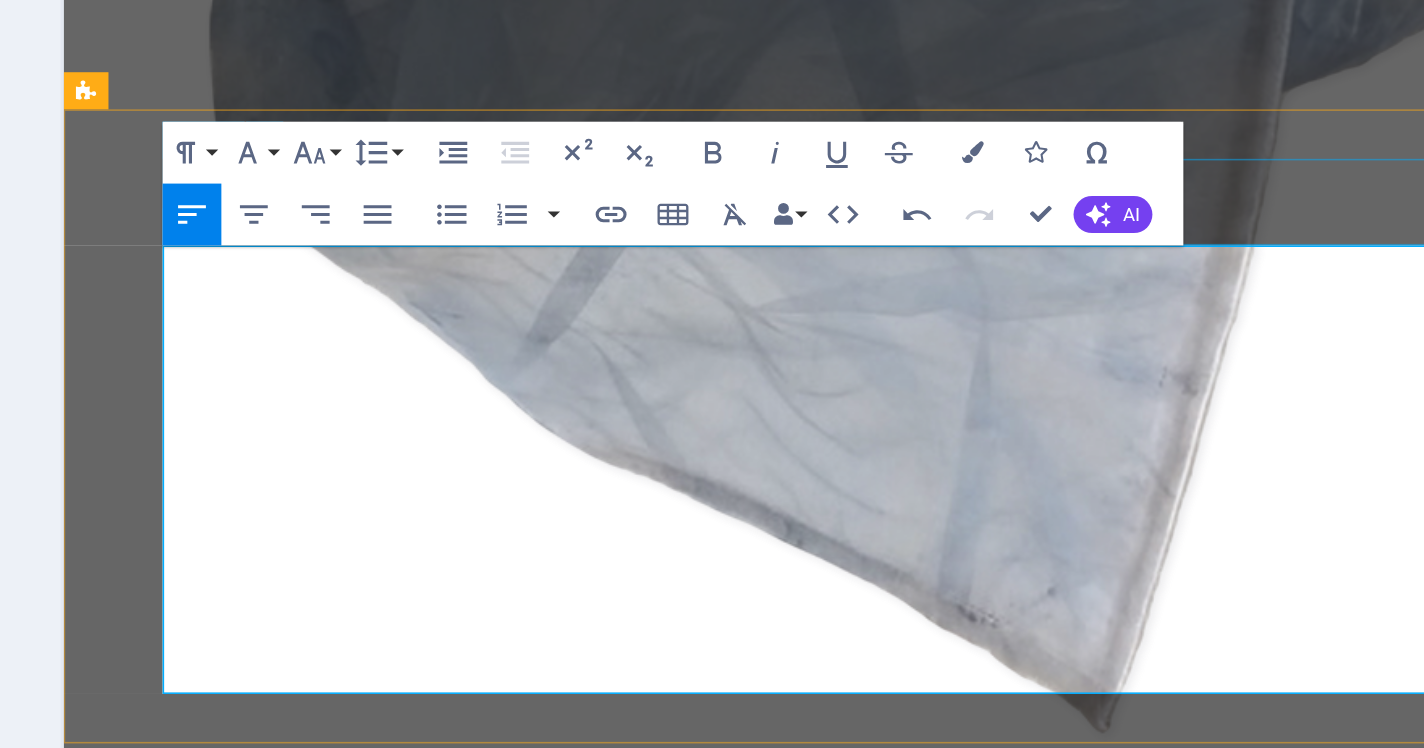 click on "Abholung" at bounding box center (565, 665) 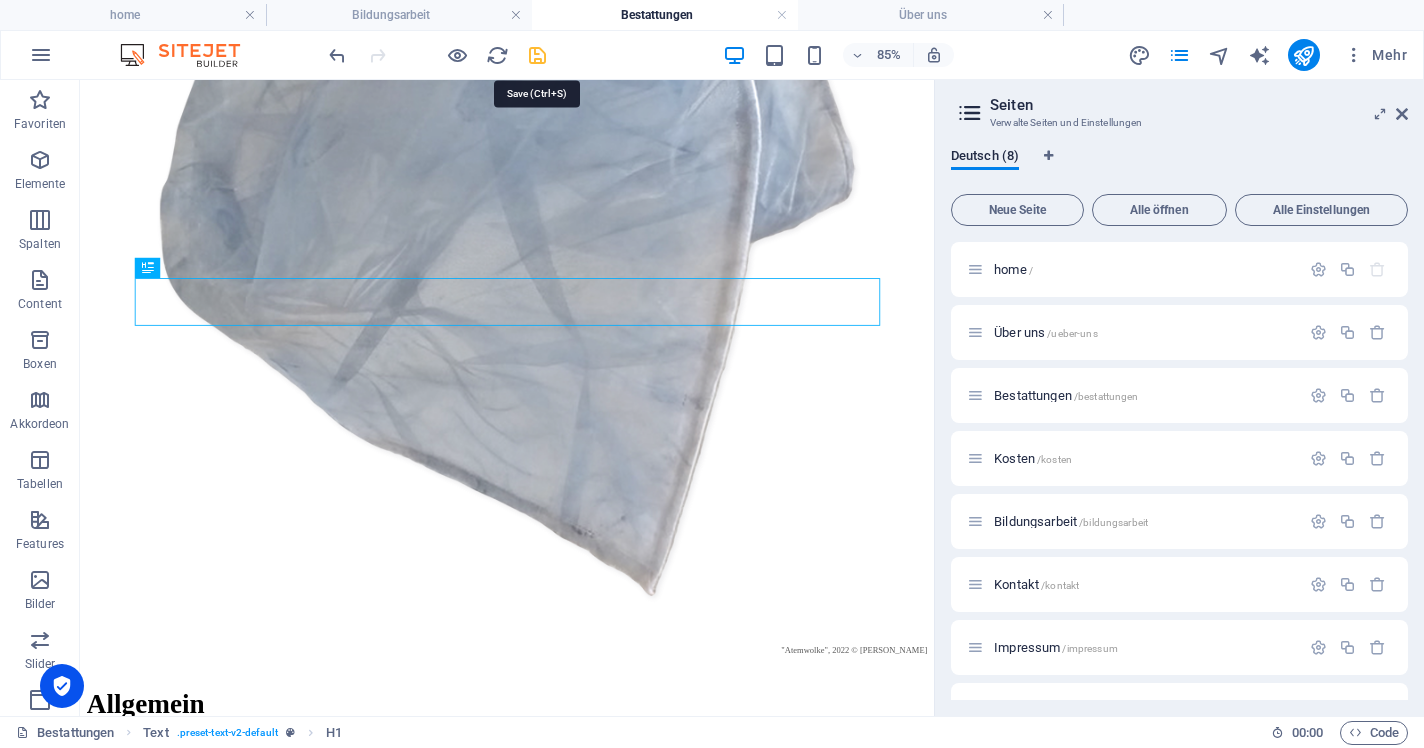 click at bounding box center [537, 55] 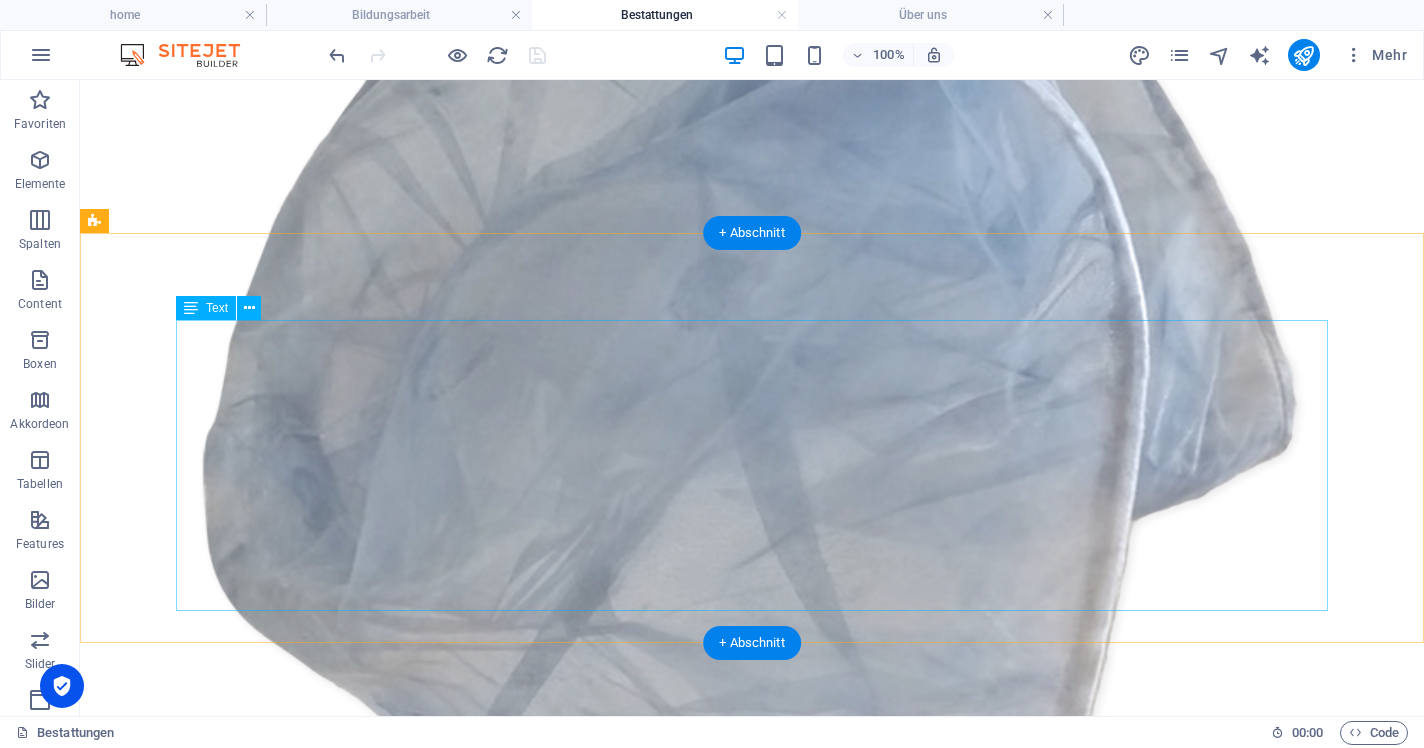 scroll, scrollTop: 946, scrollLeft: 0, axis: vertical 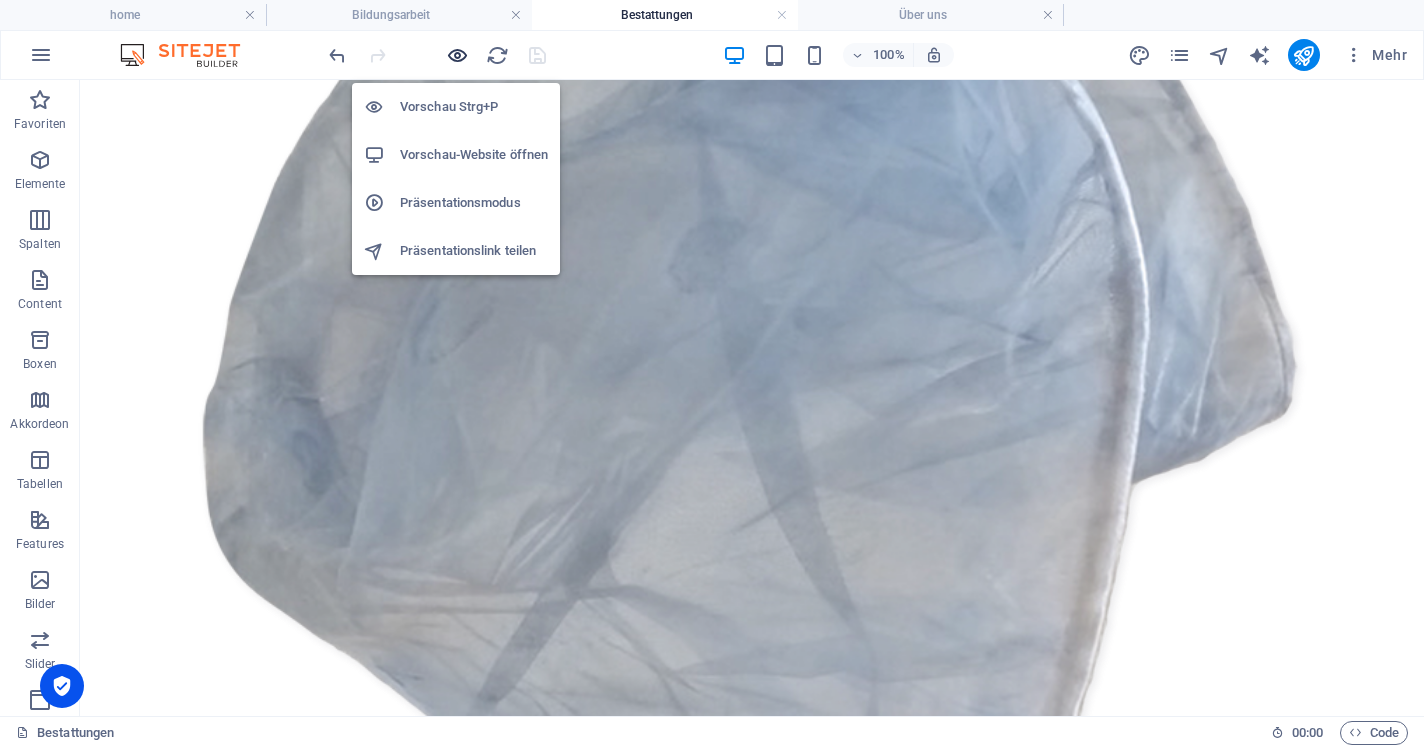 click at bounding box center (457, 55) 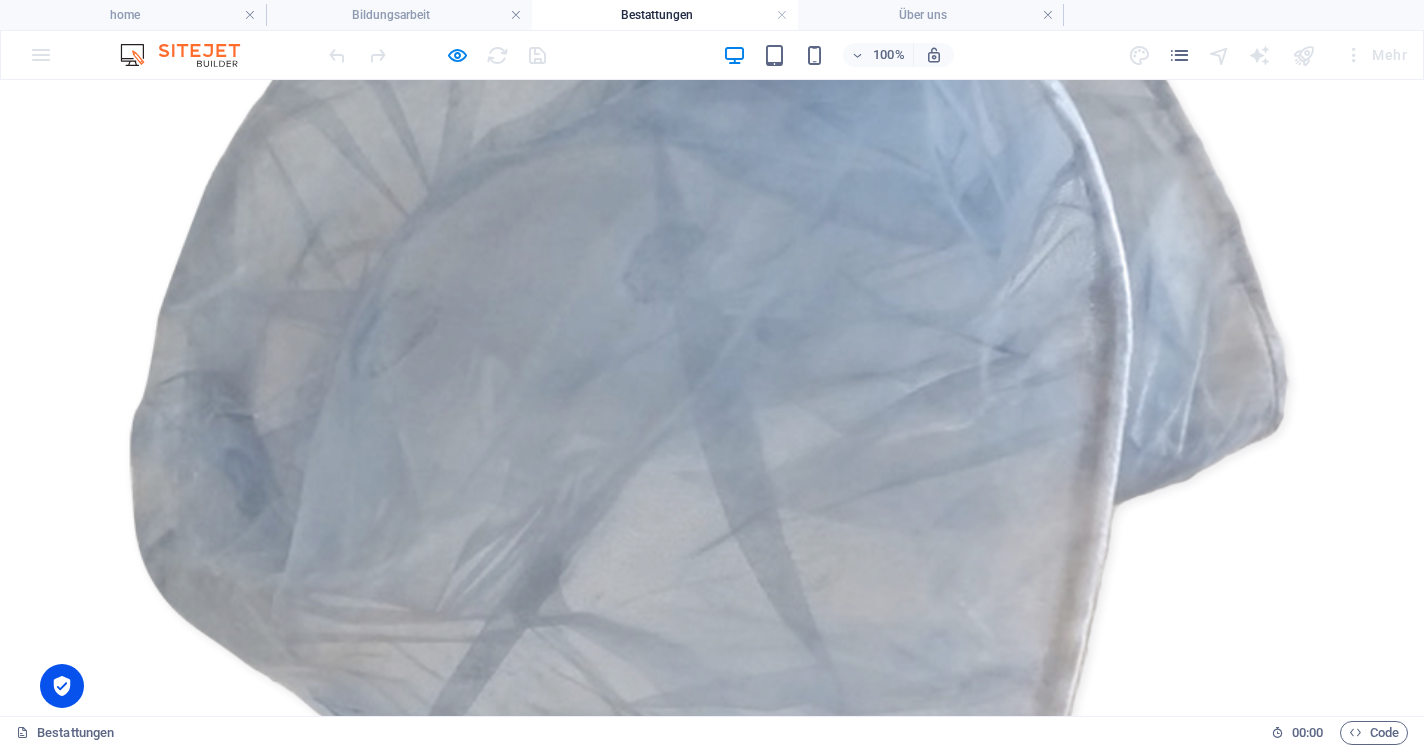scroll, scrollTop: 983, scrollLeft: 0, axis: vertical 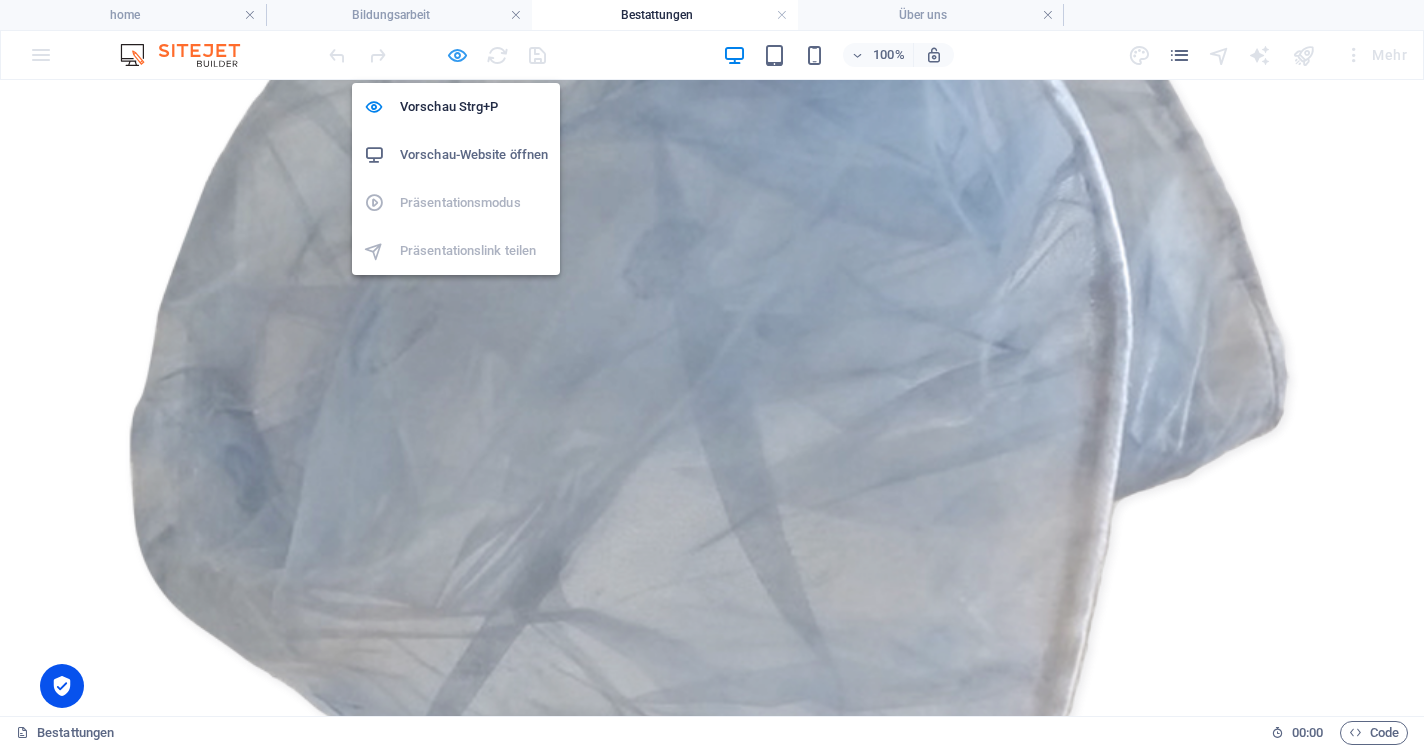 click at bounding box center [457, 55] 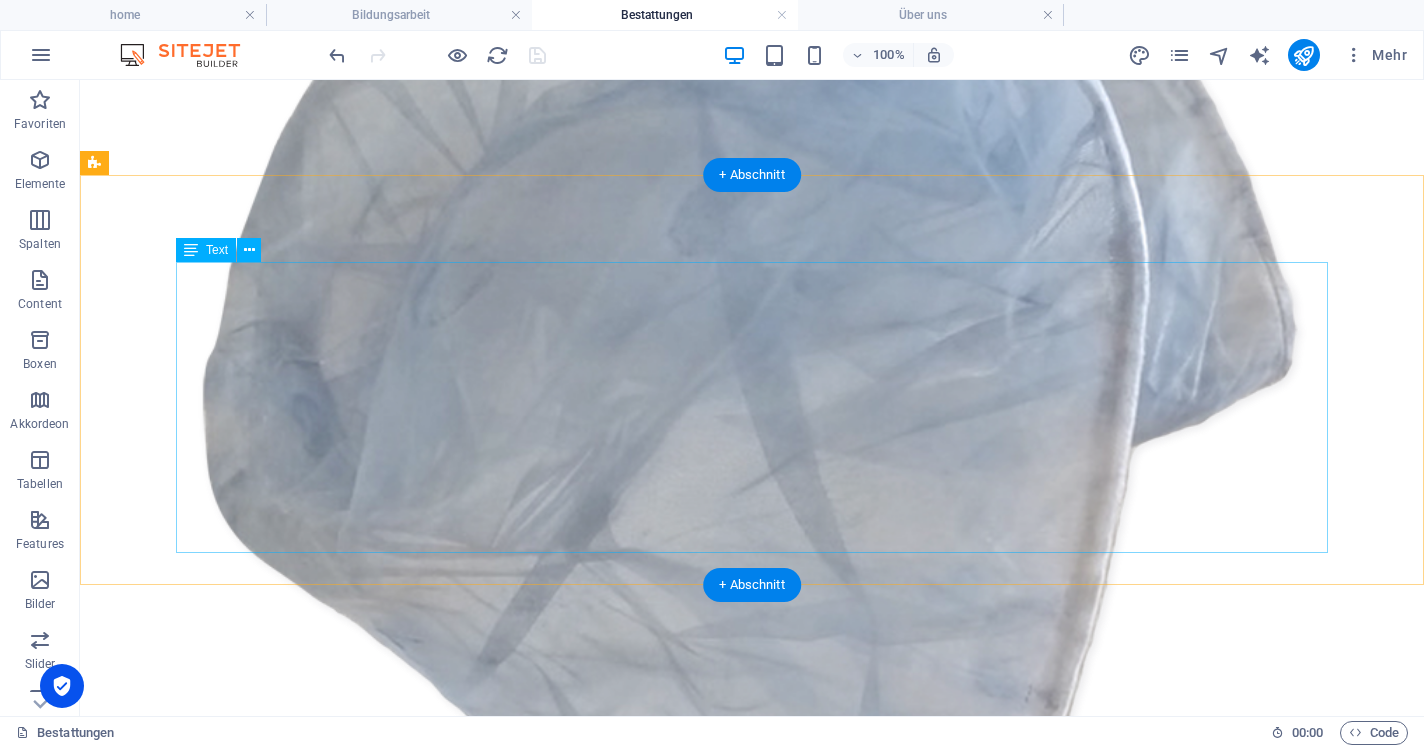 click on "Bevor Verstorbene von uns abgeholt werden, müssen Tod und Todesursache im Rahmen der Totenbeschau festgestellt werden. Das ist Aufgabe der Totenbeschau-Ärzt*in. Im Pflegeheim, Krankenhaus oder Hospiz kümmern sich die Pflegenden um die Benachrichtigung der Totenbeschau-Ärzt*in. Verstirbt jemand zuhause oder im öffentlichen Raum, ist die MA15 der Stadt [GEOGRAPHIC_DATA] zuständig. Diese ist im Journaldienst unter der Nummer  [PHONE_NUMBER]  erreichbar. Sobald Sie uns angerufen haben, kommen wir zum Sterbeort. Wir informieren Sie über jeden Schritt der Abholung und laden Sie ein, wo auch immer es möglich ist, mitzumachen, wenn Sie das möchten." at bounding box center (752, 1351) 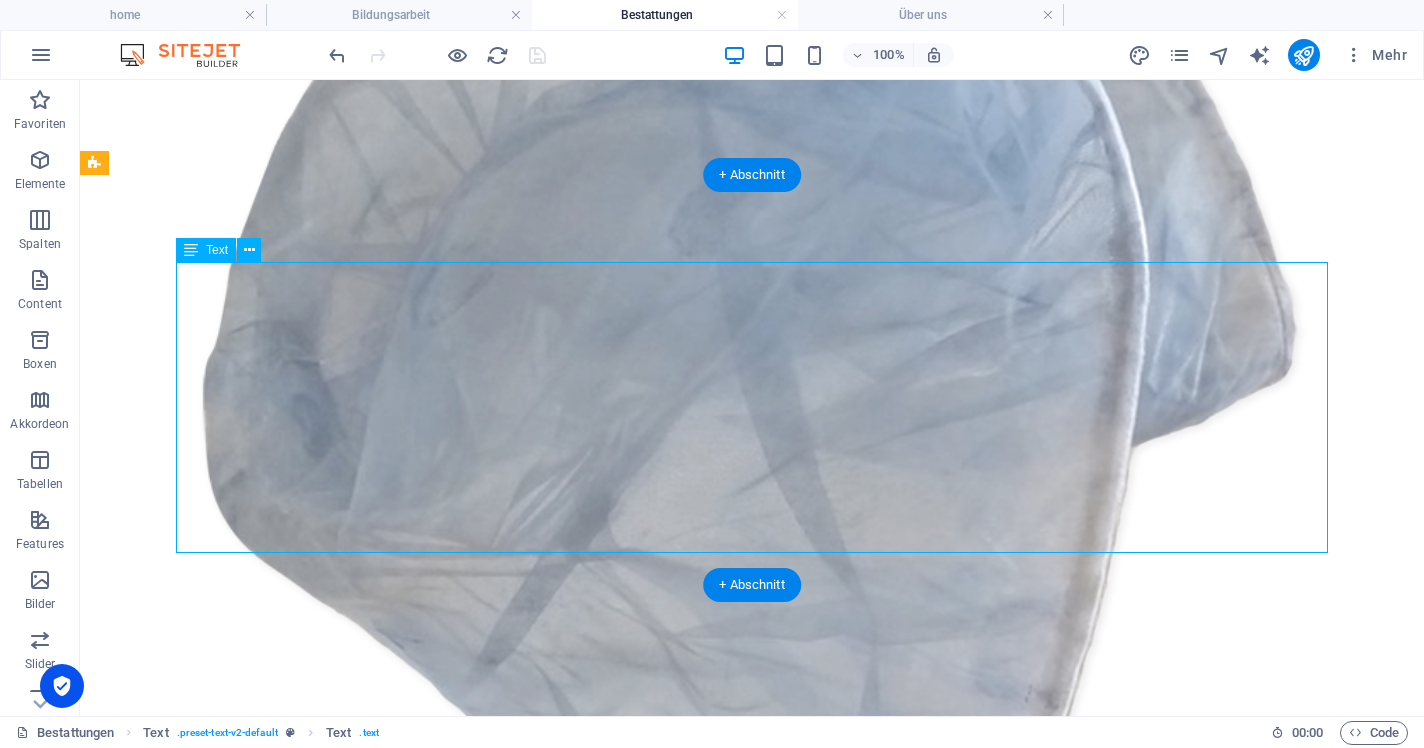 click on "Bevor Verstorbene von uns abgeholt werden, müssen Tod und Todesursache im Rahmen der Totenbeschau festgestellt werden. Das ist Aufgabe der Totenbeschau-Ärzt*in. Im Pflegeheim, Krankenhaus oder Hospiz kümmern sich die Pflegenden um die Benachrichtigung der Totenbeschau-Ärzt*in. Verstirbt jemand zuhause oder im öffentlichen Raum, ist die MA15 der Stadt [GEOGRAPHIC_DATA] zuständig. Diese ist im Journaldienst unter der Nummer  [PHONE_NUMBER]  erreichbar. Sobald Sie uns angerufen haben, kommen wir zum Sterbeort. Wir informieren Sie über jeden Schritt der Abholung und laden Sie ein, wo auch immer es möglich ist, mitzumachen, wenn Sie das möchten." at bounding box center (752, 1351) 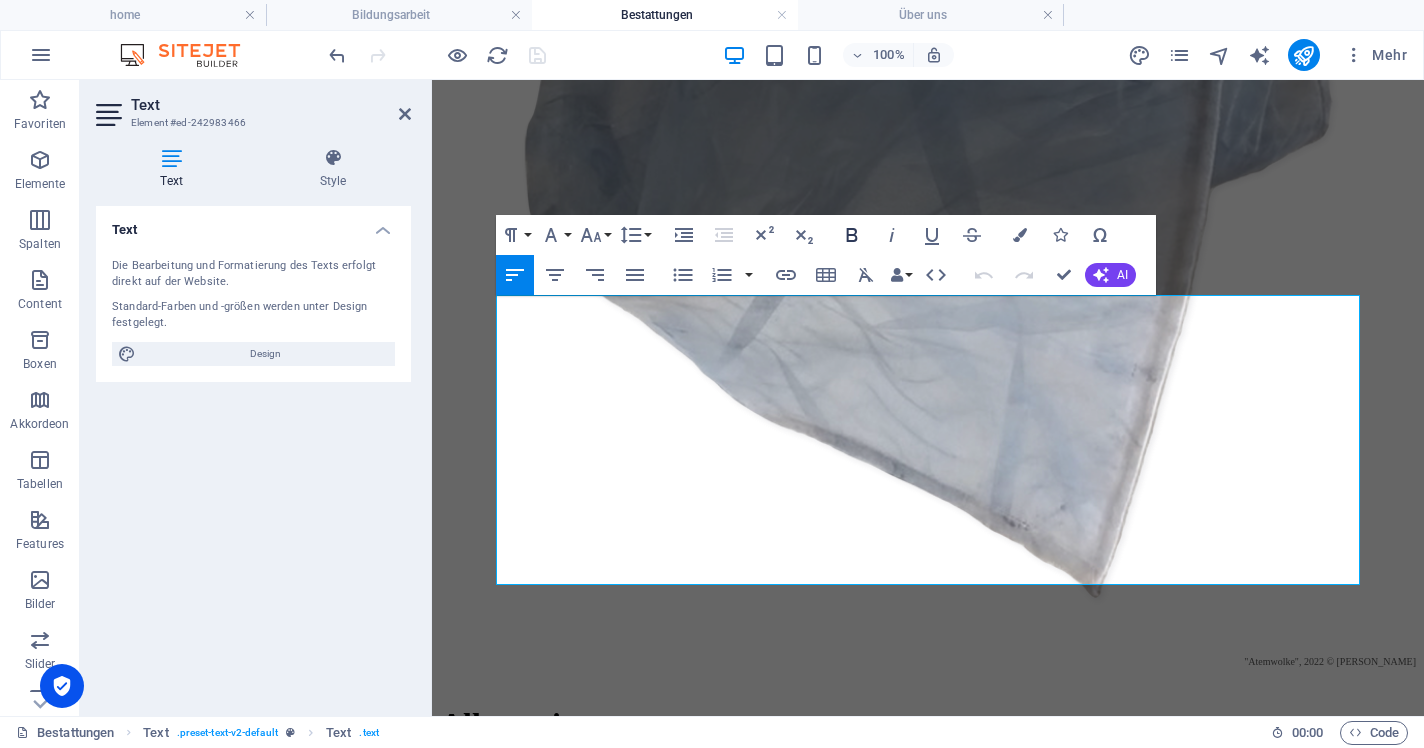 click 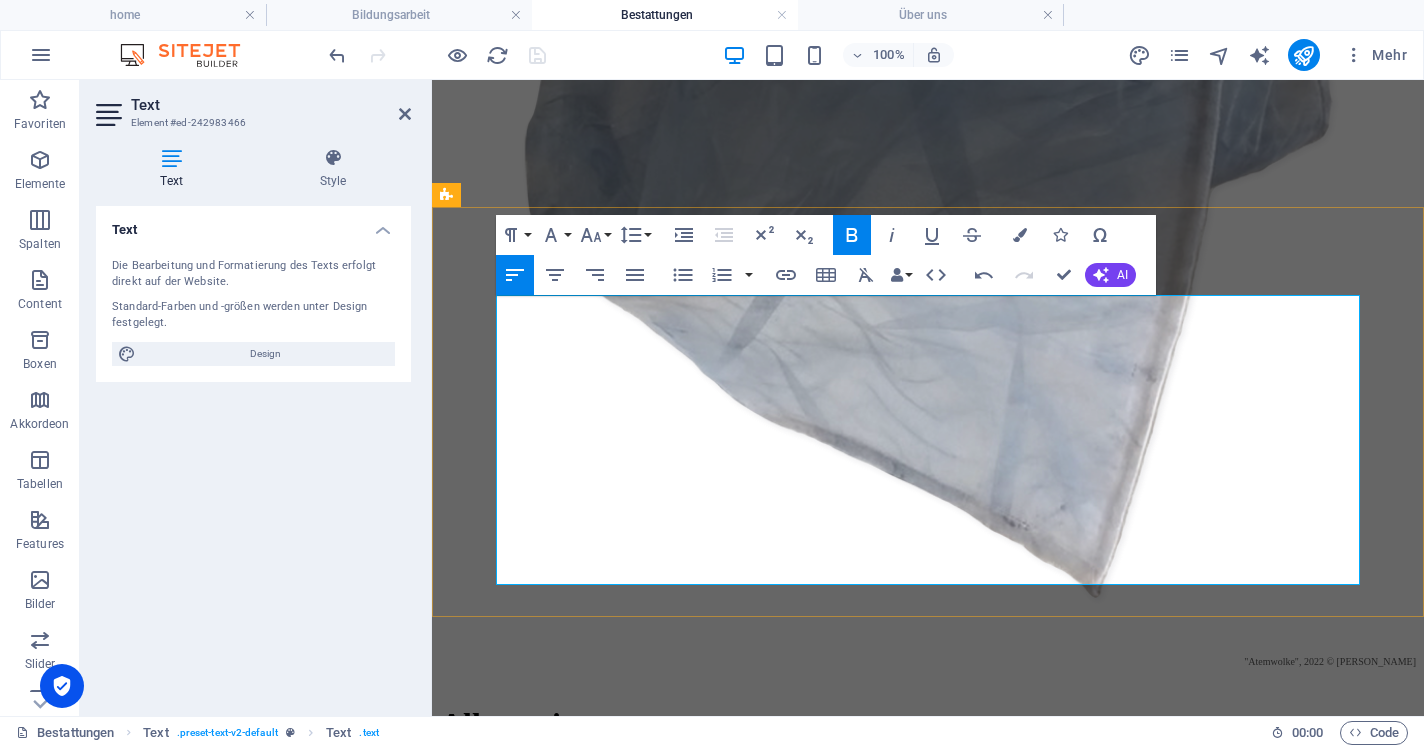 click on "[PHONE_NUMBER]" at bounding box center (567, 997) 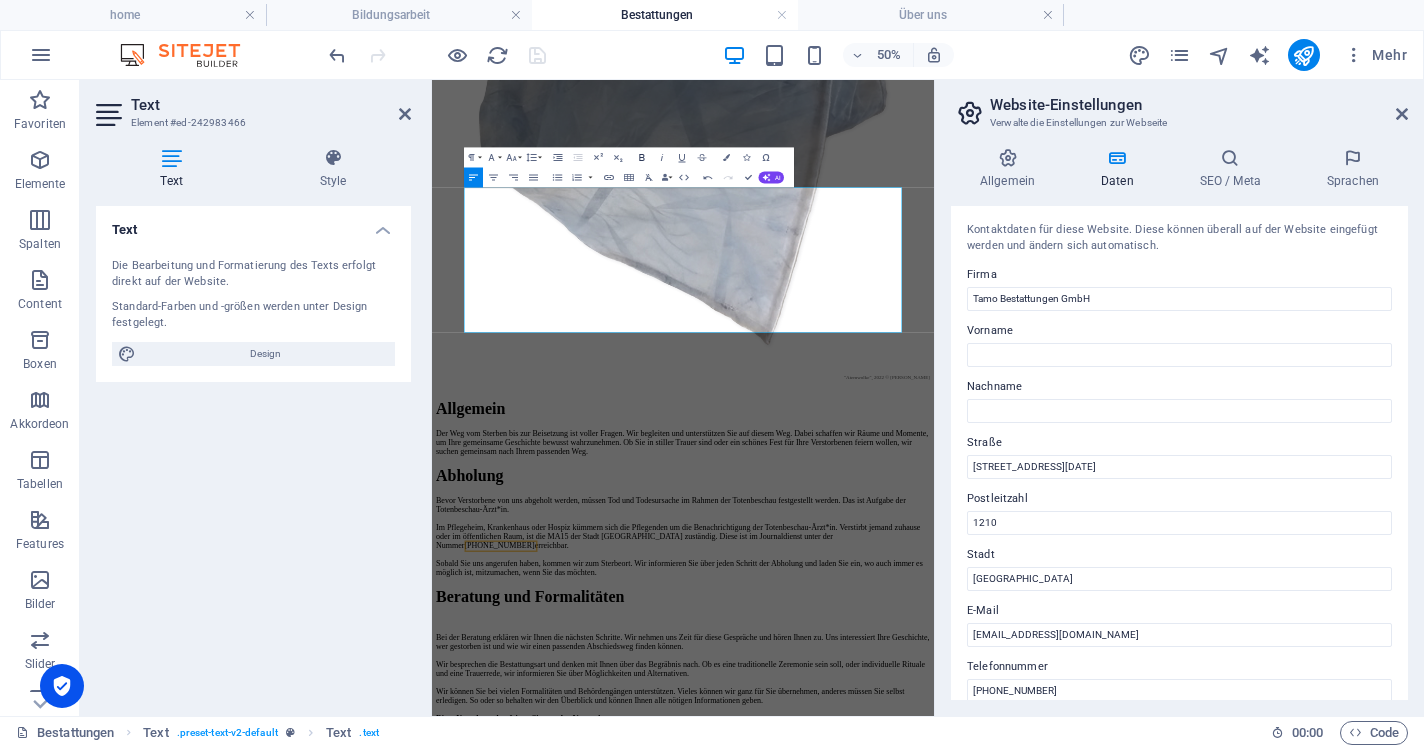 click 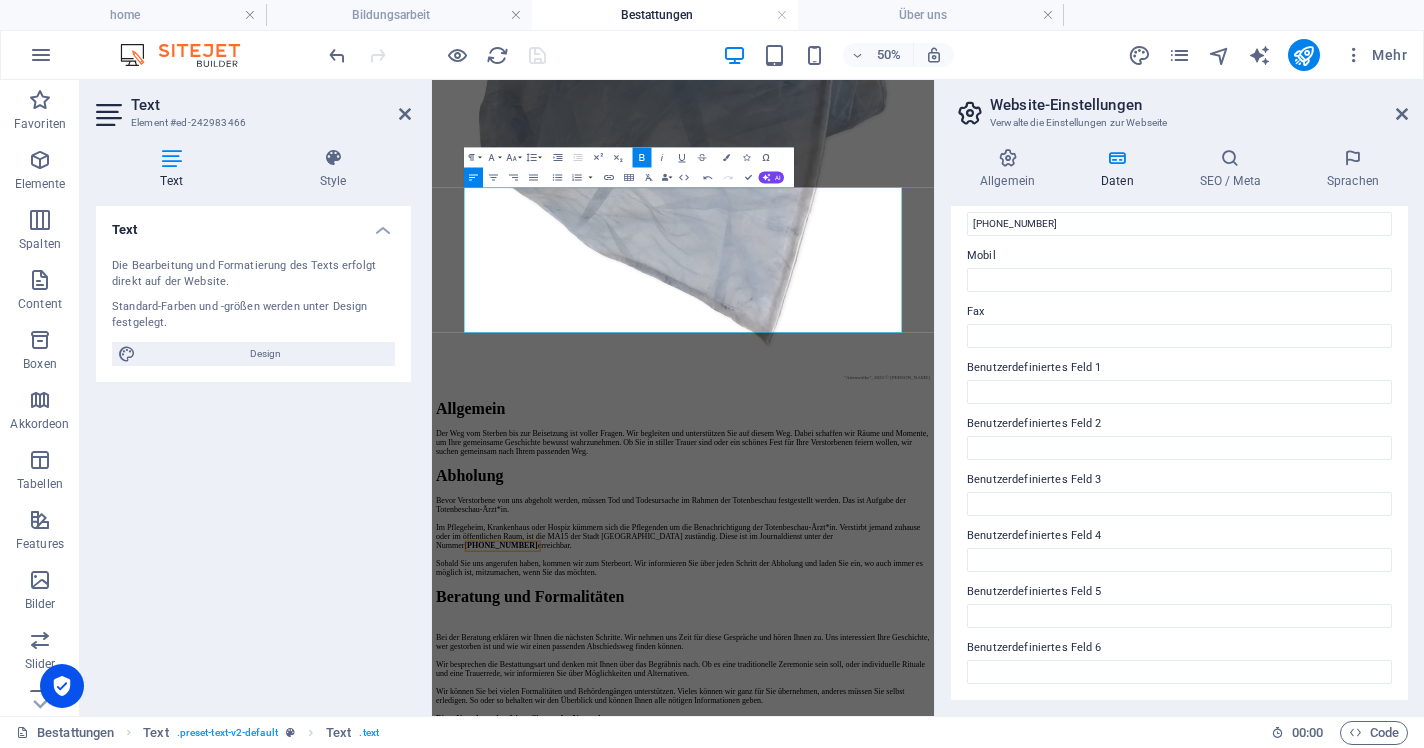 scroll, scrollTop: 0, scrollLeft: 0, axis: both 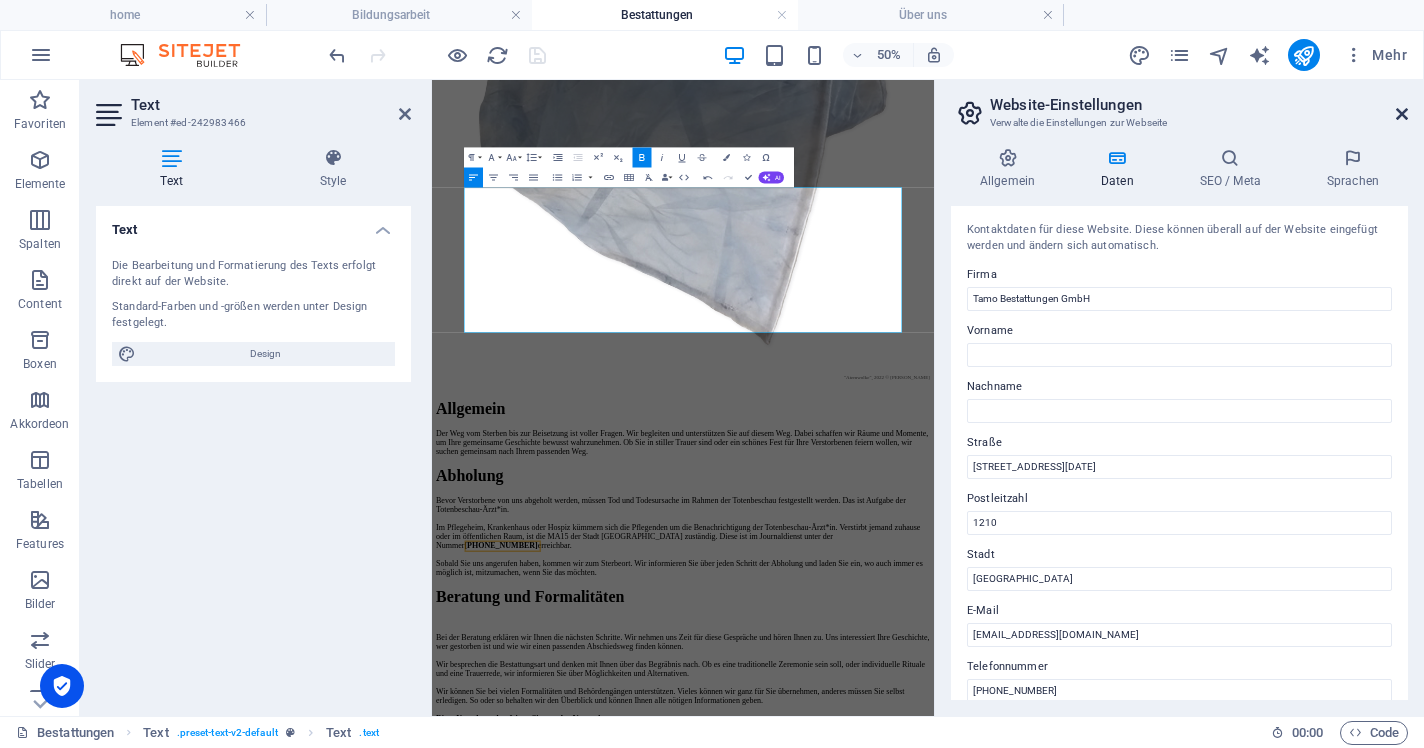 click at bounding box center [1402, 114] 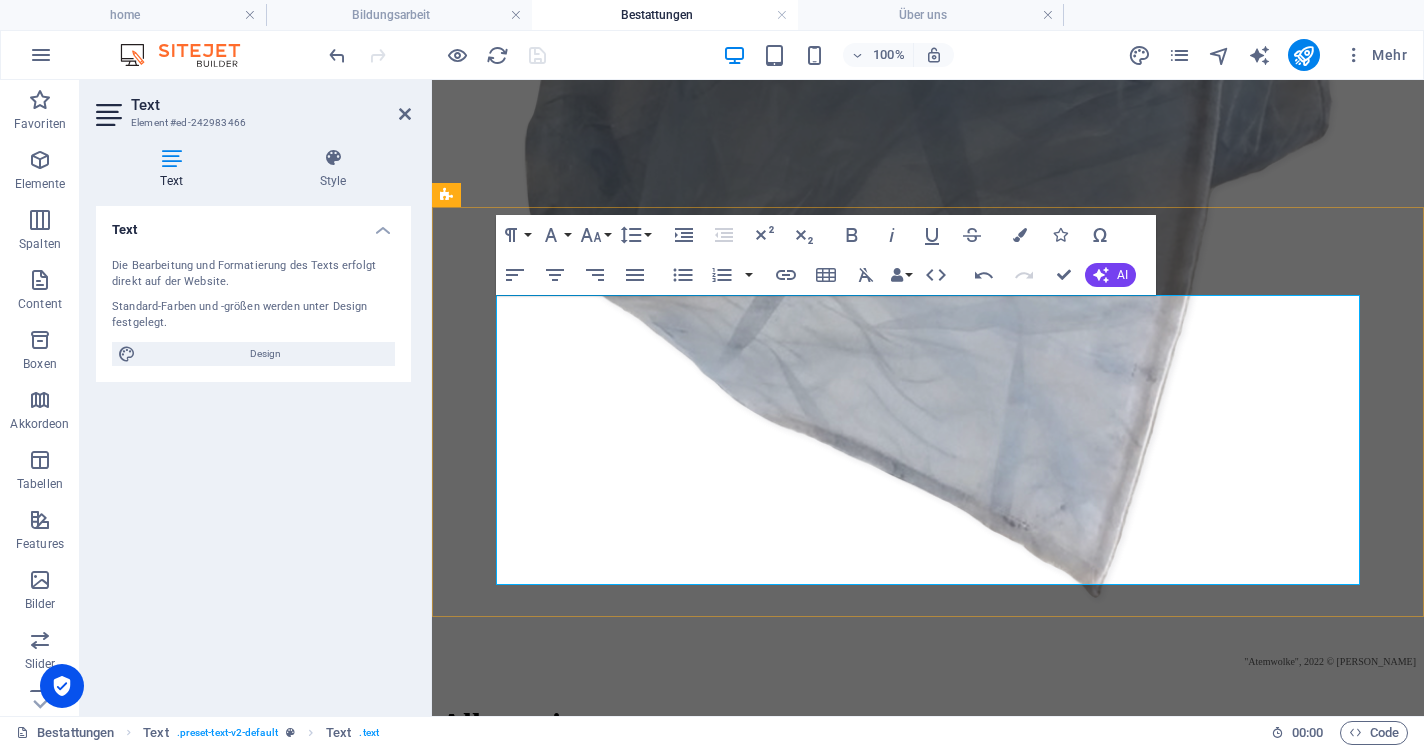 click on "[PHONE_NUMBER]" at bounding box center [570, 997] 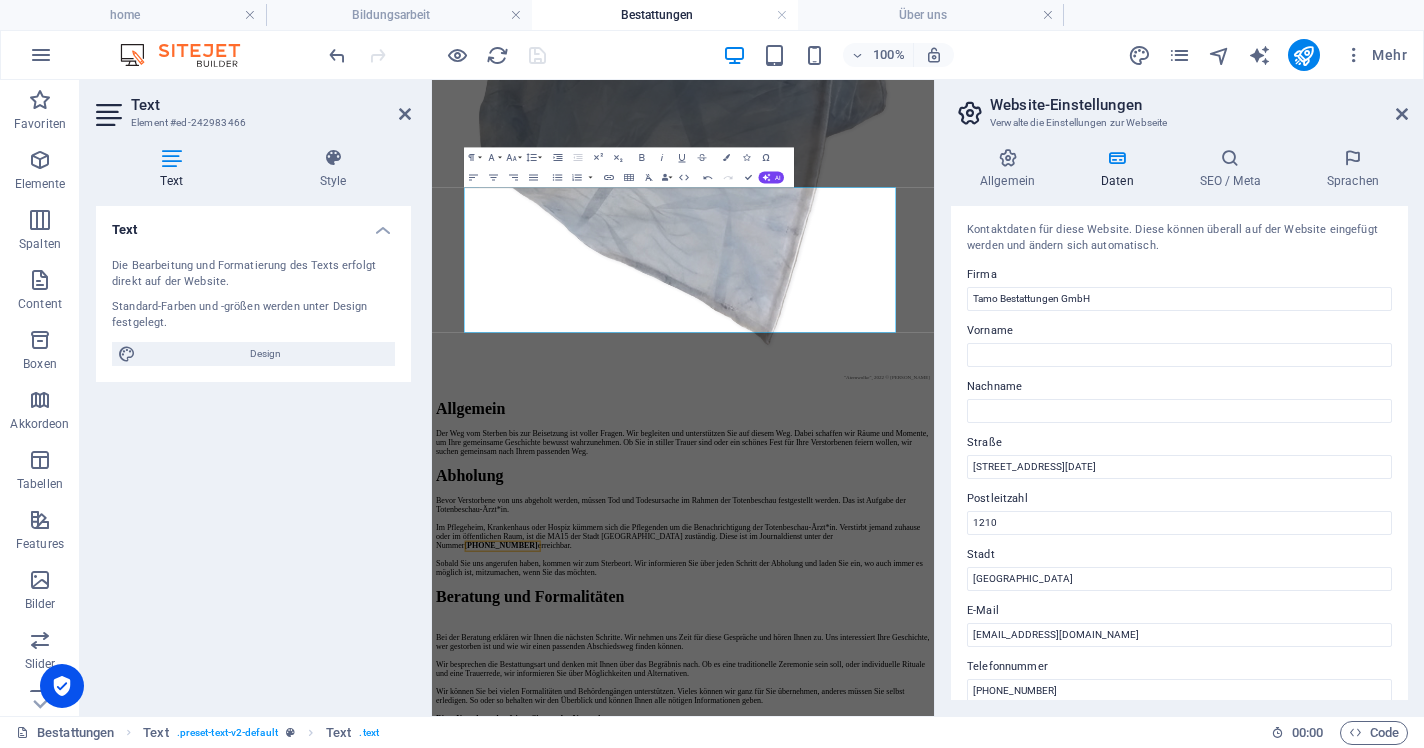 click on "[STREET_ADDRESS][DATE]" at bounding box center [1179, 467] 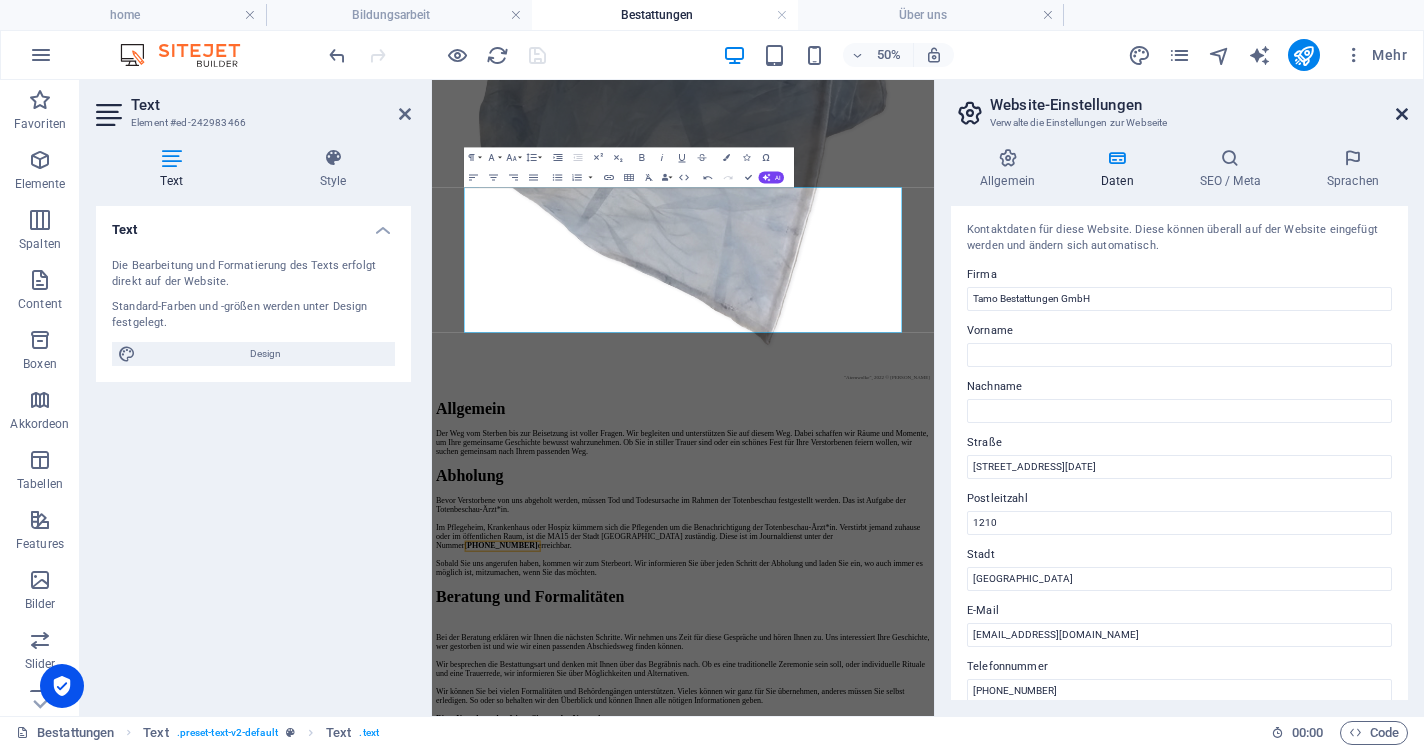 drag, startPoint x: 1402, startPoint y: 114, endPoint x: 786, endPoint y: 100, distance: 616.15906 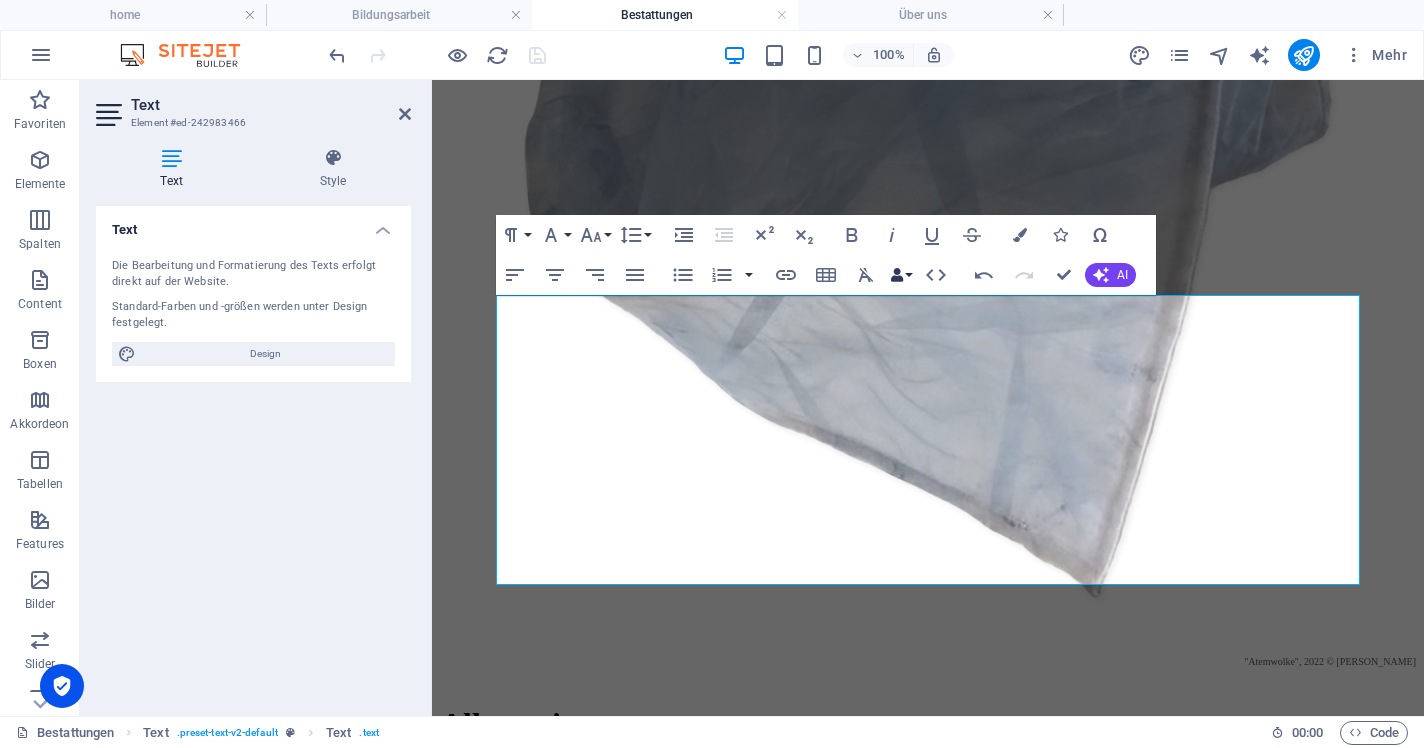 click on "Data Bindings" at bounding box center (901, 275) 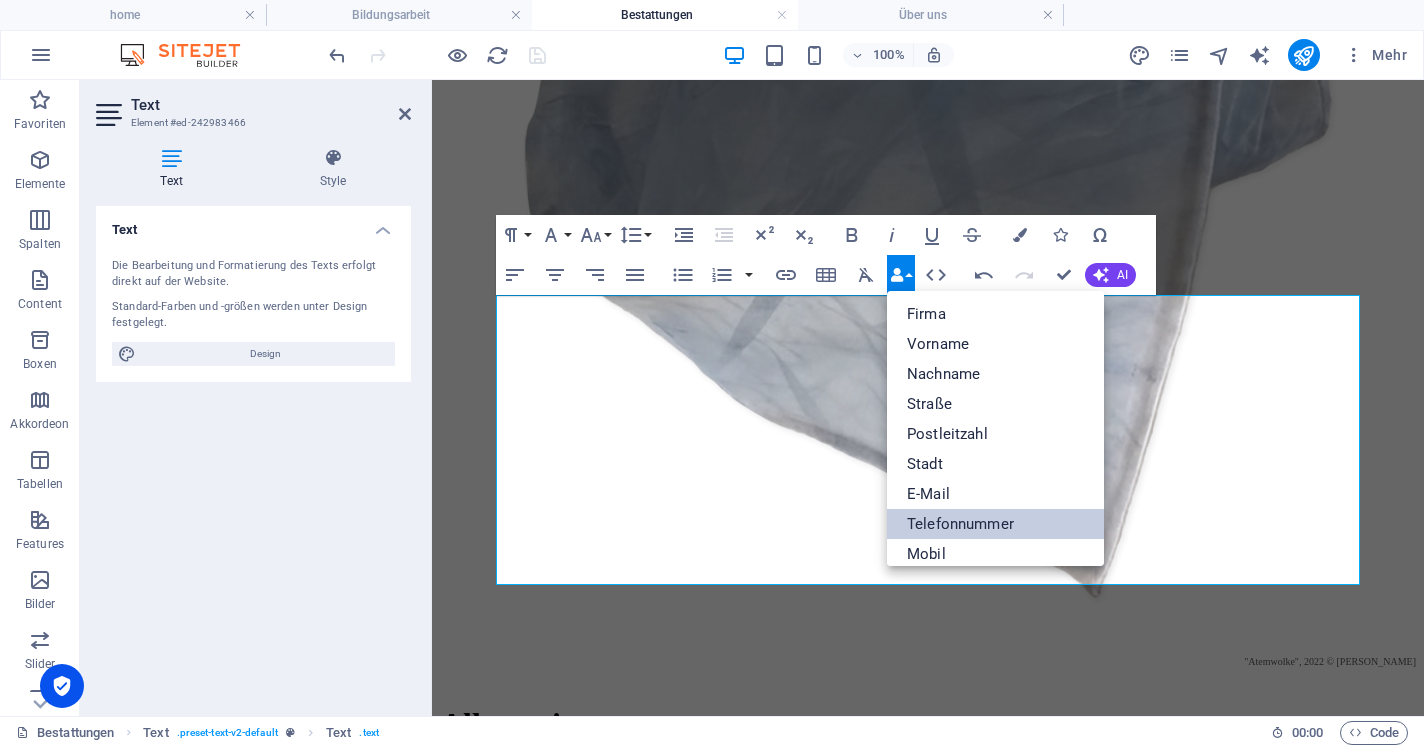 click on "Telefonnummer" at bounding box center (995, 524) 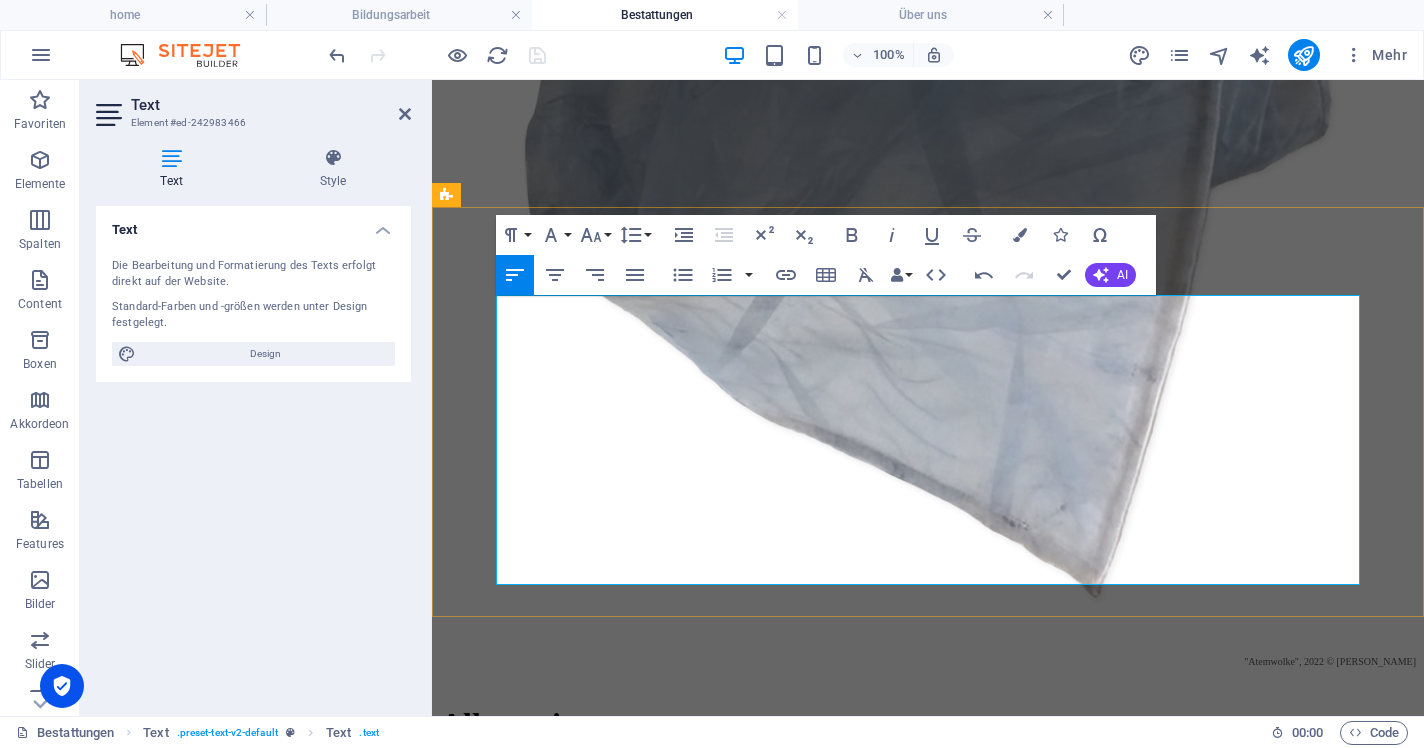 click on "Bevor Verstorbene von uns abgeholt werden, müssen Tod und Todesursache im Rahmen der Totenbeschau festgestellt werden. Das ist Aufgabe der Totenbeschau-Ärzt*in. Im Pflegeheim, Krankenhaus oder Hospiz kümmern sich die Pflegenden um die Benachrichtigung der Totenbeschau-Ärzt*in. Verstirbt jemand zuhause oder im öffentlichen Raum, ist die MA15 der Stadt [GEOGRAPHIC_DATA] zuständig. Diese ist im Journaldienst unter der Nummer  [PHONE_NUMBER]  erreichbar. Sobald Sie uns angerufen haben, kommen wir zum Sterbeort. Wir informieren Sie über jeden Schritt der Abholung und laden Sie ein, wo auch immer es möglich ist, mitzumachen, wenn Sie das möchten." at bounding box center (928, 980) 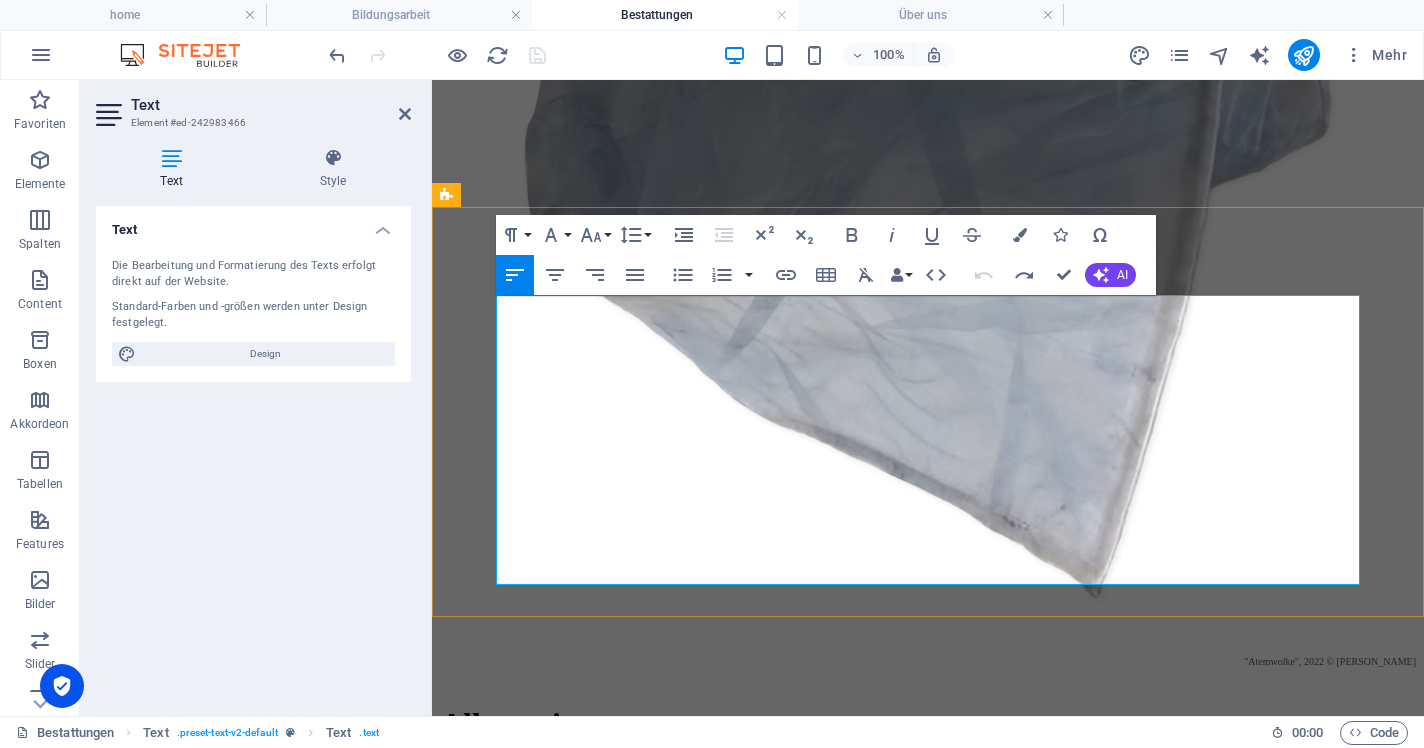 drag, startPoint x: 1183, startPoint y: 468, endPoint x: 1008, endPoint y: 469, distance: 175.00285 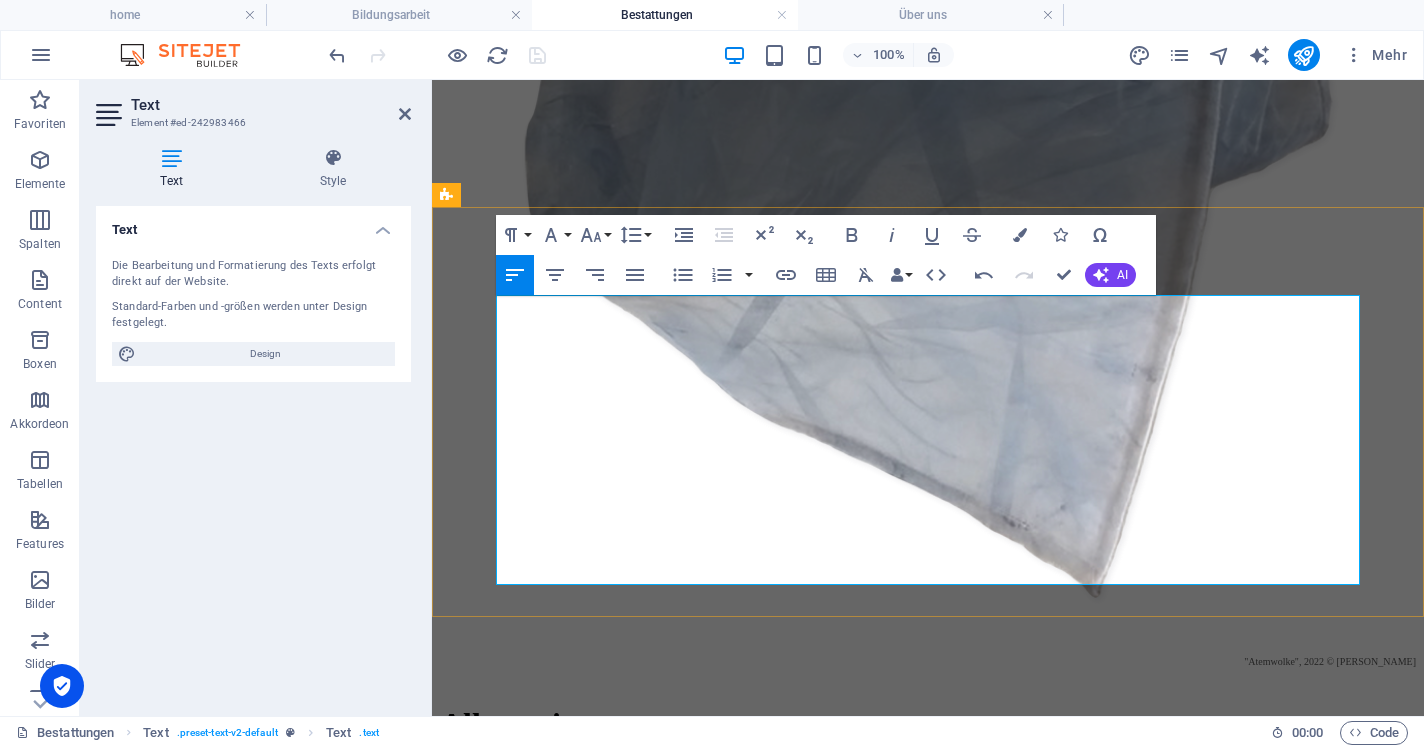 type 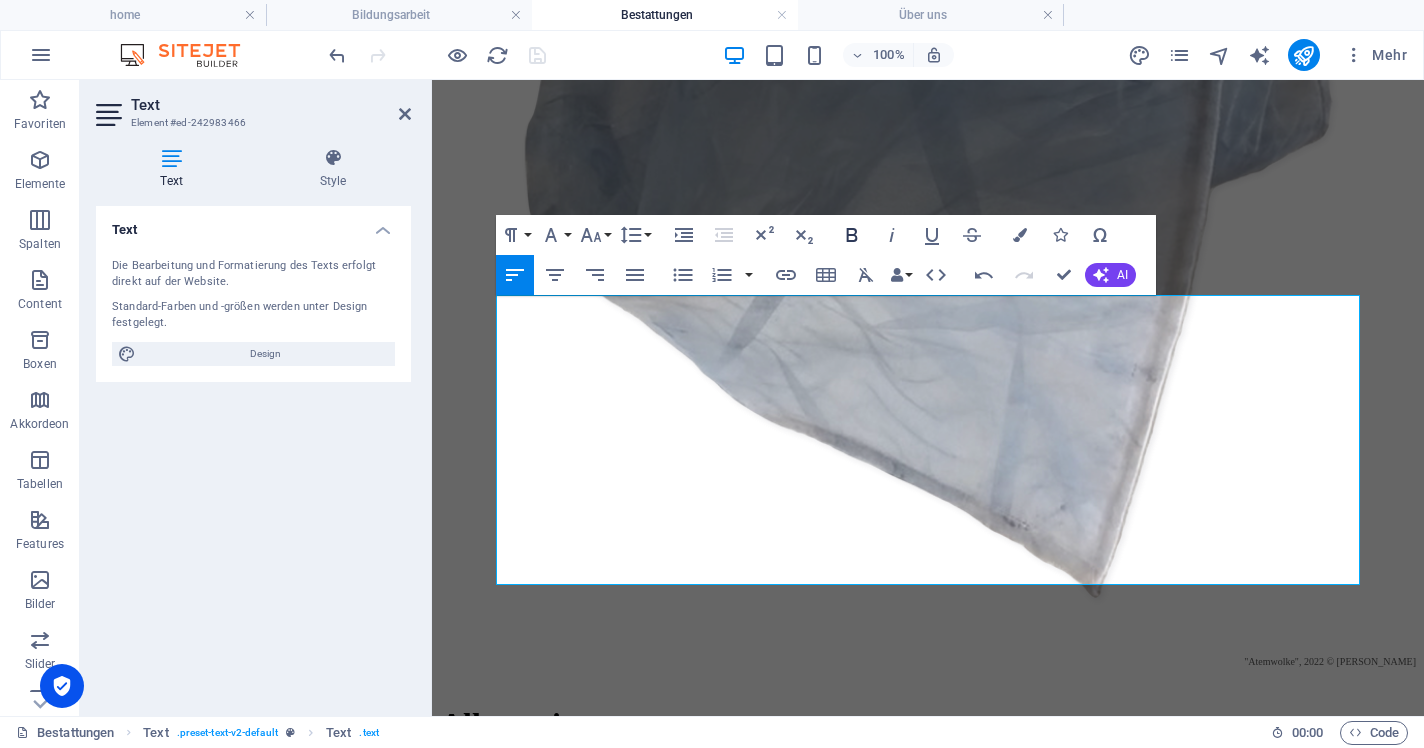 click 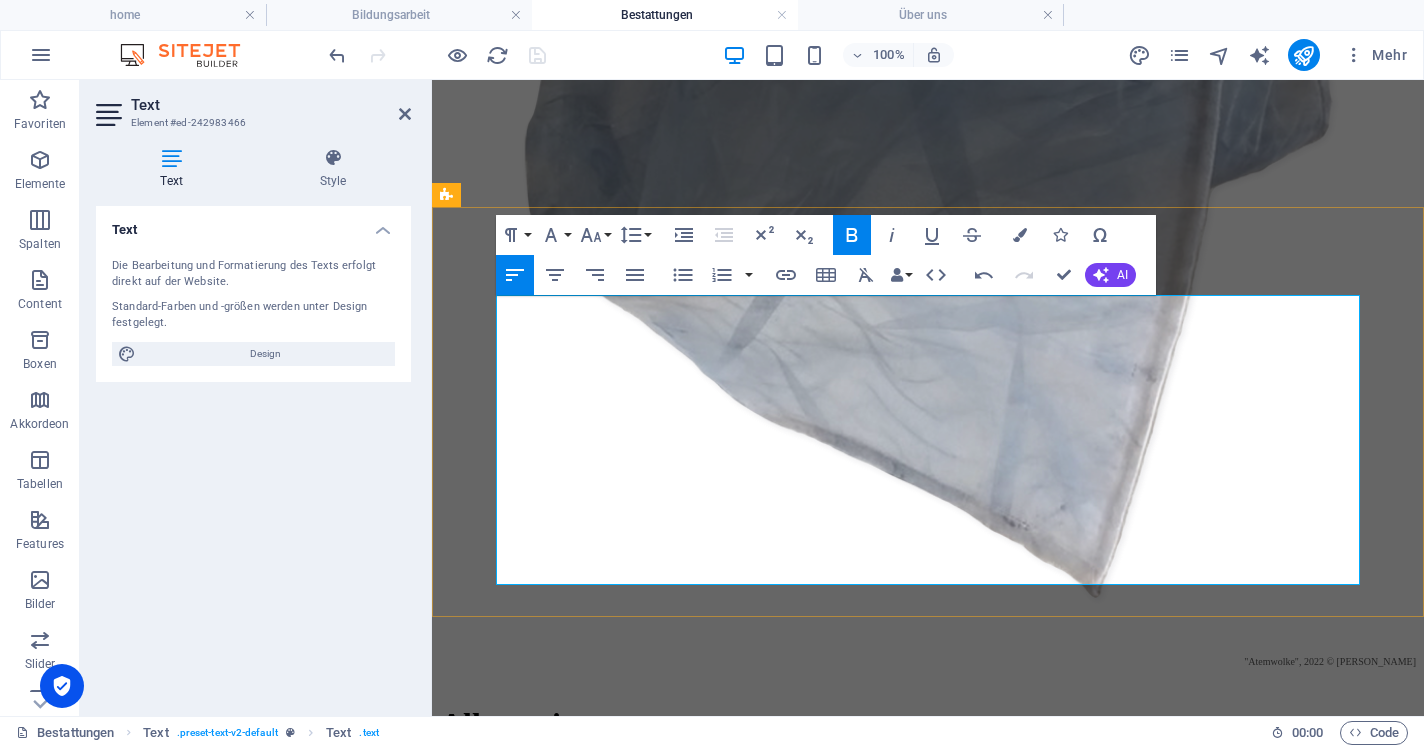 click on "Bevor Verstorbene von uns abgeholt werden, müssen Tod und Todesursache im Rahmen der Totenbeschau festgestellt werden. Das ist Aufgabe der Totenbeschau-Ärzt*in. Im Pflegeheim, Krankenhaus oder Hospiz kümmern sich die Pflegenden um die Benachrichtigung der Totenbeschau-Ärzt*in. Verstirbt jemand zuhause oder im öffentlichen Raum, ist die MA15 der Stadt [GEOGRAPHIC_DATA] zuständig. Diese ist im Journaldienst unter der Nummer  [PHONE_NUMBER]  erreichbar. Sobald Sie uns angerufen haben, kommen wir zum Sterbeort. Wir informieren Sie über jeden Schritt der Abholung und laden Sie ein, wo auch immer es möglich ist, mitzumachen, wenn Sie das möchten." at bounding box center [928, 980] 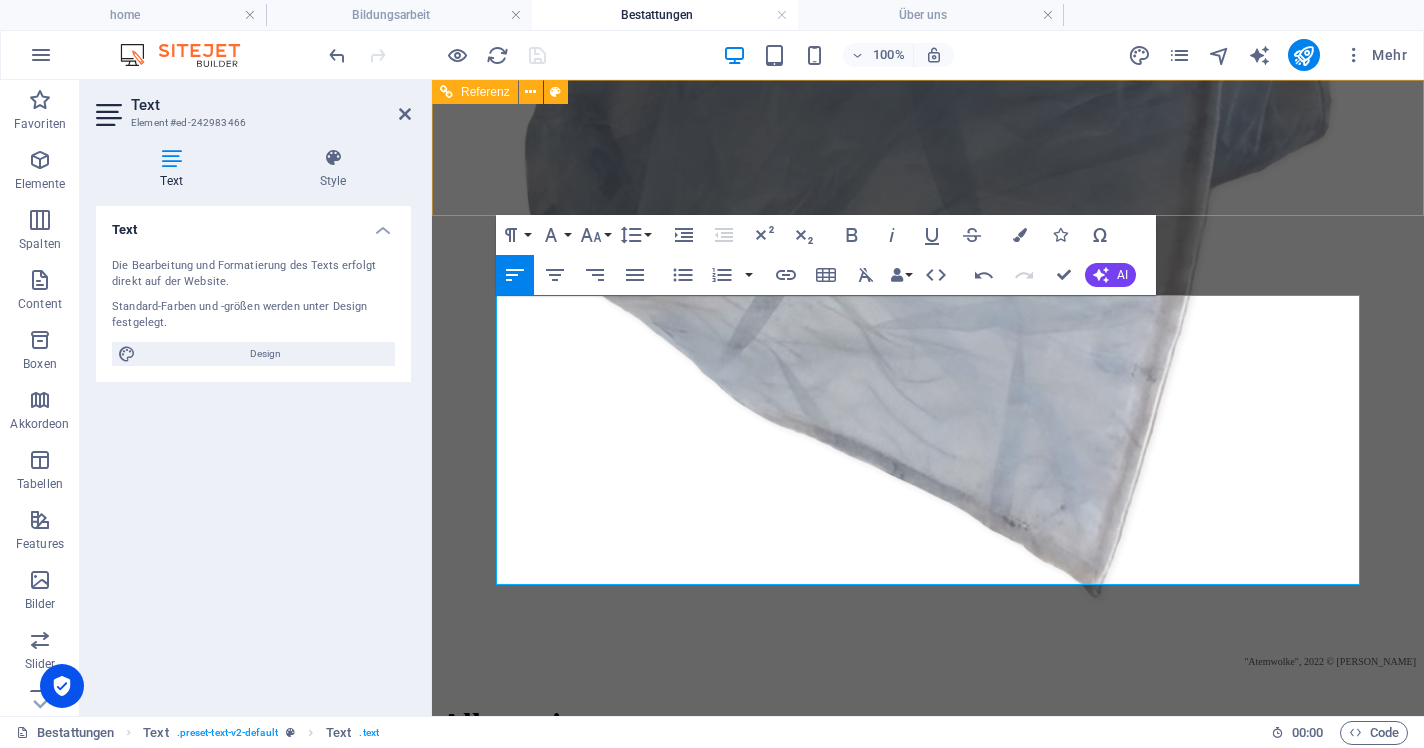 click on "Über uns Bestattungen Kosten Bildungsarbeit Kontakt" at bounding box center [928, -901] 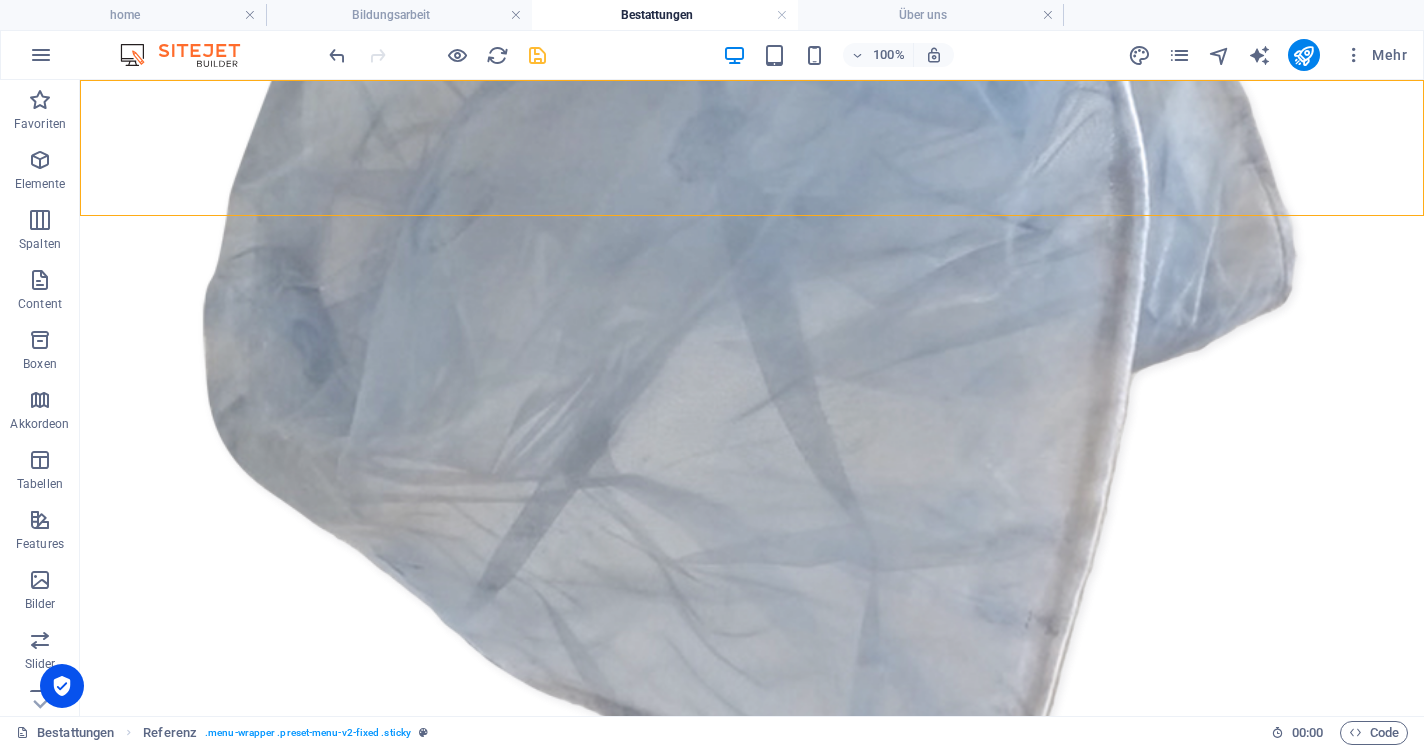 scroll, scrollTop: 983, scrollLeft: 0, axis: vertical 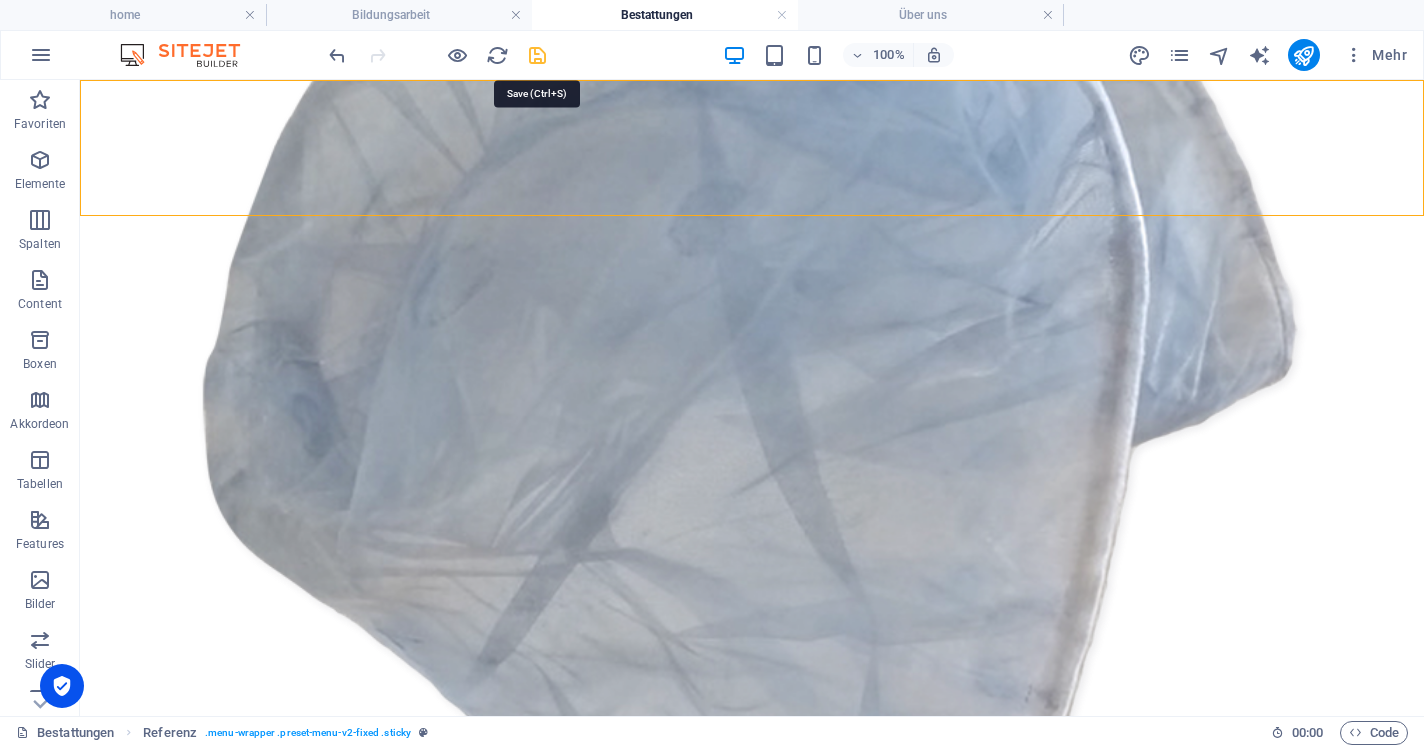 click at bounding box center [537, 55] 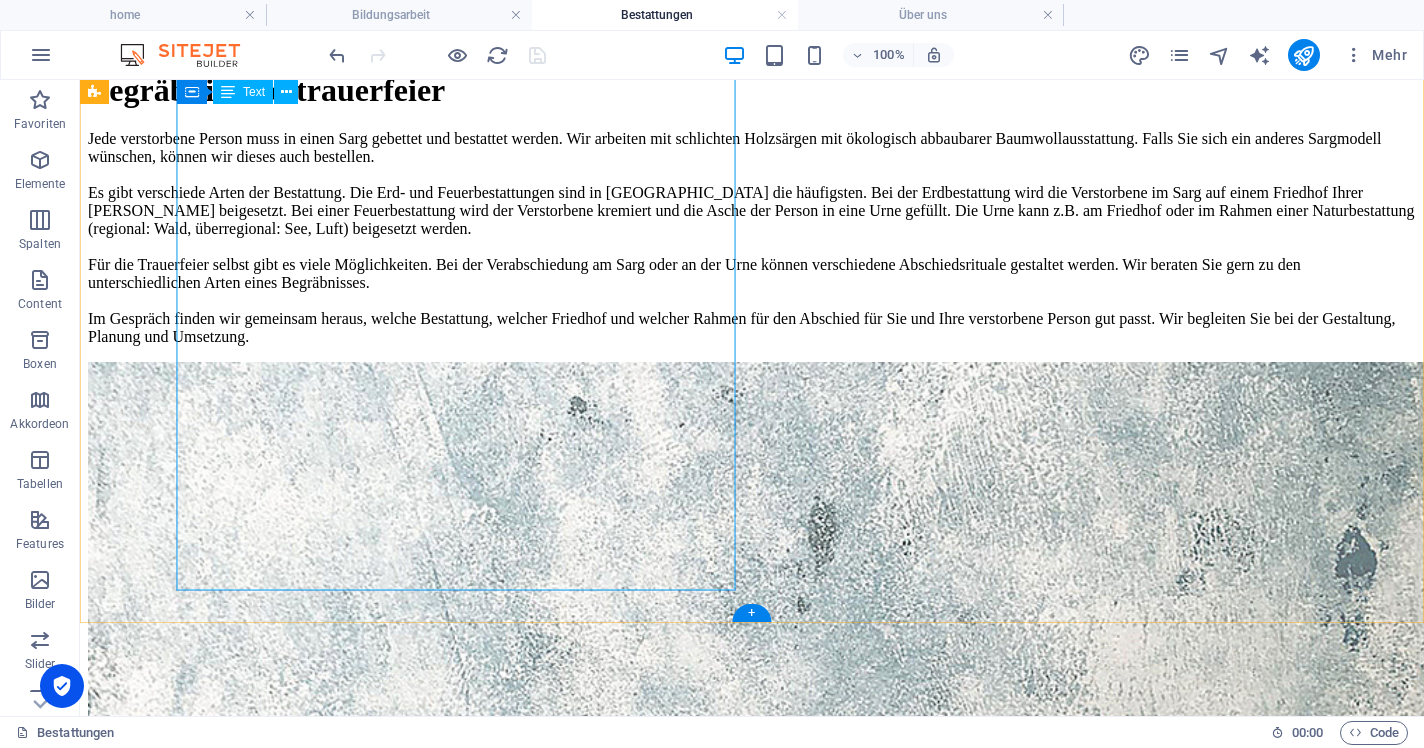scroll, scrollTop: 3074, scrollLeft: 0, axis: vertical 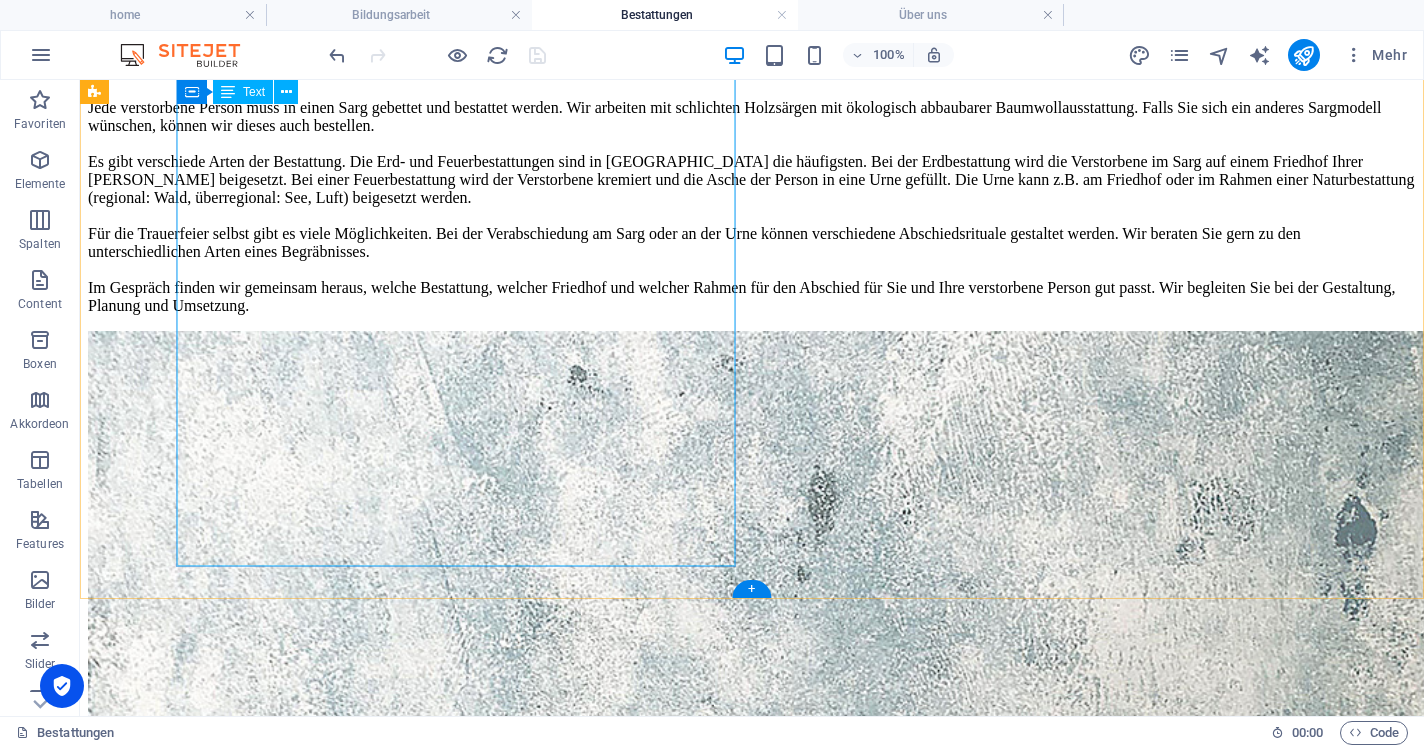 click on "Jede verstorbene Person muss in einen Sarg gebettet und bestattet werden. Wir arbeiten mit schlichten Holzsärgen mit ökologisch abbaubarer Baumwollausstattung. Falls Sie sich ein anderes Sargmodell wünschen, können wir dieses auch bestellen.  Es gibt verschiede Arten der Bestattung. Die Erd- und Feuerbestattungen sind in [GEOGRAPHIC_DATA] die häufigsten. Bei der Erdbestattung wird die Verstorbene im Sarg auf einem Friedhof Ihrer [PERSON_NAME] beigesetzt. Bei einer Feuerbestattung wird der Verstorbene kremiert und die Asche der Person in eine Urne gefüllt. Die Urne kann z.B. am Friedhof oder im Rahmen einer Naturbestattung (regional: Wald, überregional: See, Luft) beigesetzt werden. Für die Trauerfeier selbst gibt es viele Möglichkeiten. Bei der Verabschiedung am Sarg oder an der Urne können verschiedene Abschiedsrituale gestaltet werden. Wir beraten Sie gern zu den unterschiedlichen Arten eines Begräbnisses." at bounding box center [752, 207] 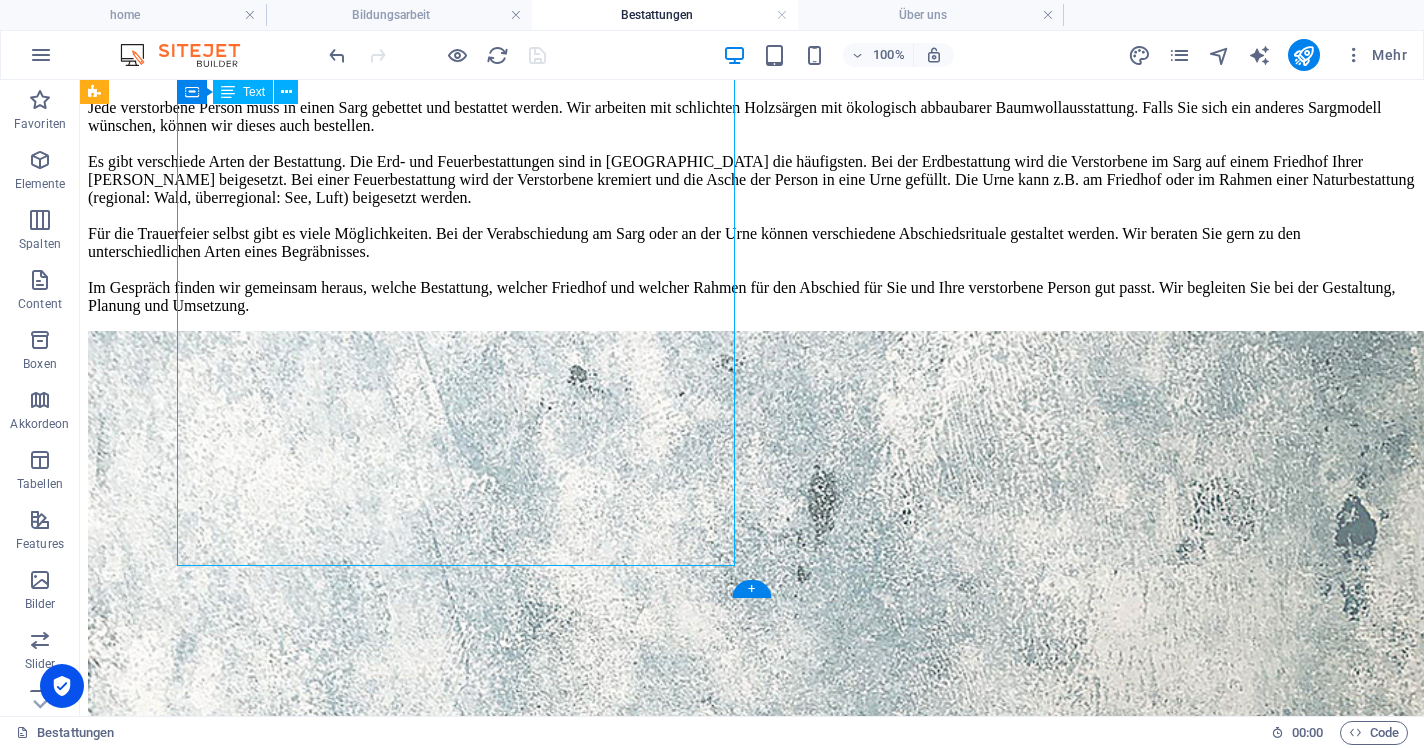 click on "Jede verstorbene Person muss in einen Sarg gebettet und bestattet werden. Wir arbeiten mit schlichten Holzsärgen mit ökologisch abbaubarer Baumwollausstattung. Falls Sie sich ein anderes Sargmodell wünschen, können wir dieses auch bestellen.  Es gibt verschiede Arten der Bestattung. Die Erd- und Feuerbestattungen sind in [GEOGRAPHIC_DATA] die häufigsten. Bei der Erdbestattung wird die Verstorbene im Sarg auf einem Friedhof Ihrer [PERSON_NAME] beigesetzt. Bei einer Feuerbestattung wird der Verstorbene kremiert und die Asche der Person in eine Urne gefüllt. Die Urne kann z.B. am Friedhof oder im Rahmen einer Naturbestattung (regional: Wald, überregional: See, Luft) beigesetzt werden. Für die Trauerfeier selbst gibt es viele Möglichkeiten. Bei der Verabschiedung am Sarg oder an der Urne können verschiedene Abschiedsrituale gestaltet werden. Wir beraten Sie gern zu den unterschiedlichen Arten eines Begräbnisses." at bounding box center (752, 207) 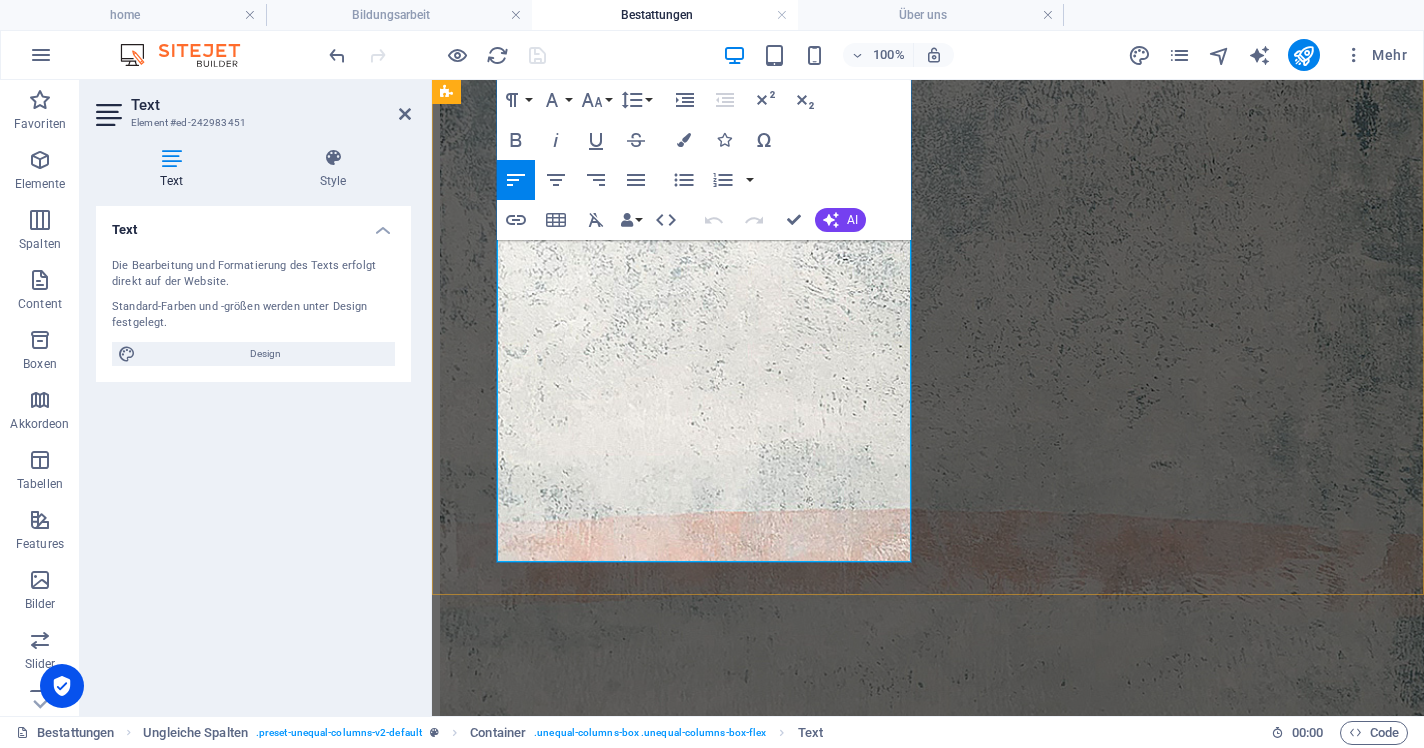 scroll, scrollTop: 3580, scrollLeft: 0, axis: vertical 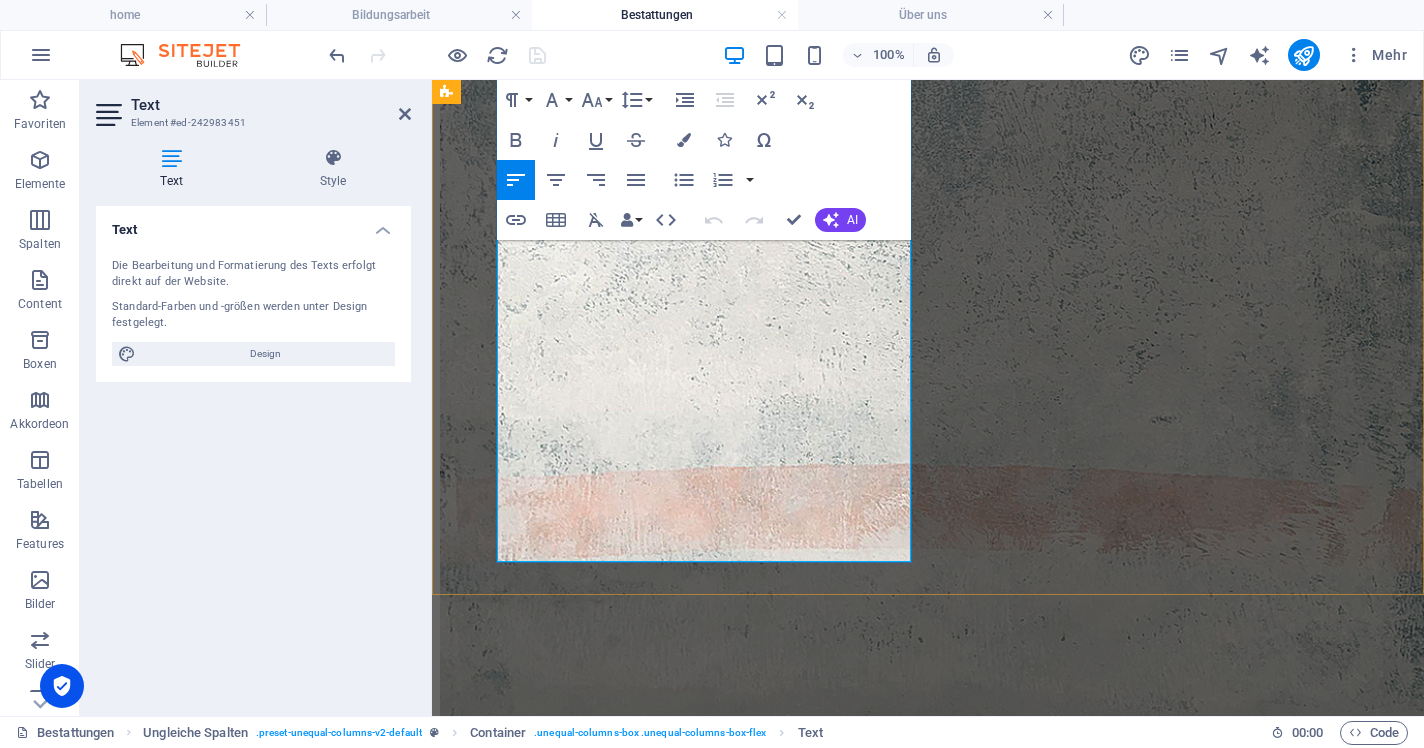 click on "Jede verstorbene Person muss in einen Sarg gebettet und bestattet werden. Wir arbeiten mit schlichten Holzsärgen mit ökologisch abbaubarer Baumwollausstattung. Falls Sie sich ein anderes Sargmodell wünschen, können wir dieses auch bestellen.  Es gibt verschiede Arten der Bestattung. Die Erd- und Feuerbestattungen sind in [GEOGRAPHIC_DATA] die häufigsten. Bei der Erdbestattung wird die Verstorbene im Sarg auf einem Friedhof Ihrer [PERSON_NAME] beigesetzt. Bei einer Feuerbestattung wird der Verstorbene kremiert und die Asche der Person in eine Urne gefüllt. Die Urne kann z.B. am Friedhof oder im Rahmen einer Naturbestattung (regional: Wald, überregional: See, Luft) beigesetzt werden. Für die Trauerfeier selbst gibt es viele Möglichkeiten. Bei der Verabschiedung am Sarg oder an der Urne können verschiedene Abschiedsrituale gestaltet werden. Wir beraten Sie gern zu den unterschiedlichen Arten eines Begräbnisses." at bounding box center [928, -506] 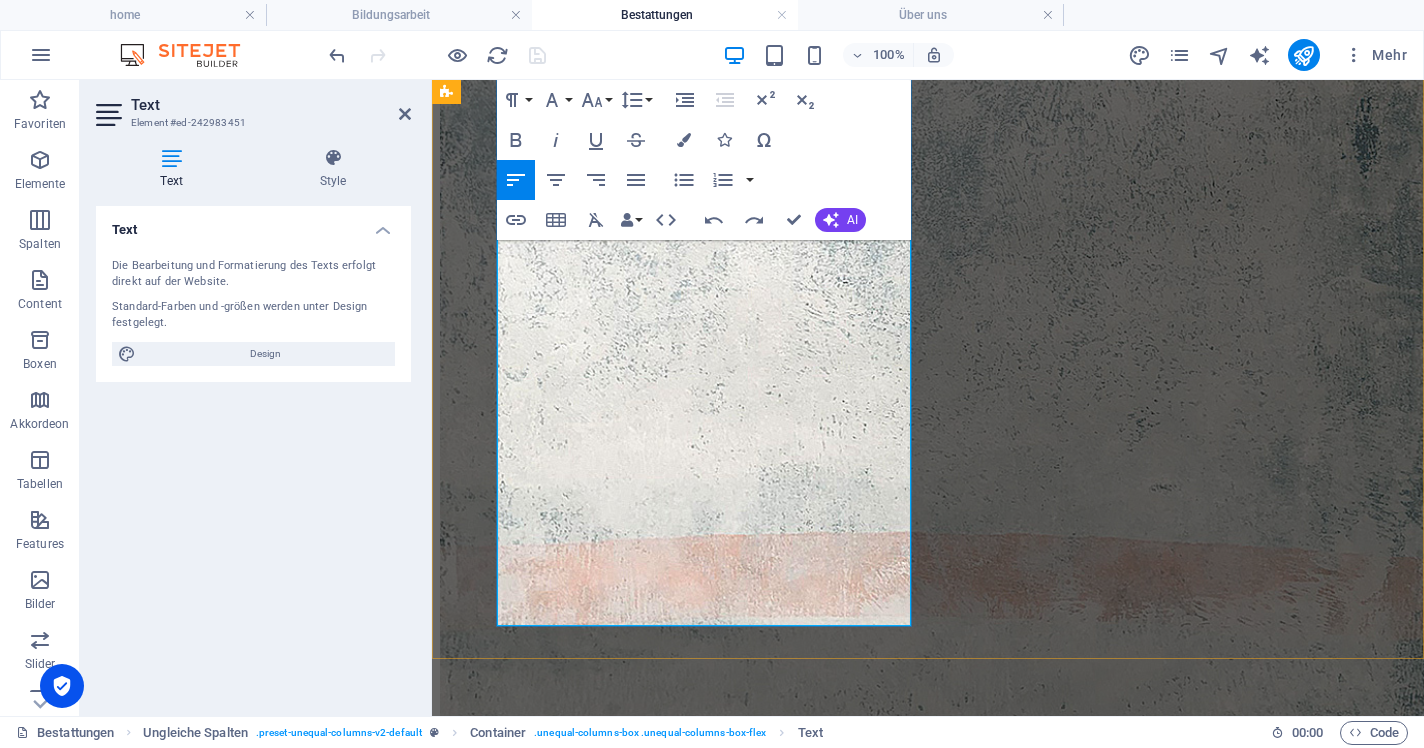 click at bounding box center [928, -330] 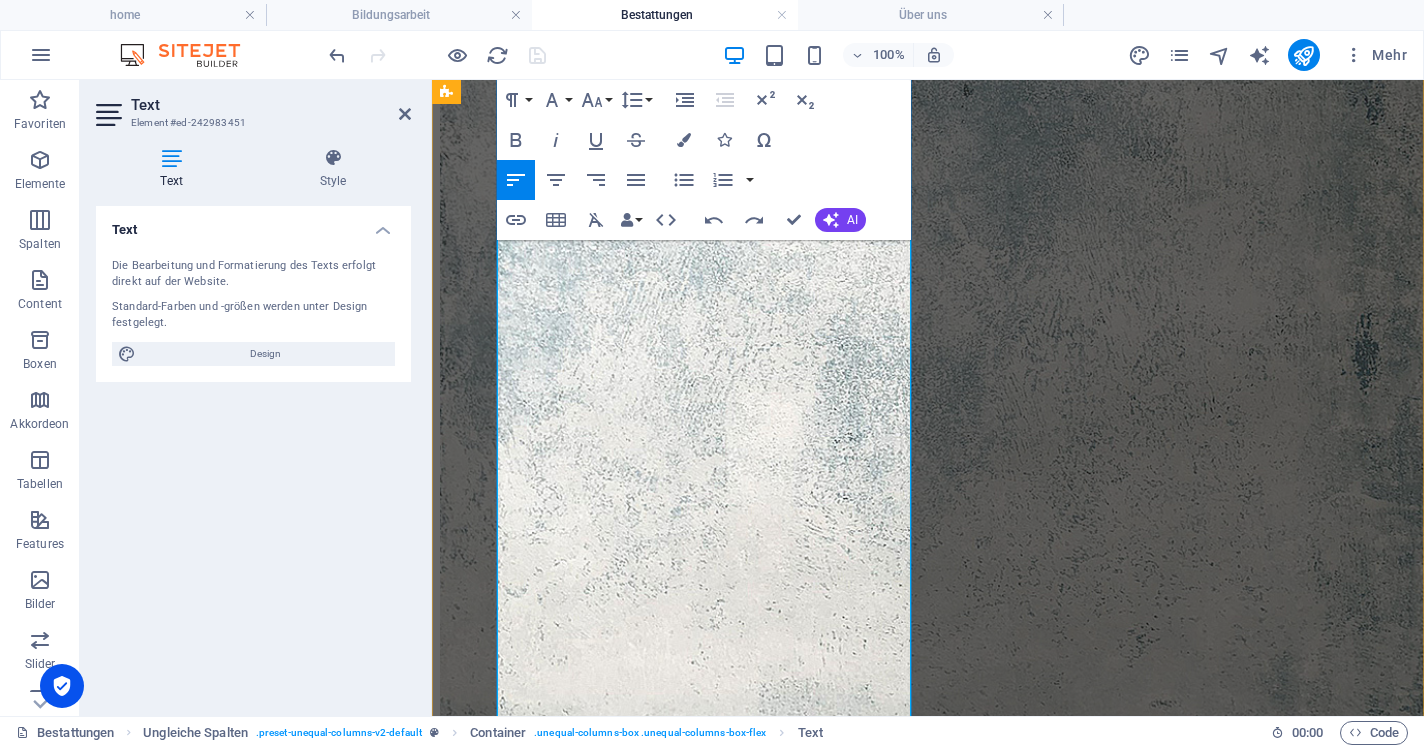 scroll, scrollTop: 3999, scrollLeft: 0, axis: vertical 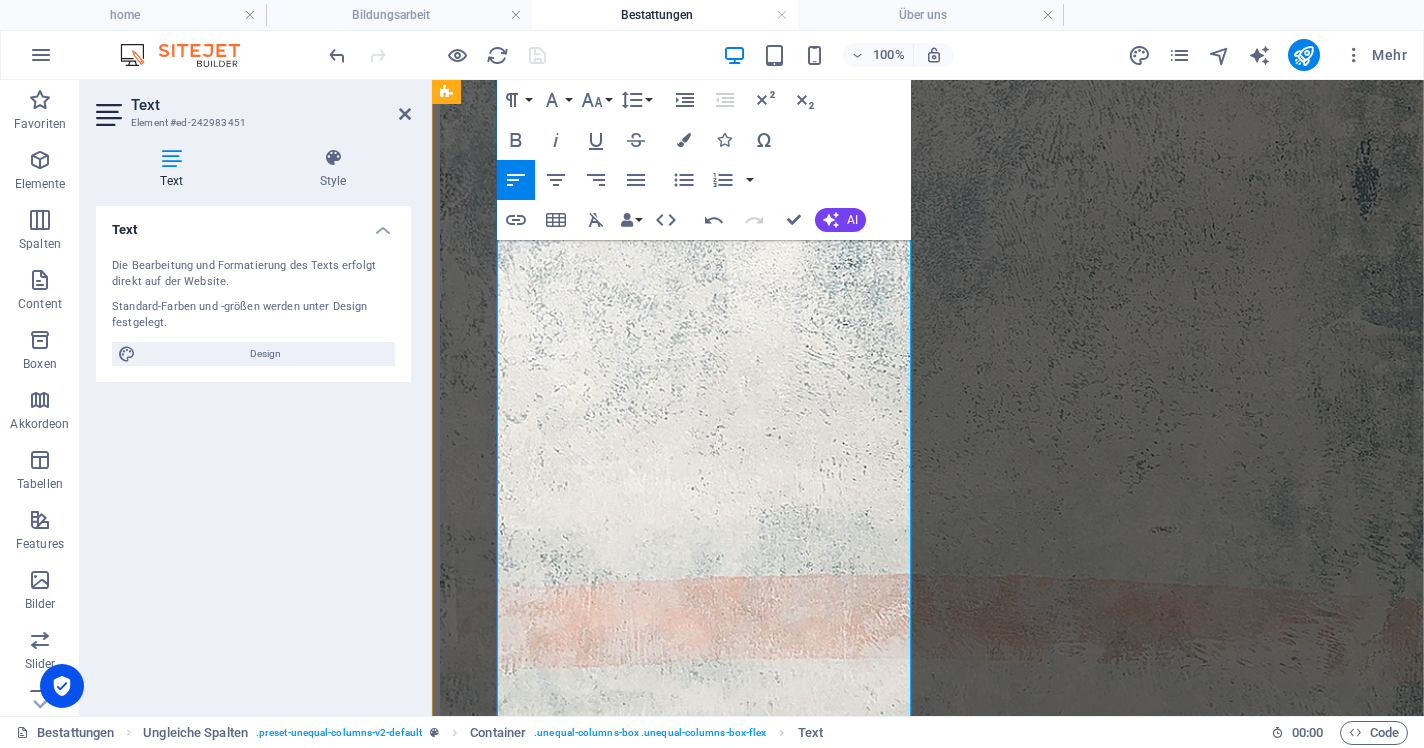 click on "Trauerrede Die Trauerrede ist ein zentrales Element für die Trauerfeier. Sie bietet Raum für Erinnerung und Würdigung – und auch für das Erleben der Beziehungen und des Übergangs. Als [PERSON_NAME]*innen übernehmen wir auch die Aufgabe die Gemeinschaft der Trauernden durch die Feier zu leiten und den Rahmen für das Ritual zu halten.  Für die Vorbereitung der Rede laden wir Sie ein, zusammenzukommen und uns über das Leben der Verstorbenen zu erzählen. Was hat dieses Leben ausgemacht? Wer sind die Menschen darin? Wir nehmen uns viel Zeit für diese persönlichen Gespräche und kommen gerne zu Ihnen oder an einen für Sie passenden Ort. Mit achtsamen Fragen geben wir Ihnen Impulse im Erzählen und hören zu.  Wenn Sie die Rede selbst schreiben möchten, unterstützen wir Sie auch gerne dabei.  Wir bieten Trauerrede und Ritualgestaltung auch dann an, wenn Sie die Bestattung nicht bei uns in Anspruch nehmen. Kontaktieren Sie uns gerne!" at bounding box center [928, -396] 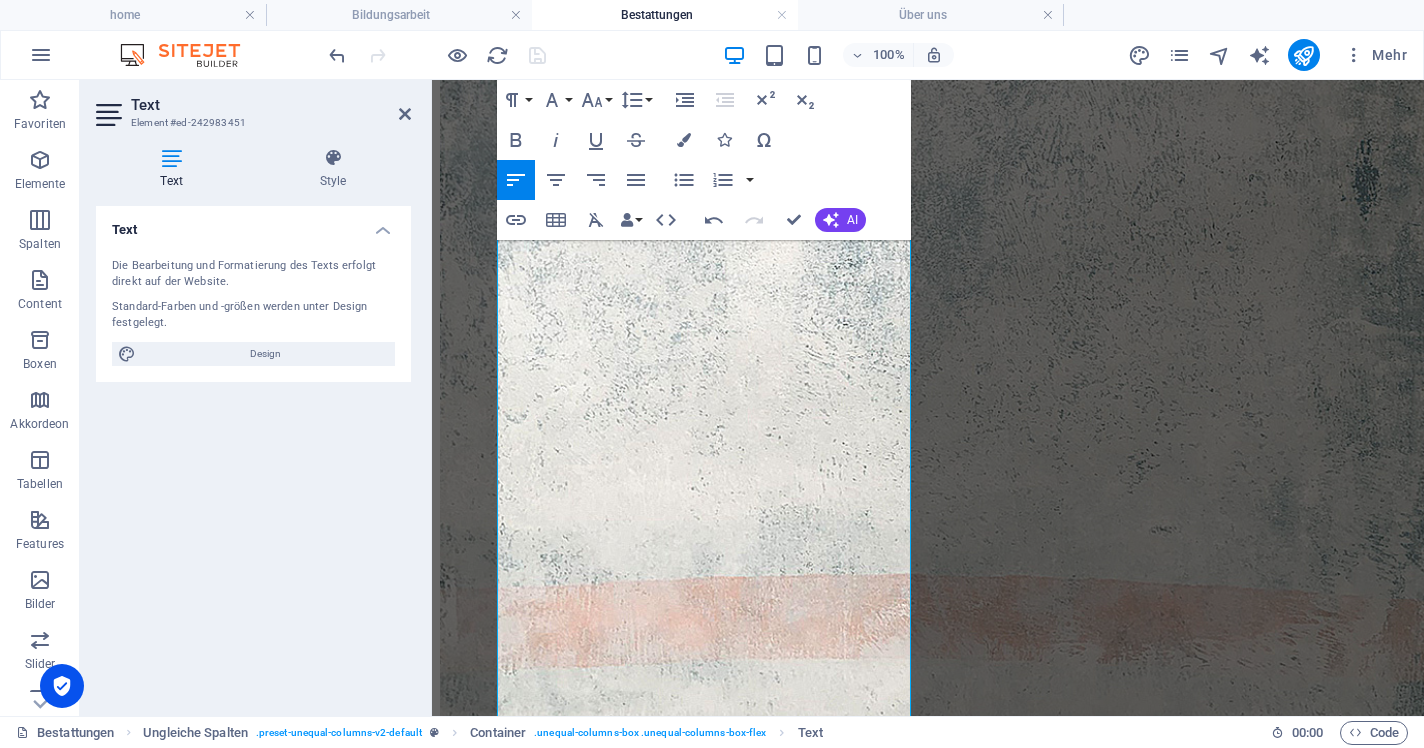 scroll, scrollTop: 20086, scrollLeft: 14, axis: both 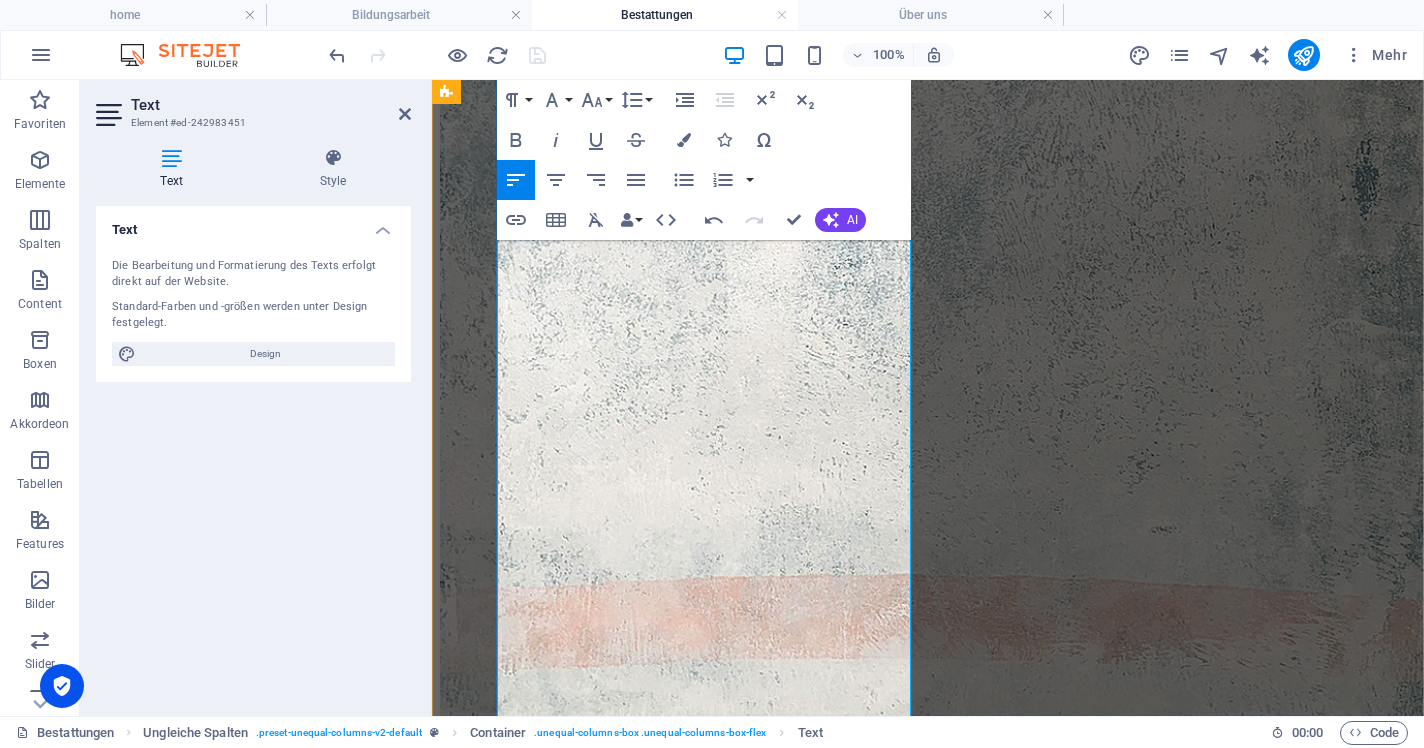 click on "Trauerrede Die Trauerrede ist ein zentrales Element für die Trauerfeier. Sie bietet Raum für Erinnerung und Würdigung – und auch für das Erleben der Beziehungen und des Übergangs. Als [PERSON_NAME]*innen übernehmen wir auch die Aufgabe die Gemeinschaft der Trauernden durch die Feier zu leiten und den Rahmen für das Ritual zu halten.  Für die Vorbereitung der Rede laden wir Sie ein, zusammenzukommen und uns über das Leben der Verstorbenen zu erzählen. Was hat dieses Leben ausgemacht? Wer sind die Menschen darin? Wir nehmen uns viel Zeit für diese persönlichen Gespräche und kommen gerne zu Ihnen oder an einen für Sie passenden Ort. Mit achtsamen Fragen geben wir Ihnen Impulse im Erzählen und hören zu.  Wenn Sie die Rede selbst schreiben möchten, unterstützen wir Sie auch gerne dabei.  Wir bieten Trauerrede und Ritualgestaltung auch dann an, wenn Sie die Bestattung nicht bei uns in Anspruch nehmen. Kontaktieren Sie uns gerne!" at bounding box center (928, -396) 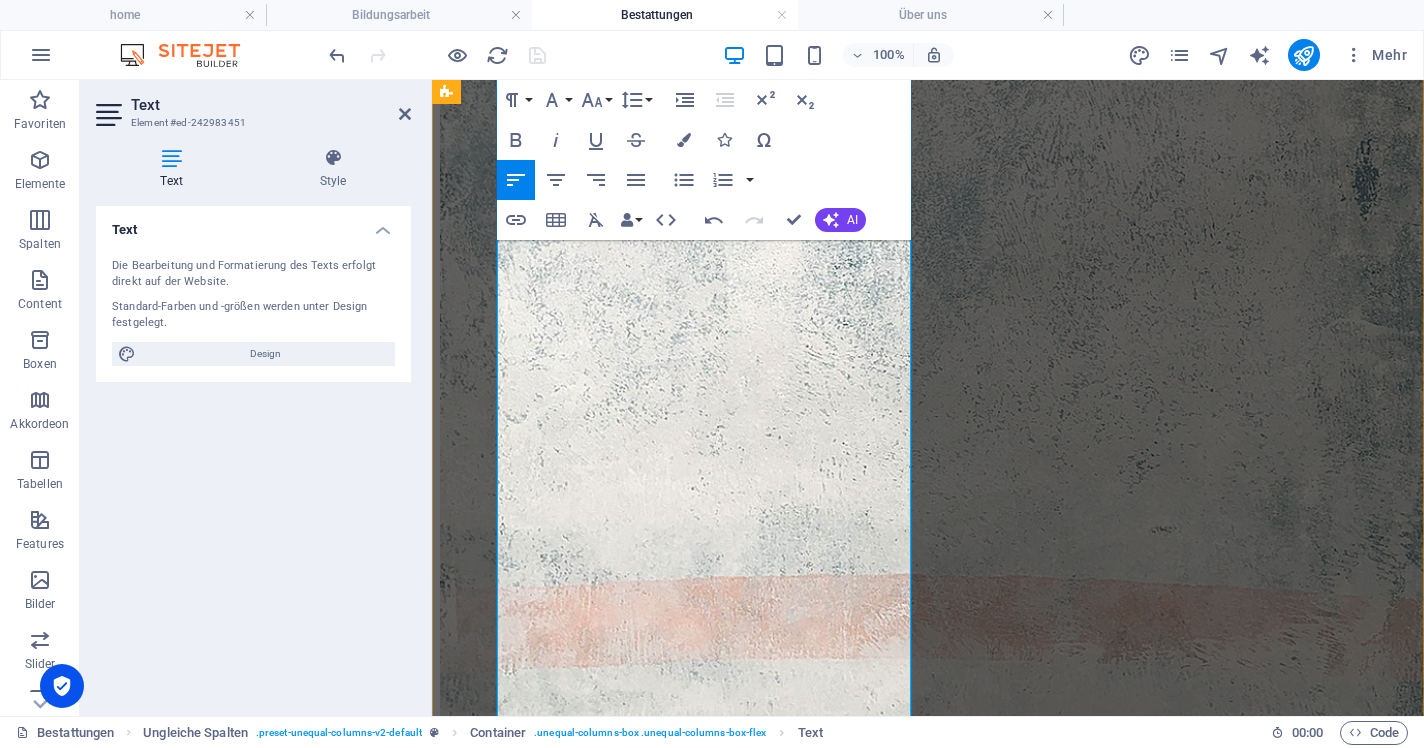 click on "Begräbnis und trauerfeier Jede verstorbene Person muss in einen Sarg gebettet und bestattet werden. Wir arbeiten mit schlichten Holzsärgen mit ökologisch abbaubarer Baumwollausstattung. Falls Sie sich ein anderes Sargmodell wünschen, können wir dieses auch bestellen.  Es gibt verschiede Arten der Bestattung. Die Erd- und Feuerbestattungen sind in [GEOGRAPHIC_DATA] die häufigsten. Bei der Erdbestattung wird die Verstorbene im Sarg auf einem Friedhof Ihrer [PERSON_NAME] beigesetzt. Bei einer Feuerbestattung wird der Verstorbene kremiert und die Asche der Person in eine Urne gefüllt. Die Urne kann z.B. am Friedhof oder im Rahmen einer Naturbestattung (regional: Wald, überregional: See, Luft) beigesetzt werden. Für die Trauerfeier selbst gibt es viele Möglichkeiten. Bei der Verabschiedung am Sarg oder an der Urne können verschiedene Abschiedsrituale gestaltet werden. Wir beraten Sie gern zu den unterschiedlichen Arten eines Begräbnisses. Trauerrede Trauerrede" at bounding box center [928, -567] 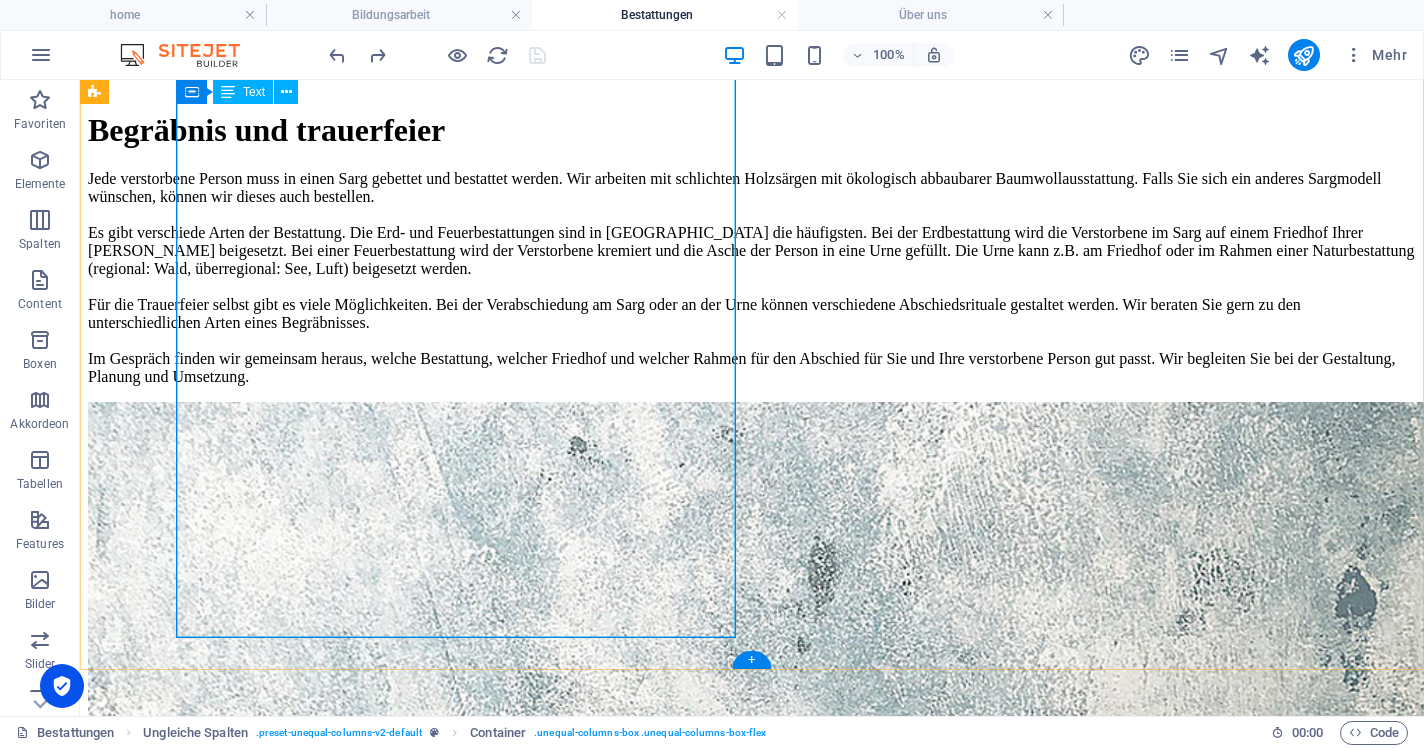 scroll, scrollTop: 3079, scrollLeft: 0, axis: vertical 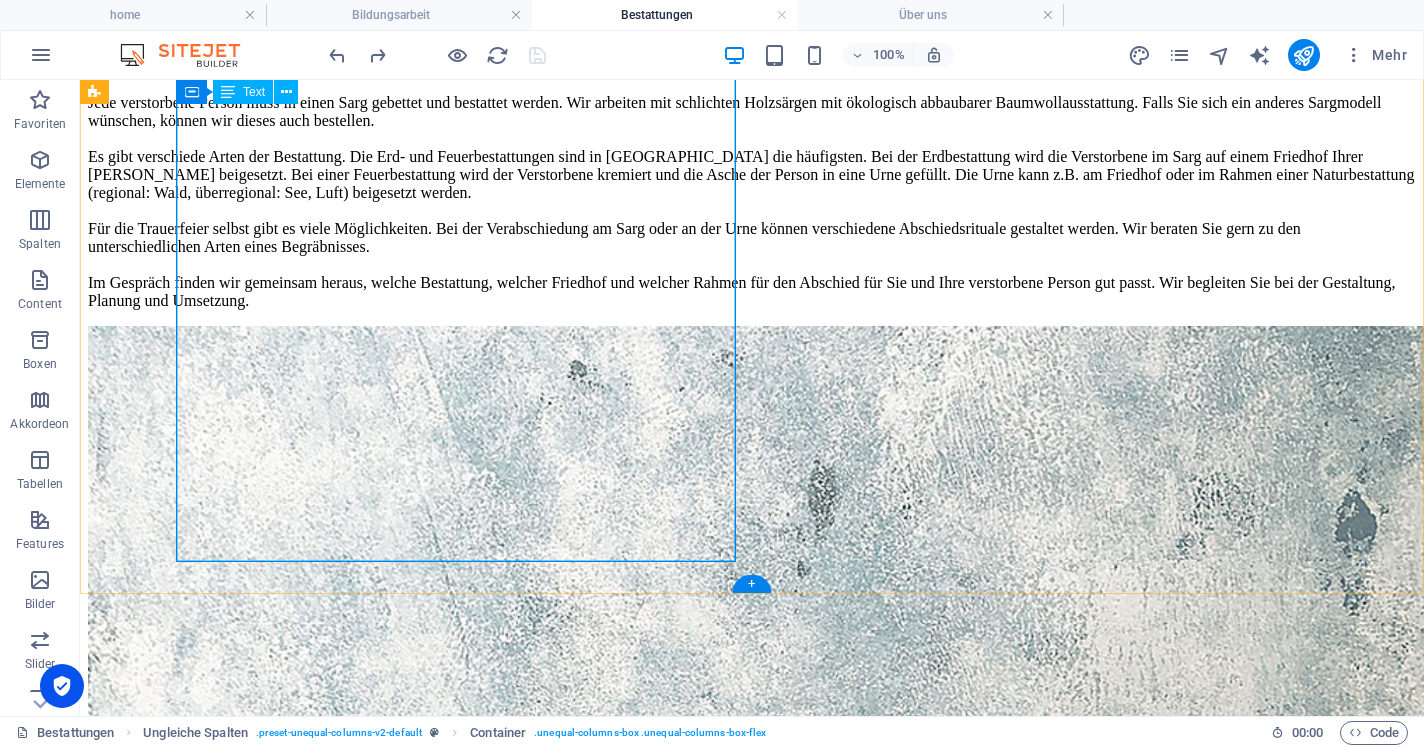 click on "Jede verstorbene Person muss in einen Sarg gebettet und bestattet werden. Wir arbeiten mit schlichten Holzsärgen mit ökologisch abbaubarer Baumwollausstattung. Falls Sie sich ein anderes Sargmodell wünschen, können wir dieses auch bestellen.  Es gibt verschiede Arten der Bestattung. Die Erd- und Feuerbestattungen sind in [GEOGRAPHIC_DATA] die häufigsten. Bei der Erdbestattung wird die Verstorbene im Sarg auf einem Friedhof Ihrer [PERSON_NAME] beigesetzt. Bei einer Feuerbestattung wird der Verstorbene kremiert und die Asche der Person in eine Urne gefüllt. Die Urne kann z.B. am Friedhof oder im Rahmen einer Naturbestattung (regional: Wald, überregional: See, Luft) beigesetzt werden. Für die Trauerfeier selbst gibt es viele Möglichkeiten. Bei der Verabschiedung am Sarg oder an der Urne können verschiedene Abschiedsrituale gestaltet werden. Wir beraten Sie gern zu den unterschiedlichen Arten eines Begräbnisses." at bounding box center (752, 202) 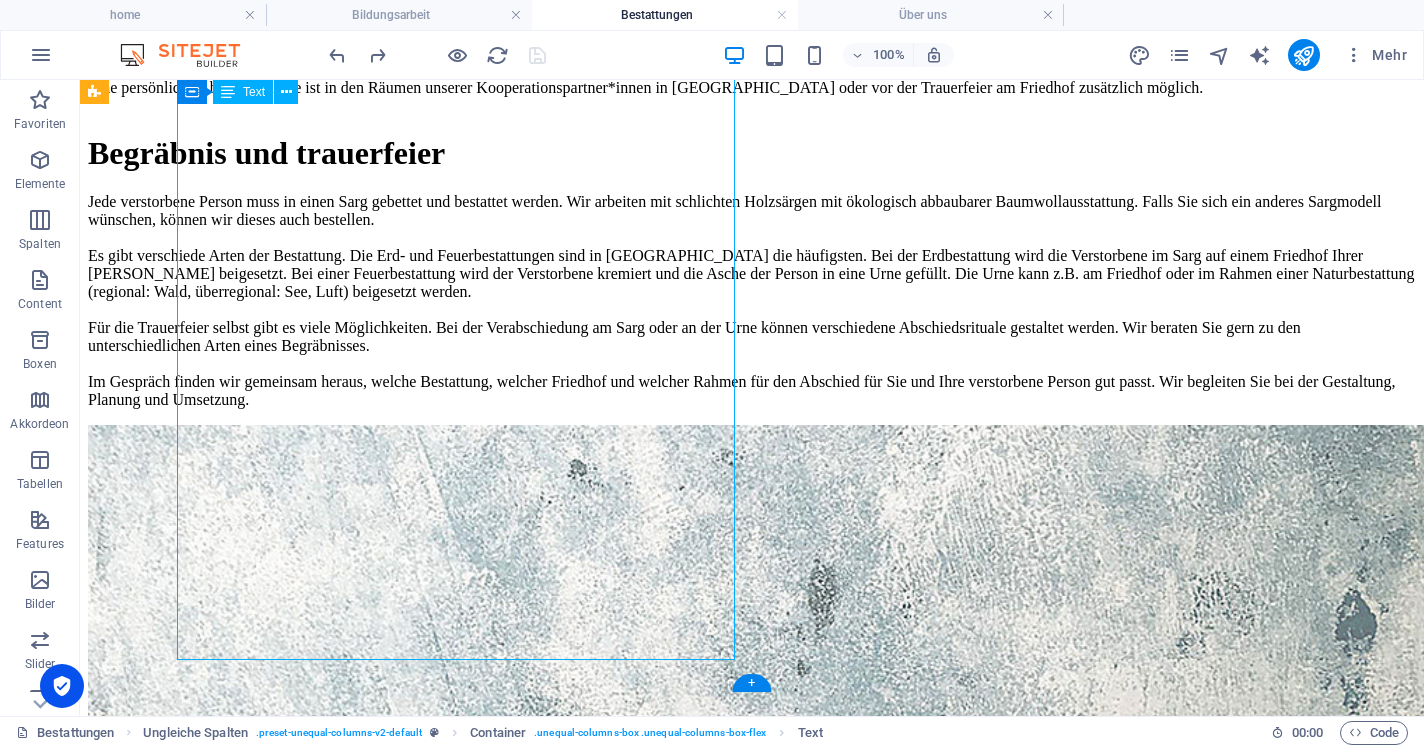 scroll, scrollTop: 3026, scrollLeft: 0, axis: vertical 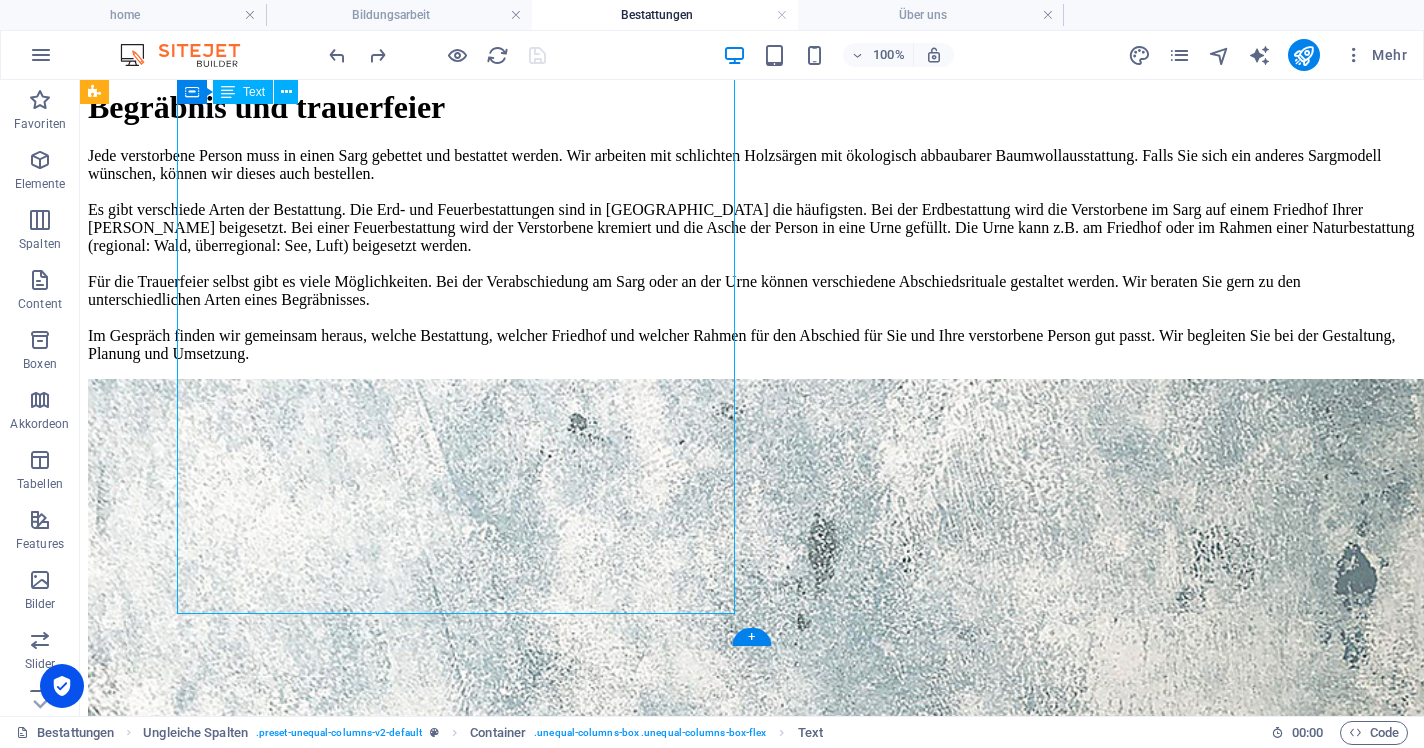click on "Jede verstorbene Person muss in einen Sarg gebettet und bestattet werden. Wir arbeiten mit schlichten Holzsärgen mit ökologisch abbaubarer Baumwollausstattung. Falls Sie sich ein anderes Sargmodell wünschen, können wir dieses auch bestellen.  Es gibt verschiede Arten der Bestattung. Die Erd- und Feuerbestattungen sind in [GEOGRAPHIC_DATA] die häufigsten. Bei der Erdbestattung wird die Verstorbene im Sarg auf einem Friedhof Ihrer [PERSON_NAME] beigesetzt. Bei einer Feuerbestattung wird der Verstorbene kremiert und die Asche der Person in eine Urne gefüllt. Die Urne kann z.B. am Friedhof oder im Rahmen einer Naturbestattung (regional: Wald, überregional: See, Luft) beigesetzt werden. Für die Trauerfeier selbst gibt es viele Möglichkeiten. Bei der Verabschiedung am Sarg oder an der Urne können verschiedene Abschiedsrituale gestaltet werden. Wir beraten Sie gern zu den unterschiedlichen Arten eines Begräbnisses." at bounding box center (752, 255) 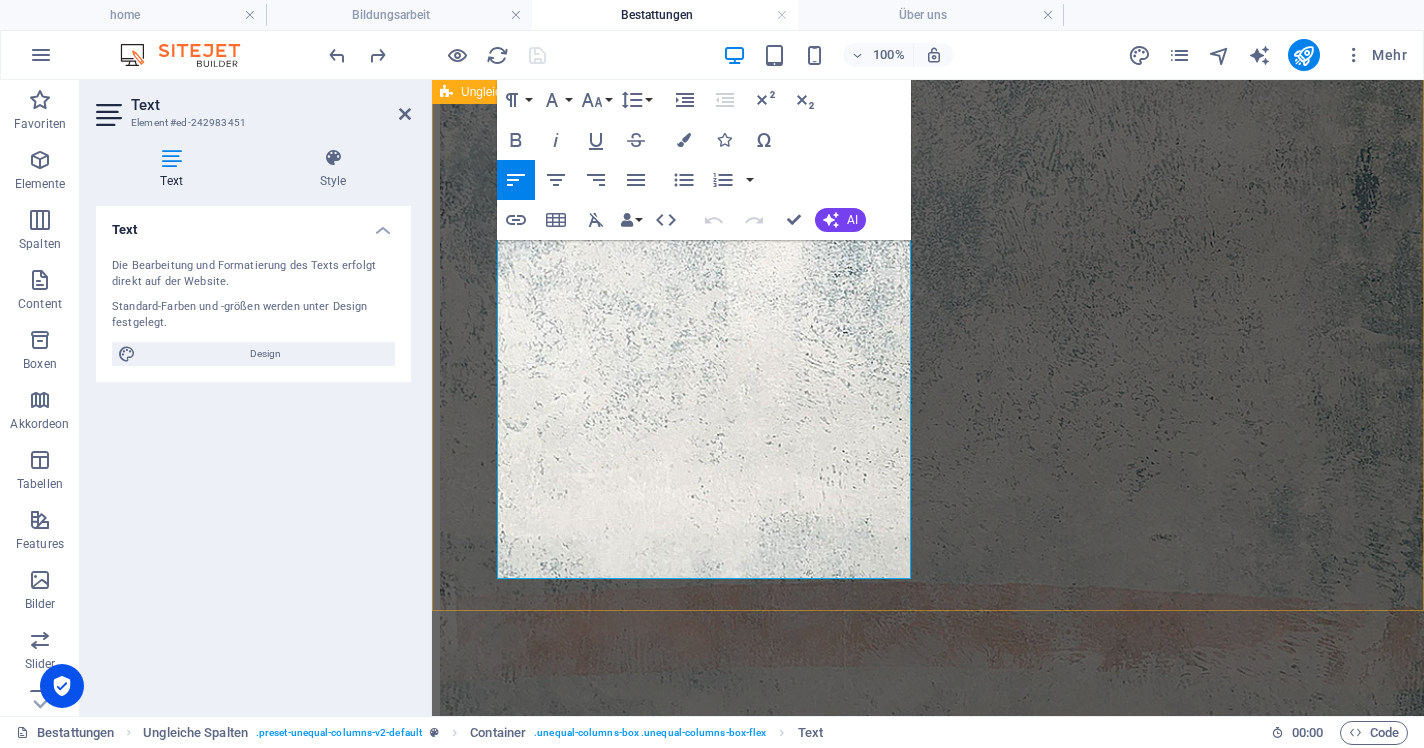 scroll, scrollTop: 3580, scrollLeft: 0, axis: vertical 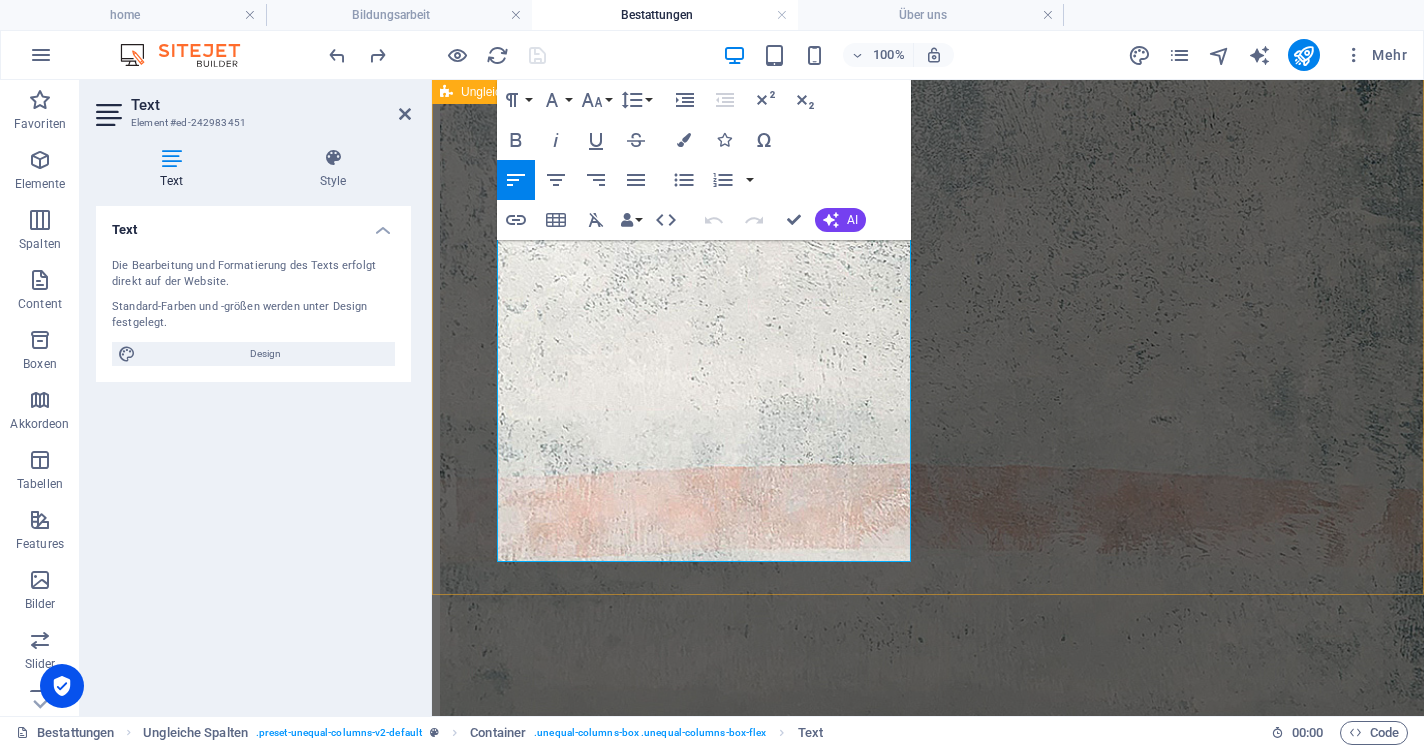 click on "Begräbnis und trauerfeier Jede verstorbene Person muss in einen Sarg gebettet und bestattet werden. Wir arbeiten mit schlichten Holzsärgen mit ökologisch abbaubarer Baumwollausstattung. Falls Sie sich ein anderes Sargmodell wünschen, können wir dieses auch bestellen.  Es gibt verschiede Arten der Bestattung. Die Erd- und Feuerbestattungen sind in [GEOGRAPHIC_DATA] die häufigsten. Bei der Erdbestattung wird die Verstorbene im Sarg auf einem Friedhof Ihrer [PERSON_NAME] beigesetzt. Bei einer Feuerbestattung wird der Verstorbene kremiert und die Asche der Person in eine Urne gefüllt. Die Urne kann z.B. am Friedhof oder im Rahmen einer Naturbestattung (regional: Wald, überregional: See, Luft) beigesetzt werden. Für die Trauerfeier selbst gibt es viele Möglichkeiten. Bei der Verabschiedung am Sarg oder an der Urne können verschiedene Abschiedsrituale gestaltet werden. Wir beraten Sie gern zu den unterschiedlichen Arten eines Begräbnisses." at bounding box center (928, 22) 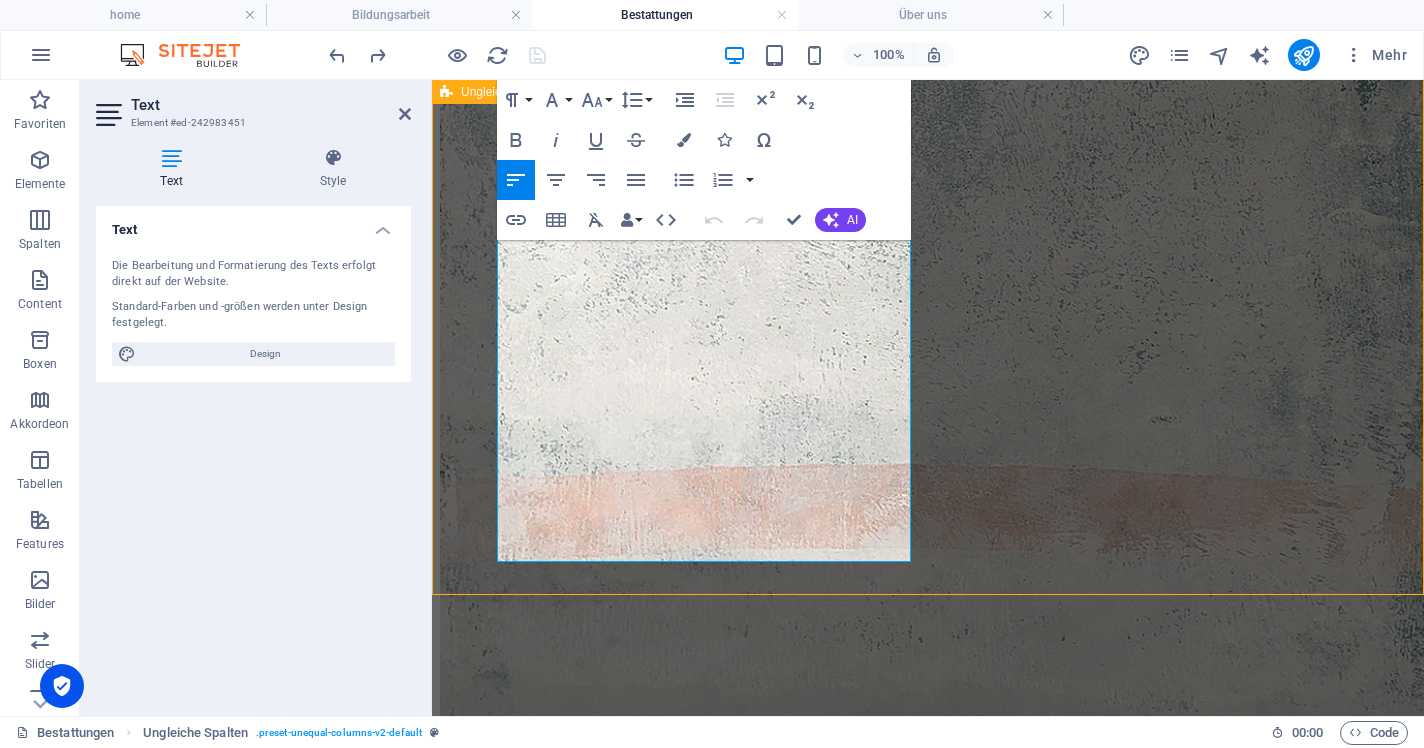scroll, scrollTop: 3079, scrollLeft: 0, axis: vertical 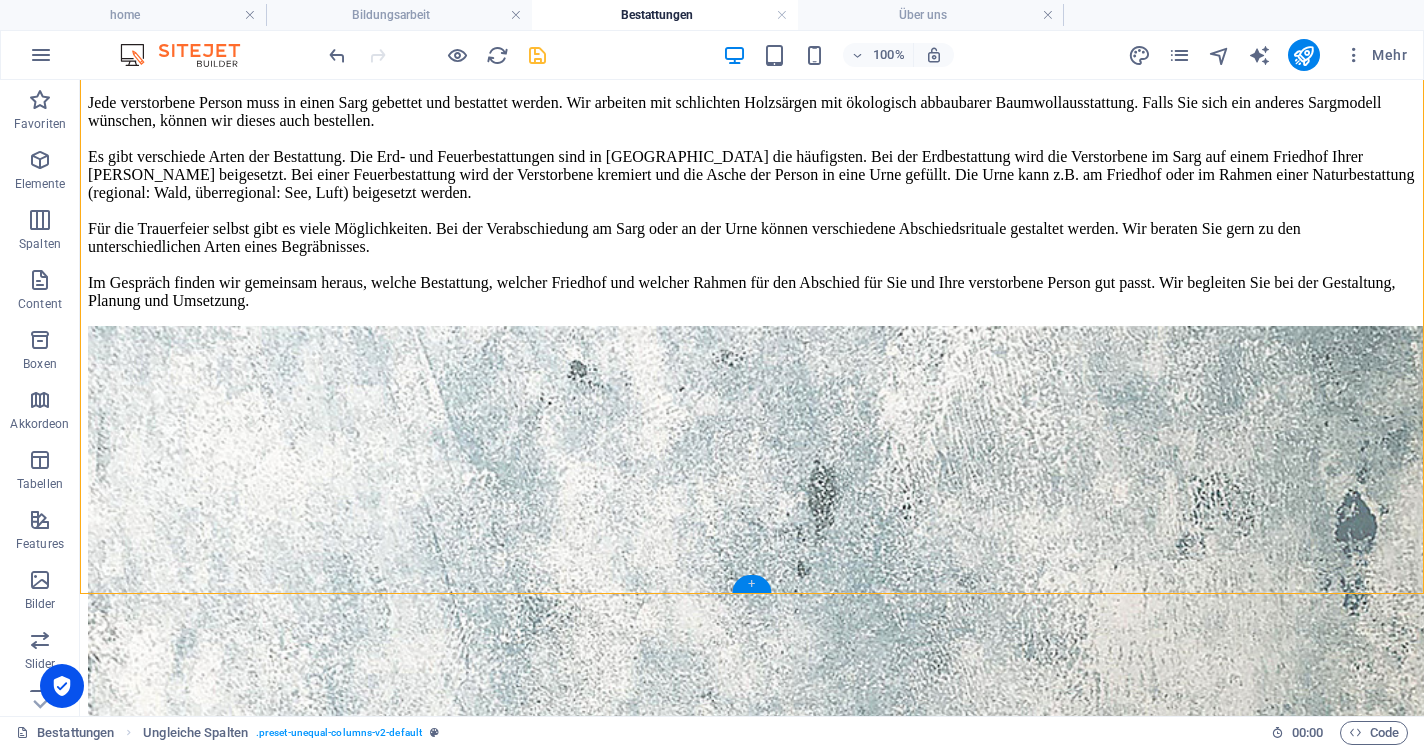 click on "+" at bounding box center [751, 584] 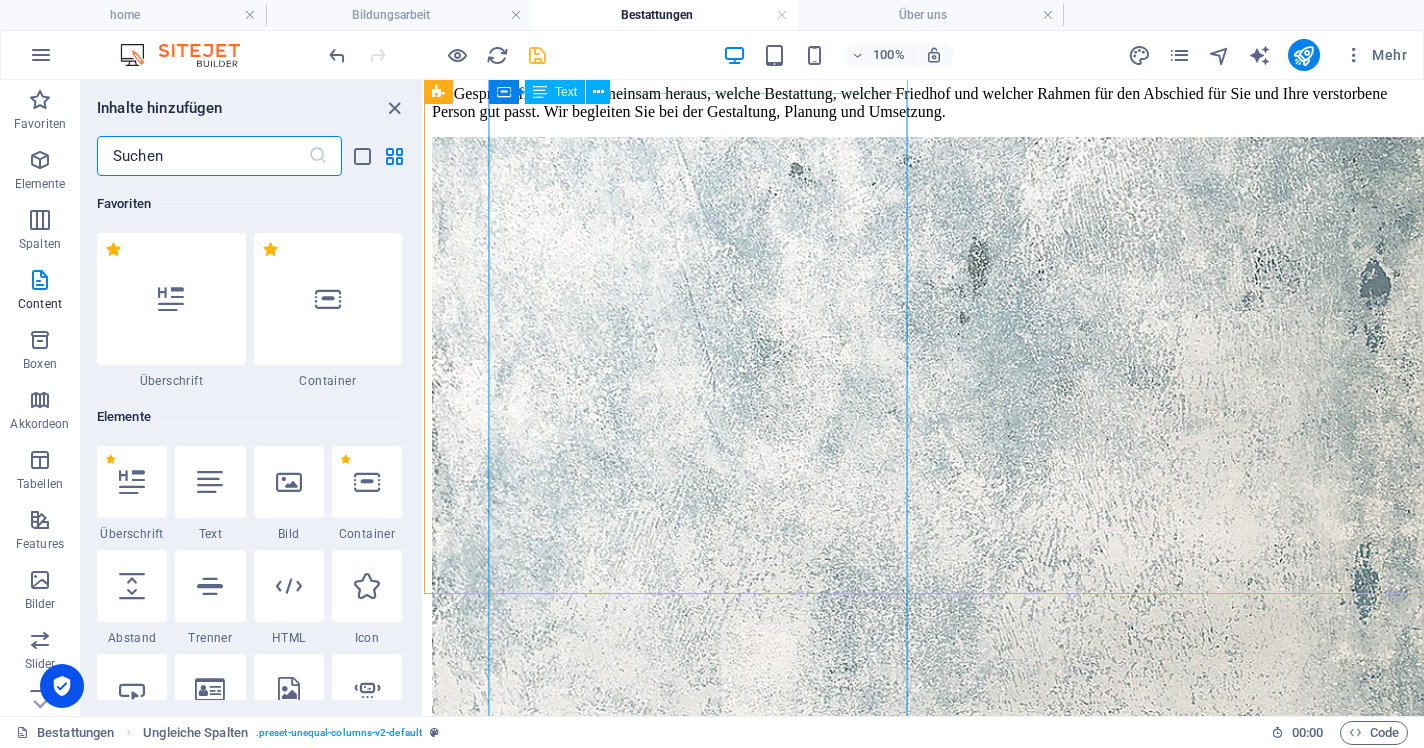 scroll, scrollTop: 3526, scrollLeft: 0, axis: vertical 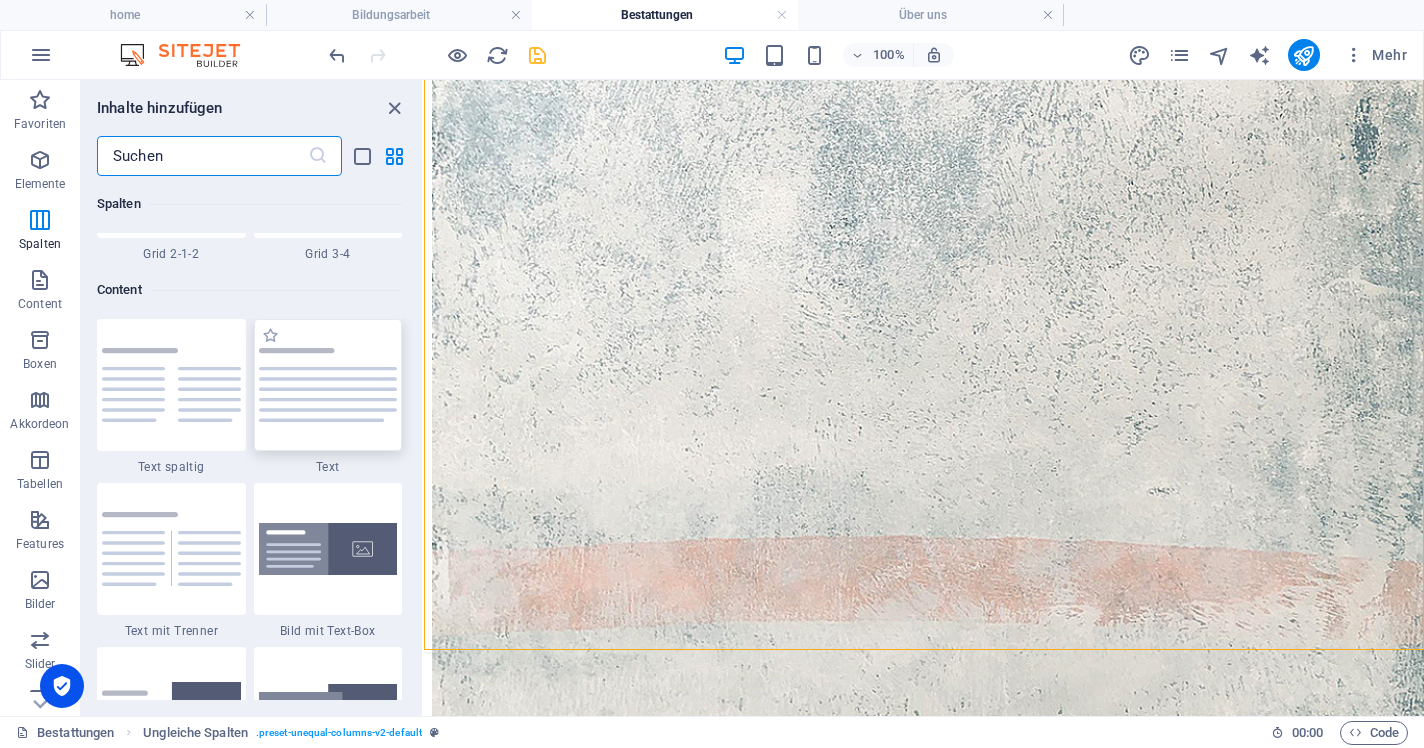 click at bounding box center [328, 385] 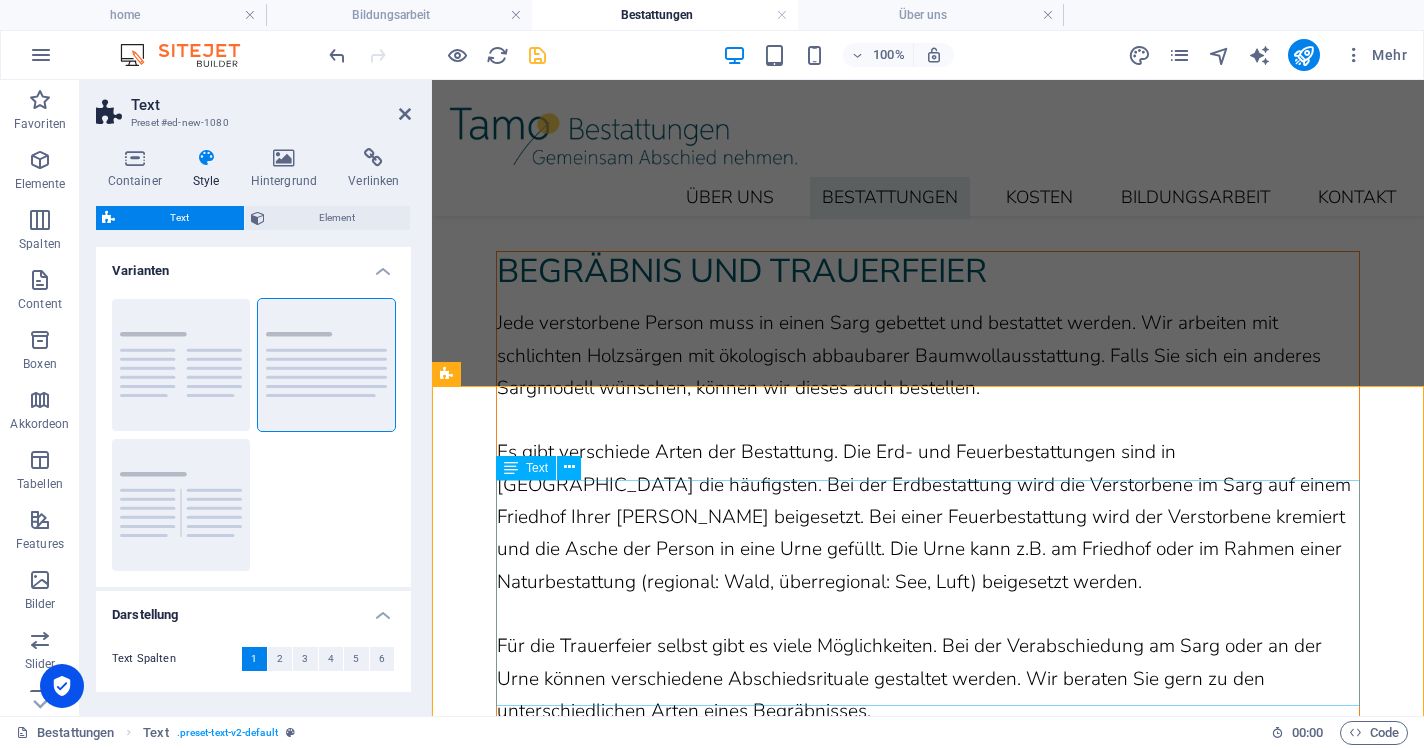 scroll, scrollTop: 3801, scrollLeft: 0, axis: vertical 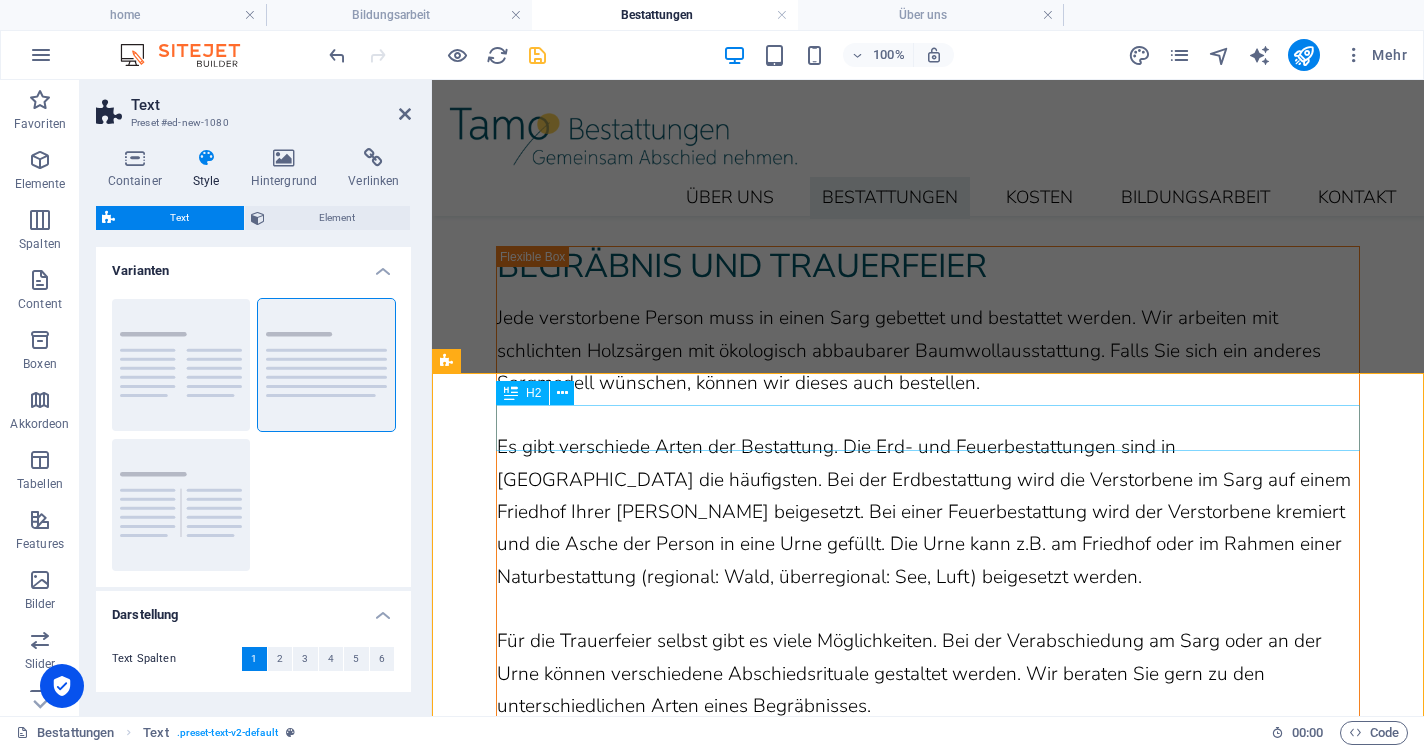 click on "Headline" at bounding box center [928, 2067] 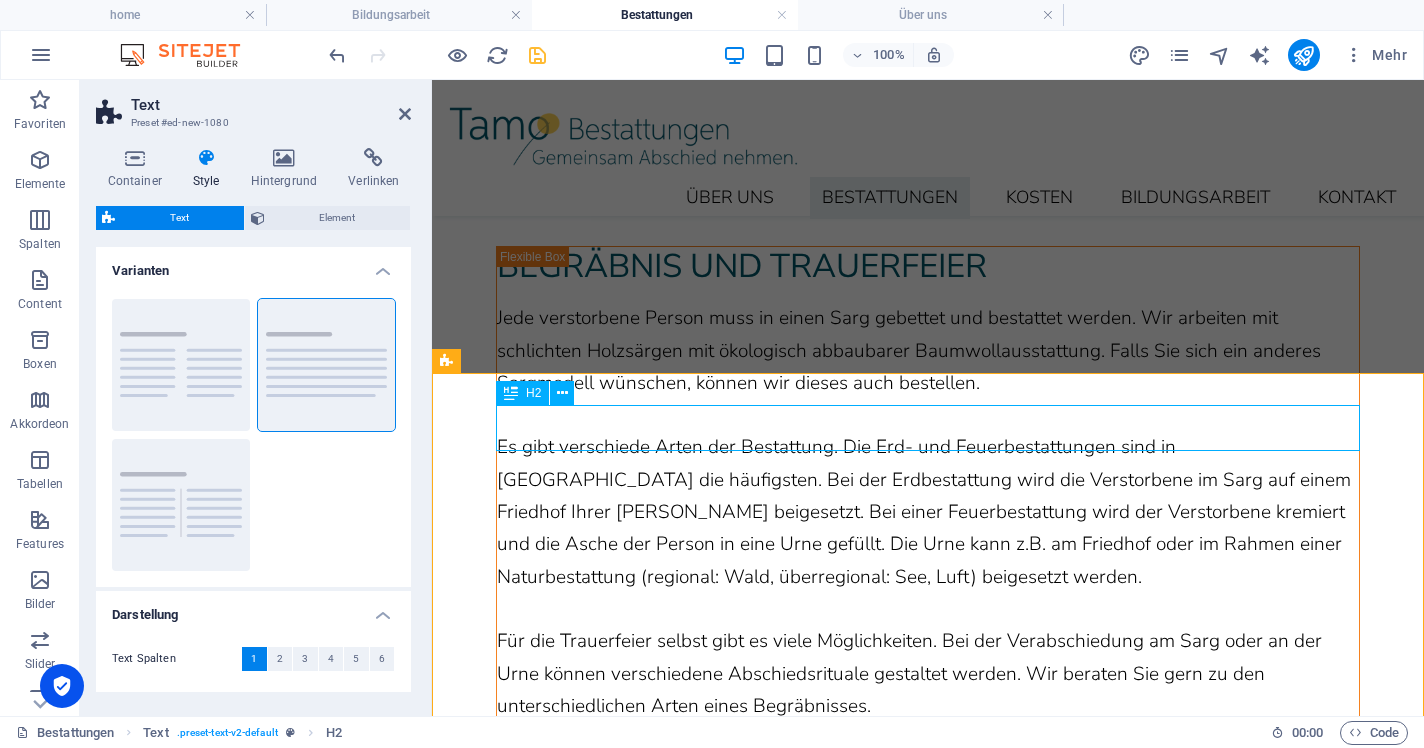 click on "Headline" at bounding box center (928, 2067) 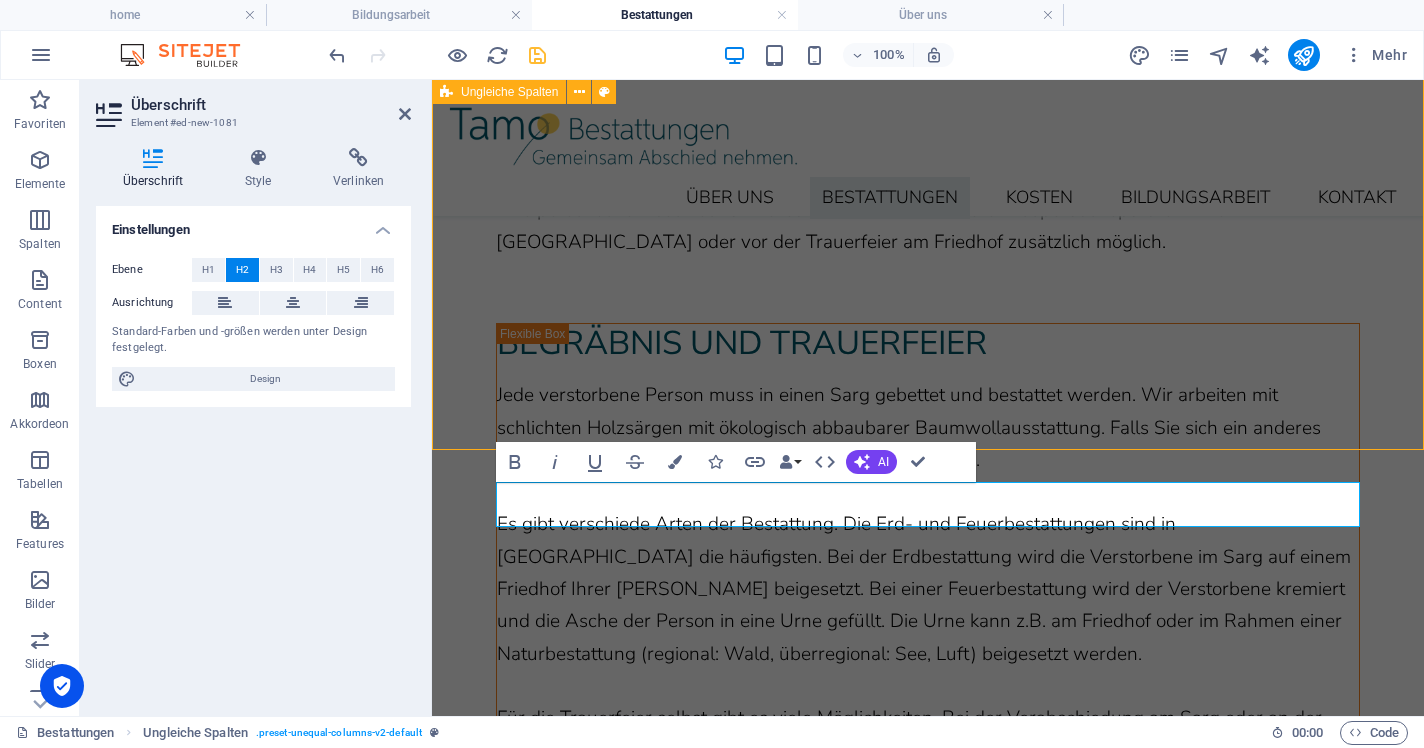 scroll, scrollTop: 3321, scrollLeft: 0, axis: vertical 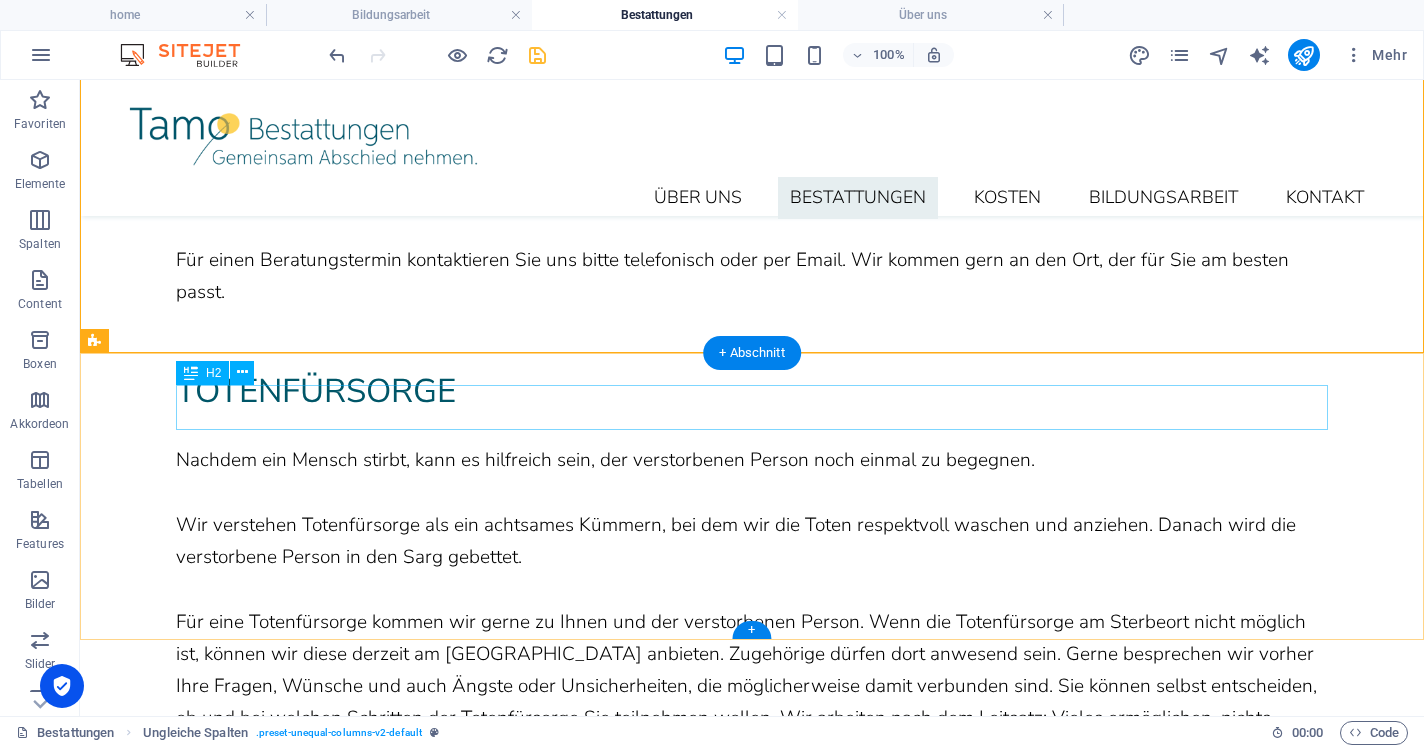 click on "Headline" at bounding box center [752, 3016] 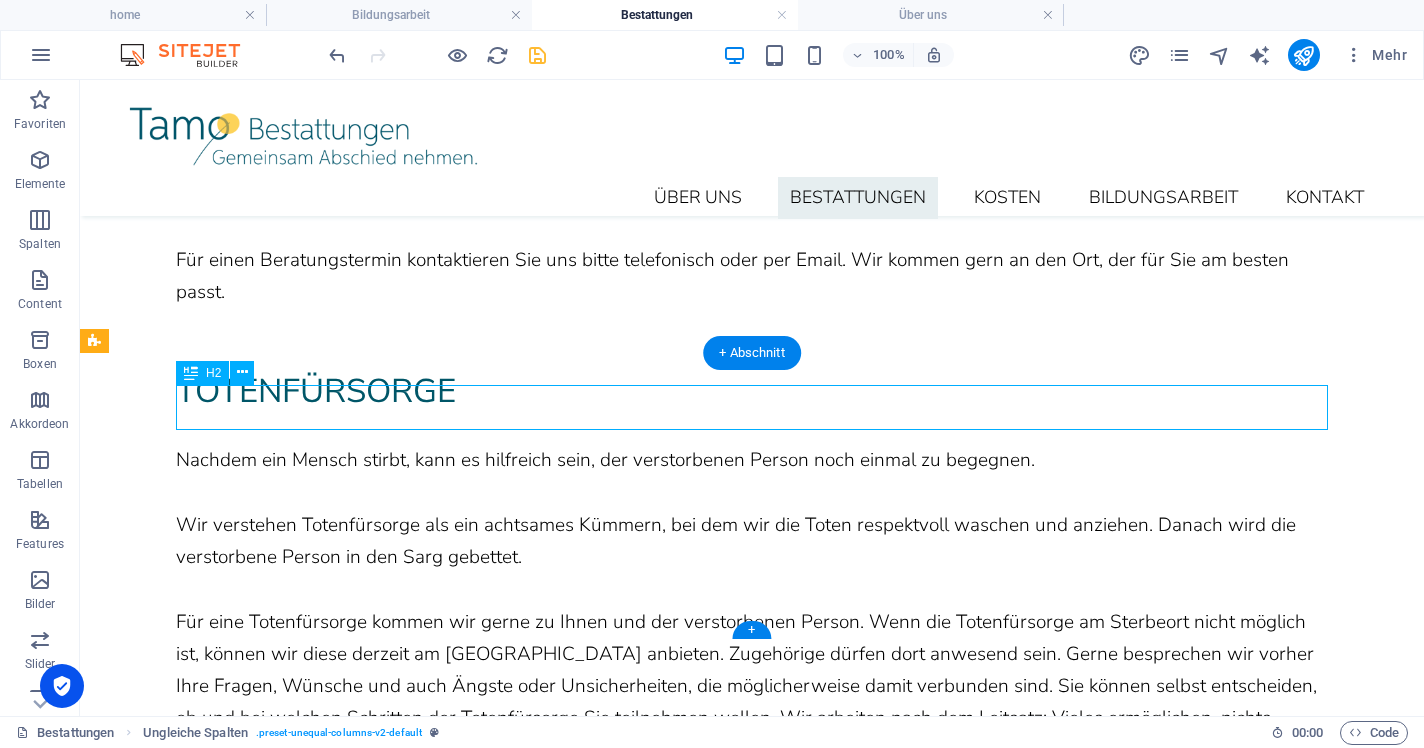 click on "Headline" at bounding box center (752, 3016) 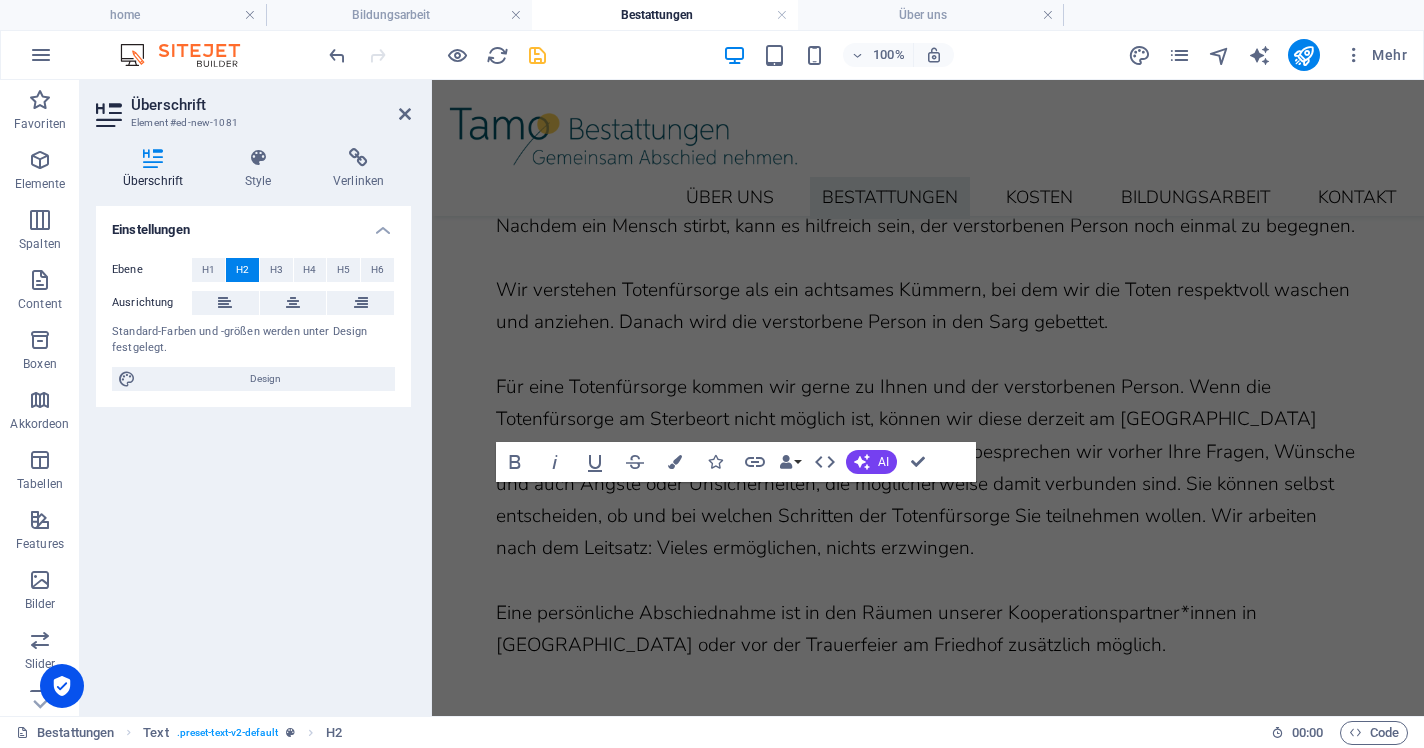 scroll, scrollTop: 3724, scrollLeft: 0, axis: vertical 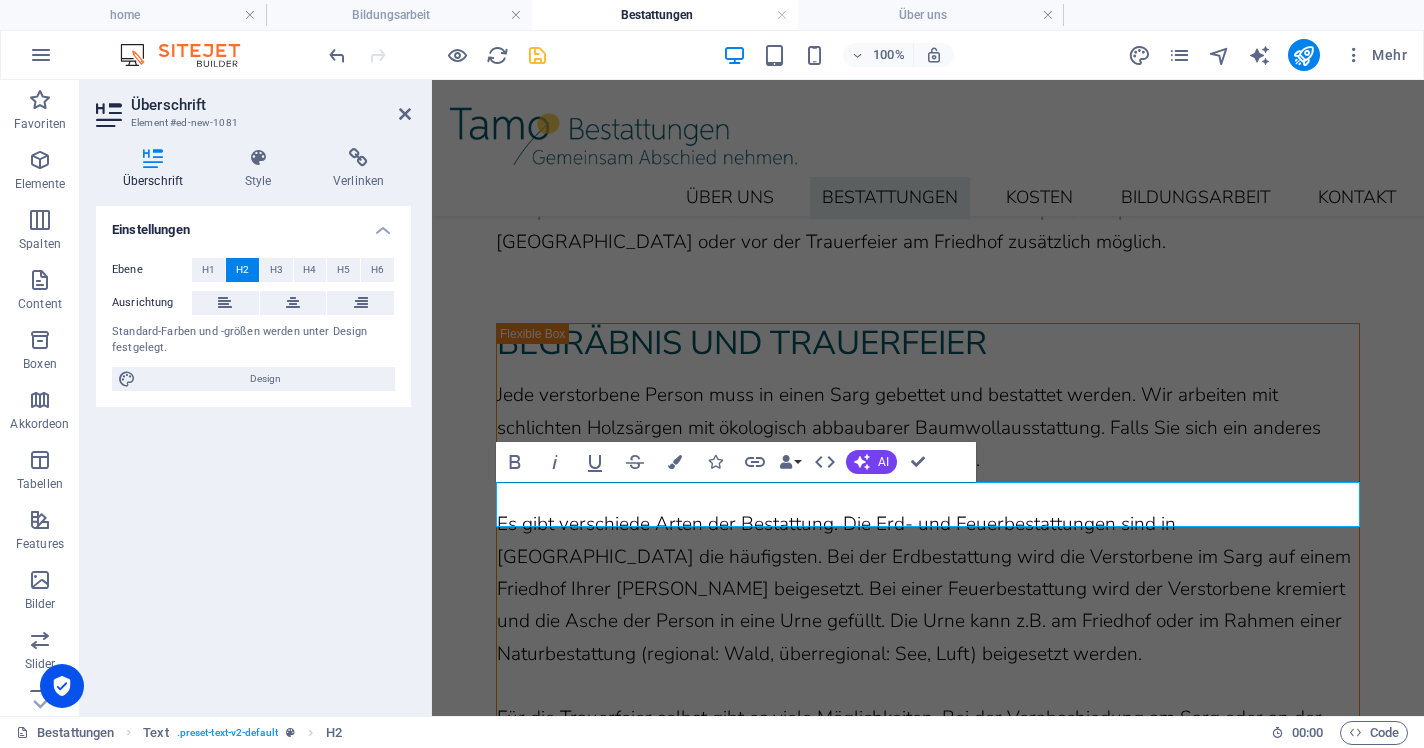 type 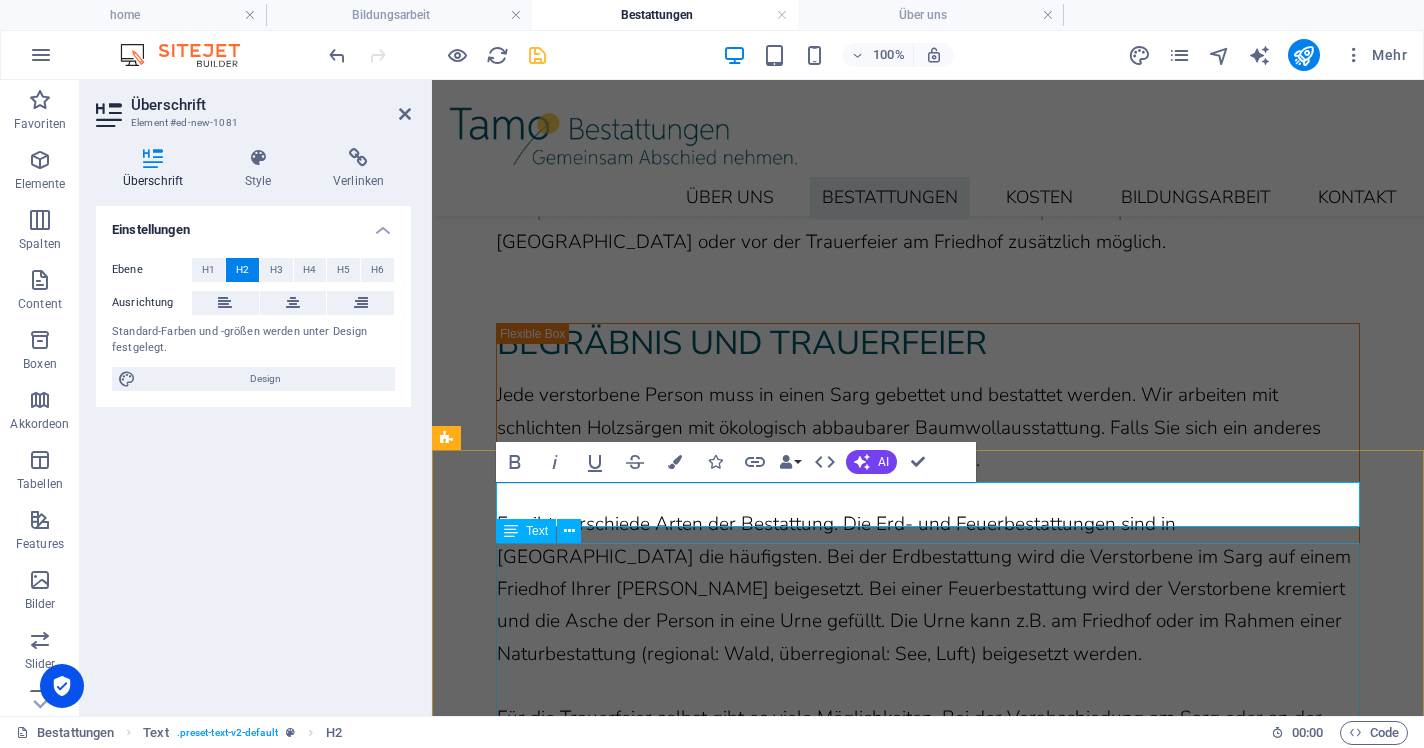 click on "Lorem ipsum dolor sitope amet, consectetur adipisicing elitip. Massumenda, dolore, cum vel modi asperiores consequatur suscipit quidem ducimus eveniet iure expedita consecteture odiogil voluptatum similique fugit voluptates atem accusamus quae quas dolorem tenetur facere tempora maiores adipisci reiciendis accusantium voluptatibus id voluptate tempore dolor harum nisi amet! Nobis, eaque. Aenean commodo ligula eget dolor. Lorem ipsum dolor sit amet, consectetuer adipiscing elit leget odiogil voluptatum similique fugit voluptates dolor. Libero assumenda, dolore, cum vel modi asperiores consequatur." at bounding box center [928, 2284] 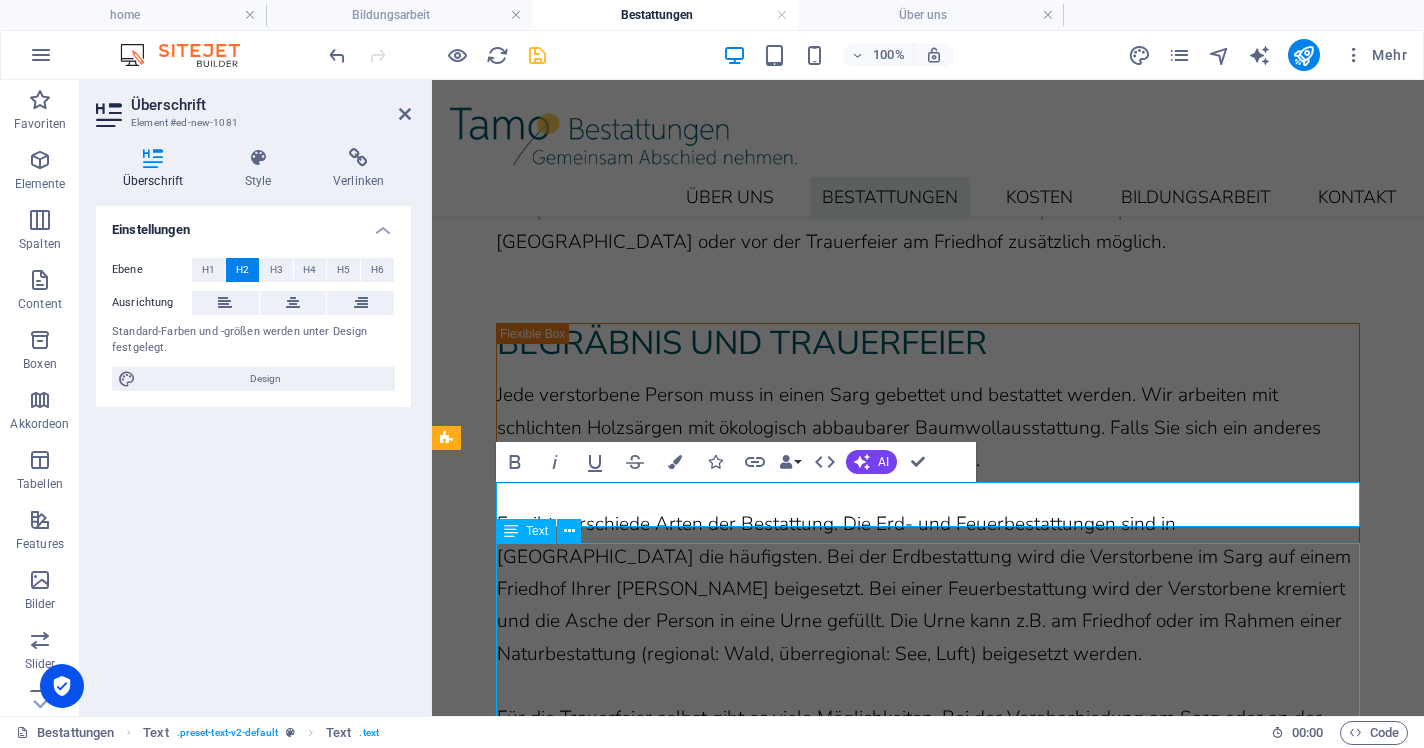 scroll, scrollTop: 3321, scrollLeft: 0, axis: vertical 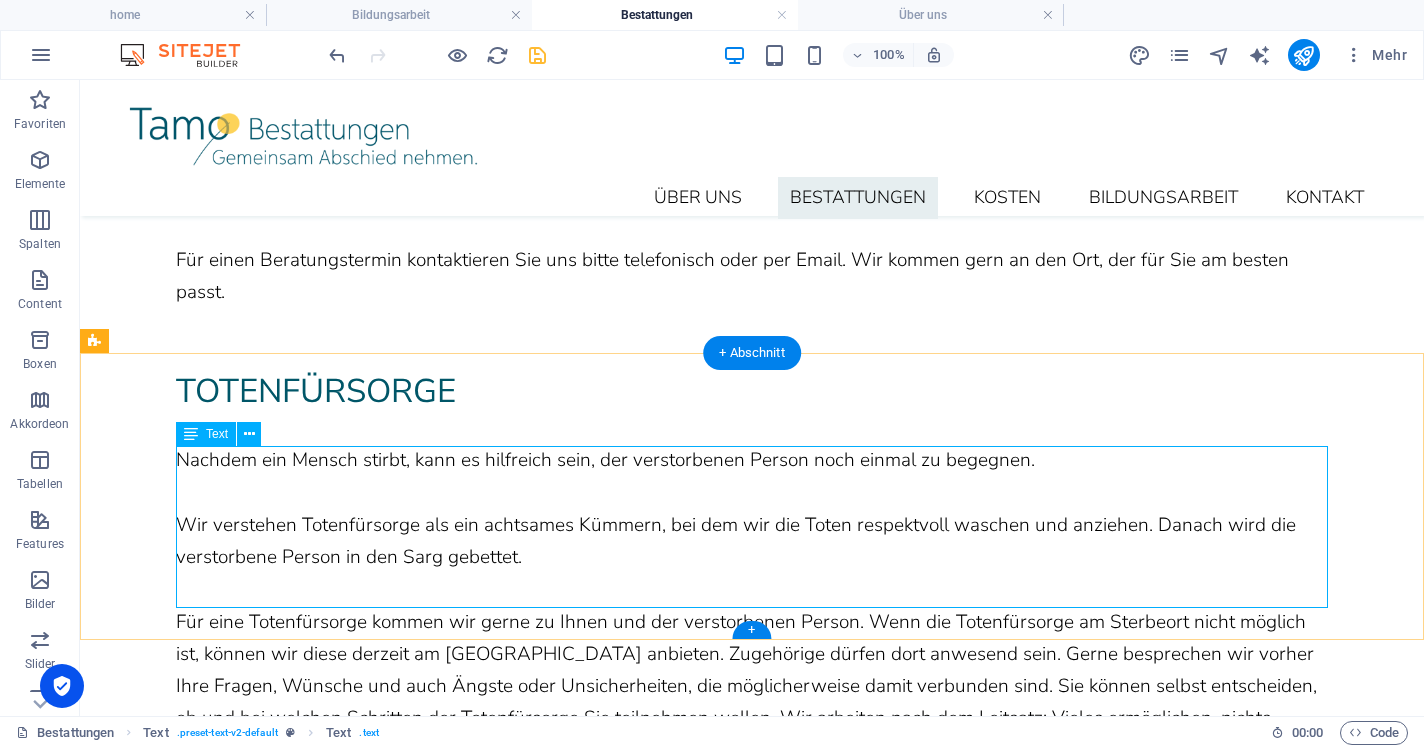 click on "Lorem ipsum dolor sitope amet, consectetur adipisicing elitip. Massumenda, dolore, cum vel modi asperiores consequatur suscipit quidem ducimus eveniet iure expedita consecteture odiogil voluptatum similique fugit voluptates atem accusamus quae quas dolorem tenetur facere tempora maiores adipisci reiciendis accusantium voluptatibus id voluptate tempore dolor harum nisi amet! Nobis, eaque. Aenean commodo ligula eget dolor. Lorem ipsum dolor sit amet, consectetuer adipiscing elit leget odiogil voluptatum similique fugit voluptates dolor. Libero assumenda, dolore, cum vel modi asperiores consequatur." at bounding box center [752, 3123] 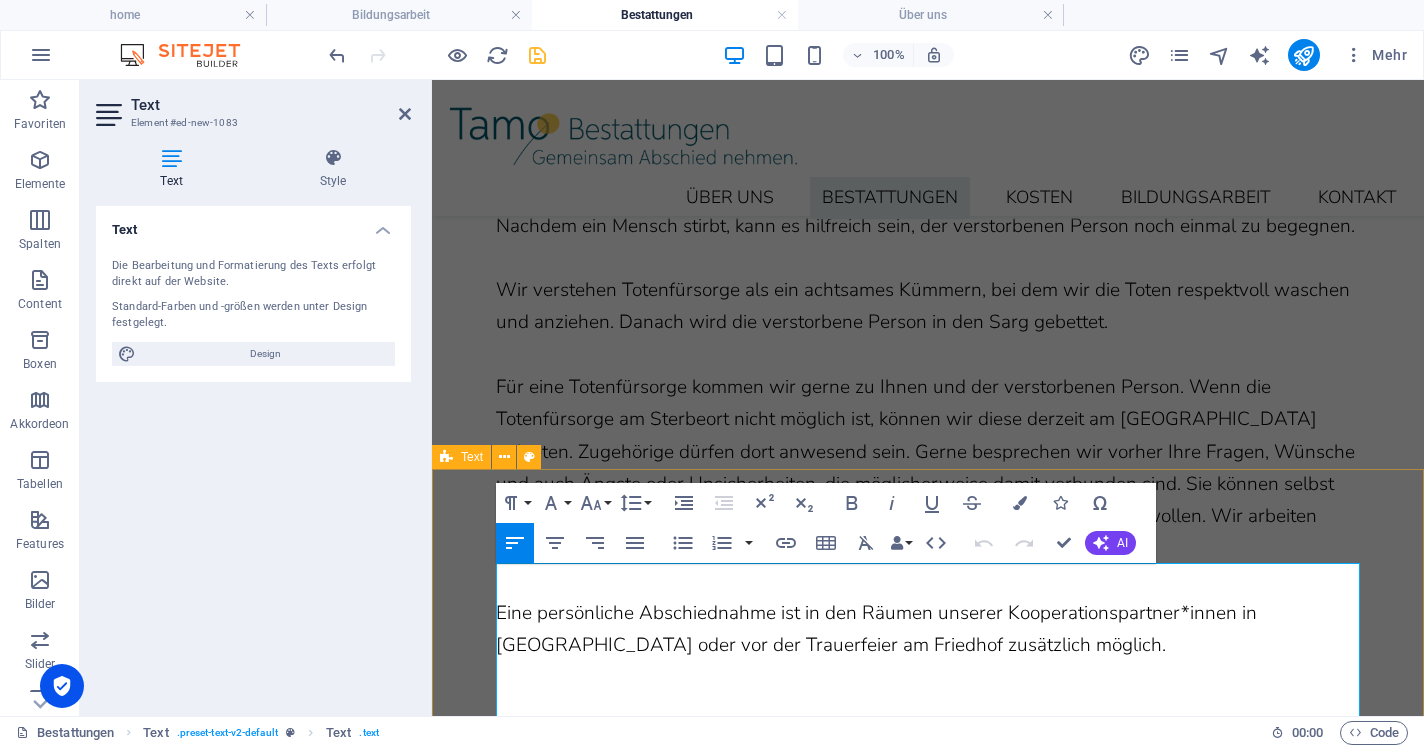 scroll, scrollTop: 3705, scrollLeft: 0, axis: vertical 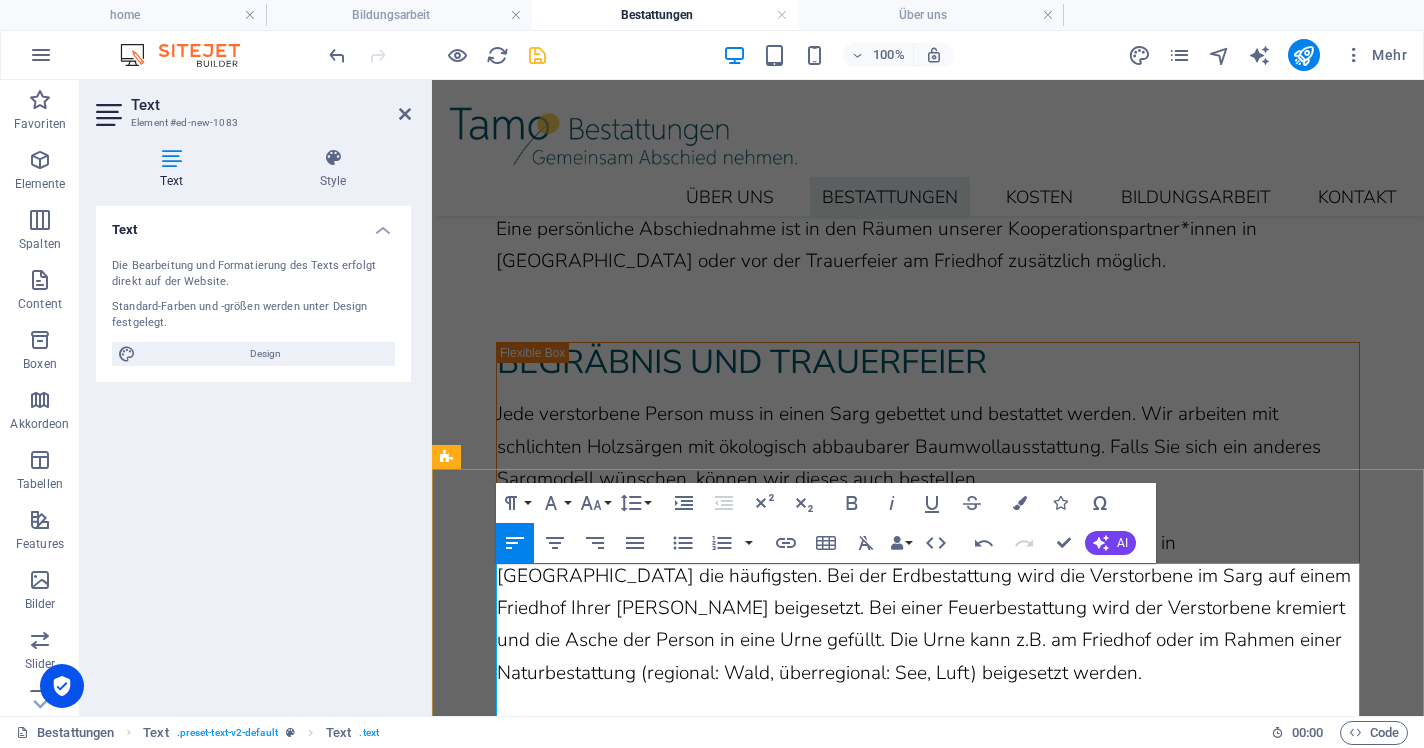 click on "Trauerrede Die Trauerrede ist ein zentrales Element für die Trauerfeier. Sie bietet Raum für Erinnerung und Würdigung – und auch für das Erleben der Beziehungen und des Übergangs. Als [PERSON_NAME]*innen übernehmen wir auch die Aufgabe die Gemeinschaft der Trauernden durch die Feier zu leiten und den Rahmen für das Ritual zu halten.  Für die Vorbereitung der Rede laden wir Sie ein, zusammenzukommen und uns über das Leben der Verstorbenen zu erzählen. Was hat dieses Leben ausgemacht? Wer sind die Menschen darin? Wir nehmen uns viel Zeit für diese persönlichen Gespräche und kommen gerne zu Ihnen oder an einen für Sie passenden Ort. Mit achtsamen Fragen geben wir Ihnen Impulse im Erzählen und hören zu.  Wenn Sie die Rede selbst schreiben möchten, unterstützen wir Sie auch gerne dabei.  Wir bieten Trauerrede und Ritualgestaltung auch dann an, wenn Sie die Bestattung nicht bei uns in Anspruch nehmen. Kontaktieren Sie uns gerne!" at bounding box center (928, 2448) 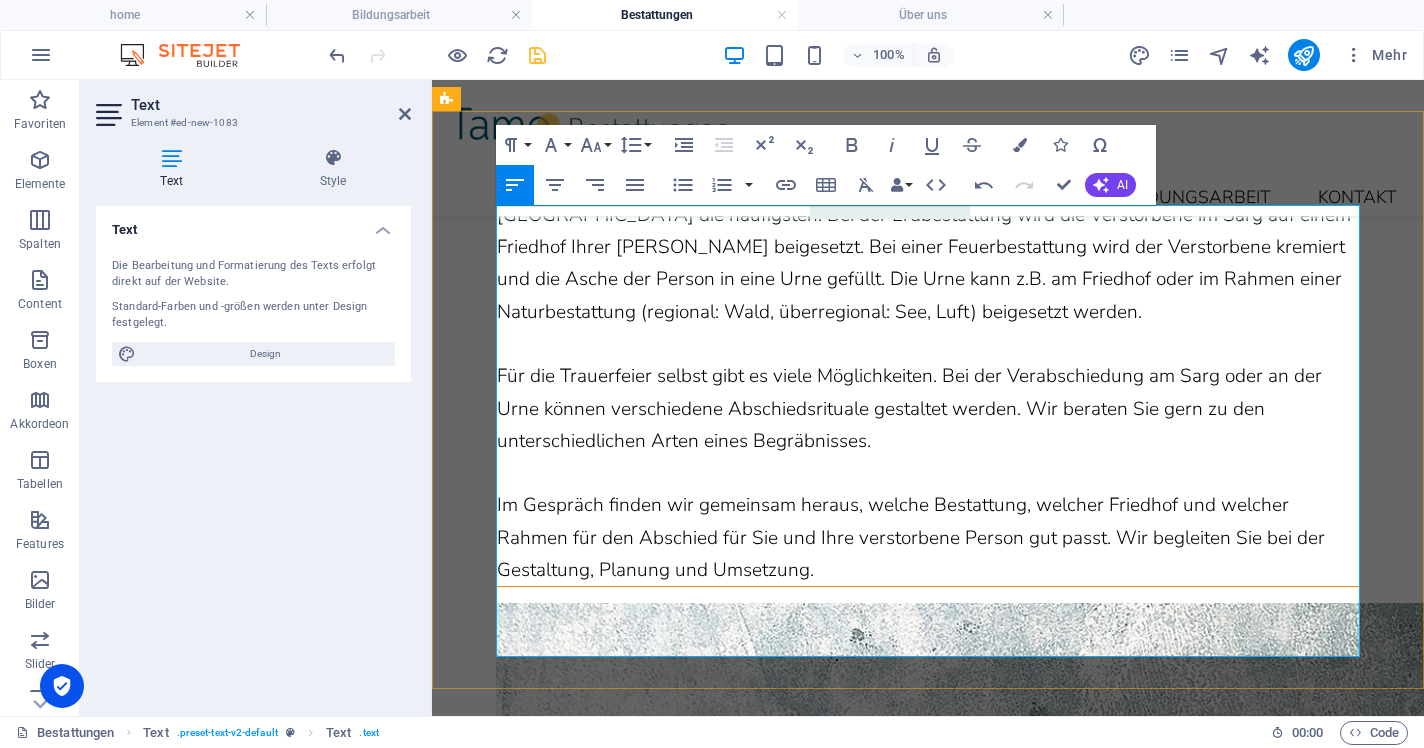 scroll, scrollTop: 4111, scrollLeft: 0, axis: vertical 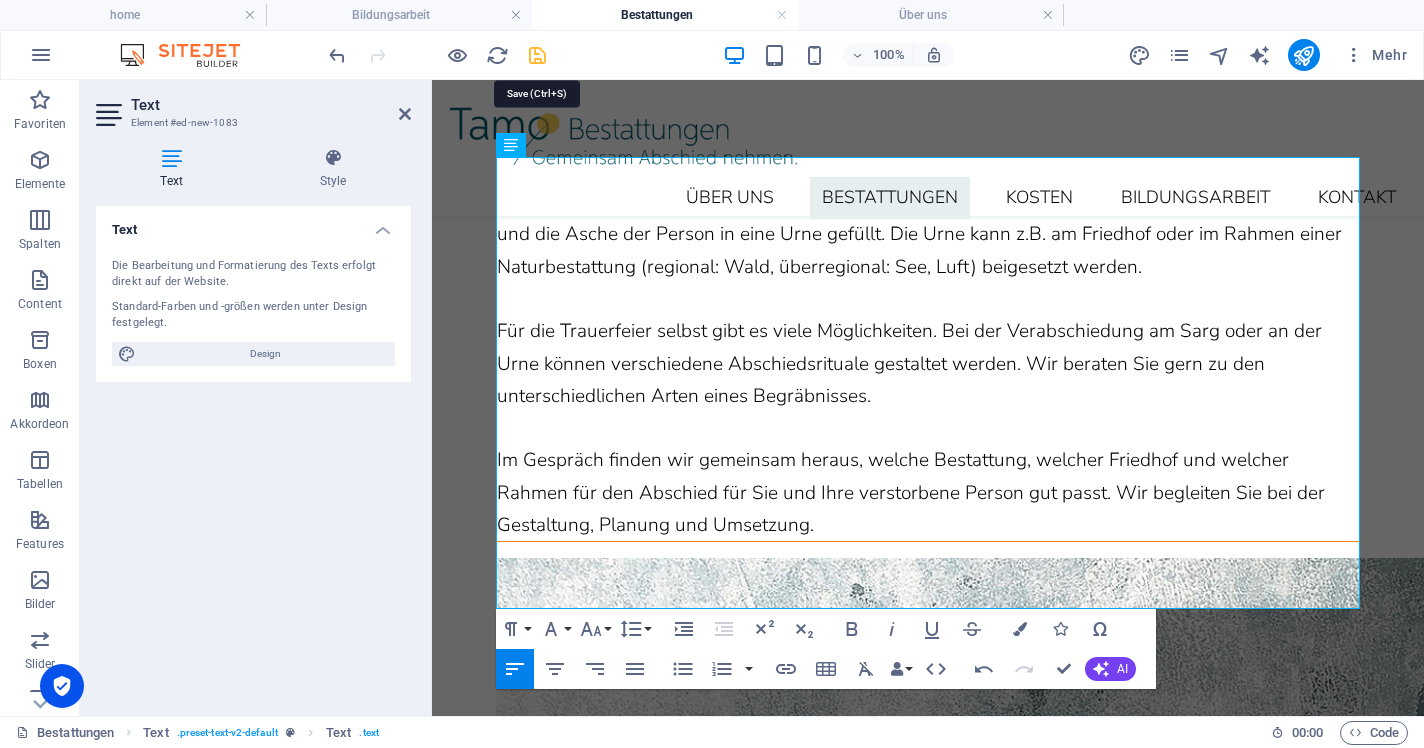 click at bounding box center (537, 55) 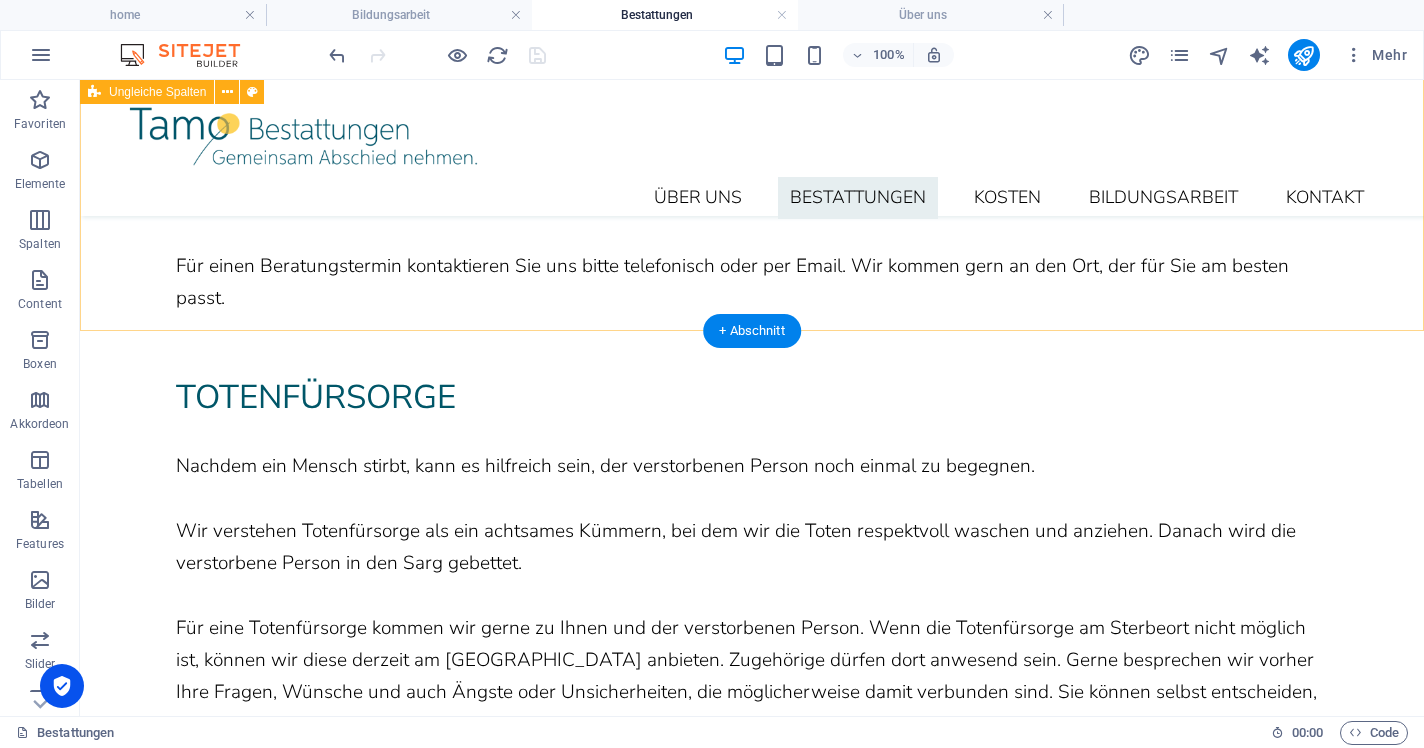 scroll, scrollTop: 3298, scrollLeft: 0, axis: vertical 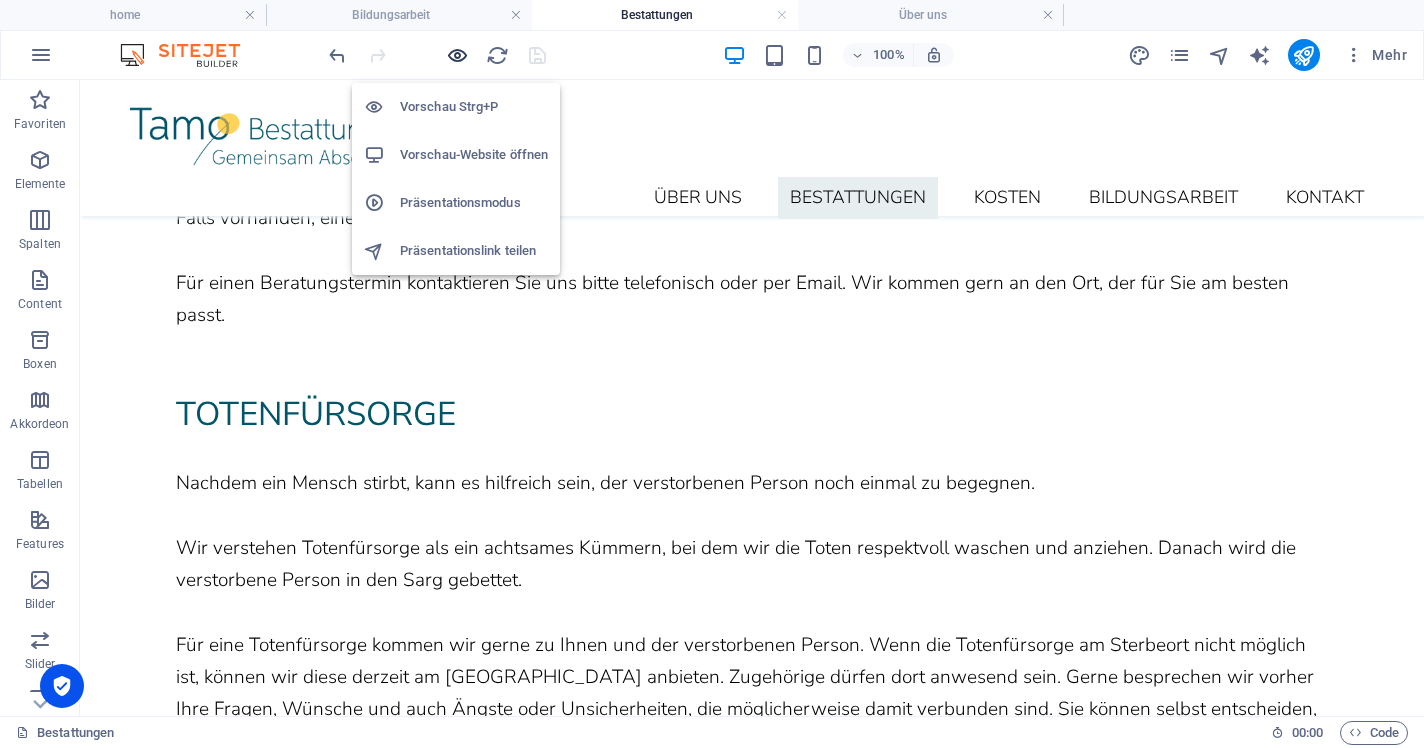 click at bounding box center (457, 55) 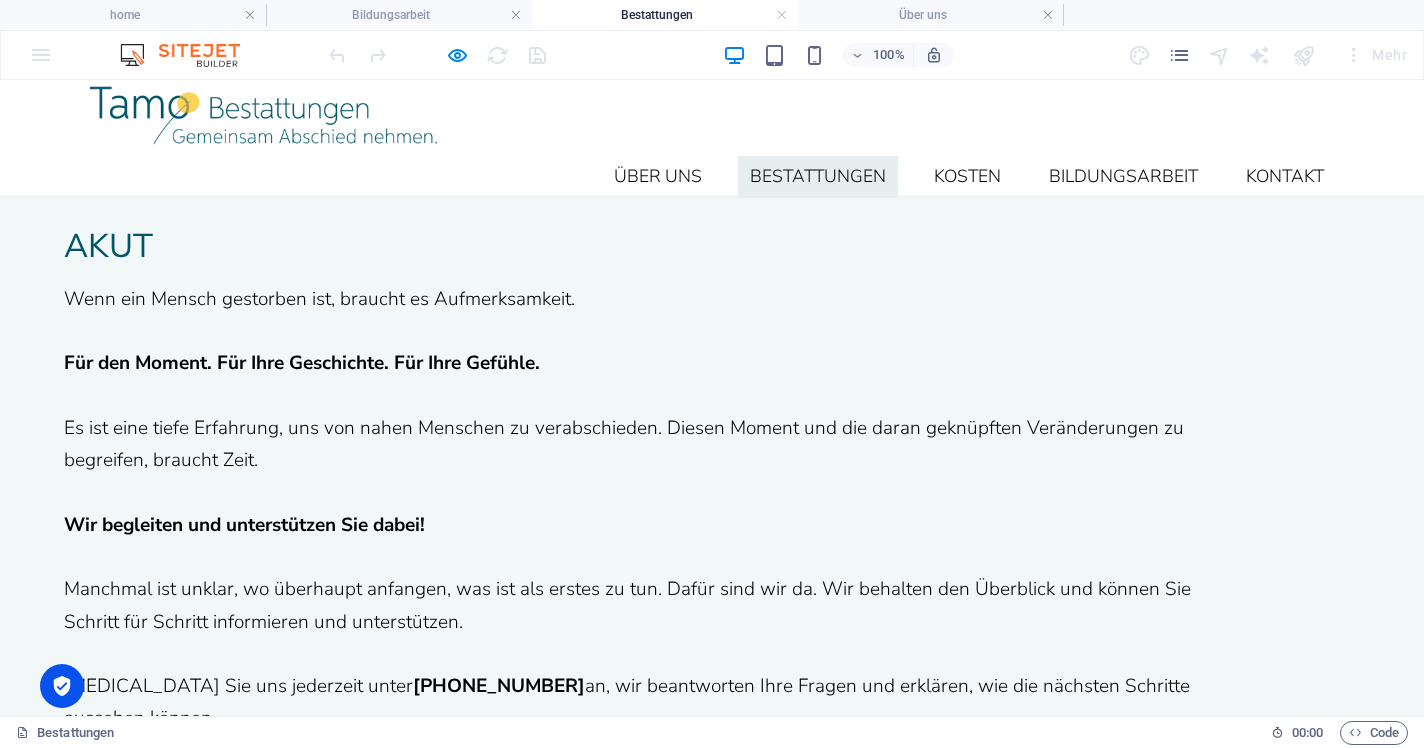 scroll, scrollTop: 0, scrollLeft: 0, axis: both 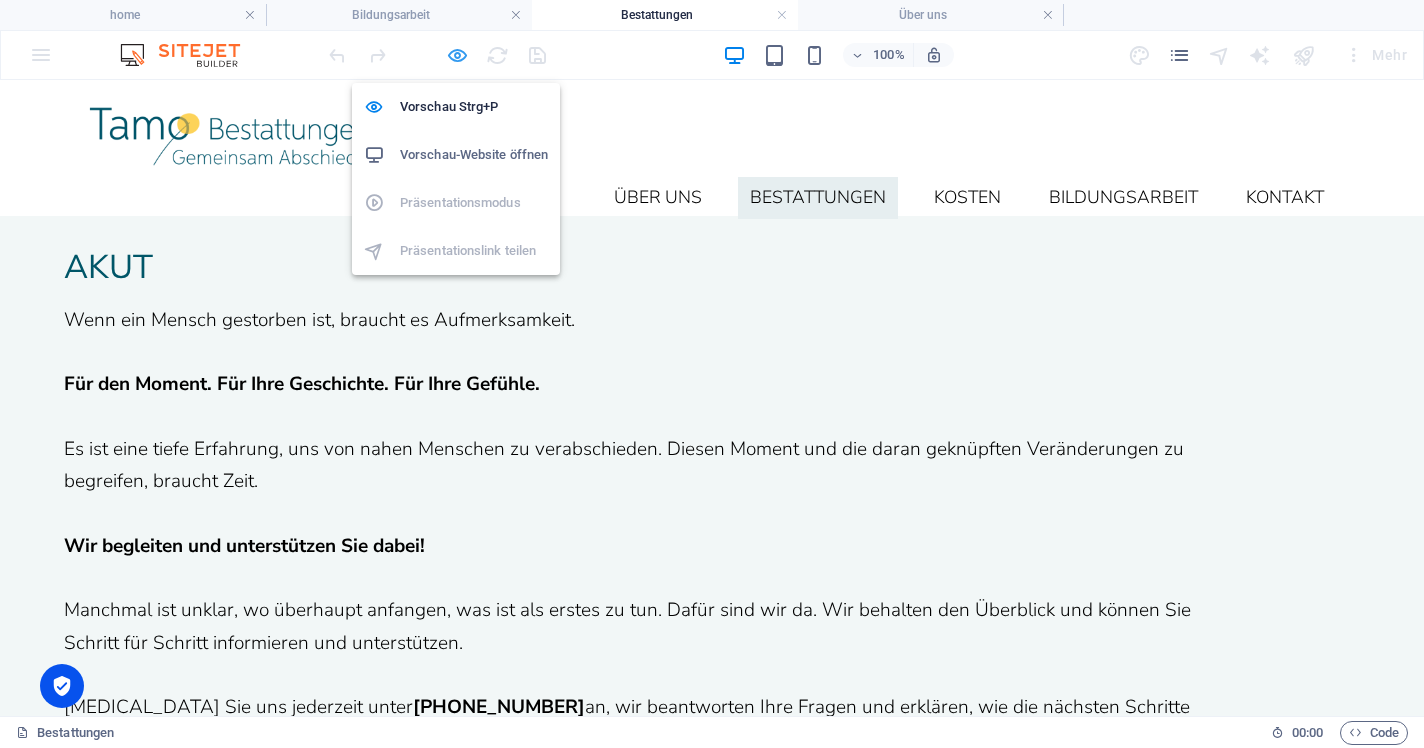 click at bounding box center (457, 55) 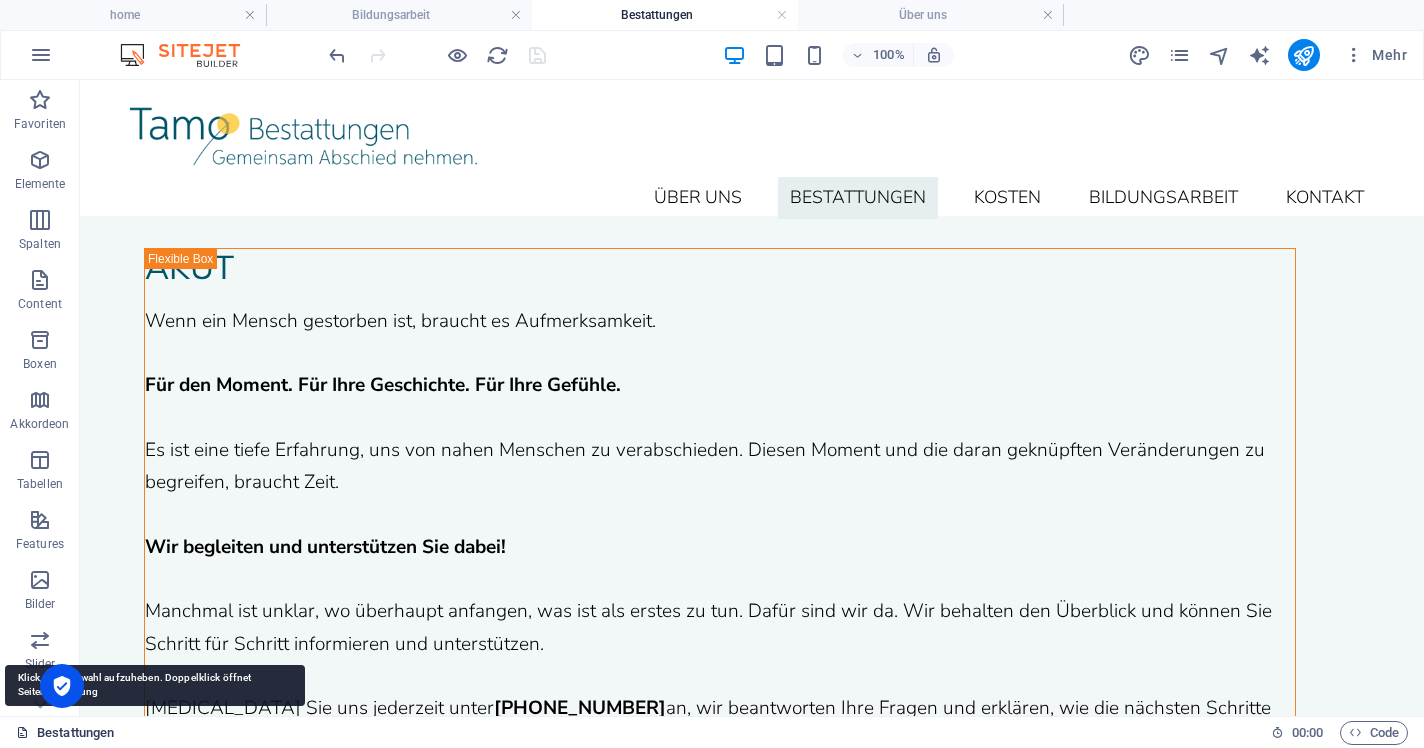 click on "Bestattungen" at bounding box center [65, 733] 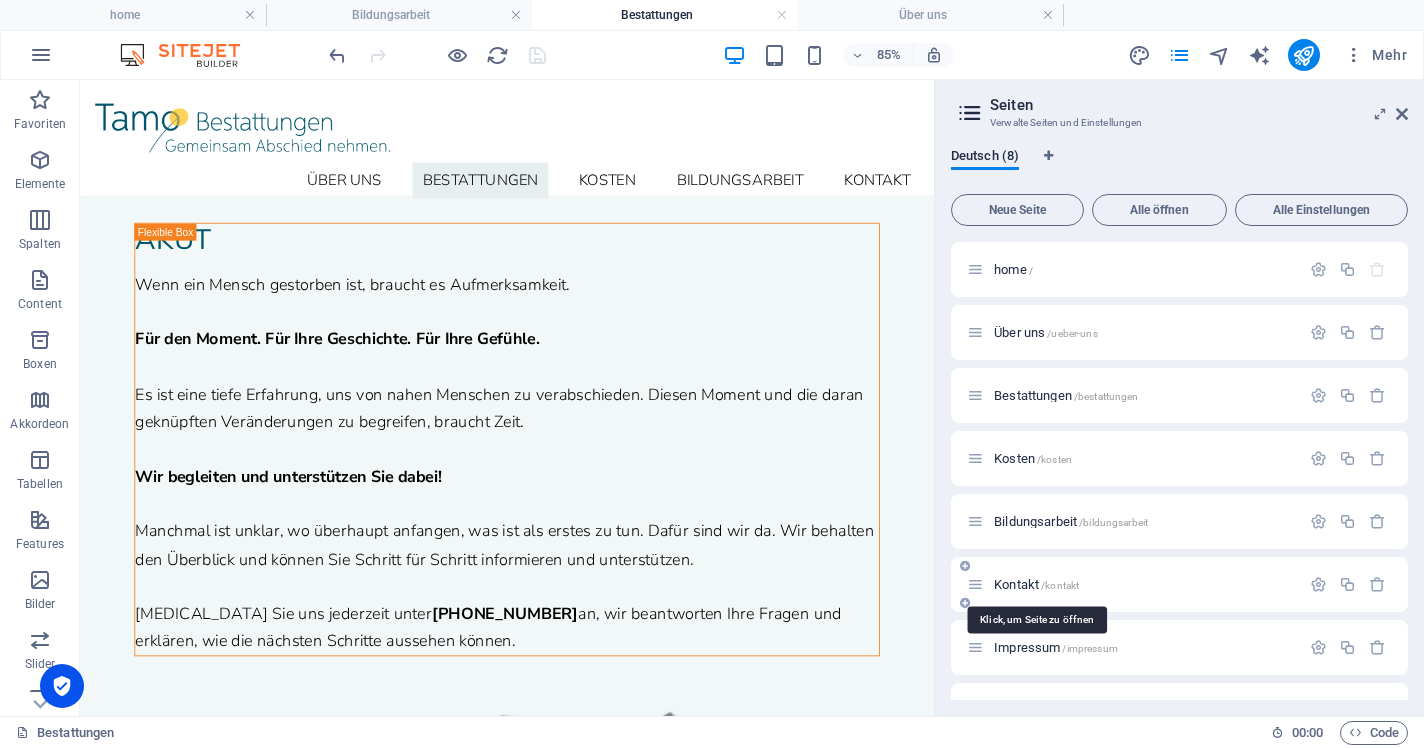 click on "Kontakt /kontakt" at bounding box center [1036, 584] 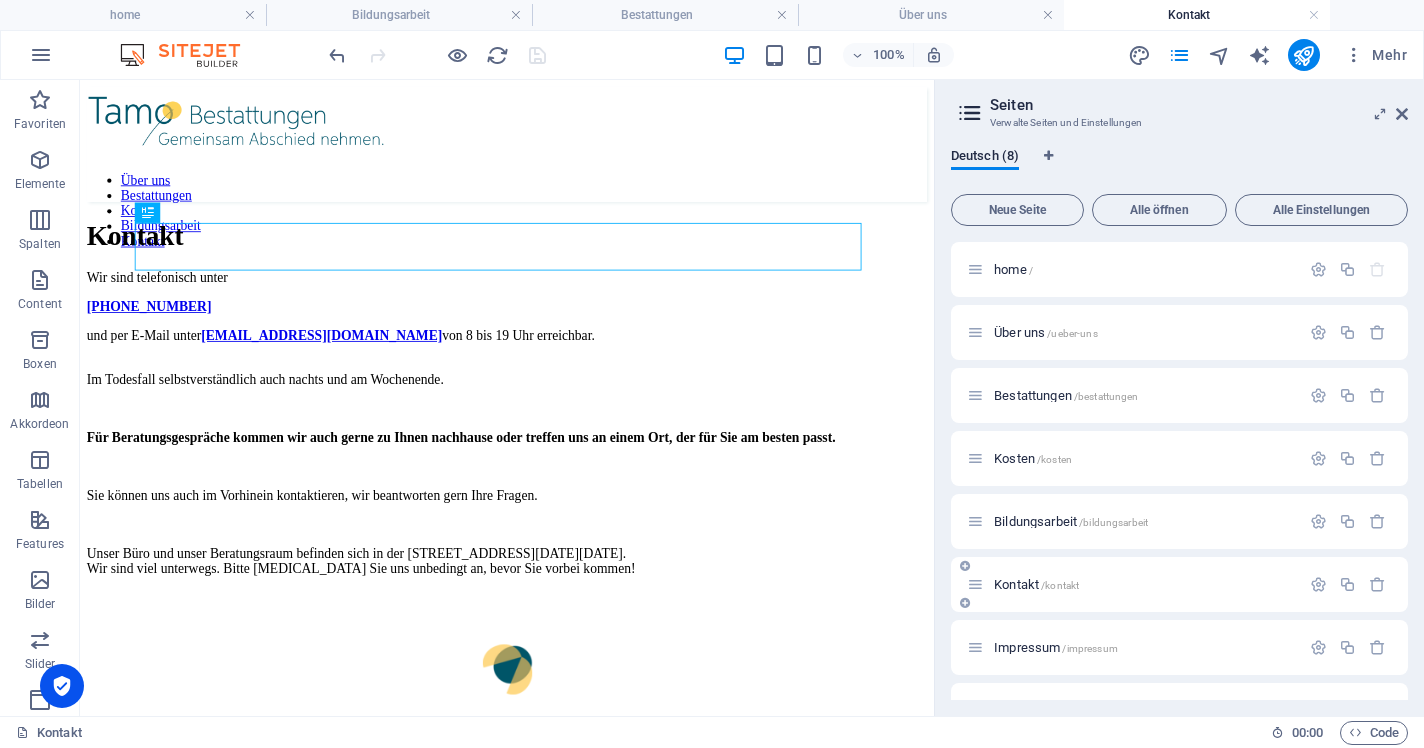 scroll, scrollTop: 0, scrollLeft: 0, axis: both 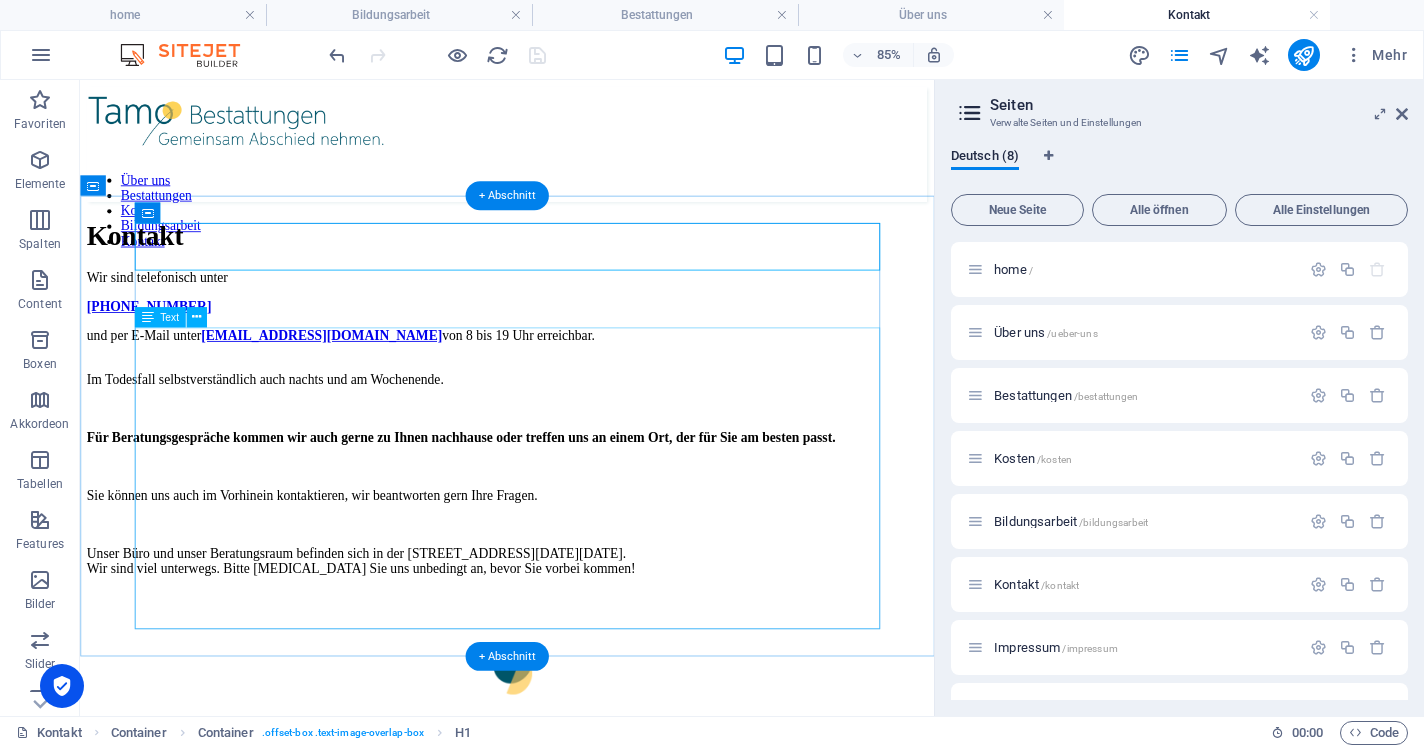 click on "und per E-Mail unter  [EMAIL_ADDRESS][DOMAIN_NAME]  von 8 bis 19 Uhr erreichbar. Im Todesfall selbstverständlich auch nachts und am Wochenende.  Für Beratungsgespräche kommen wir auch gerne zu Ihnen nachhause oder treffen uns an einem Ort, der für Sie am besten passt. Sie können uns auch im Vorhinein kontaktieren, wir beantworten gern Ihre Fragen. Unser Büro und unser Beratungsraum befinden sich in der [STREET_ADDRESS][DATE][DATE]. Wir sind viel unterwegs. Bitte [MEDICAL_DATA] Sie uns unbedingt an, bevor Sie vorbei kommen!" at bounding box center (582, 518) 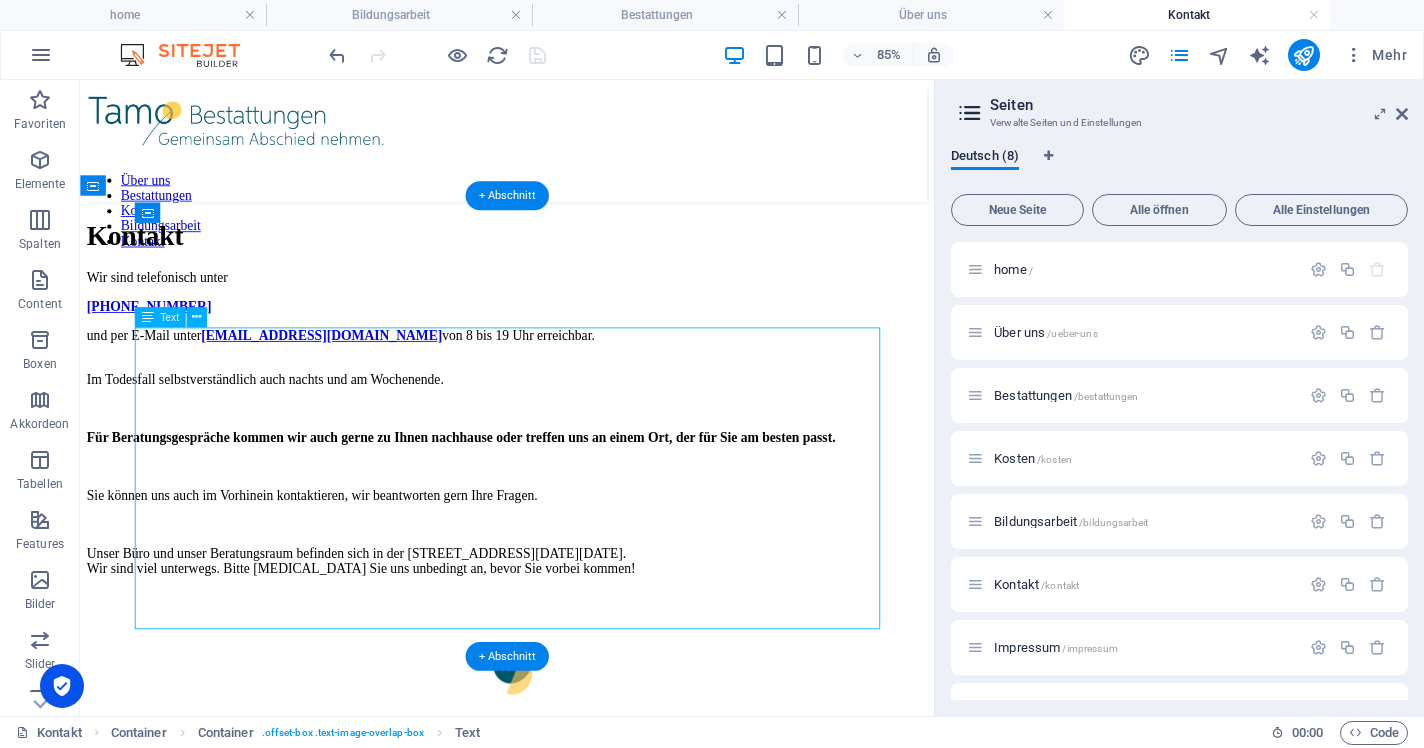 click on "und per E-Mail unter  [EMAIL_ADDRESS][DOMAIN_NAME]  von 8 bis 19 Uhr erreichbar. Im Todesfall selbstverständlich auch nachts und am Wochenende.  Für Beratungsgespräche kommen wir auch gerne zu Ihnen nachhause oder treffen uns an einem Ort, der für Sie am besten passt. Sie können uns auch im Vorhinein kontaktieren, wir beantworten gern Ihre Fragen. Unser Büro und unser Beratungsraum befinden sich in der [STREET_ADDRESS][DATE][DATE]. Wir sind viel unterwegs. Bitte [MEDICAL_DATA] Sie uns unbedingt an, bevor Sie vorbei kommen!" at bounding box center (582, 518) 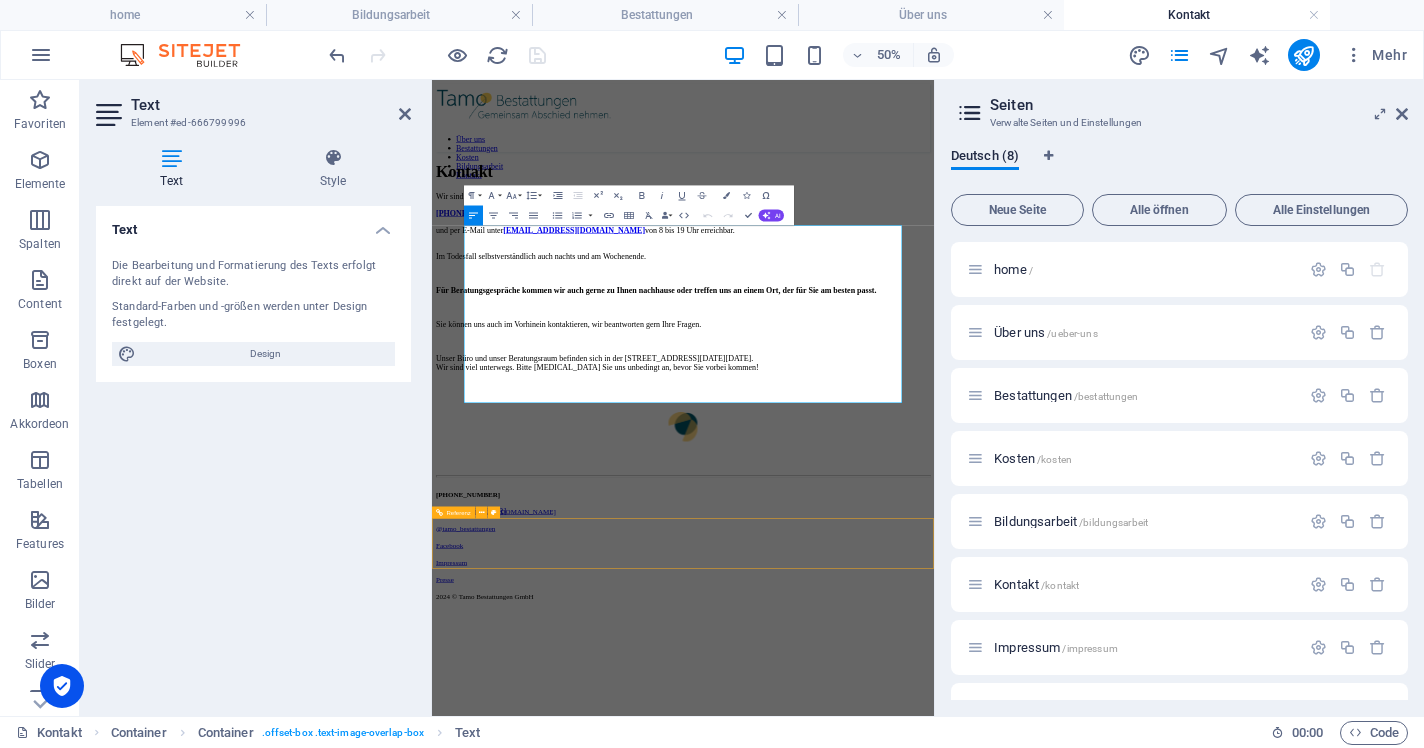 scroll, scrollTop: 229, scrollLeft: 0, axis: vertical 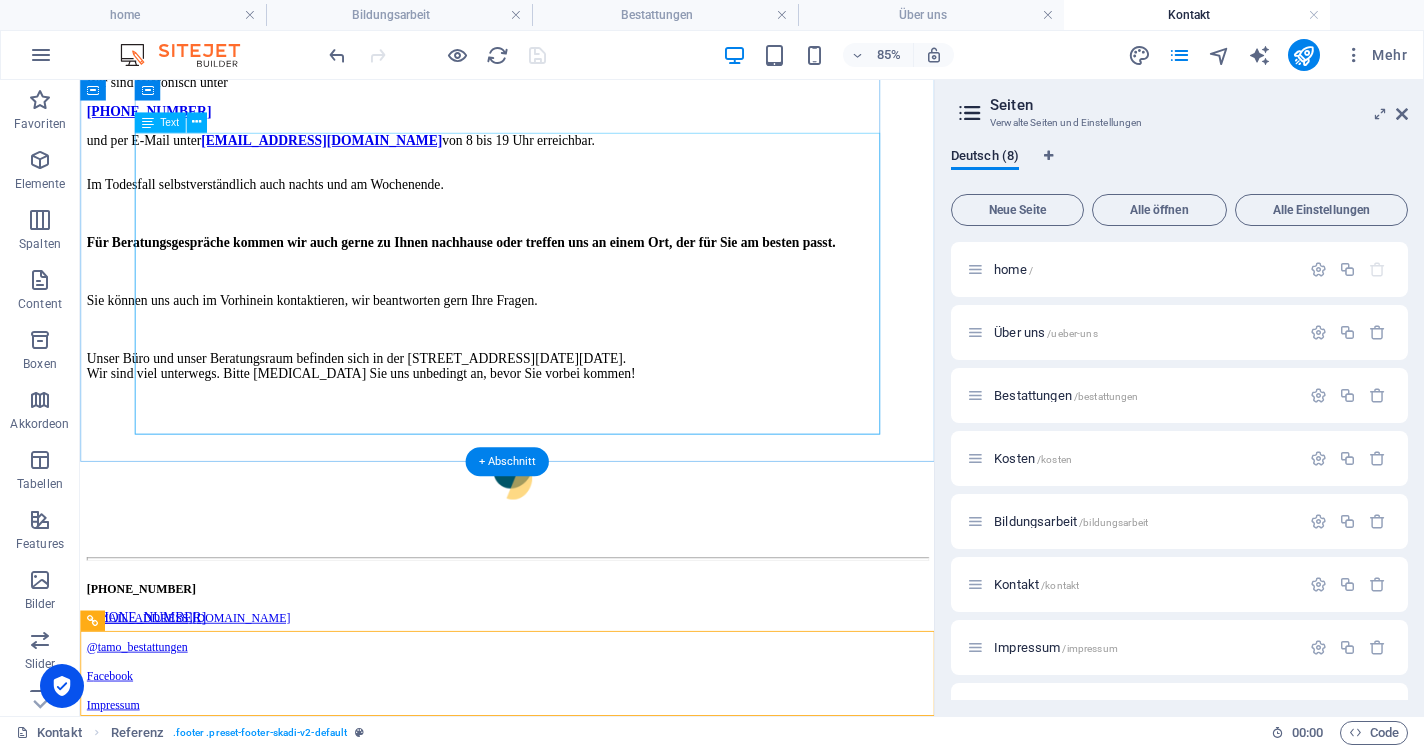click on "und per E-Mail unter  [EMAIL_ADDRESS][DOMAIN_NAME]  von 8 bis 19 Uhr erreichbar. Im Todesfall selbstverständlich auch nachts und am Wochenende.  Für Beratungsgespräche kommen wir auch gerne zu Ihnen nachhause oder treffen uns an einem Ort, der für Sie am besten passt. Sie können uns auch im Vorhinein kontaktieren, wir beantworten gern Ihre Fragen. Unser Büro und unser Beratungsraum befinden sich in der [STREET_ADDRESS][DATE][DATE]. Wir sind viel unterwegs. Bitte [MEDICAL_DATA] Sie uns unbedingt an, bevor Sie vorbei kommen!" at bounding box center [582, 289] 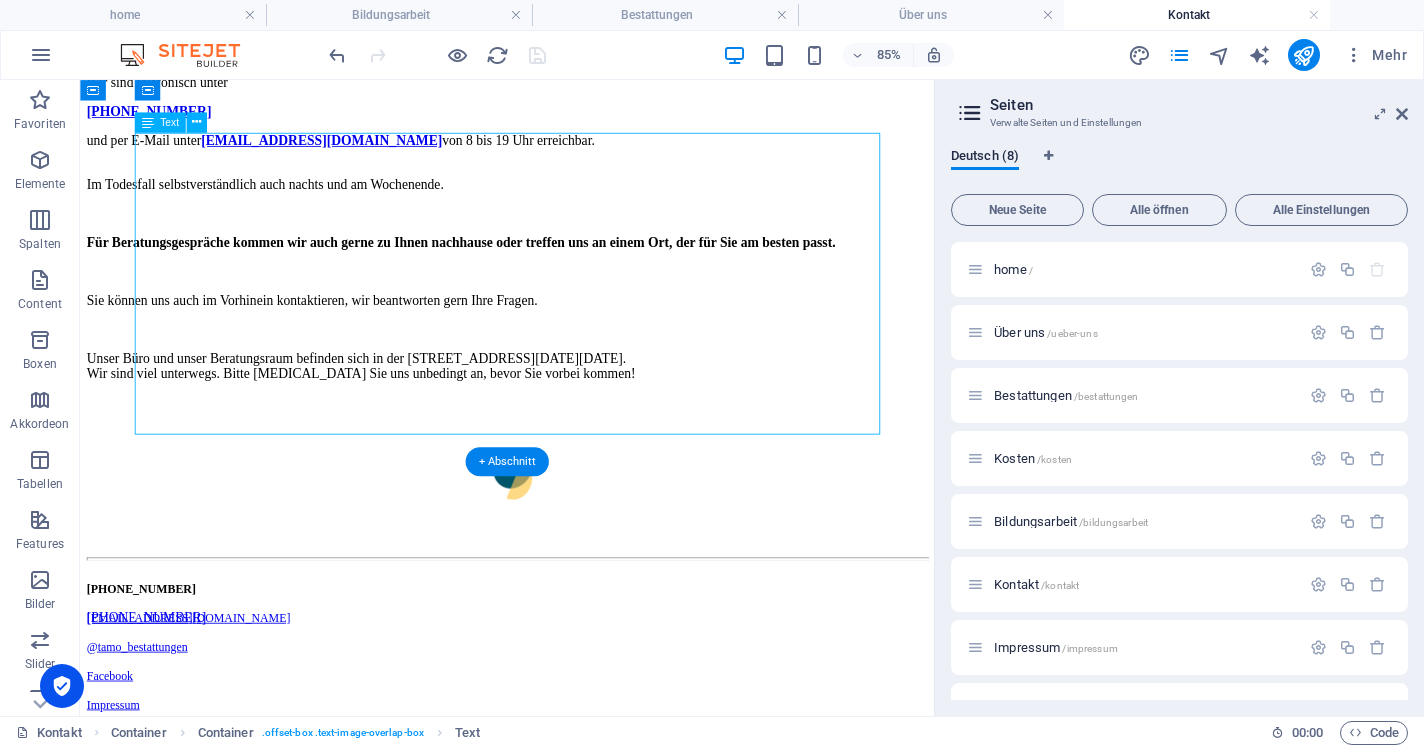 click on "und per E-Mail unter  [EMAIL_ADDRESS][DOMAIN_NAME]  von 8 bis 19 Uhr erreichbar. Im Todesfall selbstverständlich auch nachts und am Wochenende.  Für Beratungsgespräche kommen wir auch gerne zu Ihnen nachhause oder treffen uns an einem Ort, der für Sie am besten passt. Sie können uns auch im Vorhinein kontaktieren, wir beantworten gern Ihre Fragen. Unser Büro und unser Beratungsraum befinden sich in der [STREET_ADDRESS][DATE][DATE]. Wir sind viel unterwegs. Bitte [MEDICAL_DATA] Sie uns unbedingt an, bevor Sie vorbei kommen!" at bounding box center (582, 289) 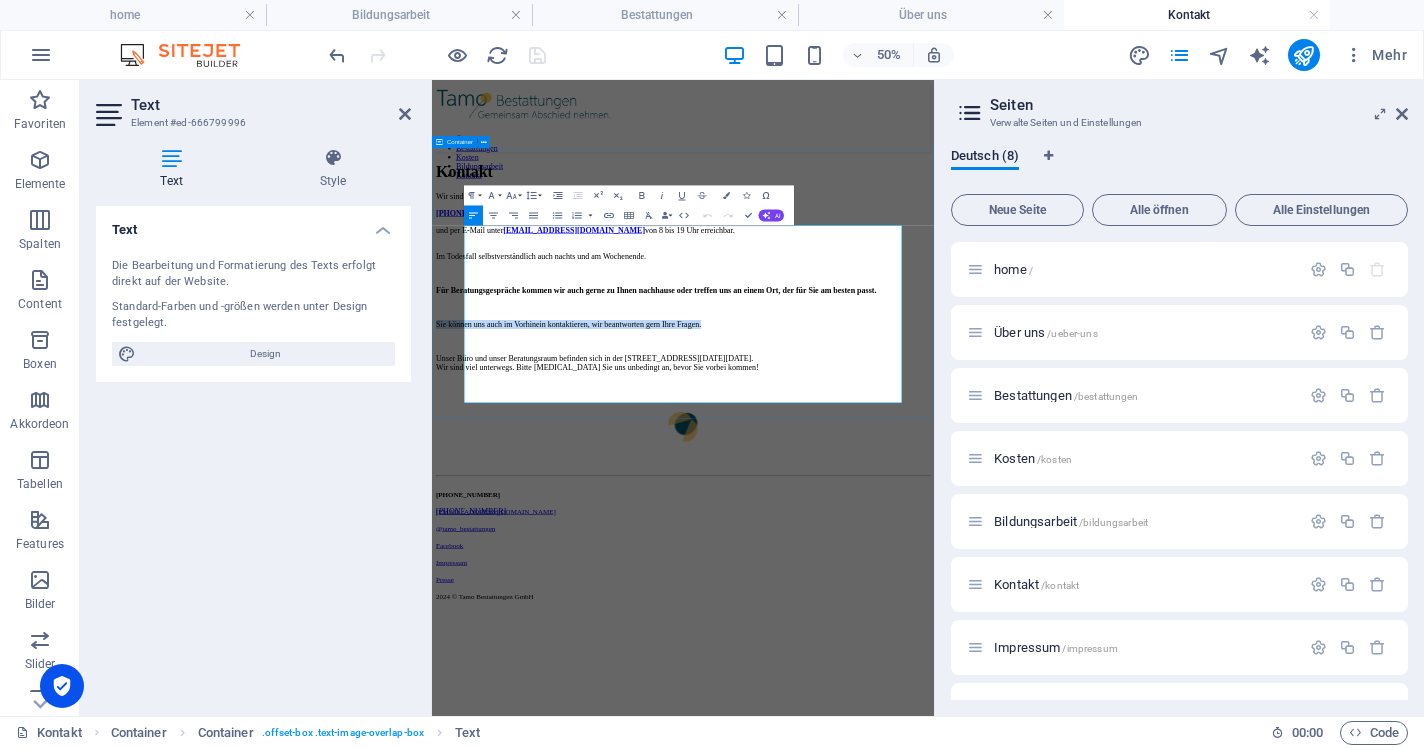 drag, startPoint x: 1193, startPoint y: 619, endPoint x: 463, endPoint y: 604, distance: 730.1541 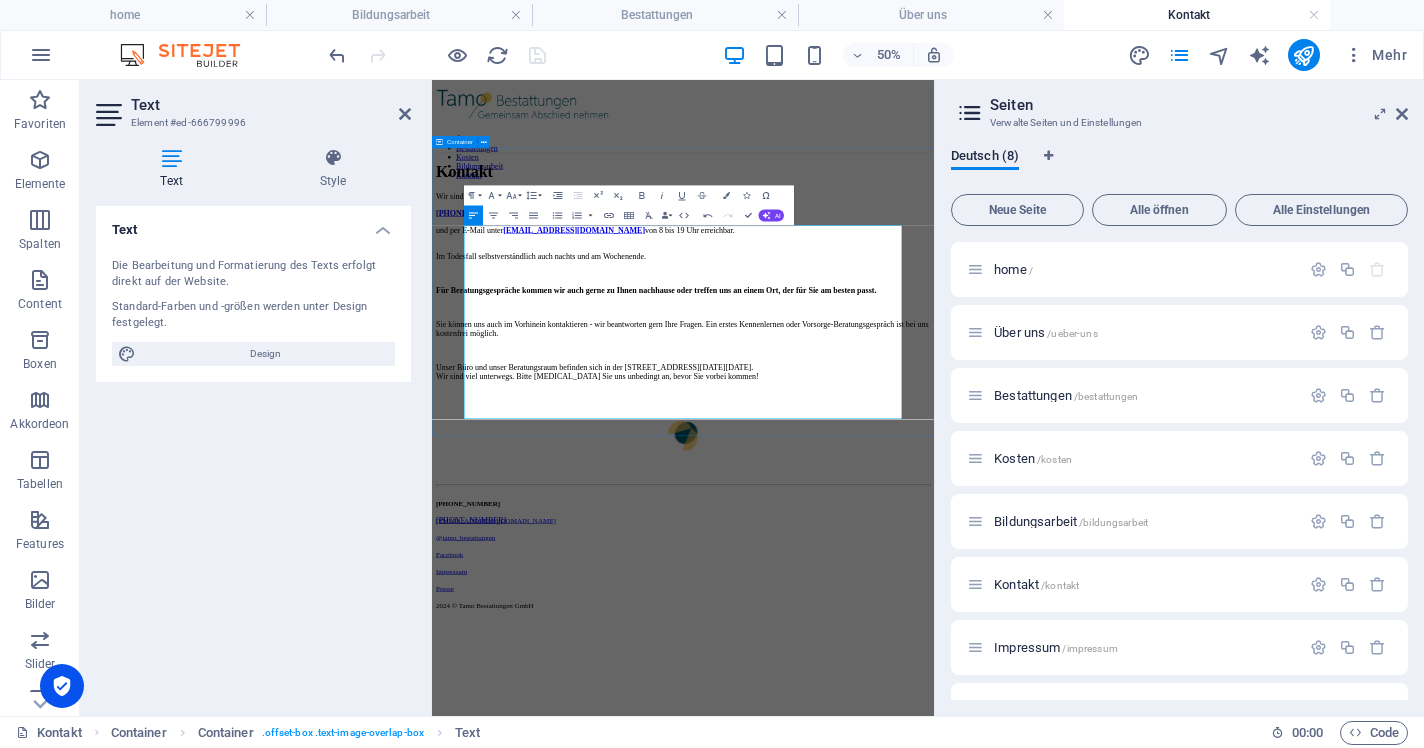 scroll, scrollTop: 2586, scrollLeft: 15, axis: both 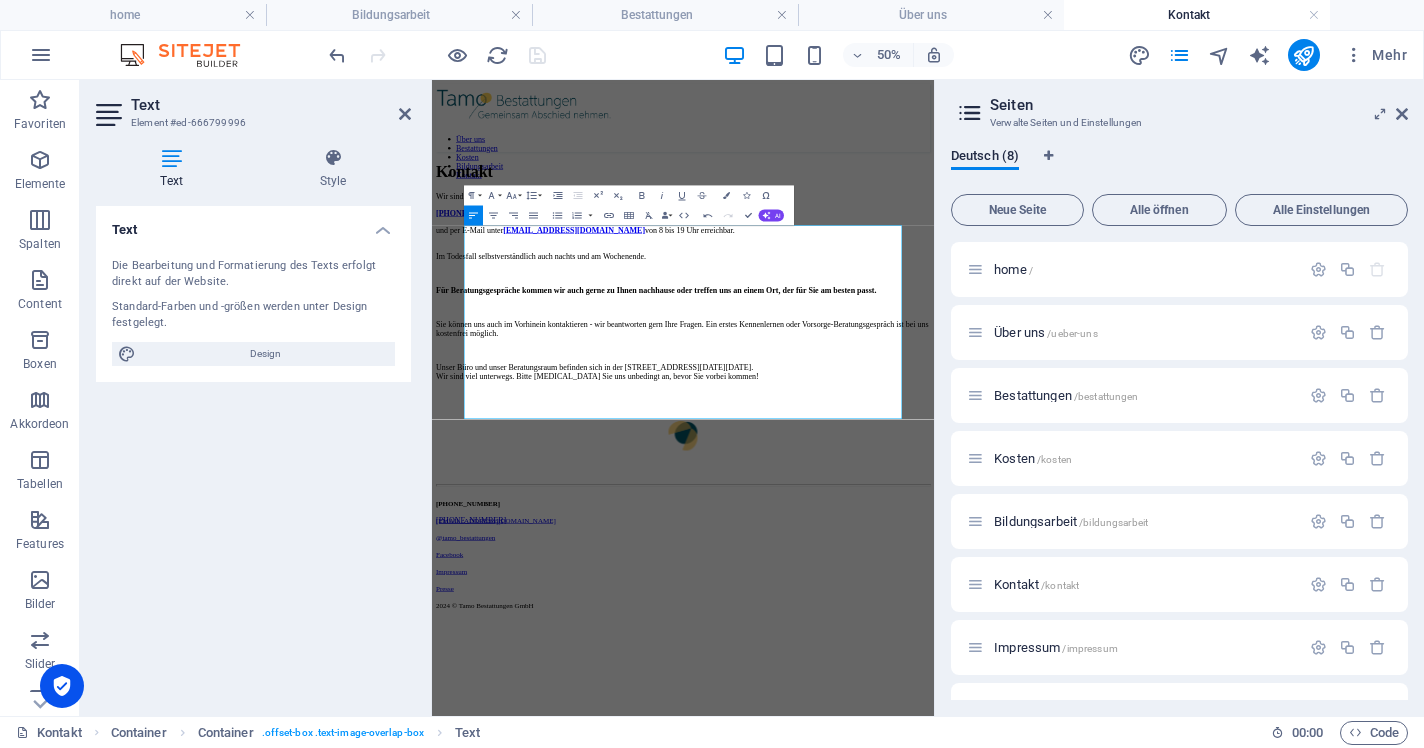 click on "50% Mehr" at bounding box center [870, 55] 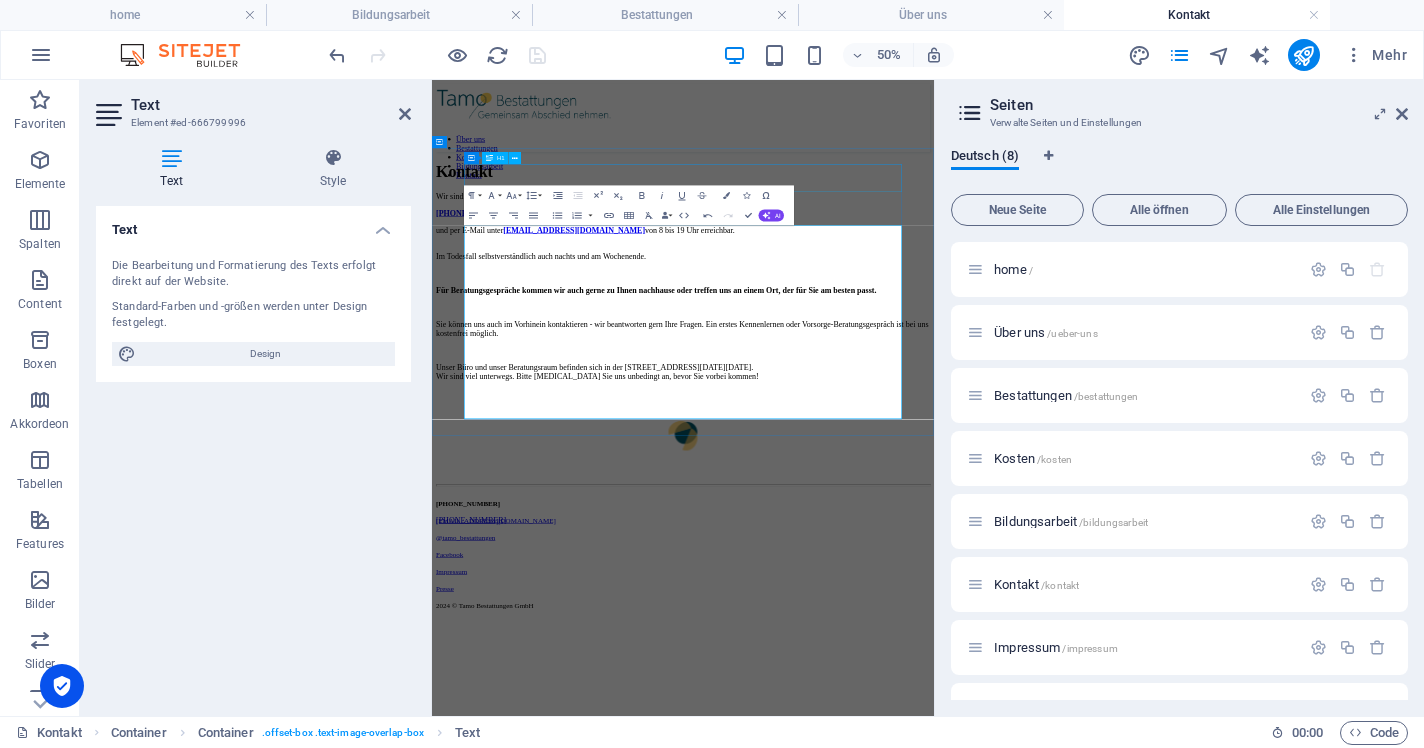 click on "Kontakt" at bounding box center (934, 263) 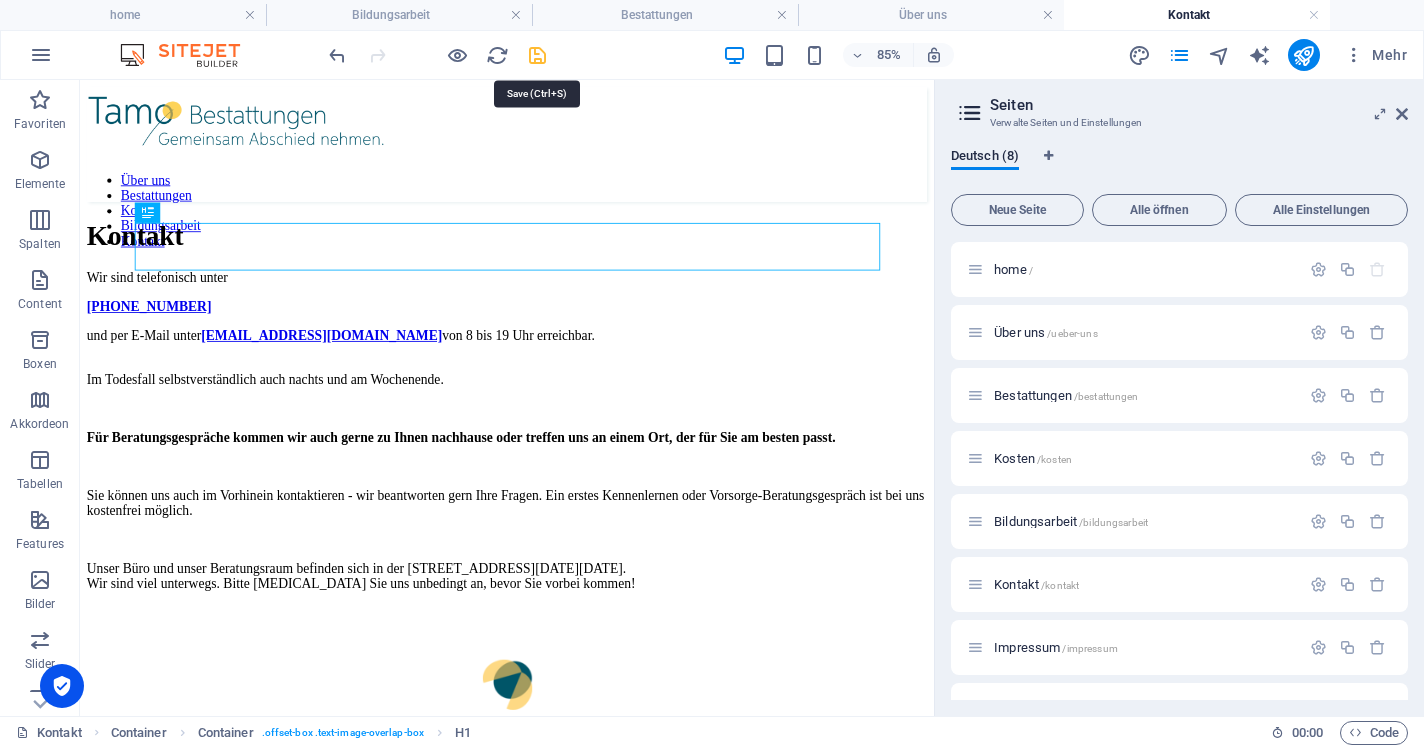 click at bounding box center (537, 55) 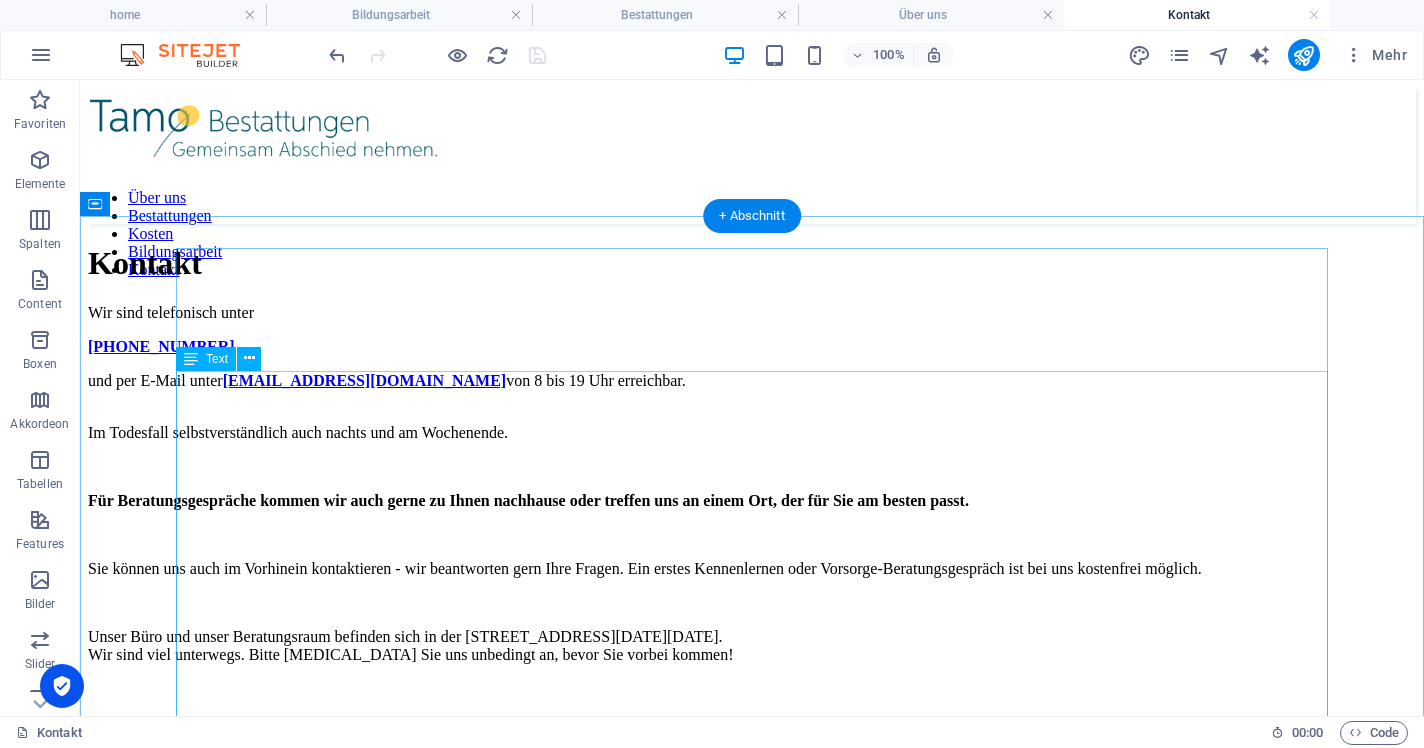 click on "und per E-Mail unter  [EMAIL_ADDRESS][DOMAIN_NAME]  von 8 bis 19 Uhr erreichbar. Im Todesfall selbstverständlich auch nachts und am Wochenende.  Für Beratungsgespräche kommen wir auch gerne zu Ihnen nachhause oder treffen uns an einem Ort, der für Sie am besten passt. Sie können uns auch im Vorhinein kontaktieren - wir beantworten gern Ihre Fragen. Ein erstes Kennenlernen oder Vorsorge-Beratungsgespräch ist bei uns kostenfrei möglich. Unser Büro und unser Beratungsraum befinden sich in der [STREET_ADDRESS][DATE][DATE]. Wir sind viel unterwegs. Bitte [MEDICAL_DATA] Sie uns unbedingt an, bevor Sie vorbei kommen!" at bounding box center [752, 518] 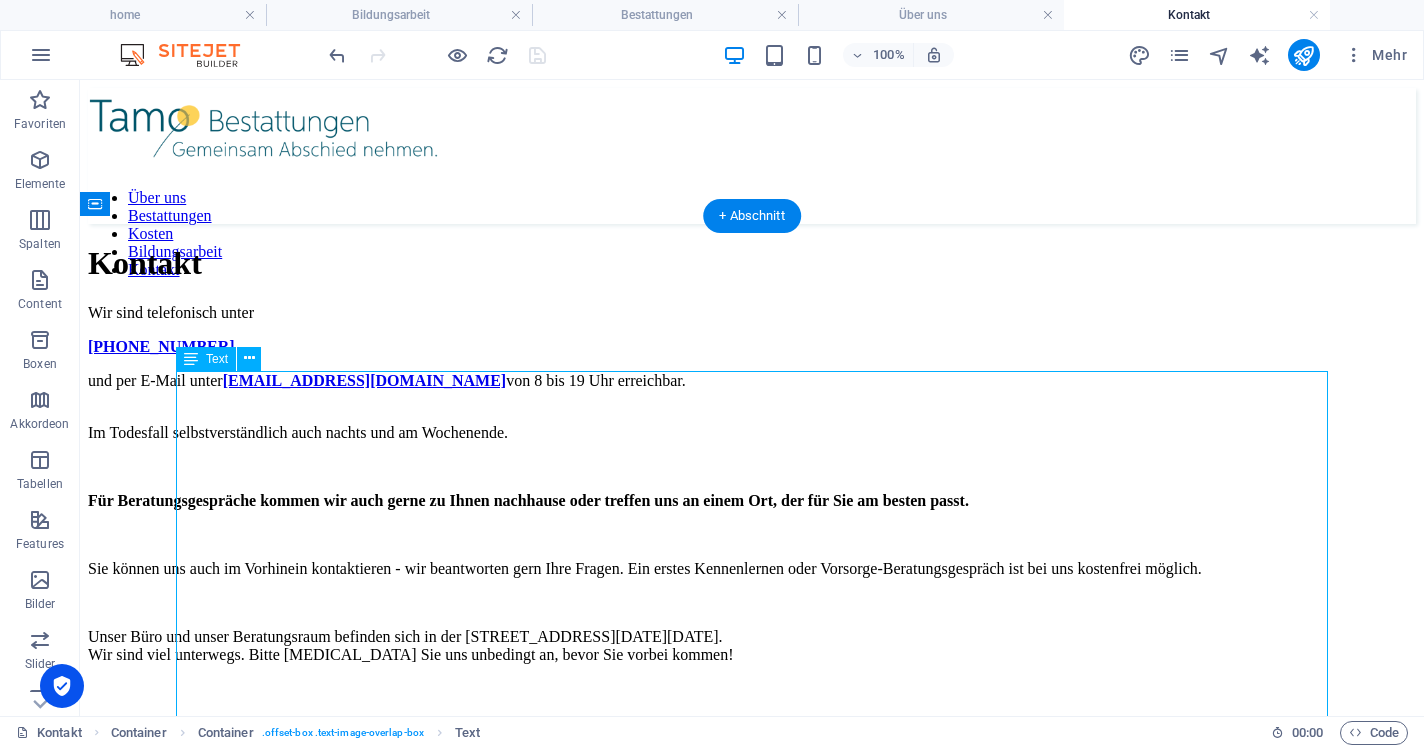 click on "und per E-Mail unter  [EMAIL_ADDRESS][DOMAIN_NAME]  von 8 bis 19 Uhr erreichbar. Im Todesfall selbstverständlich auch nachts und am Wochenende.  Für Beratungsgespräche kommen wir auch gerne zu Ihnen nachhause oder treffen uns an einem Ort, der für Sie am besten passt. Sie können uns auch im Vorhinein kontaktieren - wir beantworten gern Ihre Fragen. Ein erstes Kennenlernen oder Vorsorge-Beratungsgespräch ist bei uns kostenfrei möglich. Unser Büro und unser Beratungsraum befinden sich in der [STREET_ADDRESS][DATE][DATE]. Wir sind viel unterwegs. Bitte [MEDICAL_DATA] Sie uns unbedingt an, bevor Sie vorbei kommen!" at bounding box center [752, 518] 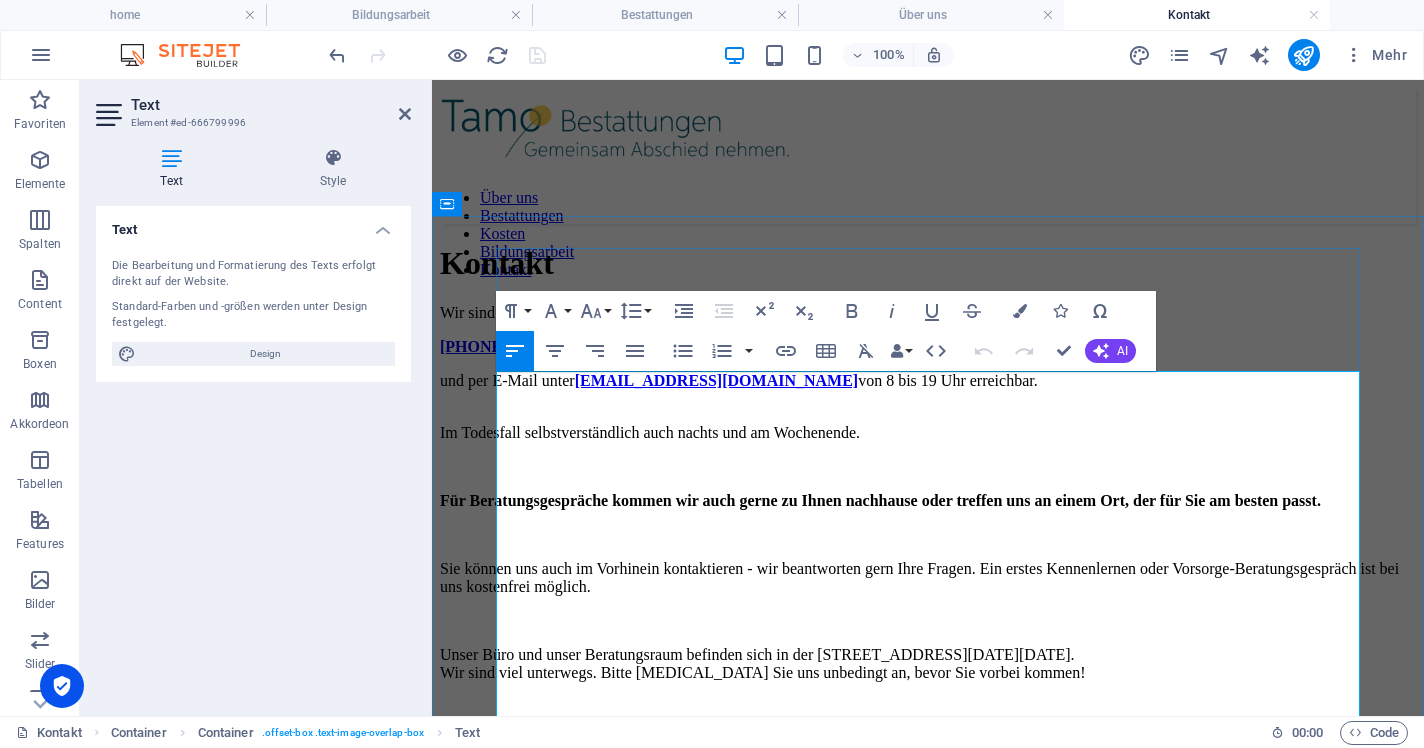 click on "Sie können uns auch im Vorhinein kontaktieren - wir beantworten gern Ihre Fragen. Ein erstes Kennenlernen oder Vorsorge-Beratungsgespräch ist bei uns kostenfrei möglich." at bounding box center [928, 578] 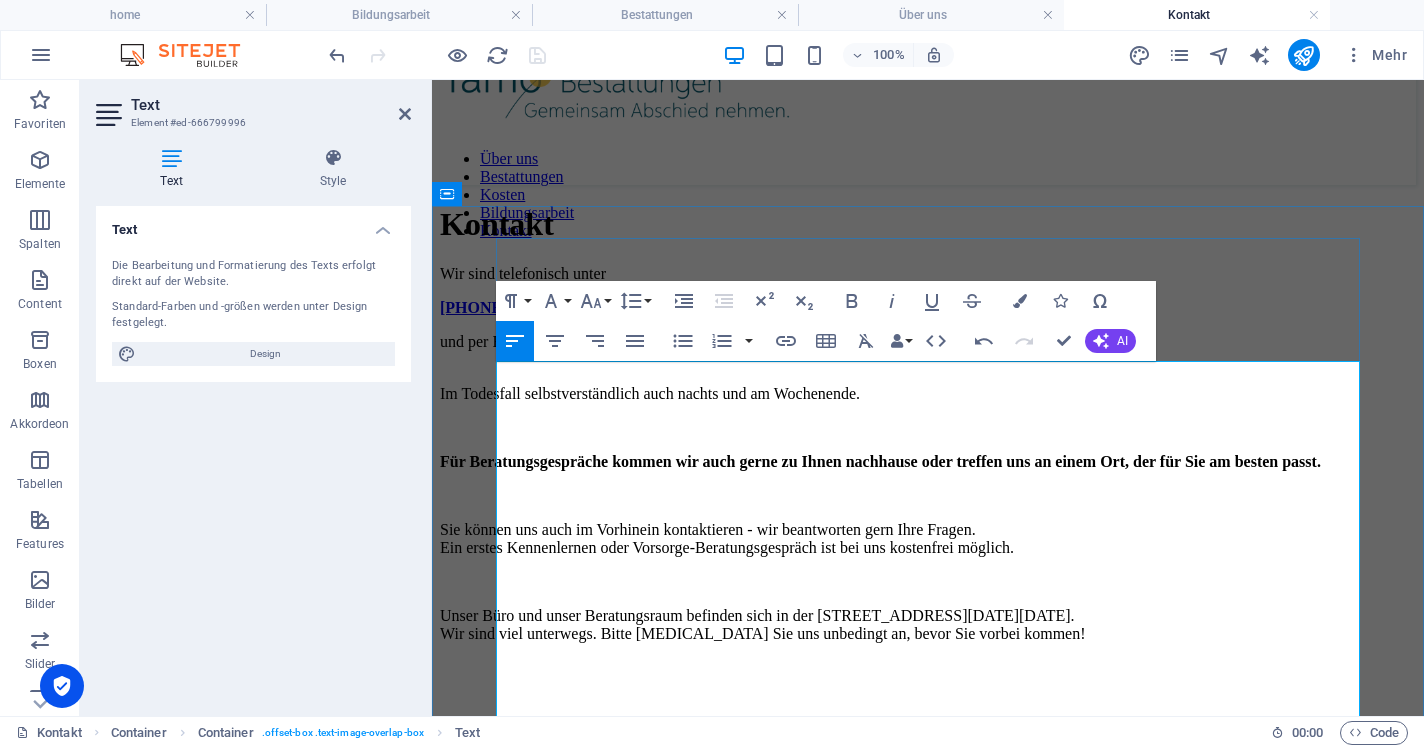 scroll, scrollTop: 46, scrollLeft: 0, axis: vertical 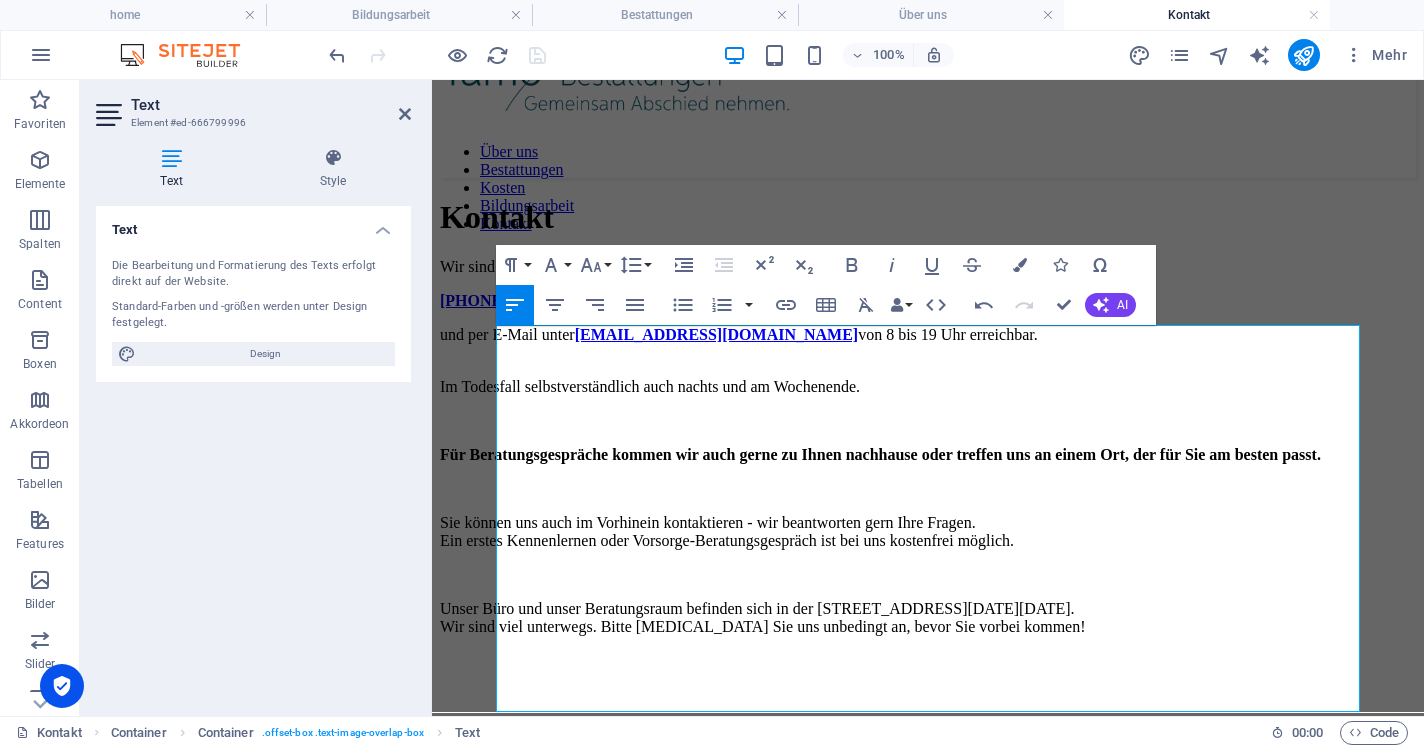 click on "100% Mehr" at bounding box center (870, 55) 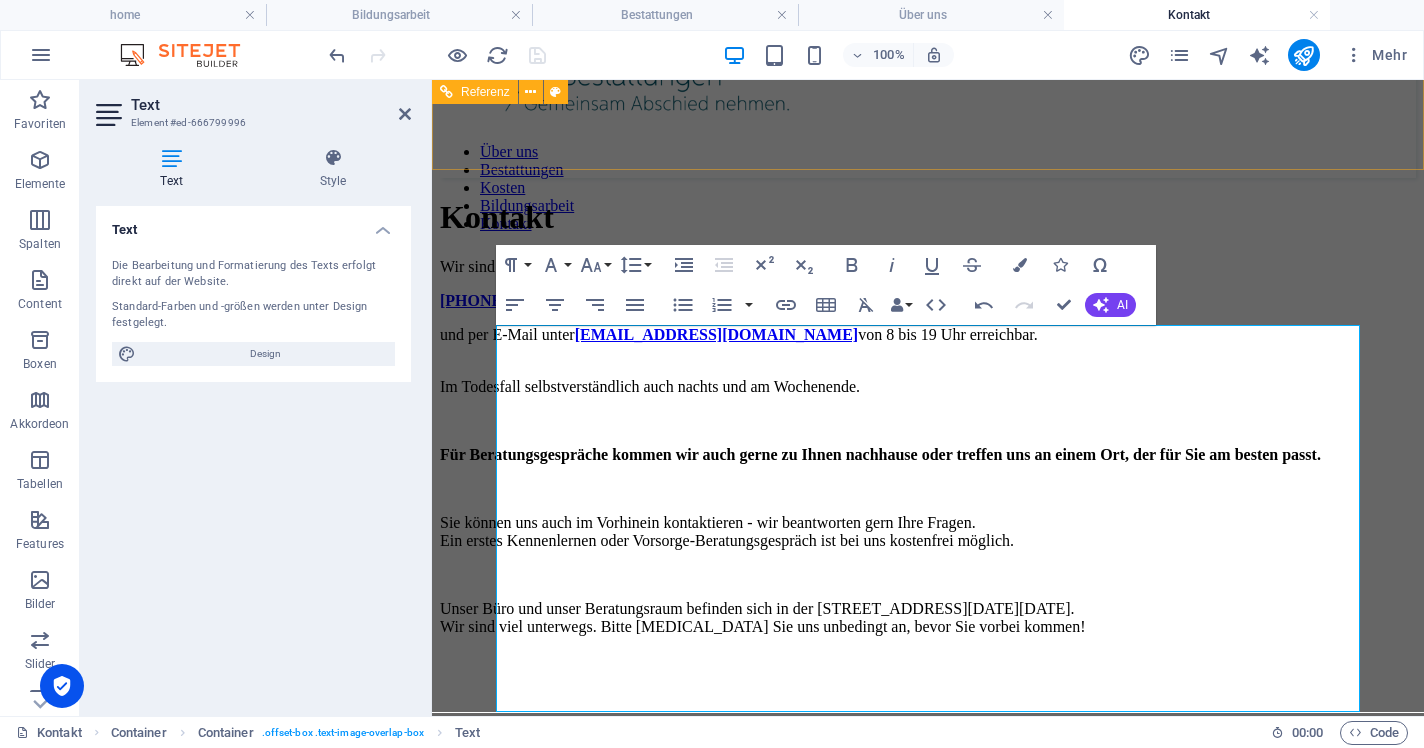 click on "Über uns Bestattungen Kosten Bildungsarbeit Kontakt" at bounding box center [928, 188] 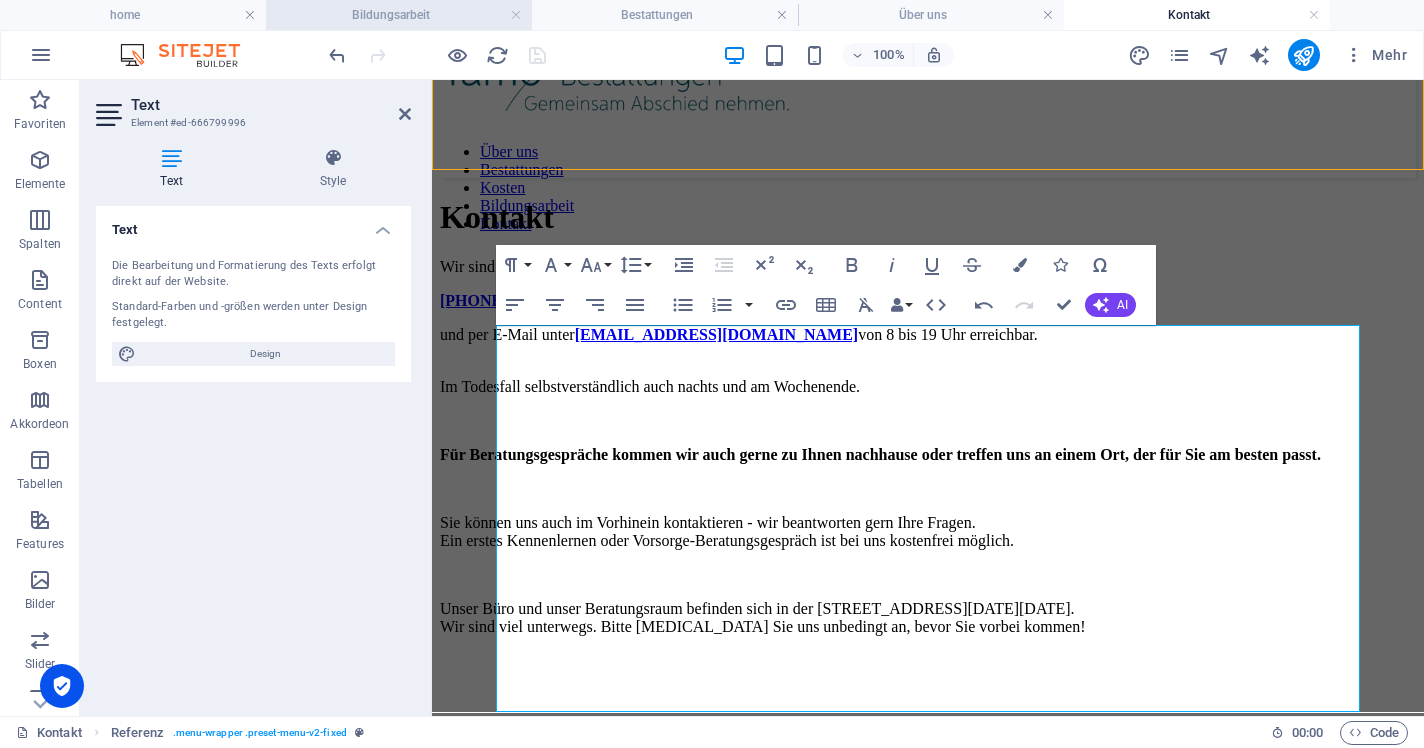 scroll, scrollTop: 57, scrollLeft: 0, axis: vertical 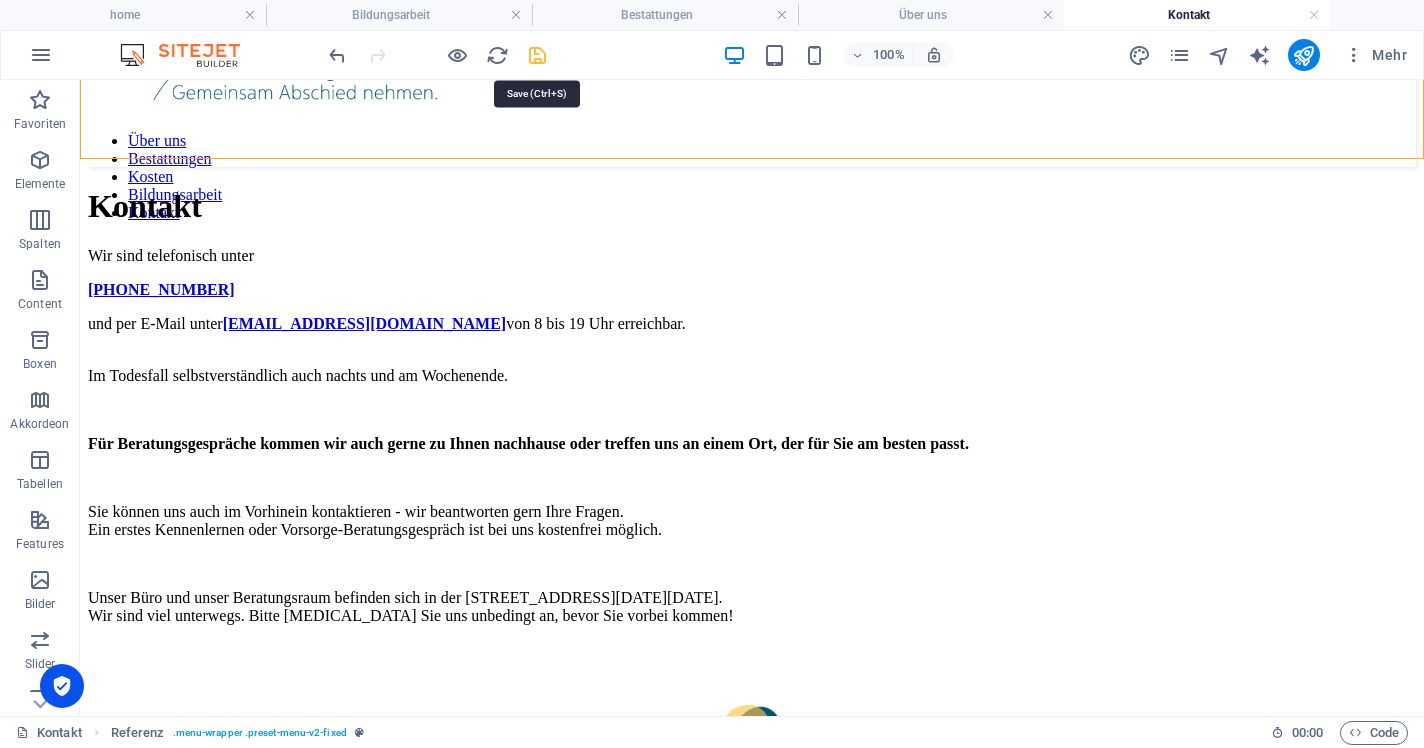 click at bounding box center [537, 55] 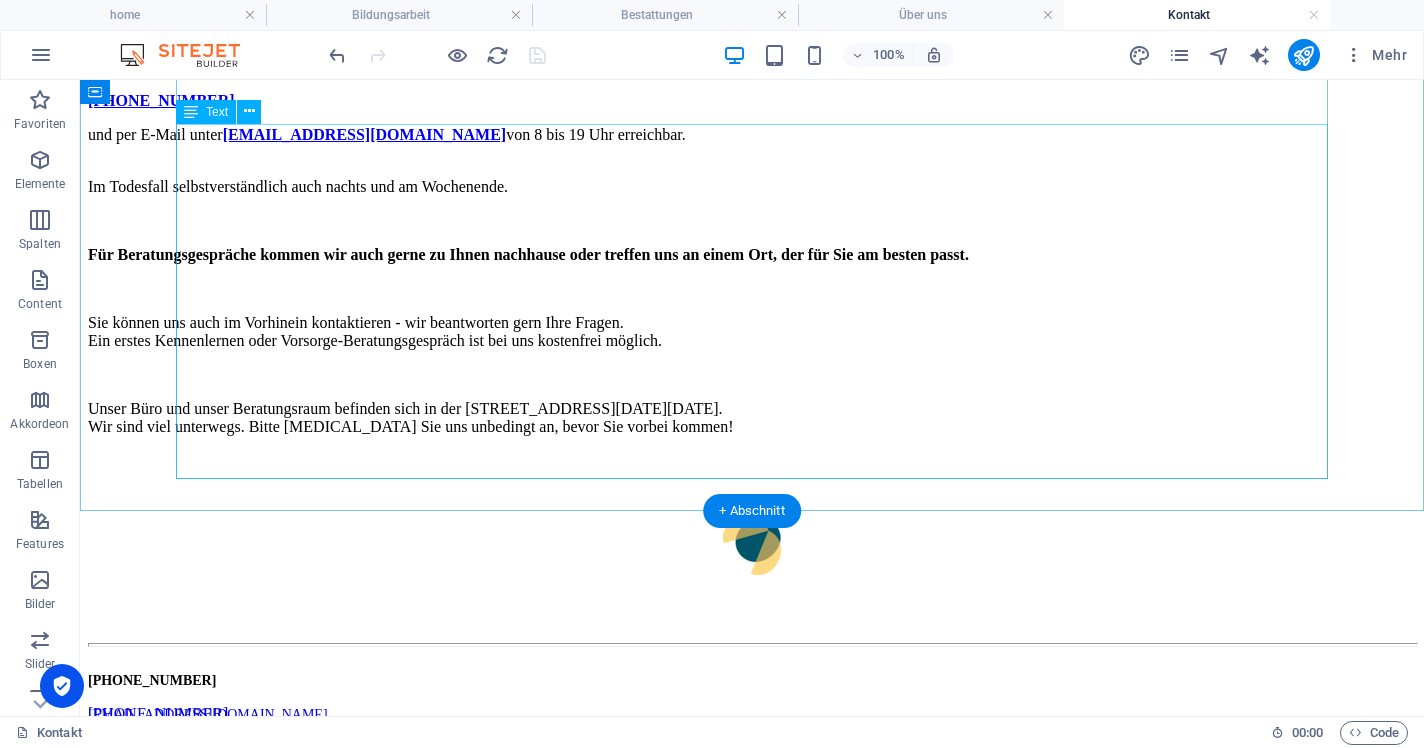 scroll, scrollTop: 0, scrollLeft: 0, axis: both 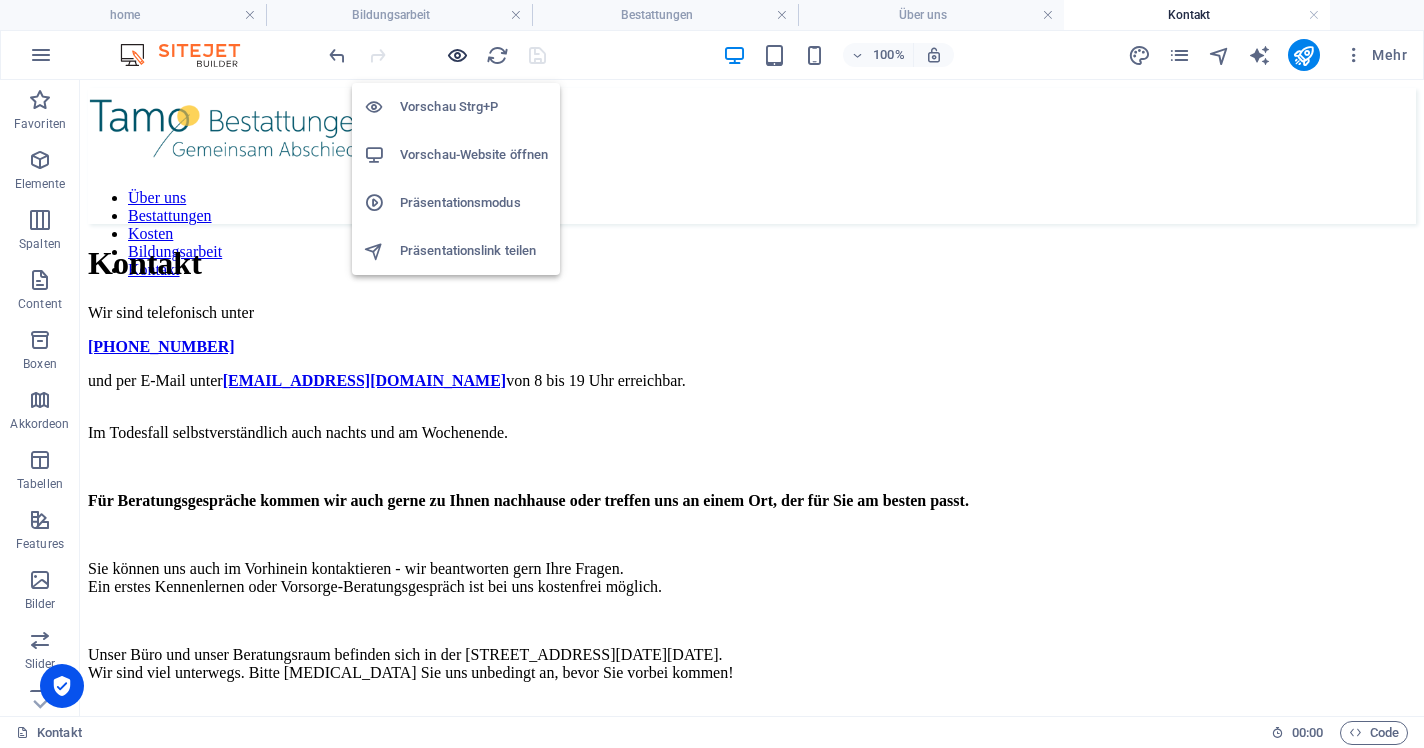 click at bounding box center (457, 55) 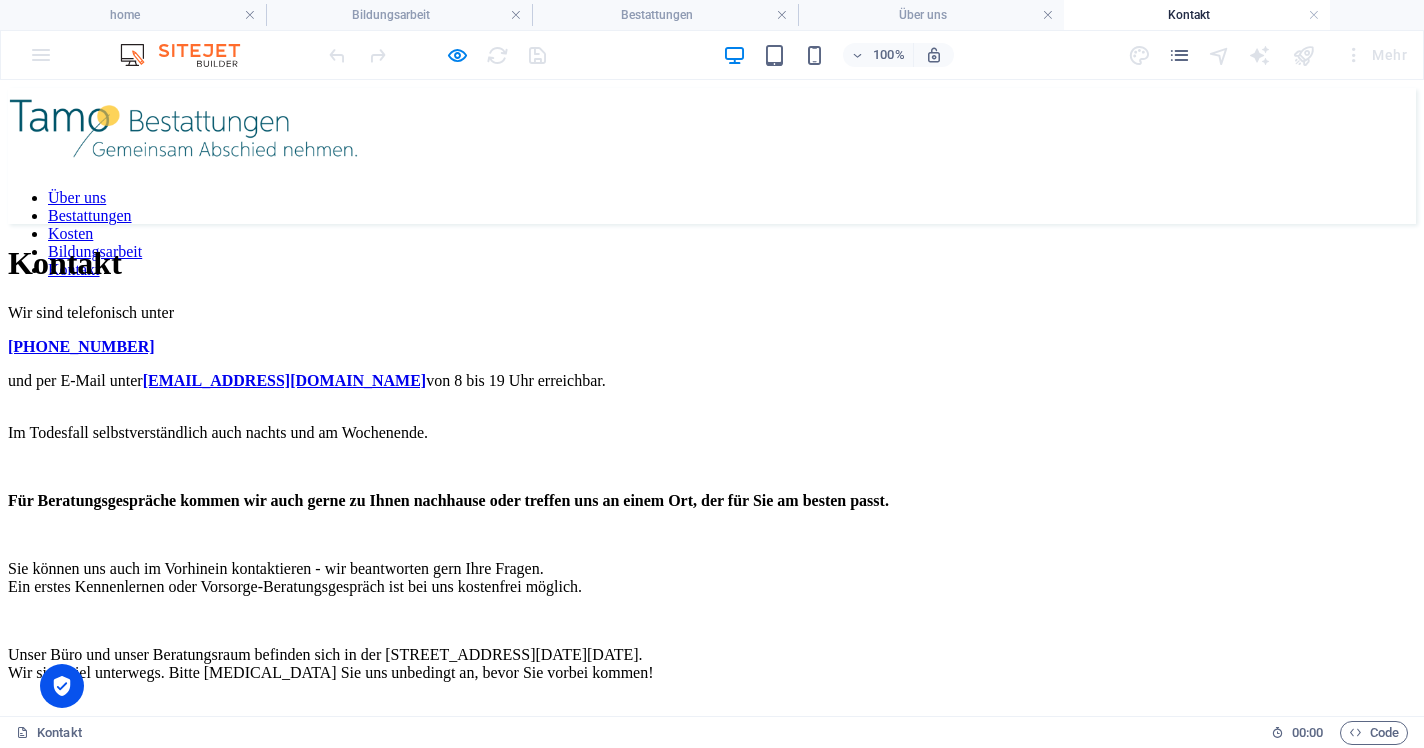 click on "Über uns Bestattungen Kosten Bildungsarbeit Kontakt" at bounding box center [712, 156] 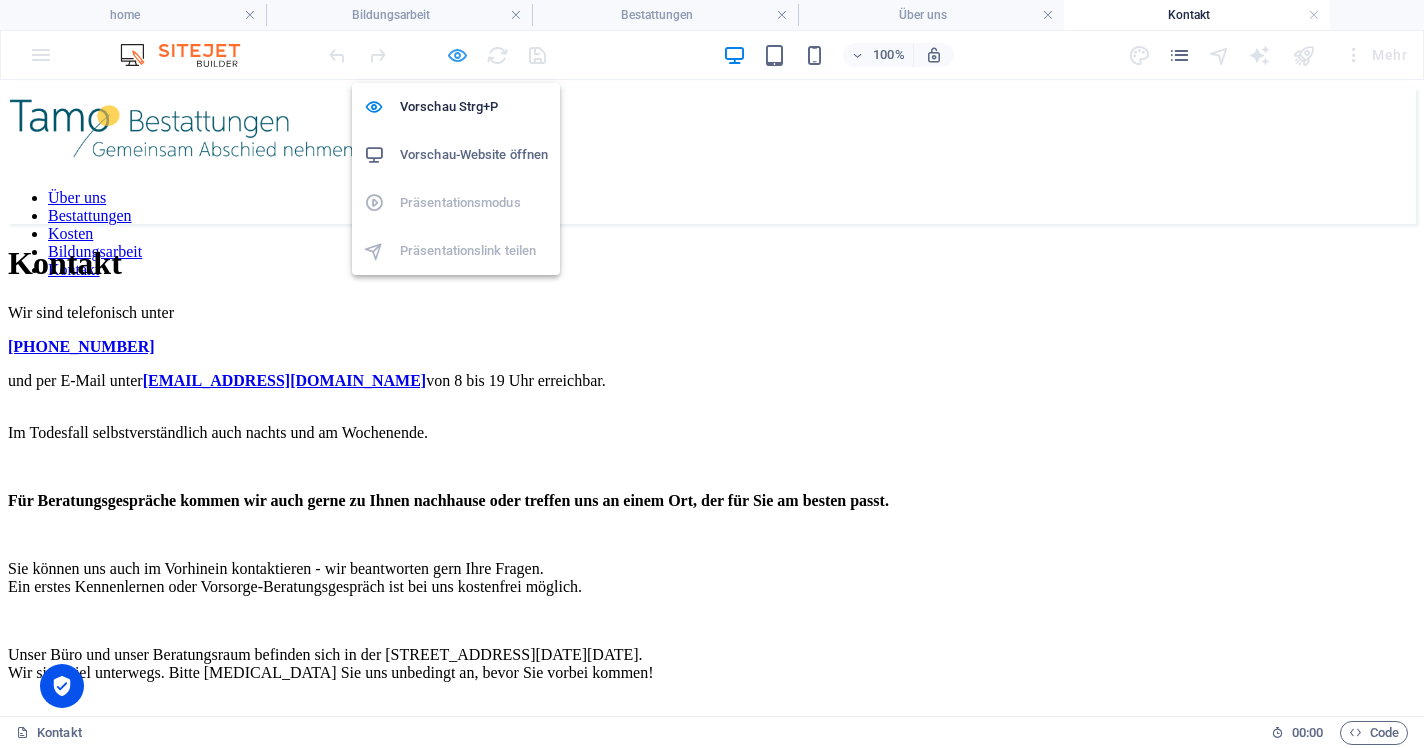 click at bounding box center [457, 55] 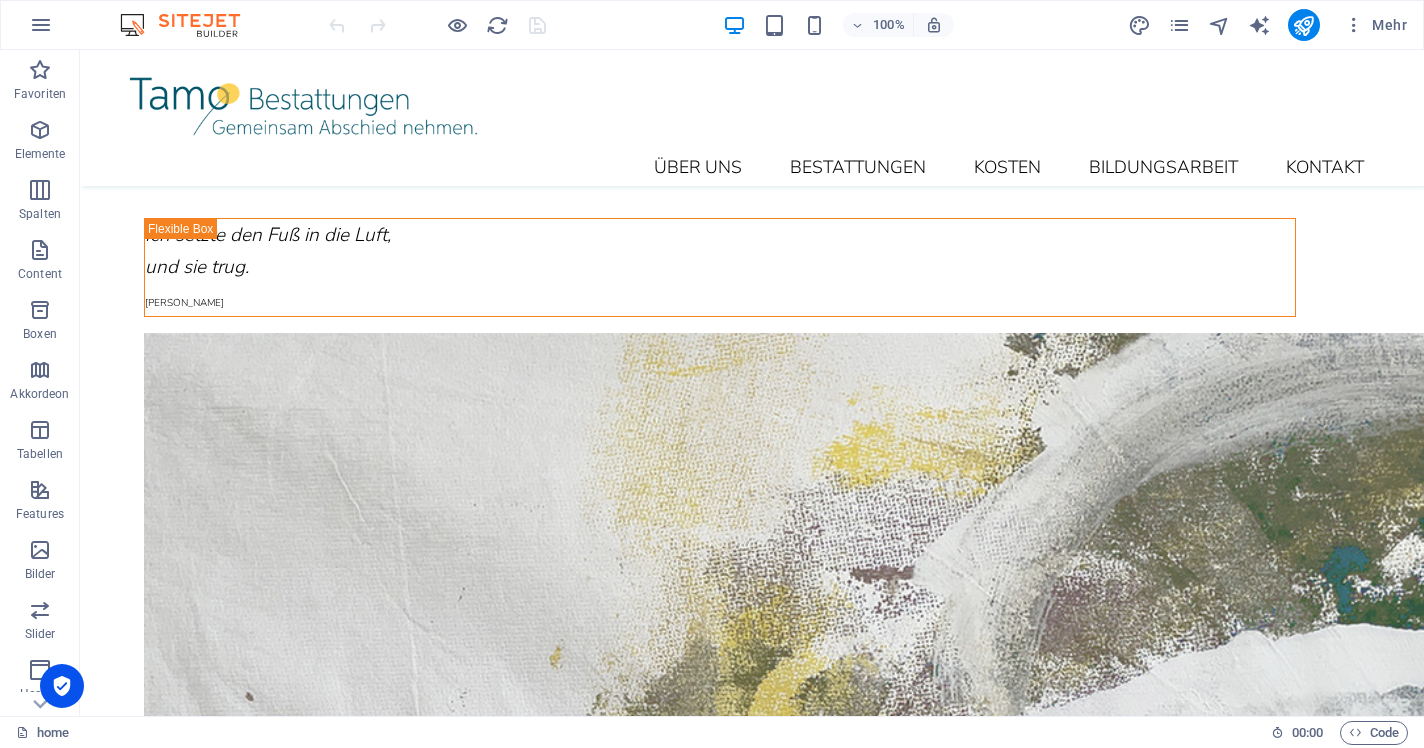 scroll, scrollTop: 0, scrollLeft: 0, axis: both 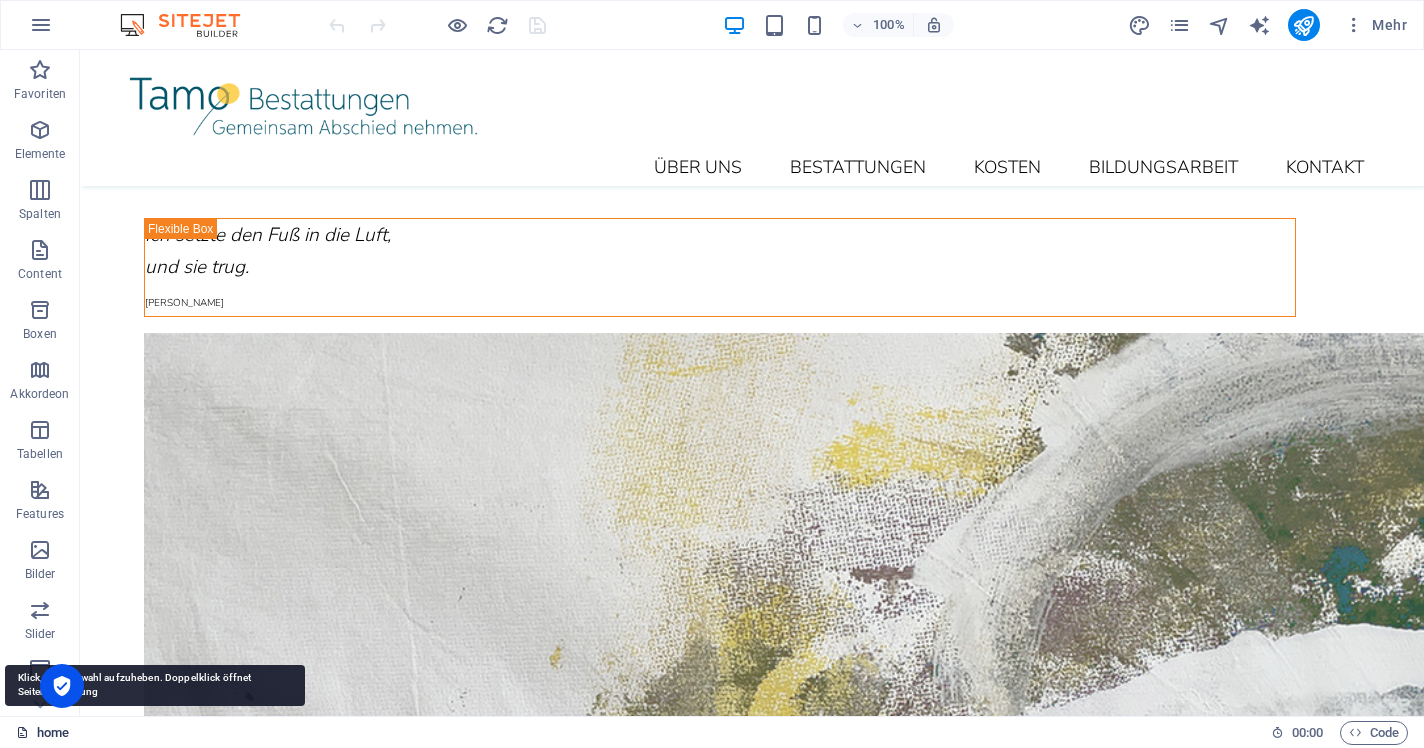 click on "home" at bounding box center (42, 733) 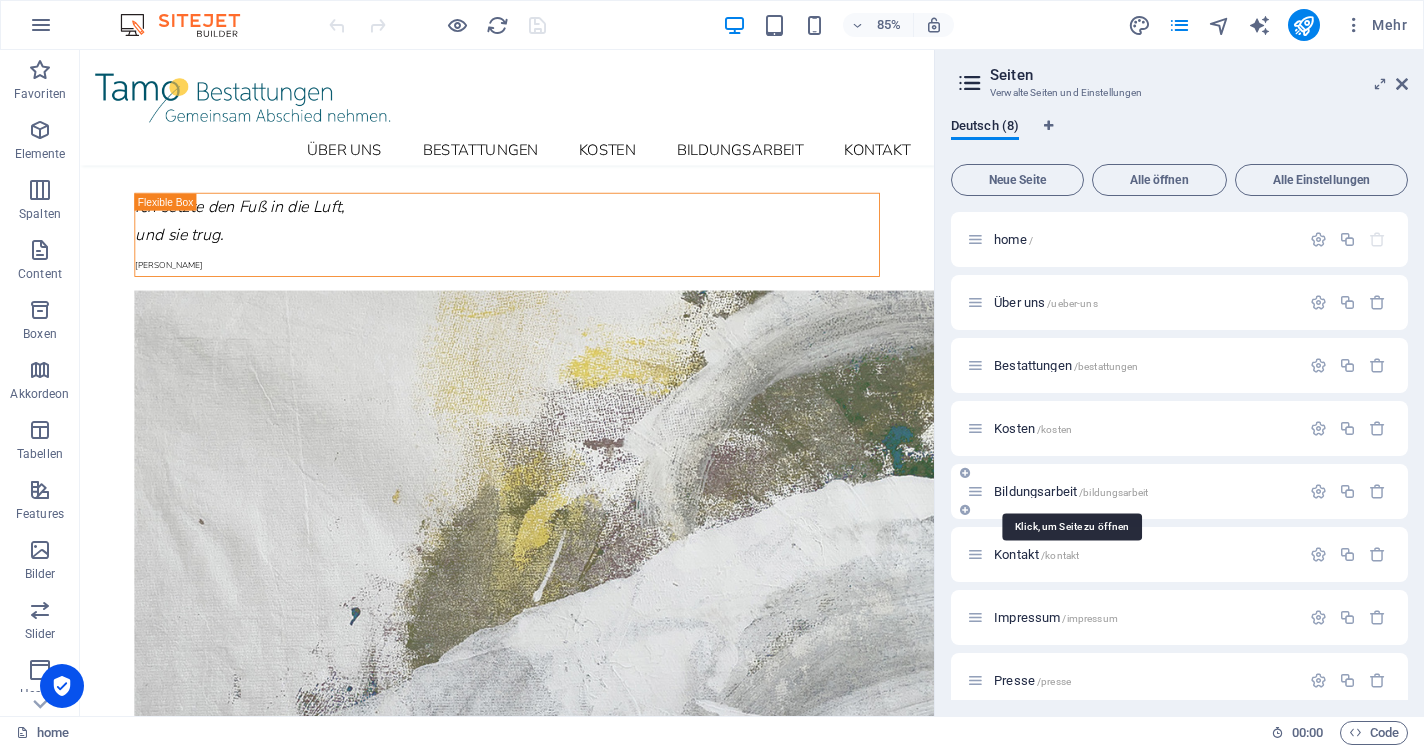 click on "Bildungsarbeit /bildungsarbeit" at bounding box center (1071, 491) 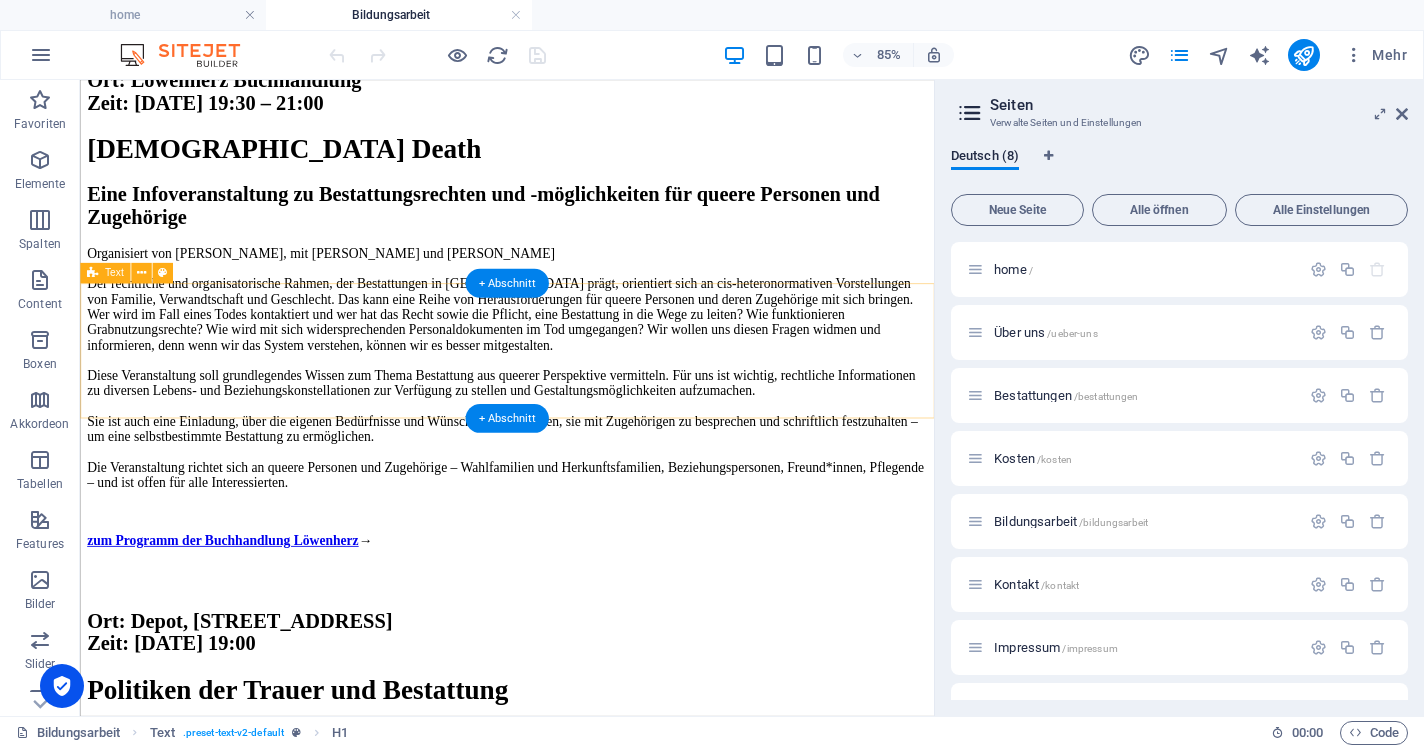scroll, scrollTop: 938, scrollLeft: 0, axis: vertical 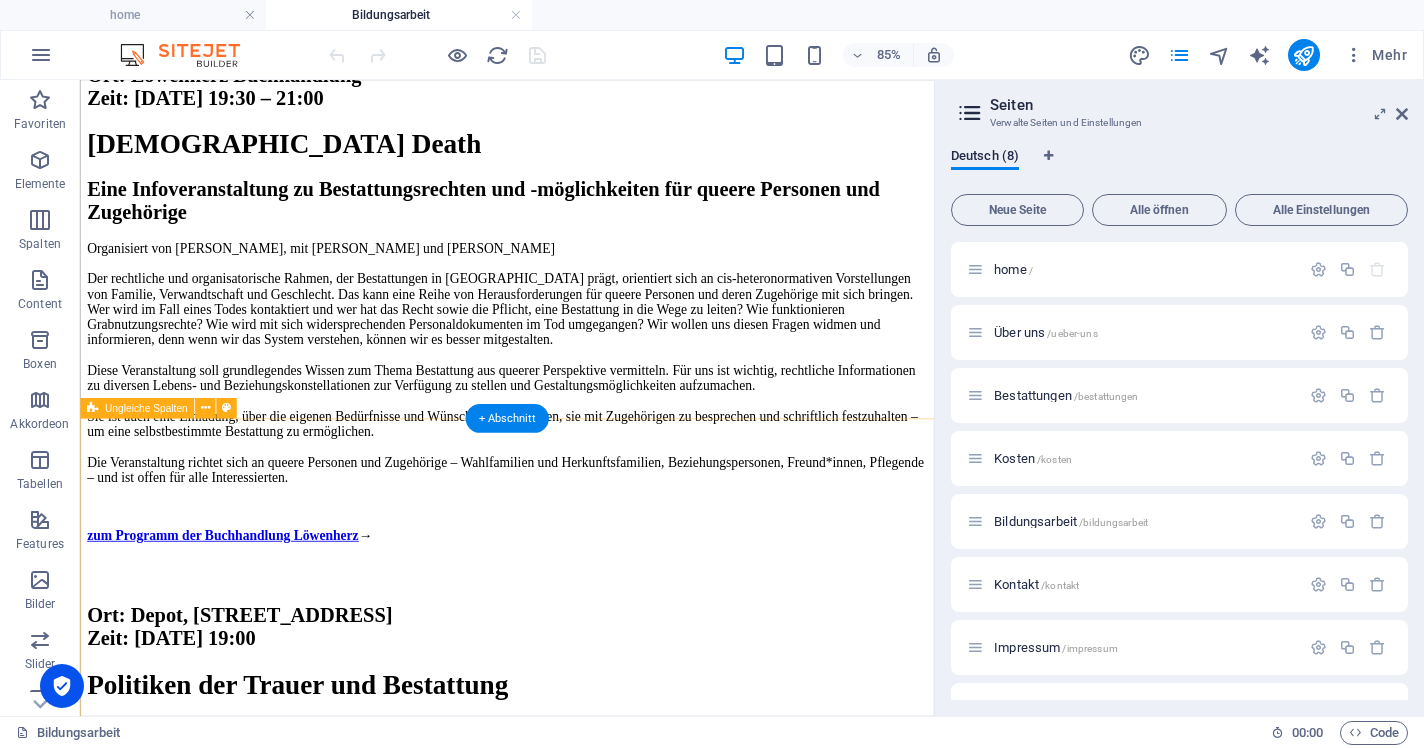click on "Ort: Löwenherz Buchhandlung Zeit: 25.03.2025 19:30 – 21:00 Queer Death Eine Infoveranstaltung zu Bestattungsrechten und -möglichkeiten für queere Personen und Zugehörige Organisiert von Tamo Bestattungen, mit Yvonno Leeb und Veronika Siegl Der rechtliche und organisatorische Rahmen, der Bestattungen in Österreich prägt, orientiert sich an cis-heteronormativen Vorstellungen von Familie, Verwandtschaft und Geschlecht. Das kann eine Reihe von Herausforderungen für queere Personen und deren Zugehörige mit sich bringen. Wer wird im Fall eines Todes kontaktiert und wer hat das Recht sowie die Pflicht, eine Bestattung in die Wege zu leiten? Wie funktionieren Grabnutzungsrechte? Wie wird mit sich widersprechenden Personaldokumenten im Tod umgegangen? Wir wollen uns diesen Fragen widmen und informieren, denn wenn wir das System verstehen, können wir es besser mitgestalten.
zum Programm der Buchhandlung Löwenherz  →" at bounding box center [582, 360] 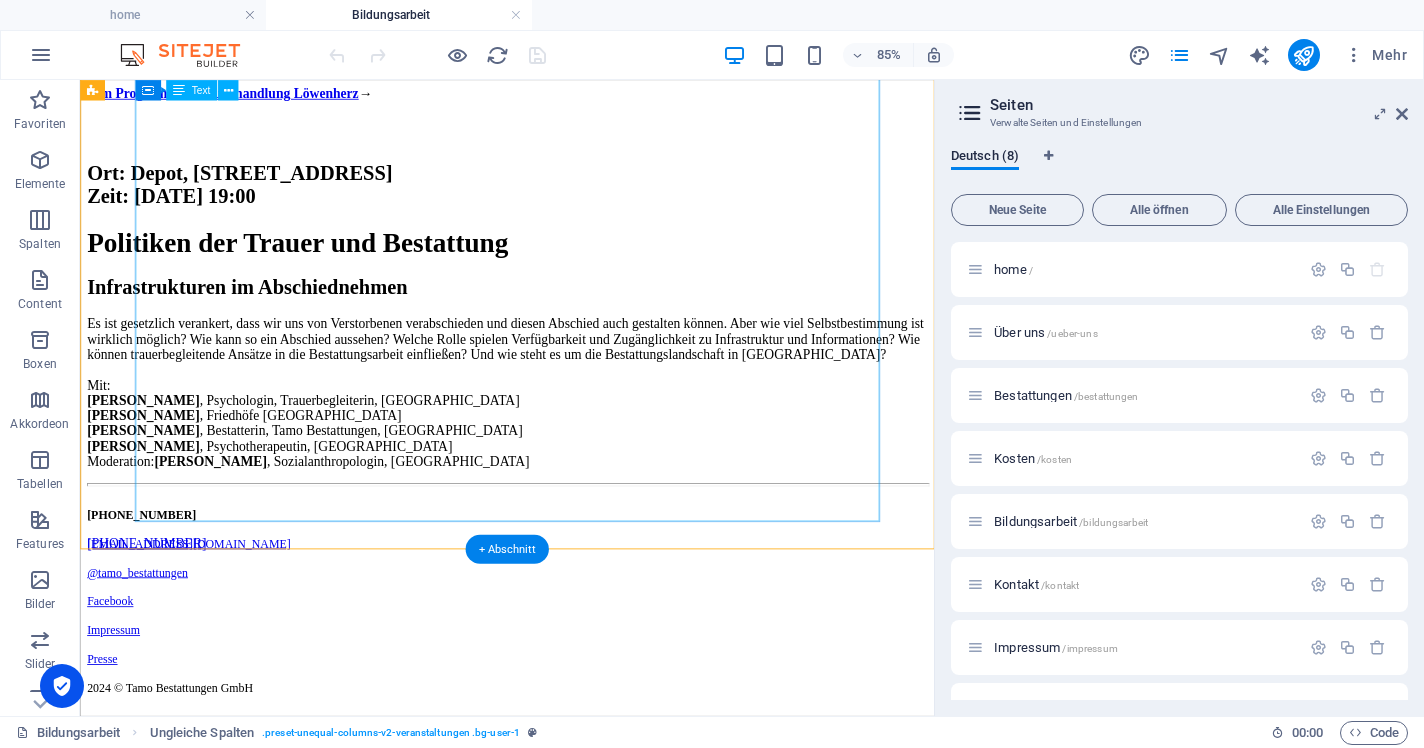 scroll, scrollTop: 1849, scrollLeft: 0, axis: vertical 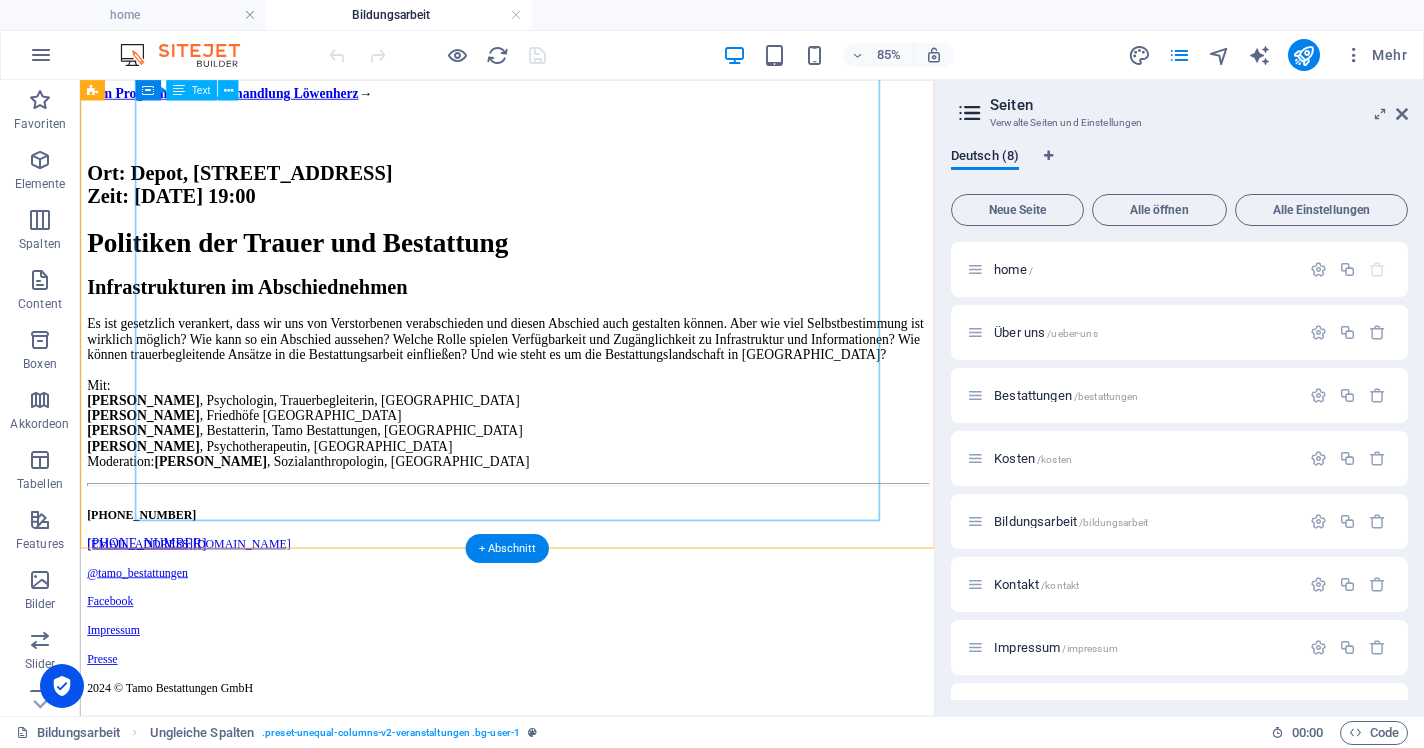 click on "Organisiert von Tamo Bestattungen, mit Yvonno Leeb und Veronika Siegl Der rechtliche und organisatorische Rahmen, der Bestattungen in Österreich prägt, orientiert sich an cis-heteronormativen Vorstellungen von Familie, Verwandtschaft und Geschlecht. Das kann eine Reihe von Herausforderungen für queere Personen und deren Zugehörige mit sich bringen. Wer wird im Fall eines Todes kontaktiert und wer hat das Recht sowie die Pflicht, eine Bestattung in die Wege zu leiten? Wie funktionieren Grabnutzungsrechte? Wie wird mit sich widersprechenden Personaldokumenten im Tod umgegangen? Wir wollen uns diesen Fragen widmen und informieren, denn wenn wir das System verstehen, können wir es besser mitgestalten. Diese Veranstaltung soll grundlegendes Wissen zum Thema Bestattung aus queerer Perspektive vermitteln. Für uns ist wichtig, rechtliche Informationen zu diversen Lebens- und Beziehungskonstellationen zur Verfügung zu stellen und Gestaltungsmöglichkeiten aufzumachen.
→" at bounding box center [582, -55] 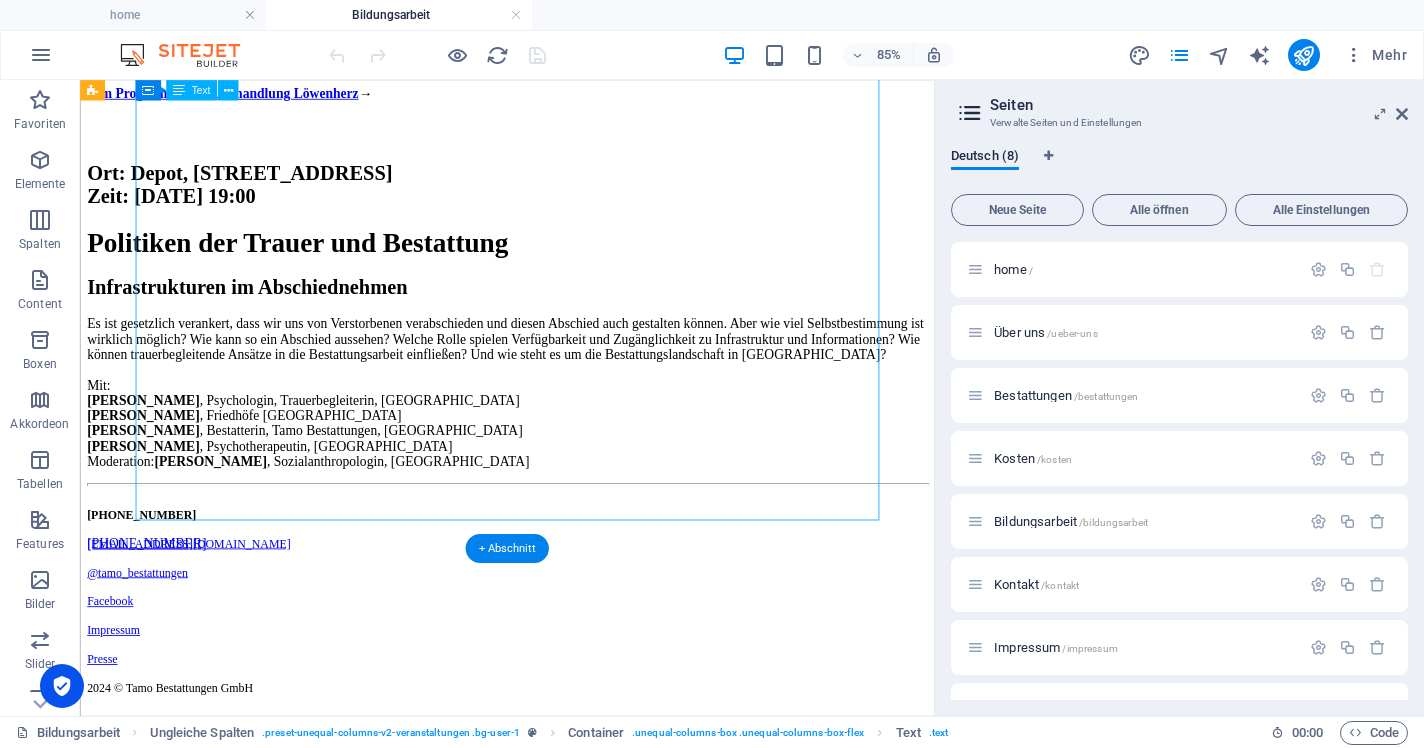 click on "Organisiert von Tamo Bestattungen, mit Yvonno Leeb und Veronika Siegl Der rechtliche und organisatorische Rahmen, der Bestattungen in Österreich prägt, orientiert sich an cis-heteronormativen Vorstellungen von Familie, Verwandtschaft und Geschlecht. Das kann eine Reihe von Herausforderungen für queere Personen und deren Zugehörige mit sich bringen. Wer wird im Fall eines Todes kontaktiert und wer hat das Recht sowie die Pflicht, eine Bestattung in die Wege zu leiten? Wie funktionieren Grabnutzungsrechte? Wie wird mit sich widersprechenden Personaldokumenten im Tod umgegangen? Wir wollen uns diesen Fragen widmen und informieren, denn wenn wir das System verstehen, können wir es besser mitgestalten. Diese Veranstaltung soll grundlegendes Wissen zum Thema Bestattung aus queerer Perspektive vermitteln. Für uns ist wichtig, rechtliche Informationen zu diversen Lebens- und Beziehungskonstellationen zur Verfügung zu stellen und Gestaltungsmöglichkeiten aufzumachen.
→" at bounding box center (582, -55) 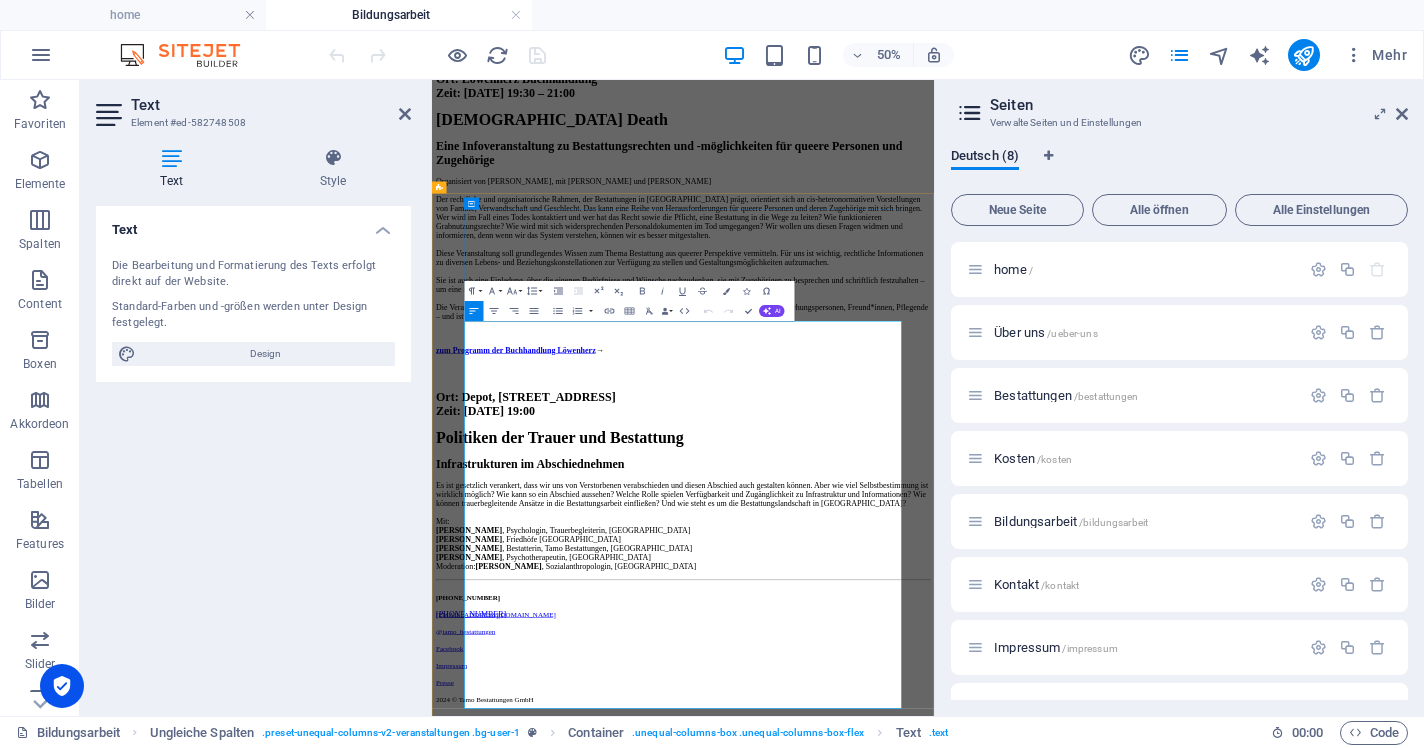 scroll, scrollTop: 1110, scrollLeft: 0, axis: vertical 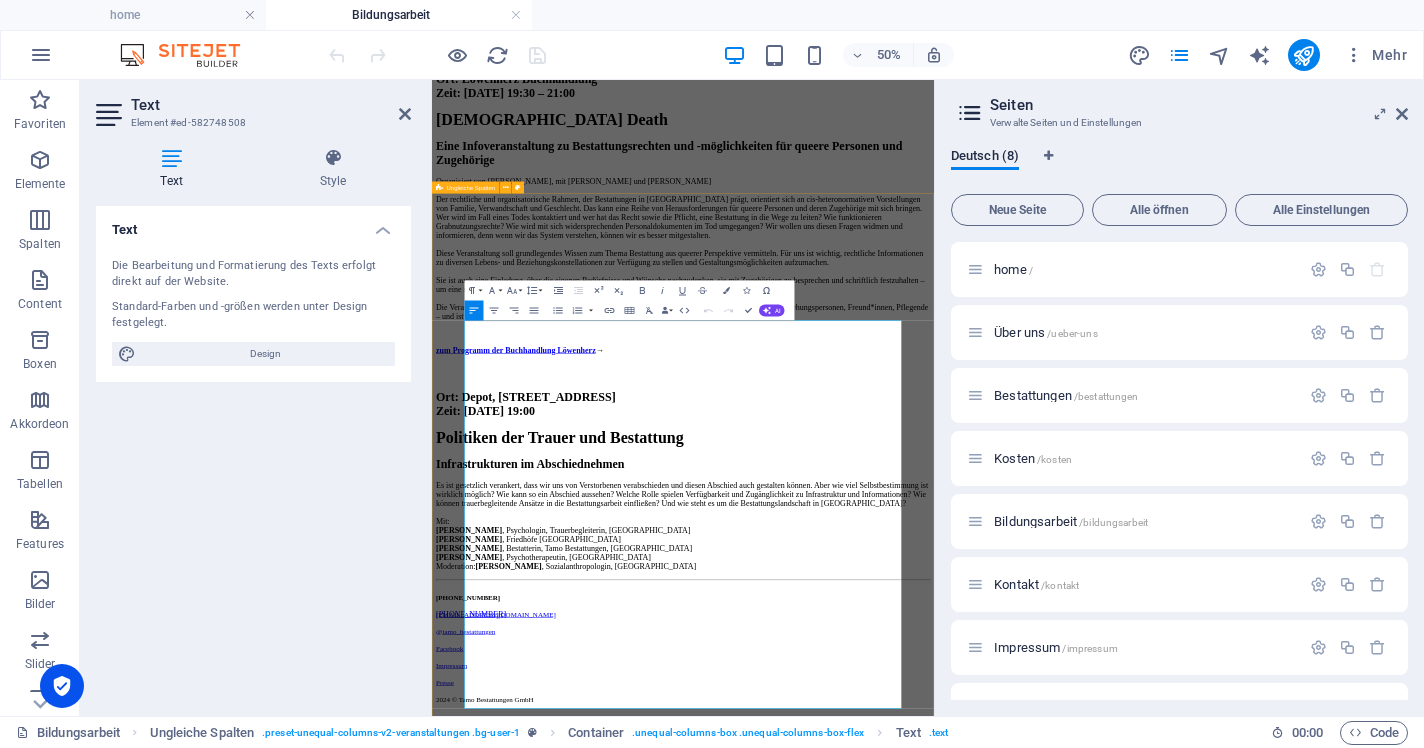 click on "Ort: Löwenherz Buchhandlung Zeit: 25.03.2025 19:30 – 21:00 Queer Death Eine Infoveranstaltung zu Bestattungsrechten und -möglichkeiten für queere Personen und Zugehörige Organisiert von Tamo Bestattungen, mit Yvonno Leeb und Veronika Siegl Der rechtliche und organisatorische Rahmen, der Bestattungen in Österreich prägt, orientiert sich an cis-heteronormativen Vorstellungen von Familie, Verwandtschaft und Geschlecht. Das kann eine Reihe von Herausforderungen für queere Personen und deren Zugehörige mit sich bringen. Wer wird im Fall eines Todes kontaktiert und wer hat das Recht sowie die Pflicht, eine Bestattung in die Wege zu leiten? Wie funktionieren Grabnutzungsrechte? Wie wird mit sich widersprechenden Personaldokumenten im Tod umgegangen? Wir wollen uns diesen Fragen widmen und informieren, denn wenn wir das System verstehen, können wir es besser mitgestalten.
zum Programm der Buchhandlung Löwenherz  →" at bounding box center (934, 364) 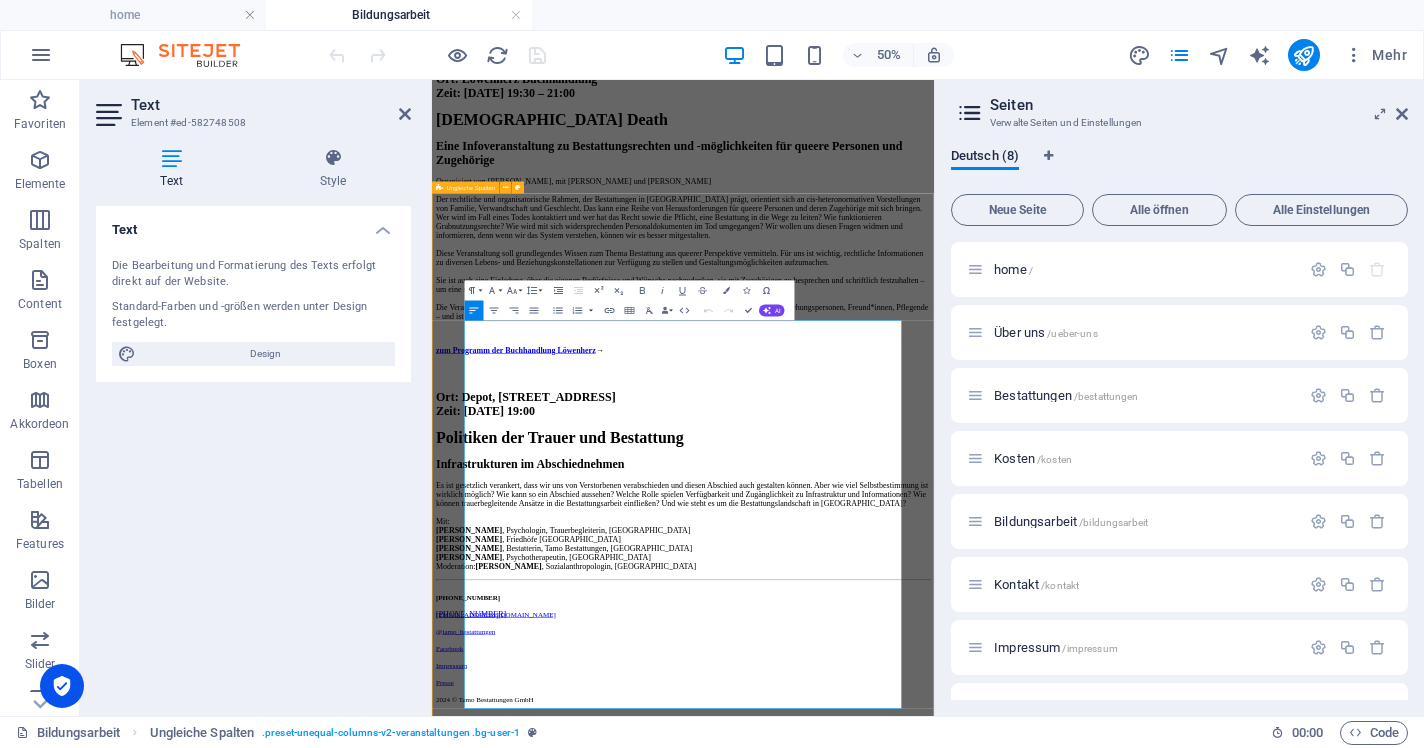 click on "Ort: Löwenherz Buchhandlung Zeit: 25.03.2025 19:30 – 21:00 Queer Death Eine Infoveranstaltung zu Bestattungsrechten und -möglichkeiten für queere Personen und Zugehörige Organisiert von Tamo Bestattungen, mit Yvonno Leeb und Veronika Siegl Der rechtliche und organisatorische Rahmen, der Bestattungen in Österreich prägt, orientiert sich an cis-heteronormativen Vorstellungen von Familie, Verwandtschaft und Geschlecht. Das kann eine Reihe von Herausforderungen für queere Personen und deren Zugehörige mit sich bringen. Wer wird im Fall eines Todes kontaktiert und wer hat das Recht sowie die Pflicht, eine Bestattung in die Wege zu leiten? Wie funktionieren Grabnutzungsrechte? Wie wird mit sich widersprechenden Personaldokumenten im Tod umgegangen? Wir wollen uns diesen Fragen widmen und informieren, denn wenn wir das System verstehen, können wir es besser mitgestalten.
zum Programm der Buchhandlung Löwenherz  →" at bounding box center [934, 364] 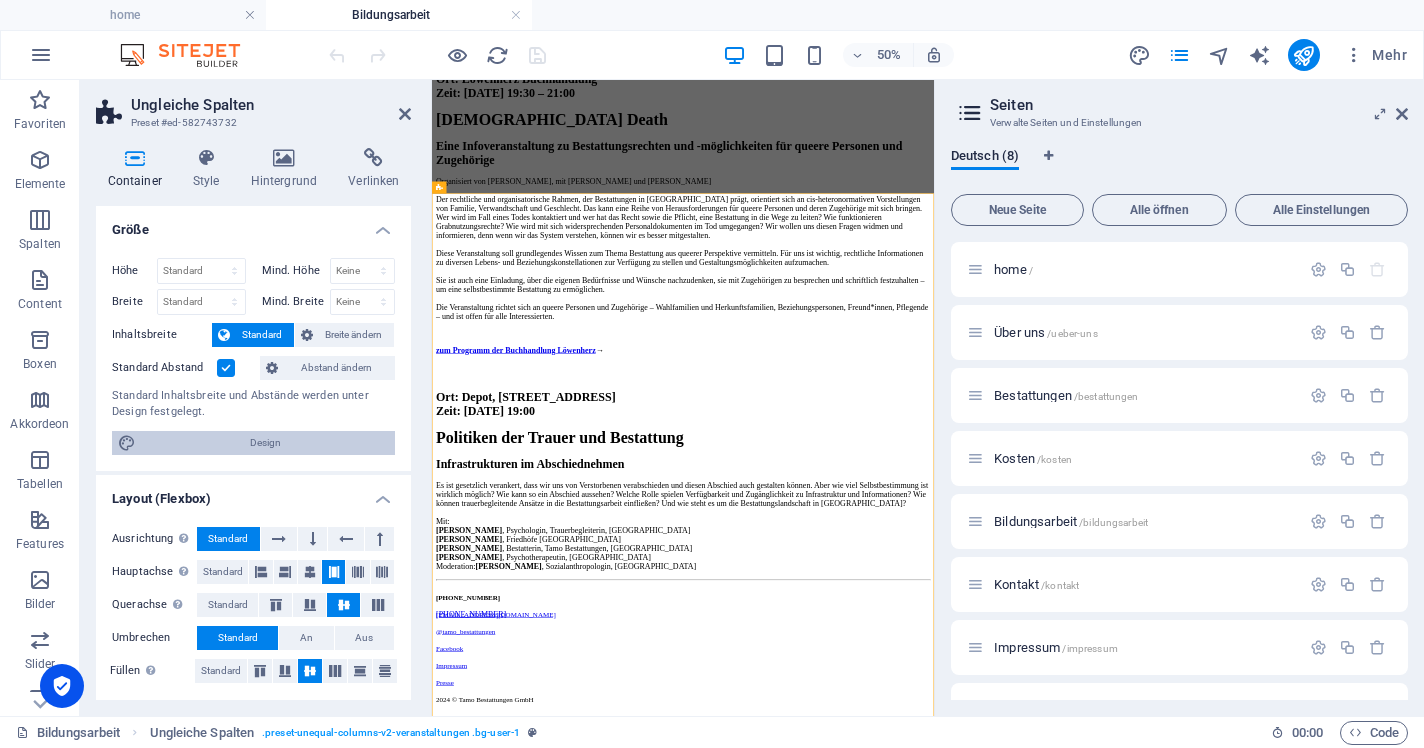 click on "Design" at bounding box center [265, 443] 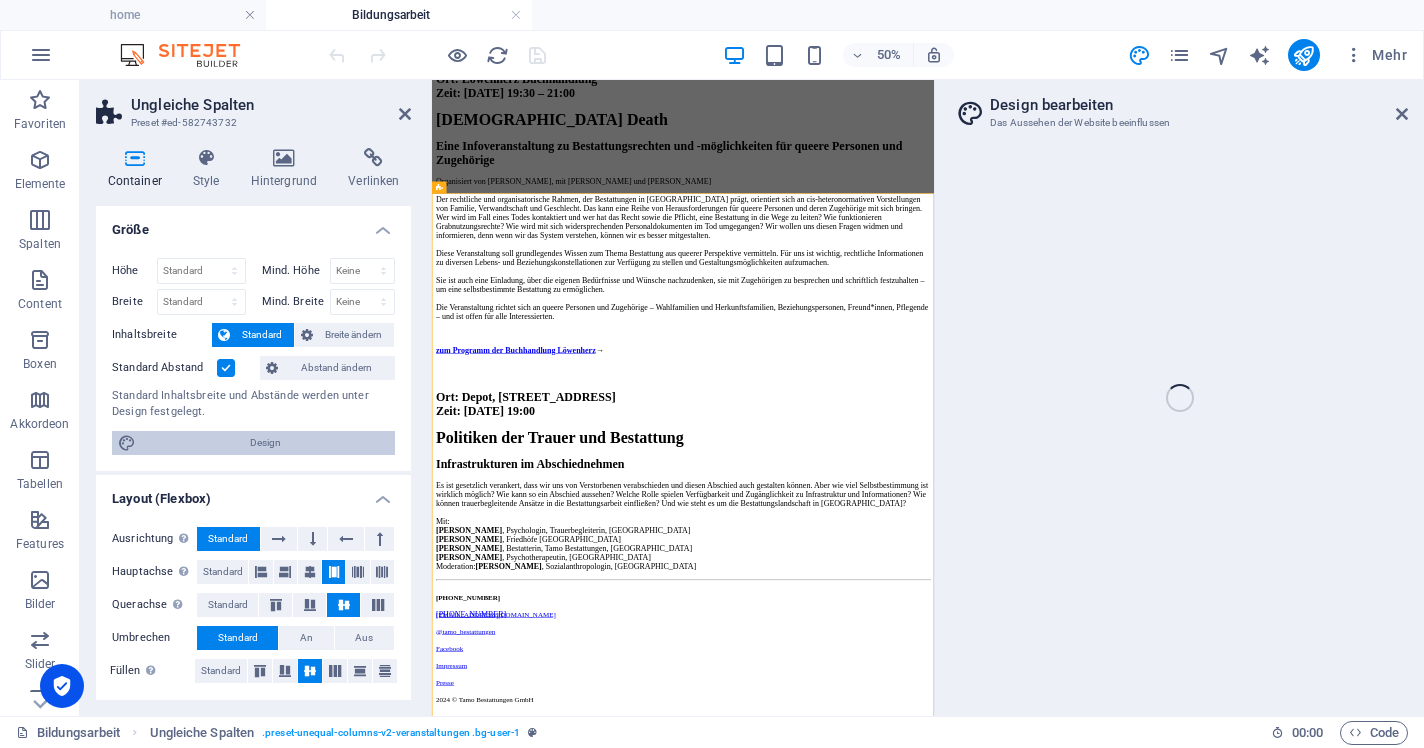 select on "px" 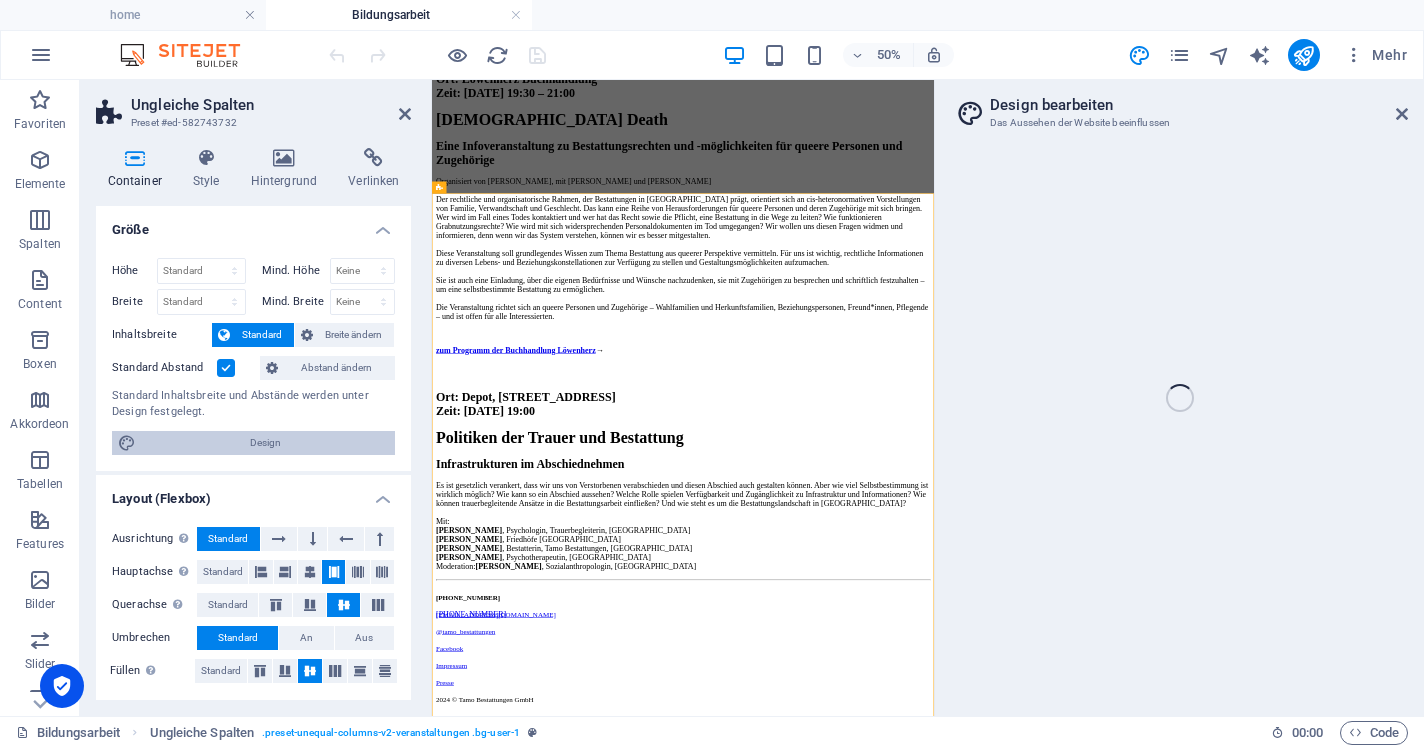 select on "300" 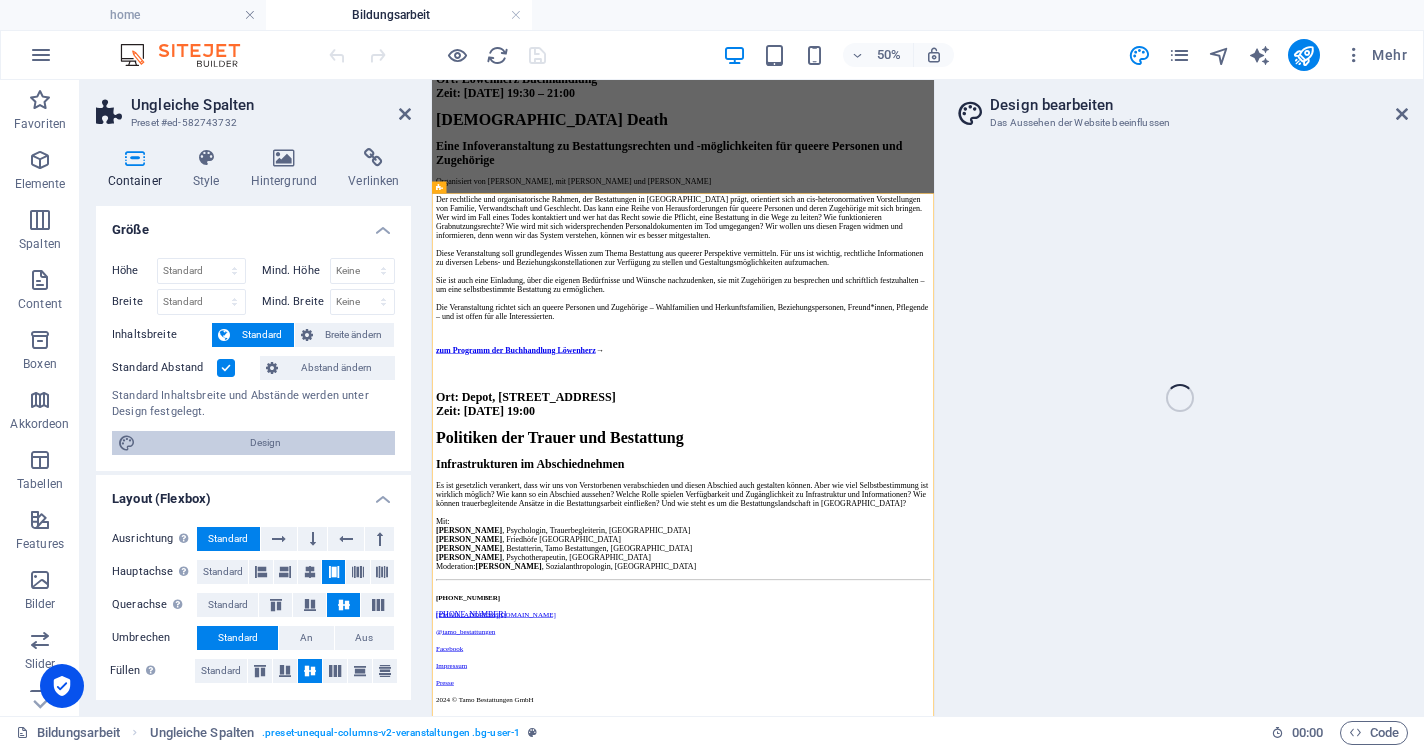 select on "rem" 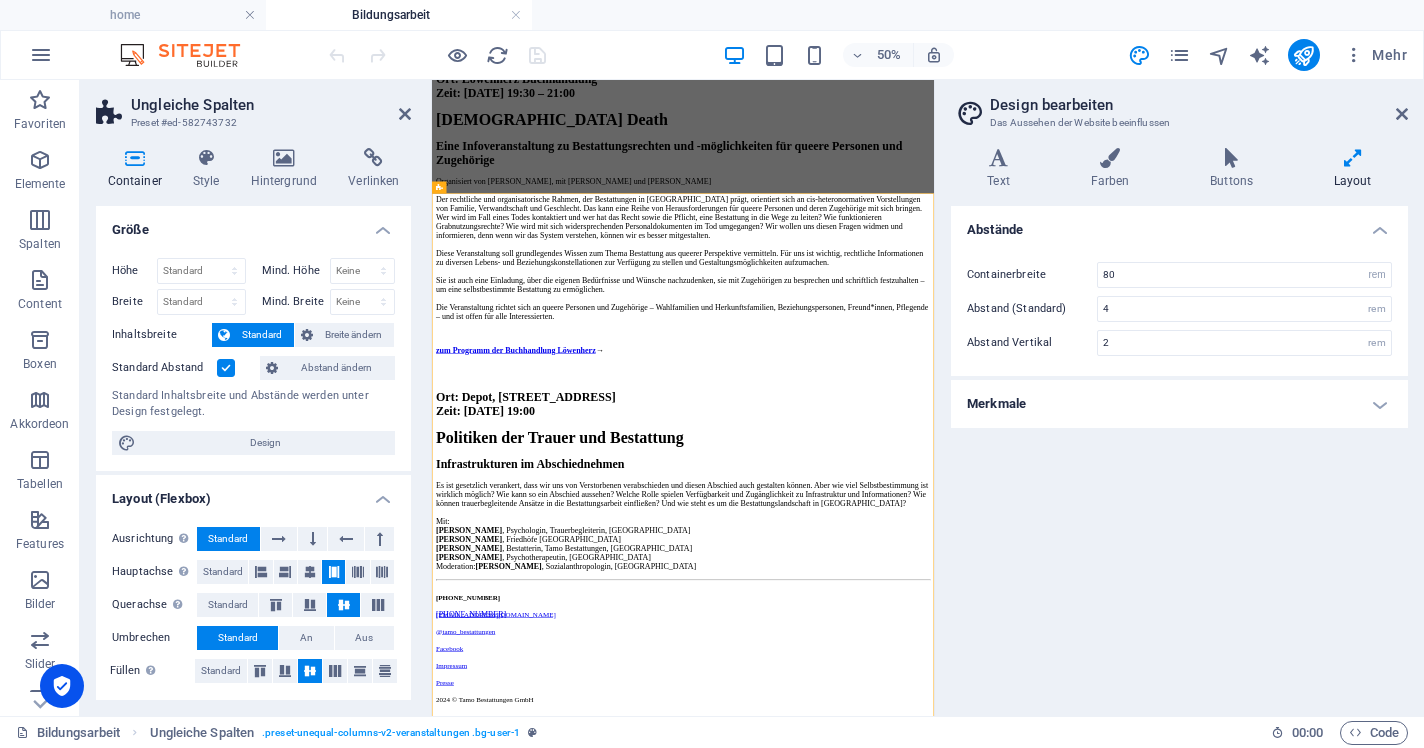 click on "Merkmale" at bounding box center (1179, 404) 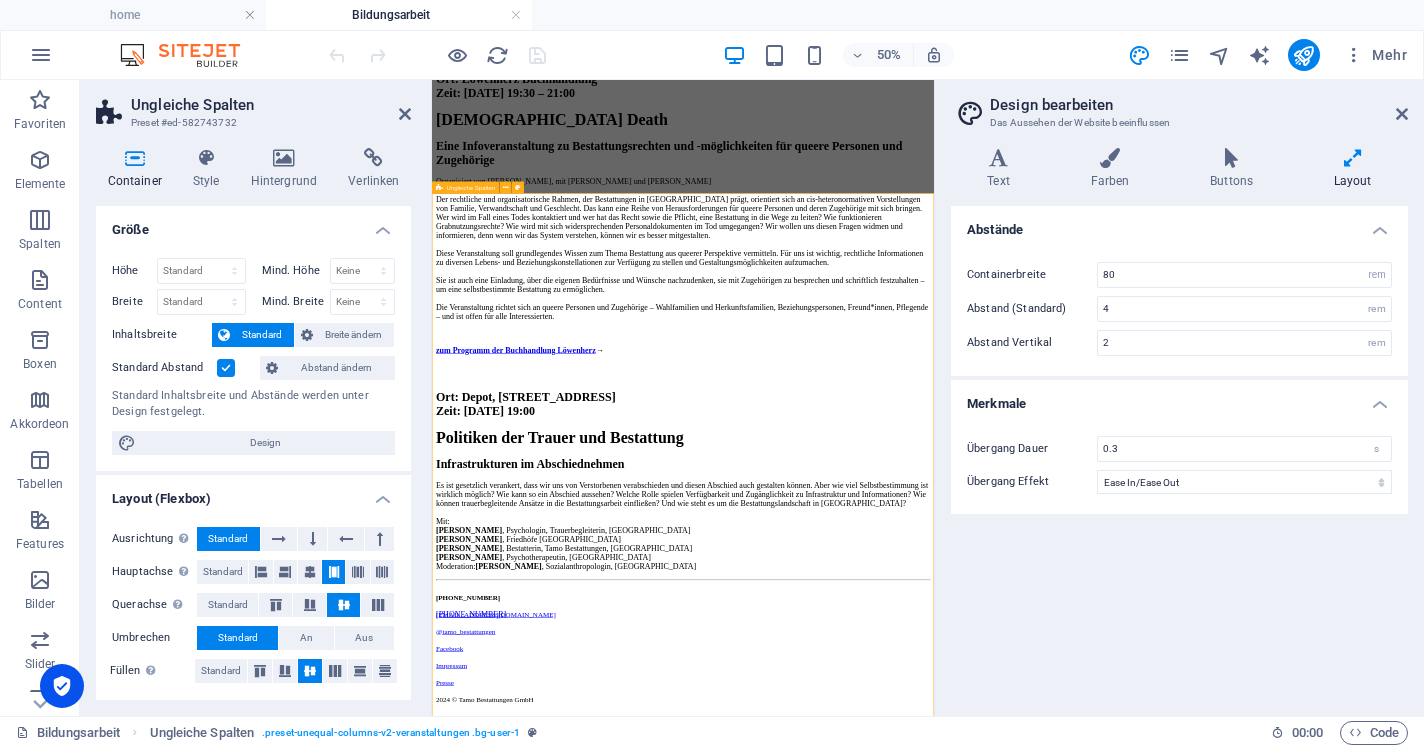 click on "Ort: Löwenherz Buchhandlung Zeit: 25.03.2025 19:30 – 21:00 Queer Death Eine Infoveranstaltung zu Bestattungsrechten und -möglichkeiten für queere Personen und Zugehörige Organisiert von Tamo Bestattungen, mit Yvonno Leeb und Veronika Siegl Der rechtliche und organisatorische Rahmen, der Bestattungen in Österreich prägt, orientiert sich an cis-heteronormativen Vorstellungen von Familie, Verwandtschaft und Geschlecht. Das kann eine Reihe von Herausforderungen für queere Personen und deren Zugehörige mit sich bringen. Wer wird im Fall eines Todes kontaktiert und wer hat das Recht sowie die Pflicht, eine Bestattung in die Wege zu leiten? Wie funktionieren Grabnutzungsrechte? Wie wird mit sich widersprechenden Personaldokumenten im Tod umgegangen? Wir wollen uns diesen Fragen widmen und informieren, denn wenn wir das System verstehen, können wir es besser mitgestalten.
zum Programm der Buchhandlung Löwenherz  →" at bounding box center [934, 364] 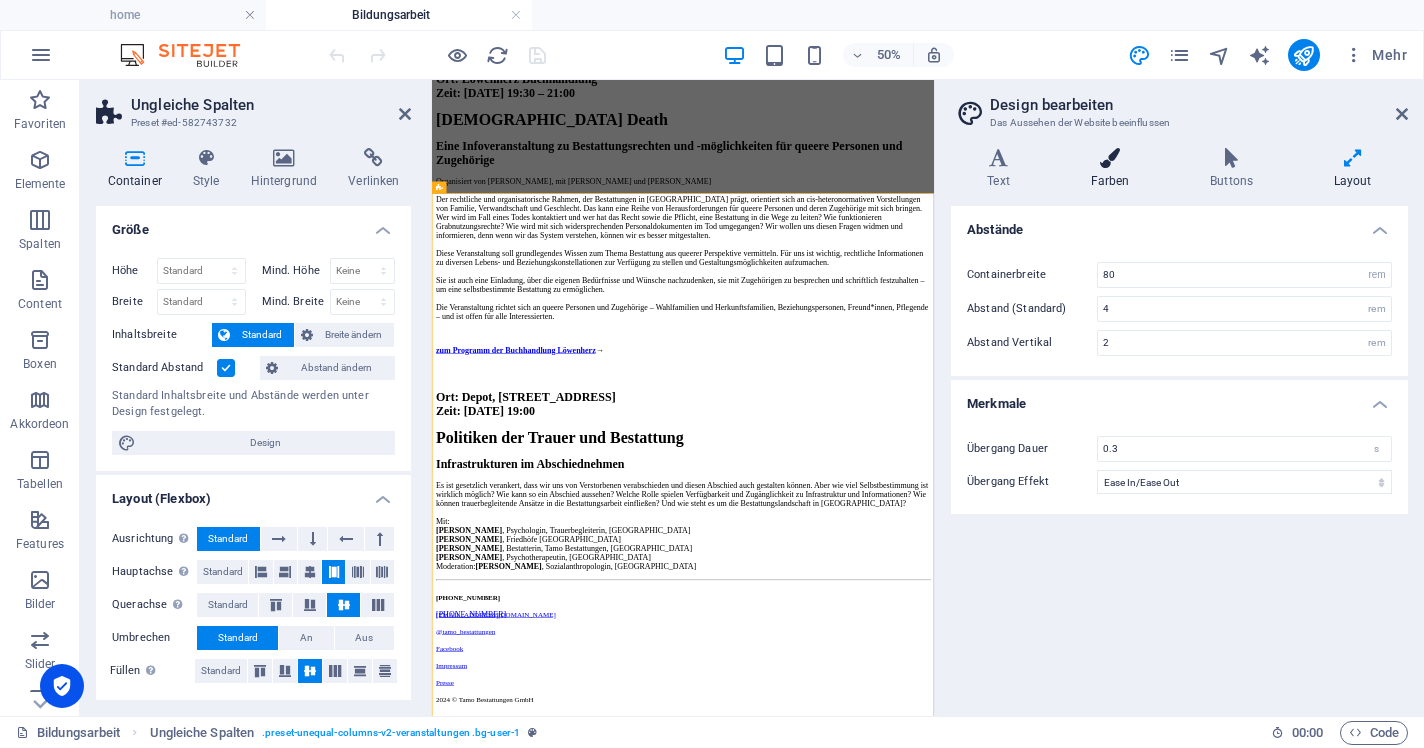 click on "Farben" at bounding box center (1114, 169) 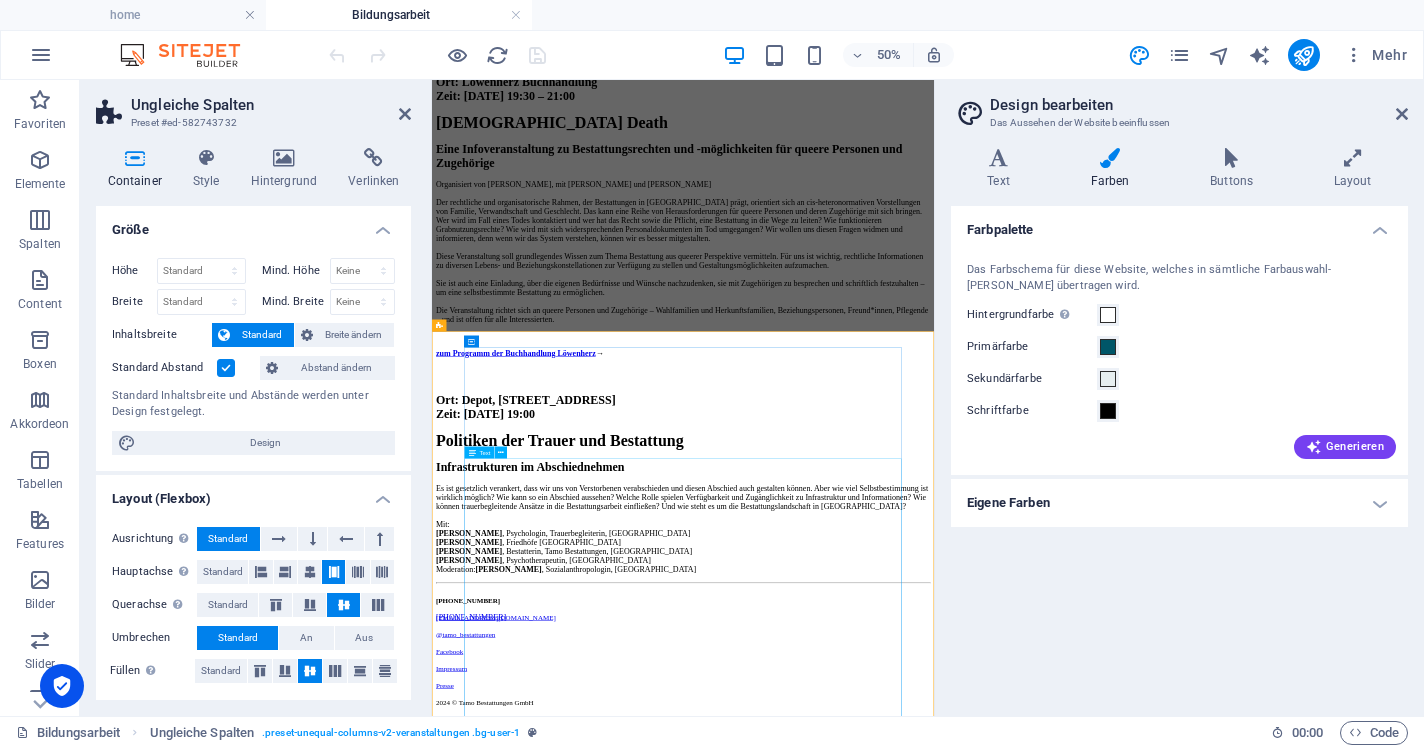 scroll, scrollTop: 942, scrollLeft: 0, axis: vertical 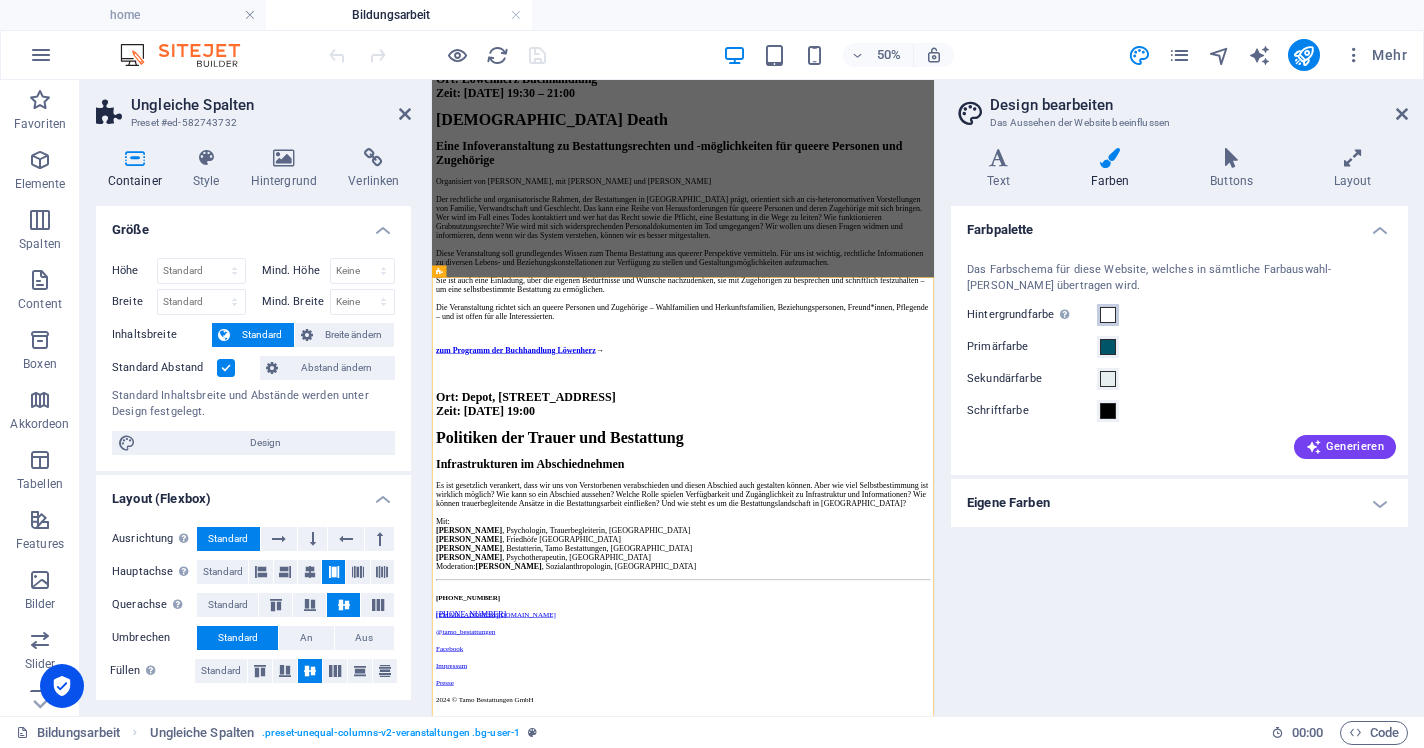 click at bounding box center [1108, 315] 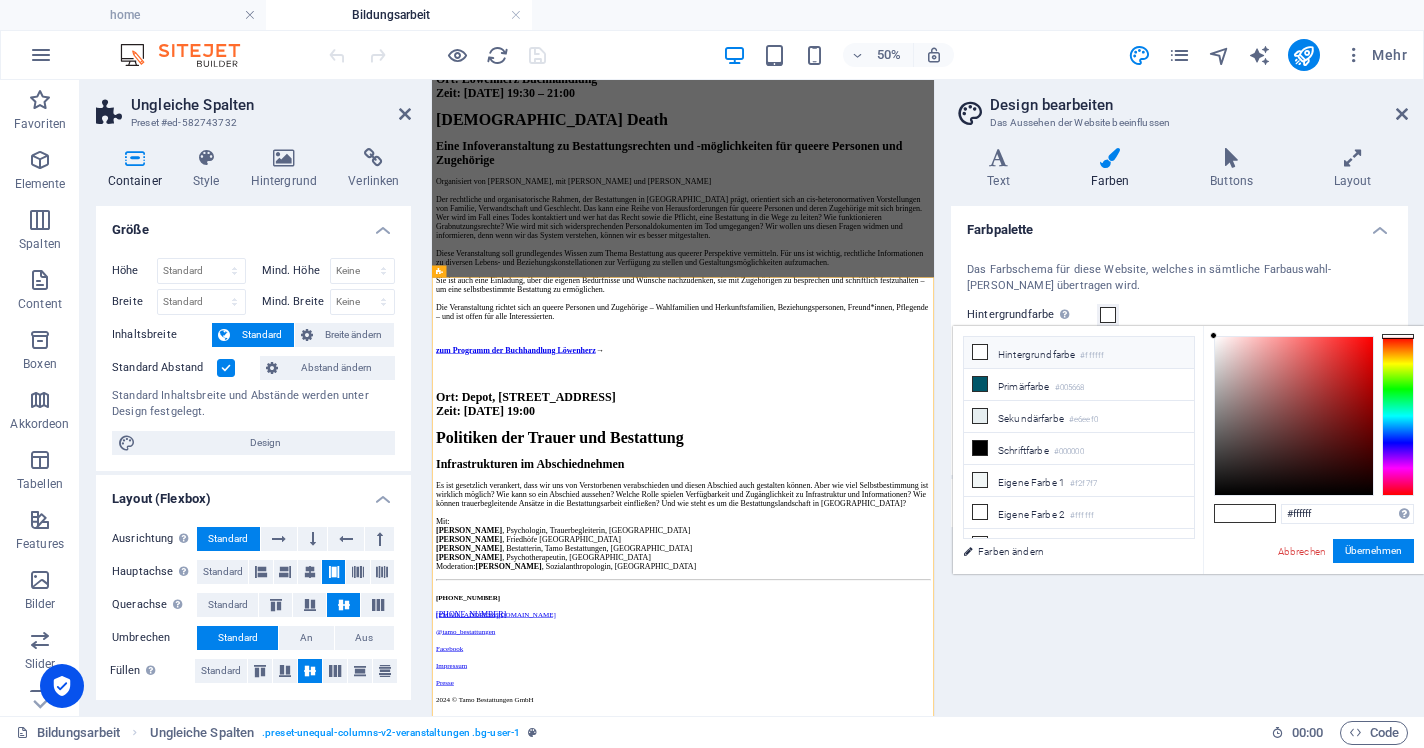 click on "Hintergrundfarbe
#ffffff" at bounding box center (1079, 353) 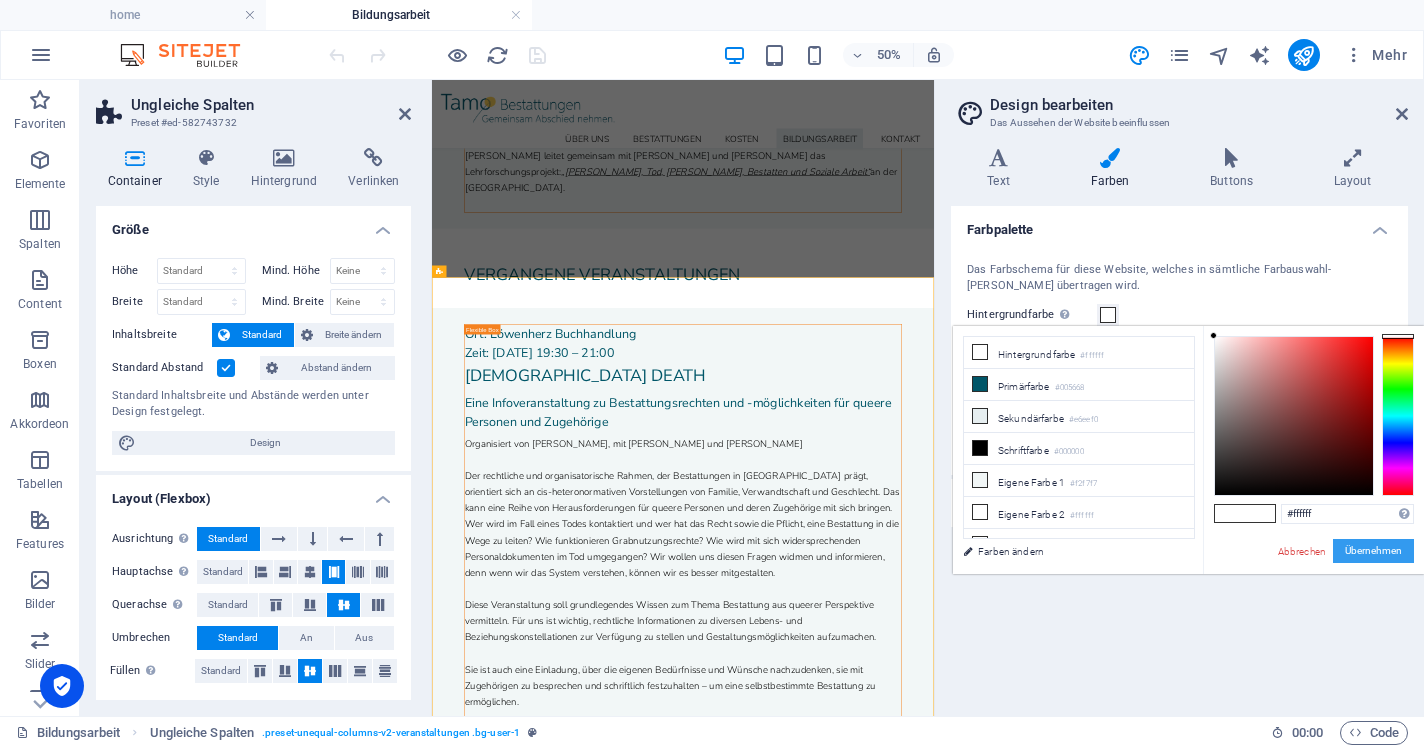 click on "Übernehmen" at bounding box center [1373, 551] 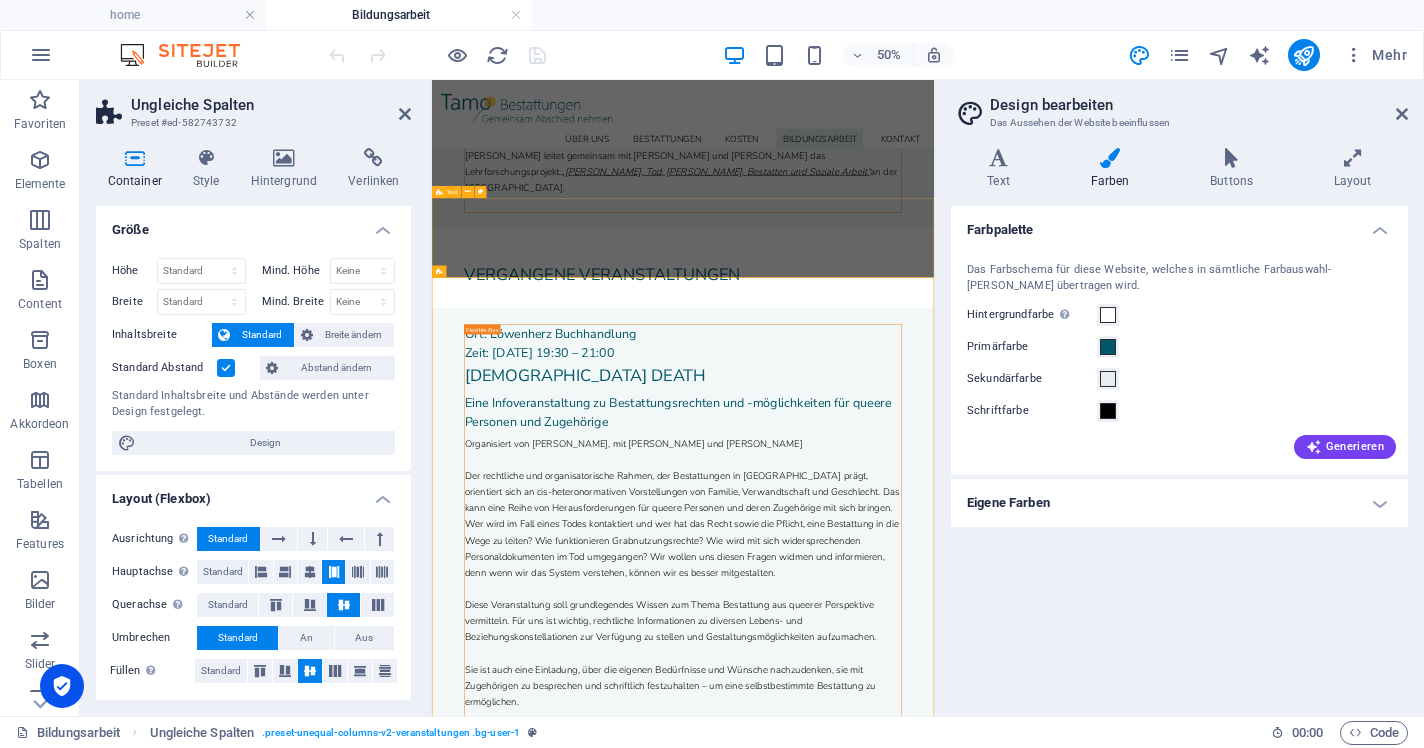 click on "Vergangene Veranstaltungen" at bounding box center [934, 456] 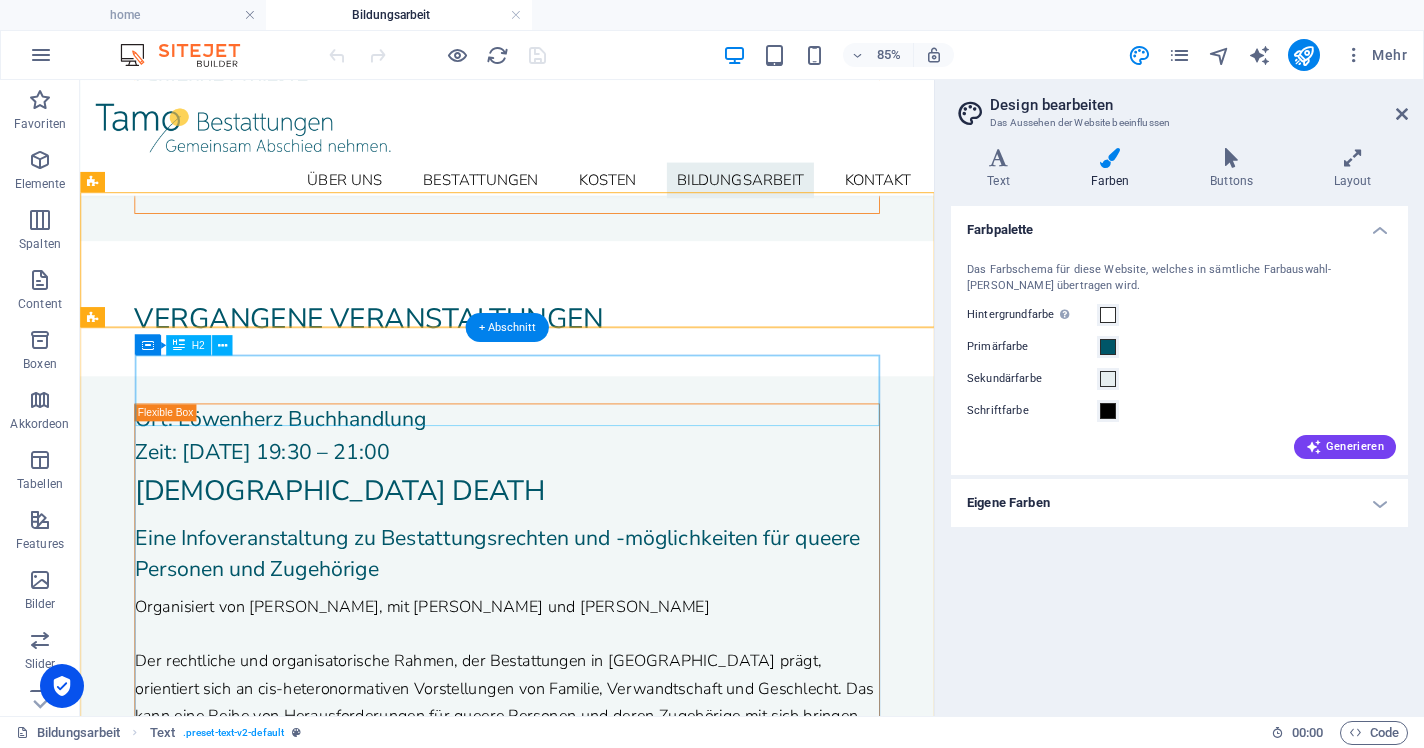 scroll, scrollTop: 1046, scrollLeft: 0, axis: vertical 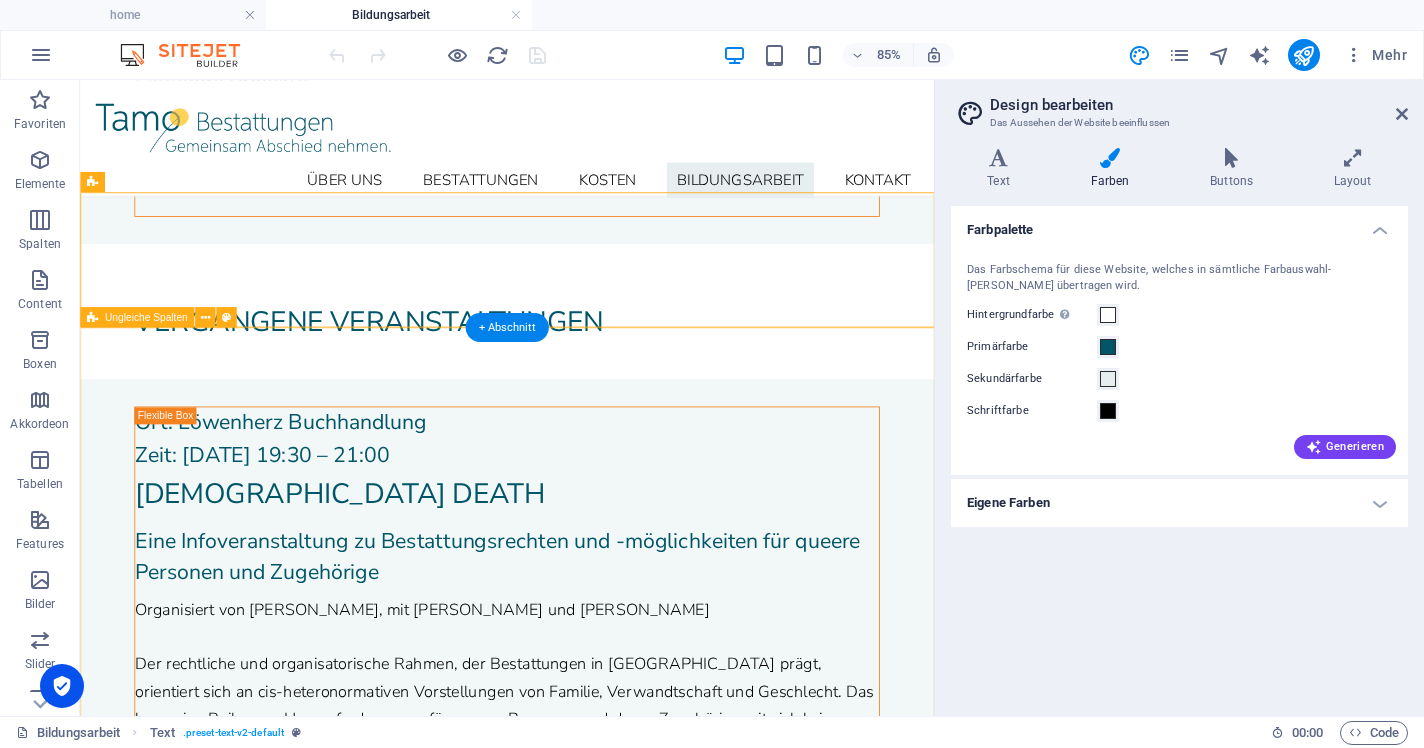 click on "Ort: Löwenherz Buchhandlung Zeit: 25.03.2025 19:30 – 21:00 Queer Death Eine Infoveranstaltung zu Bestattungsrechten und -möglichkeiten für queere Personen und Zugehörige Organisiert von Tamo Bestattungen, mit Yvonno Leeb und Veronika Siegl Der rechtliche und organisatorische Rahmen, der Bestattungen in Österreich prägt, orientiert sich an cis-heteronormativen Vorstellungen von Familie, Verwandtschaft und Geschlecht. Das kann eine Reihe von Herausforderungen für queere Personen und deren Zugehörige mit sich bringen. Wer wird im Fall eines Todes kontaktiert und wer hat das Recht sowie die Pflicht, eine Bestattung in die Wege zu leiten? Wie funktionieren Grabnutzungsrechte? Wie wird mit sich widersprechenden Personaldokumenten im Tod umgegangen? Wir wollen uns diesen Fragen widmen und informieren, denn wenn wir das System verstehen, können wir es besser mitgestalten.
zum Programm der Buchhandlung Löwenherz  →" at bounding box center [582, 963] 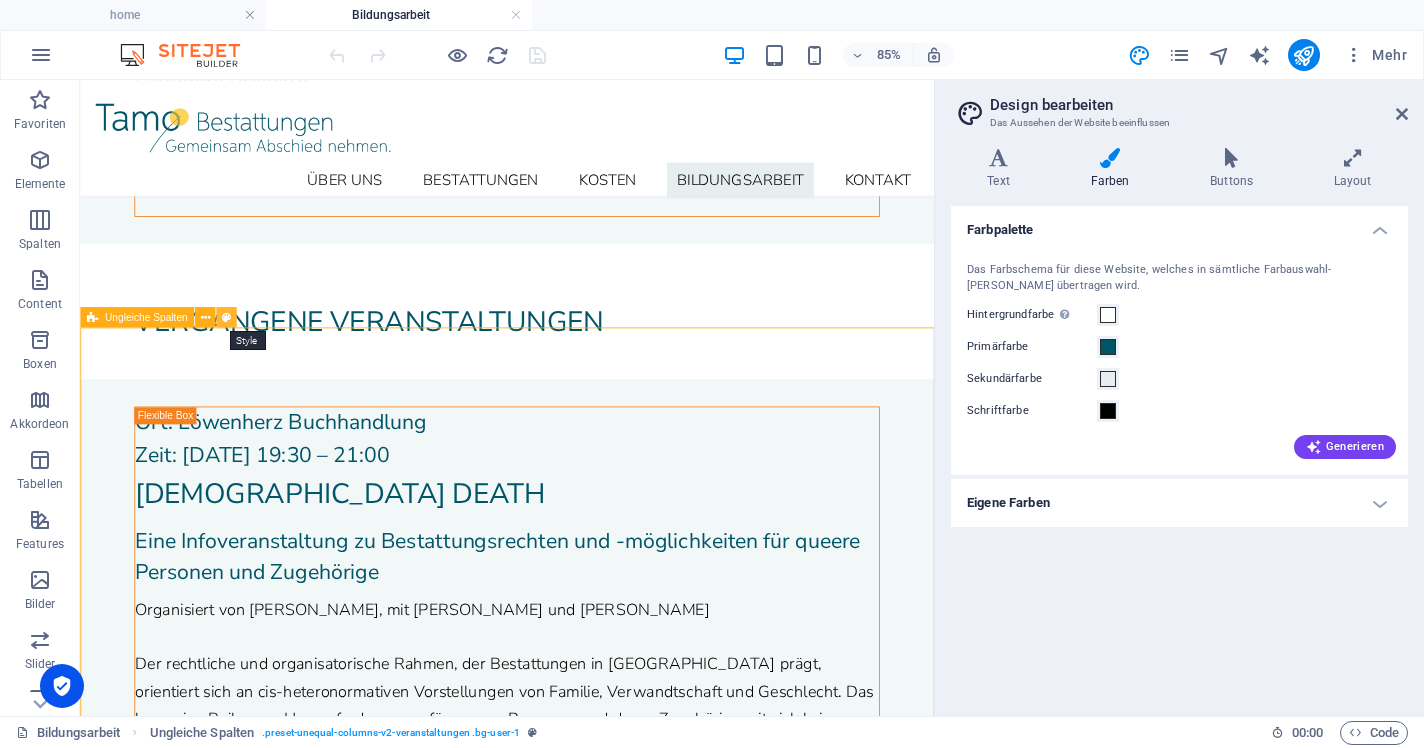 click at bounding box center [226, 317] 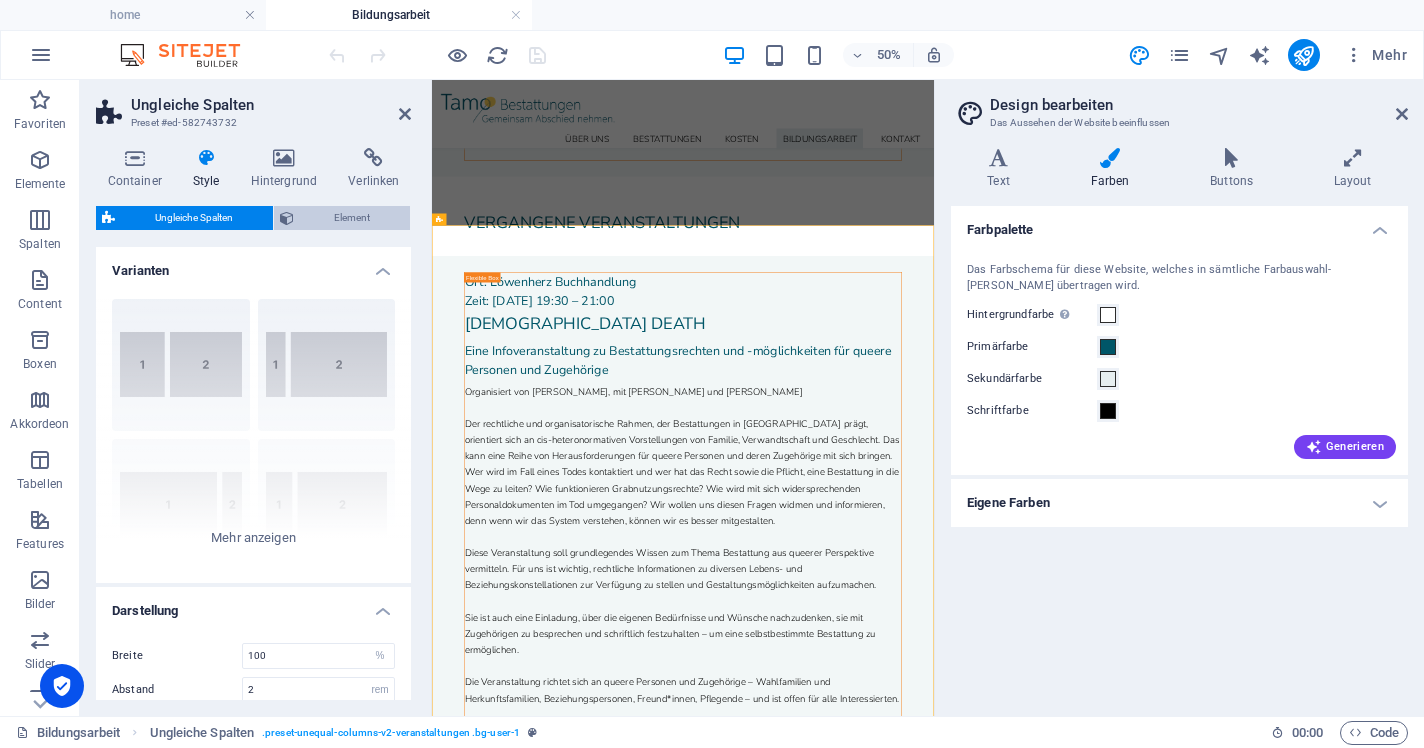 click on "Element" at bounding box center [352, 218] 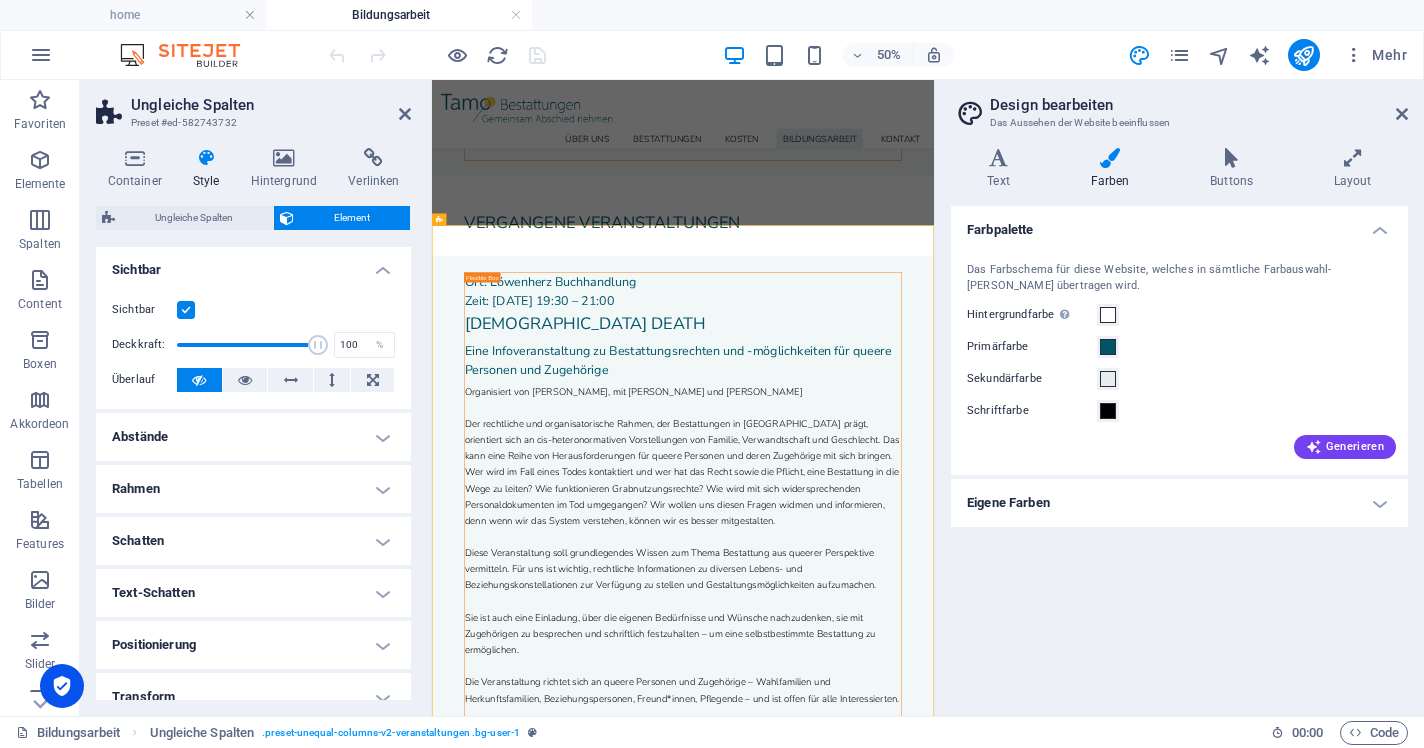 scroll, scrollTop: 0, scrollLeft: 0, axis: both 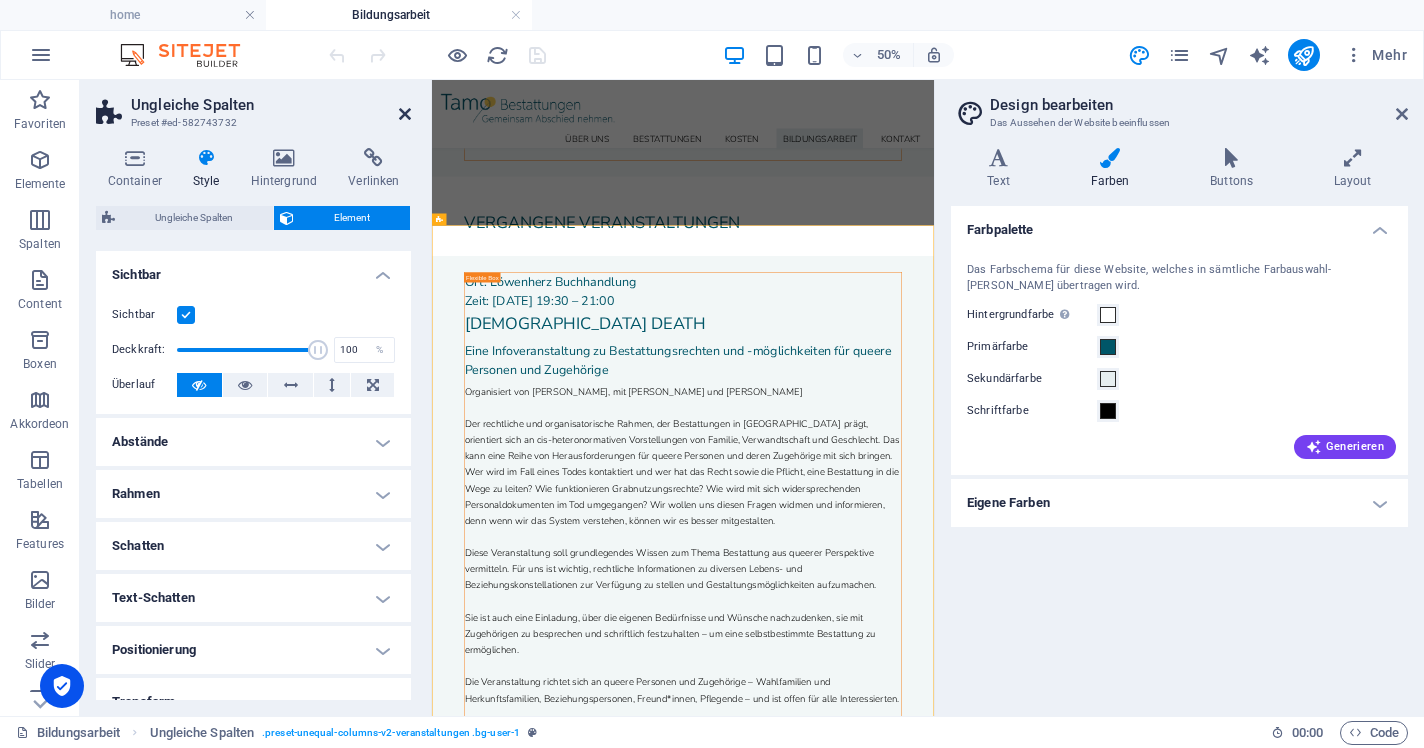 click at bounding box center [405, 114] 